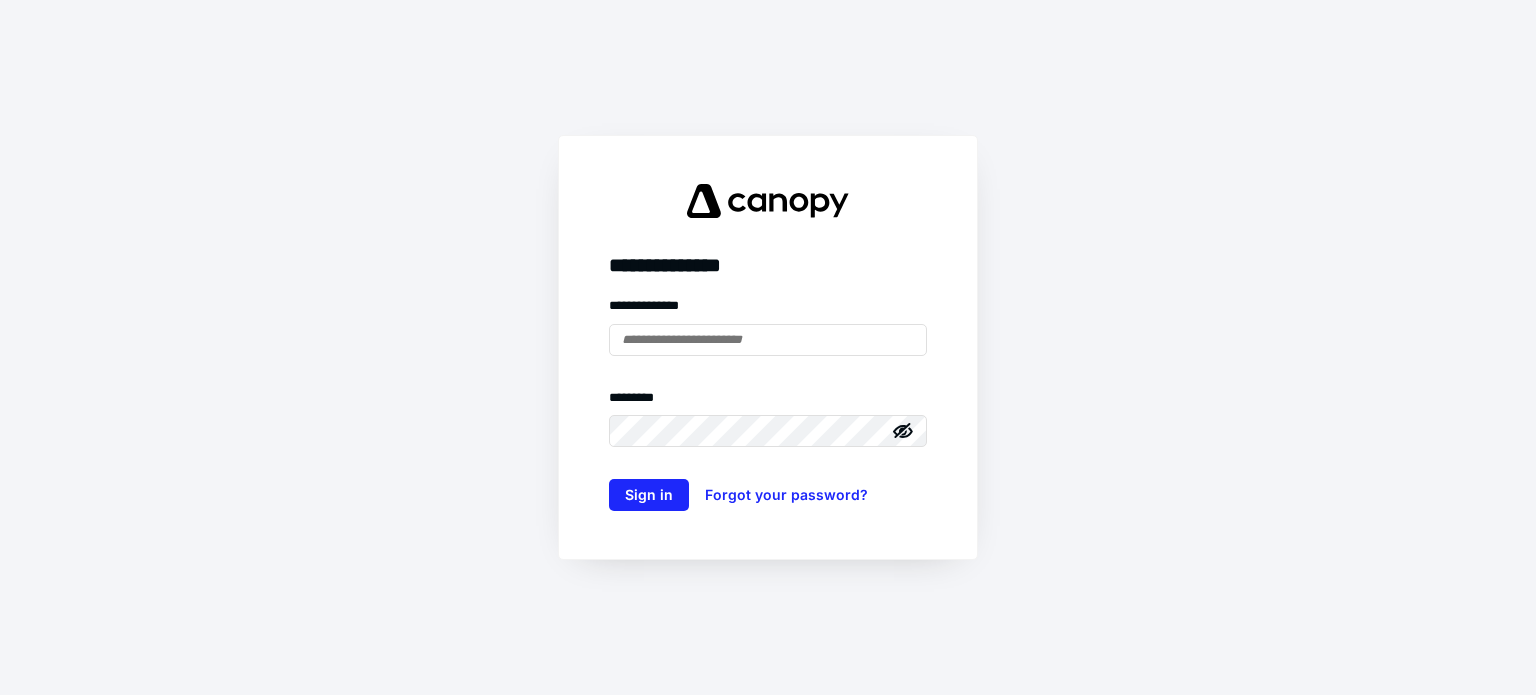 scroll, scrollTop: 0, scrollLeft: 0, axis: both 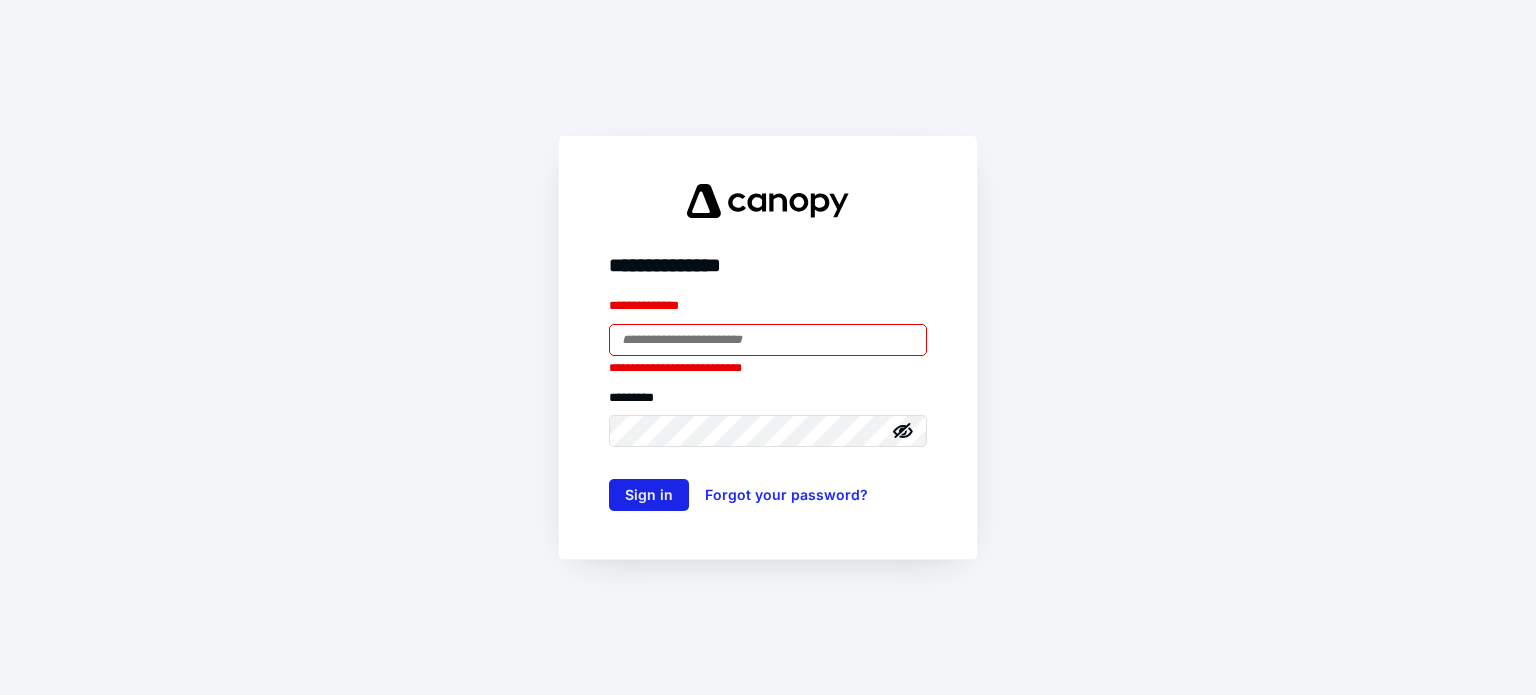 type on "**********" 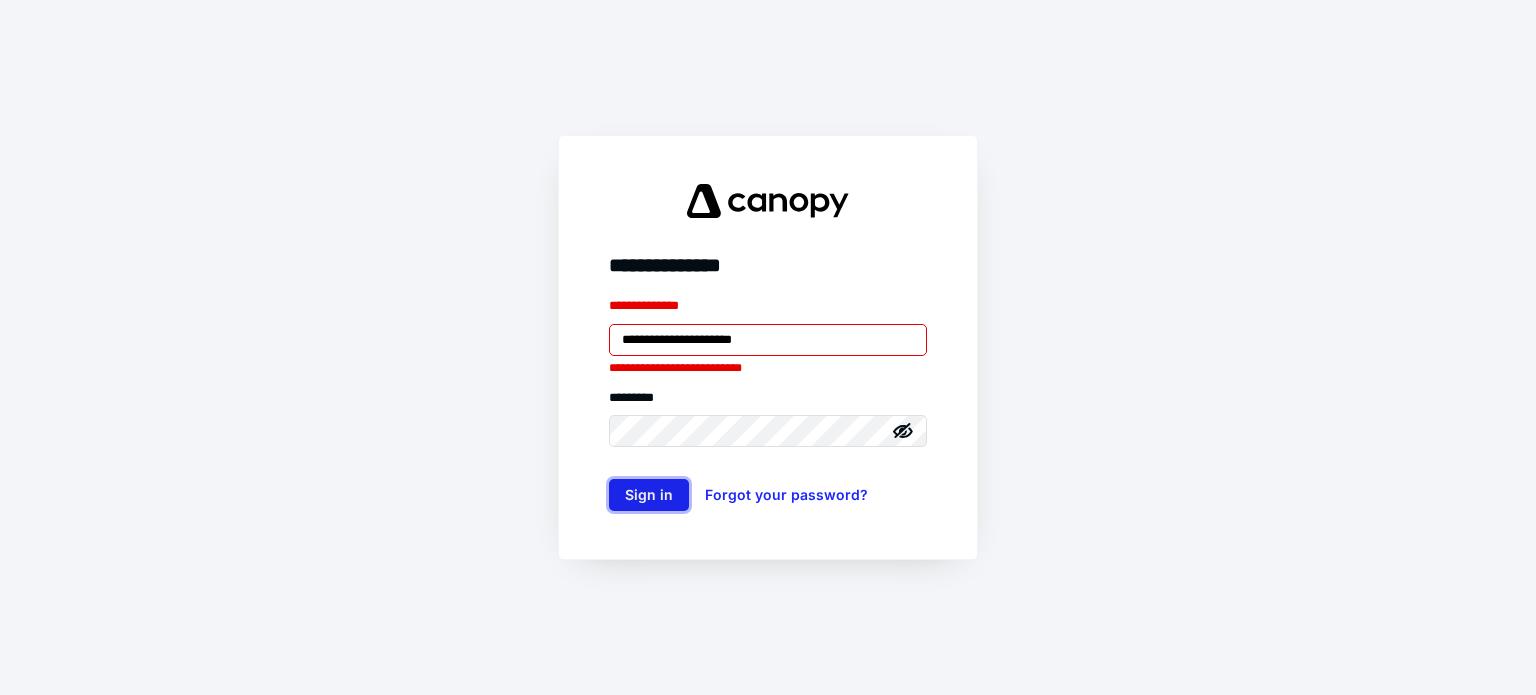click on "Sign in" at bounding box center (649, 495) 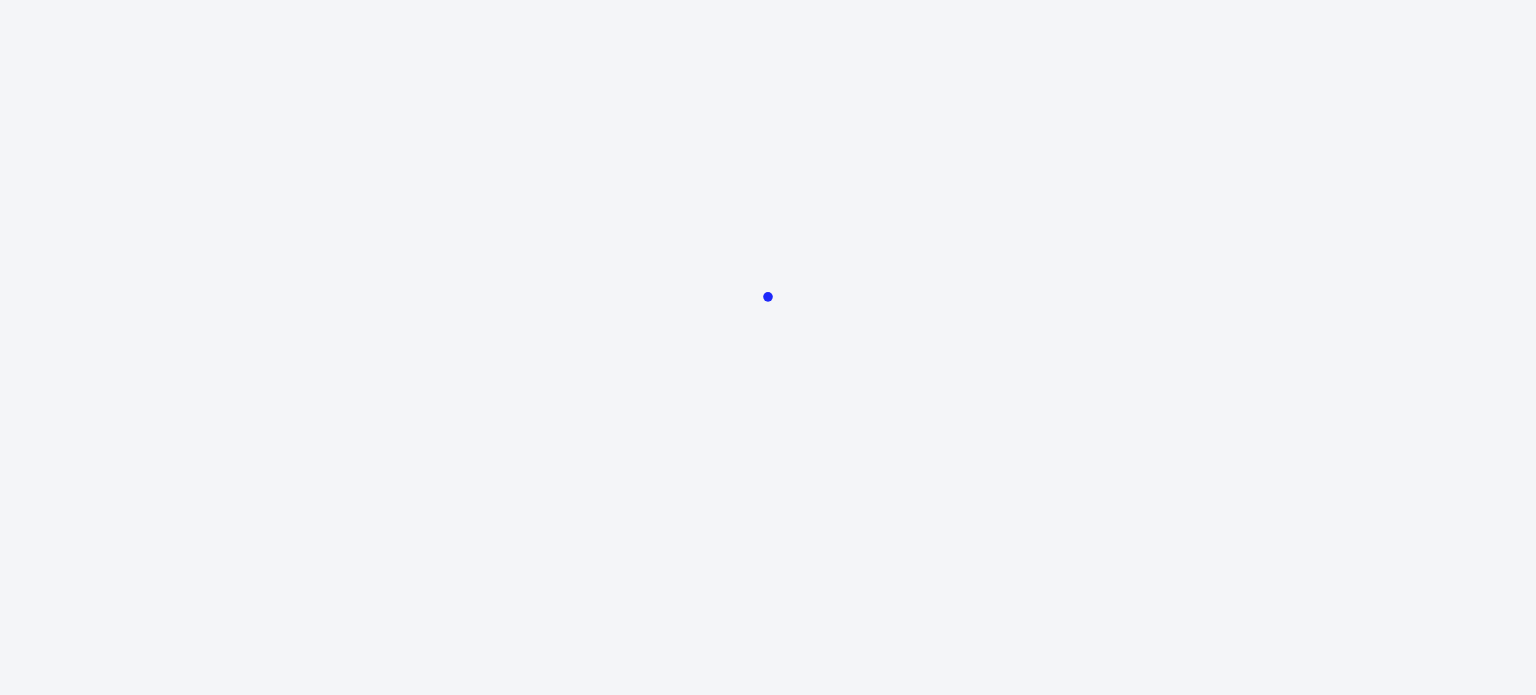 scroll, scrollTop: 0, scrollLeft: 0, axis: both 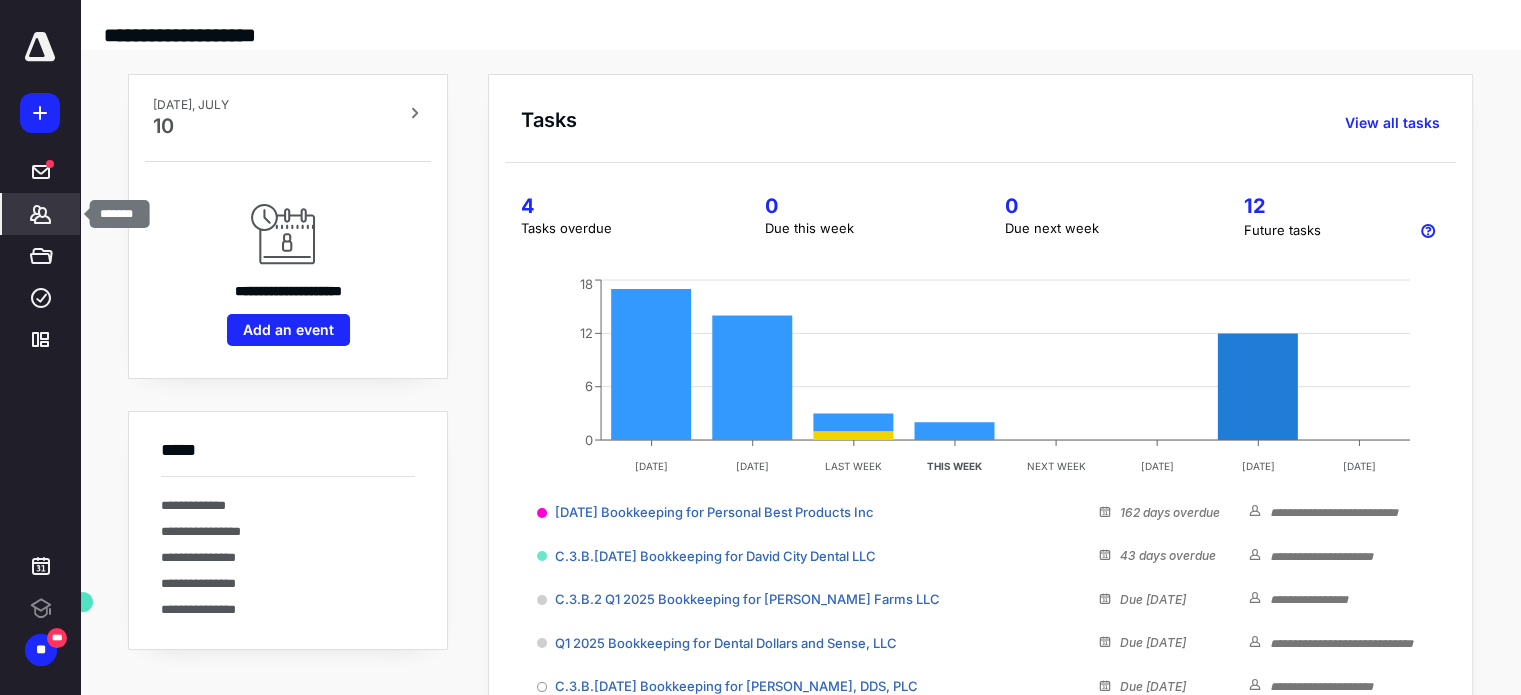 click 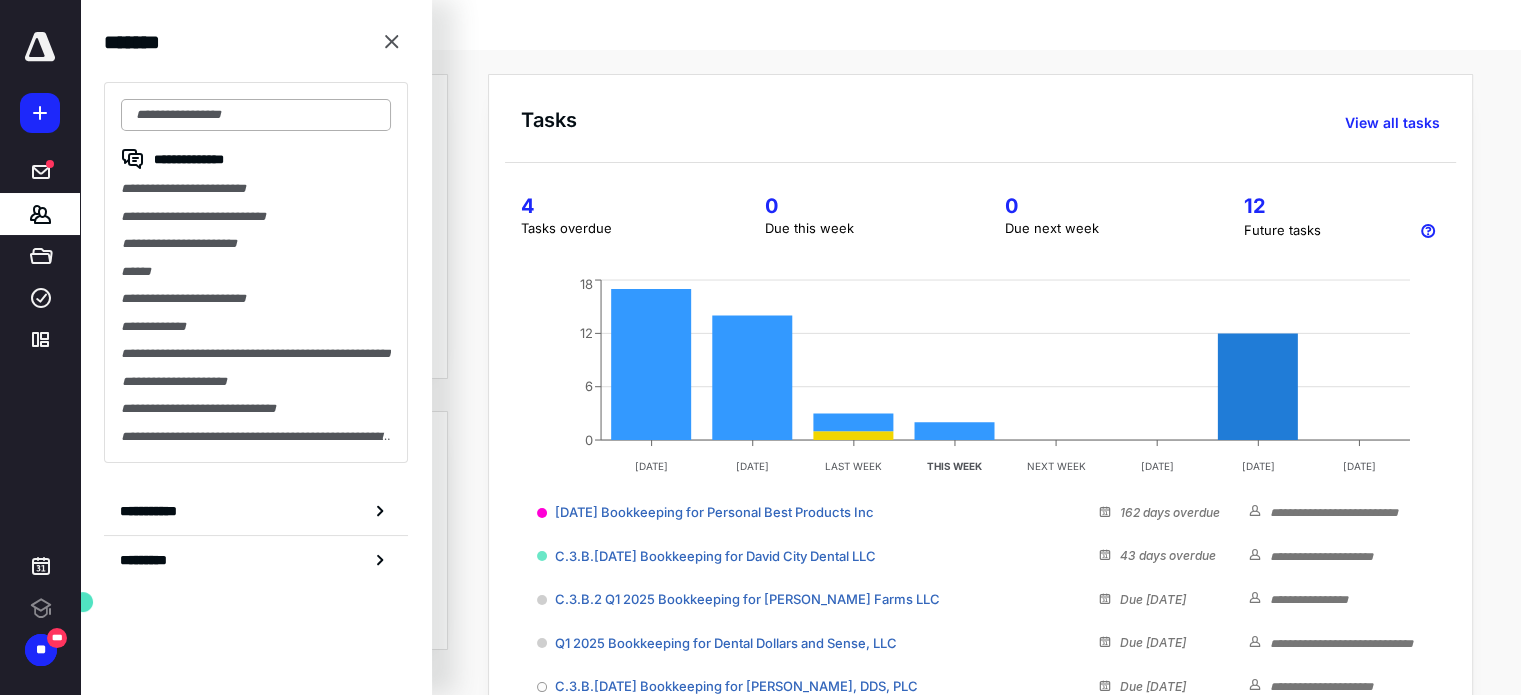 click at bounding box center (256, 115) 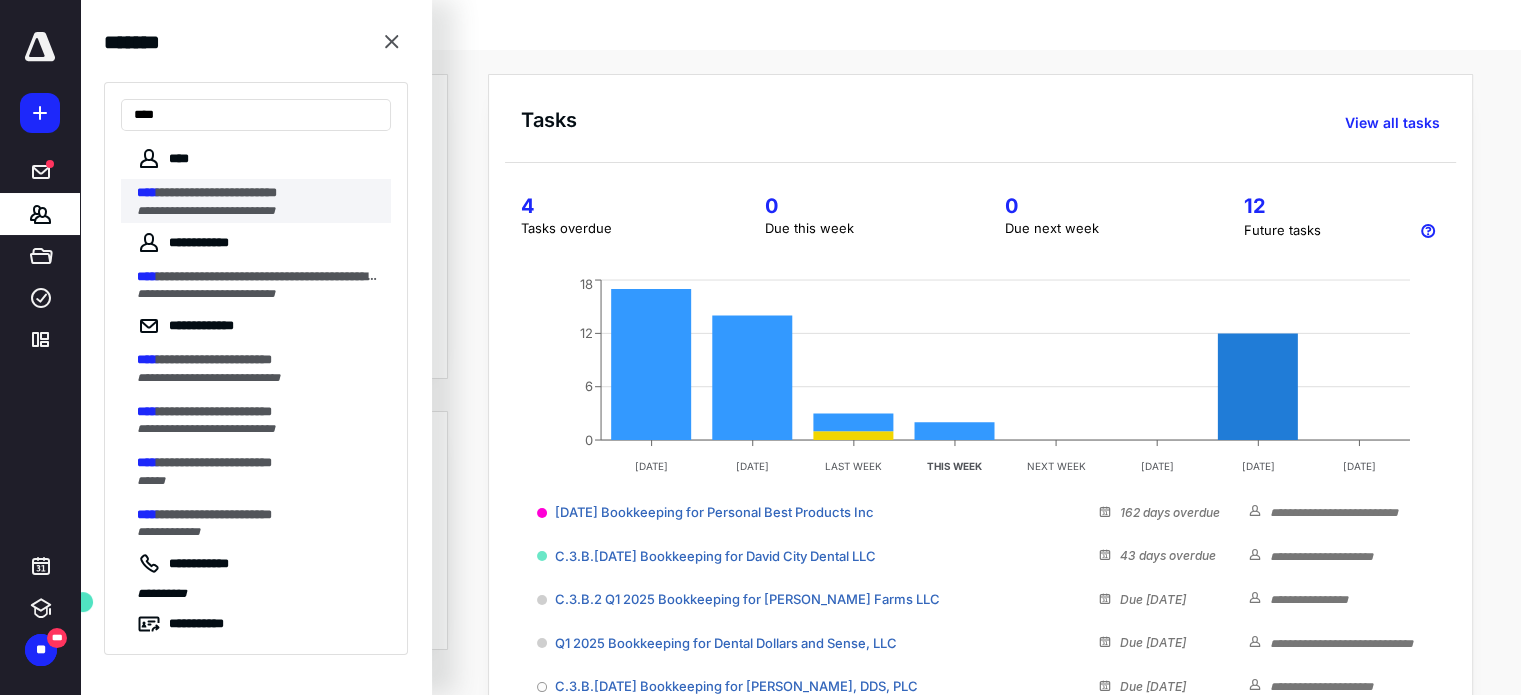 type on "****" 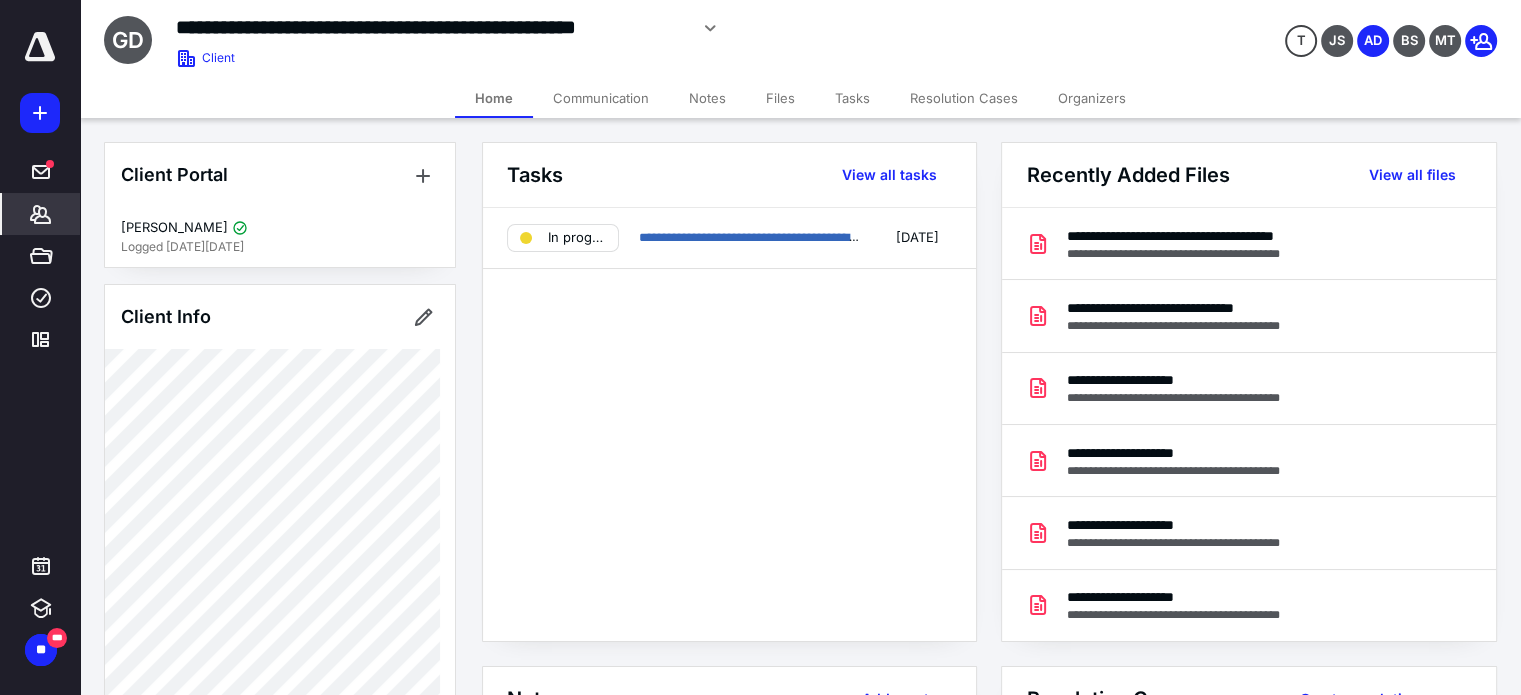 click on "Files" at bounding box center (780, 98) 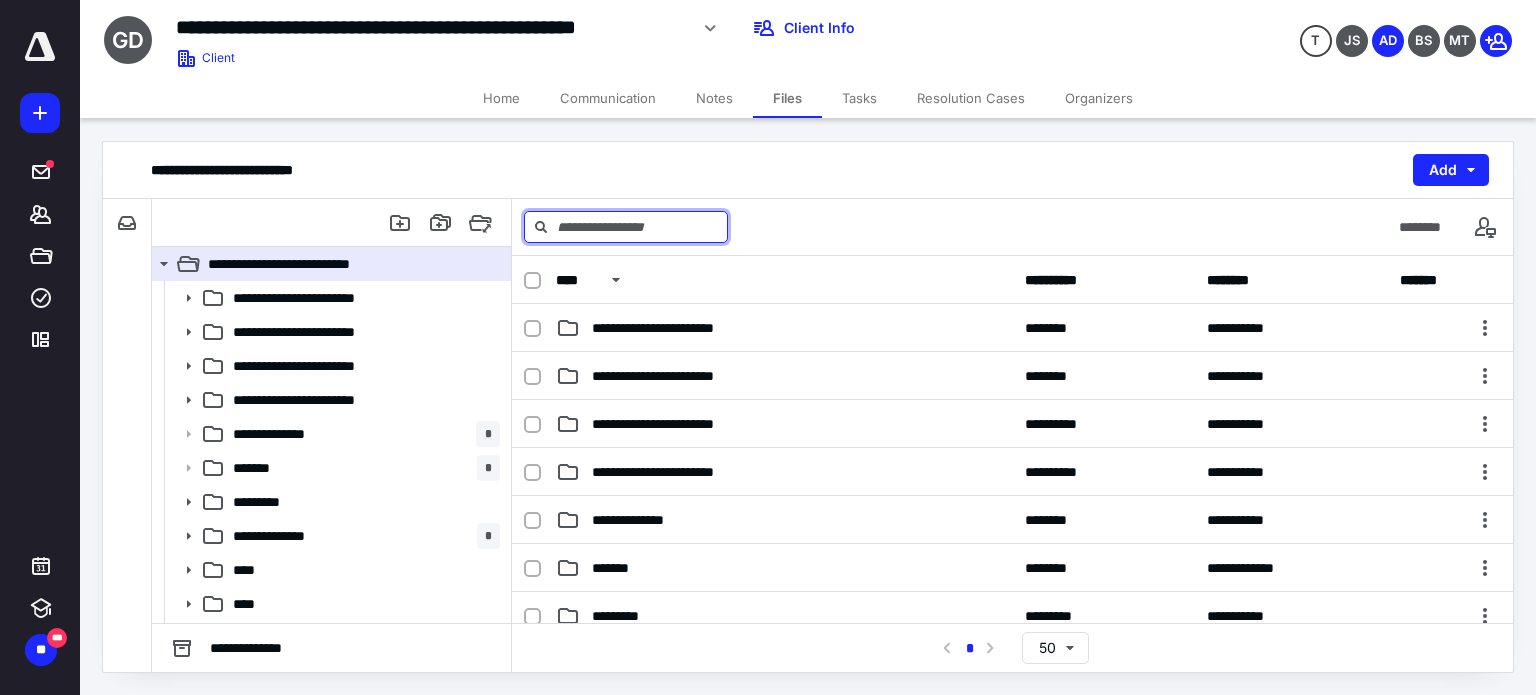 click at bounding box center (626, 227) 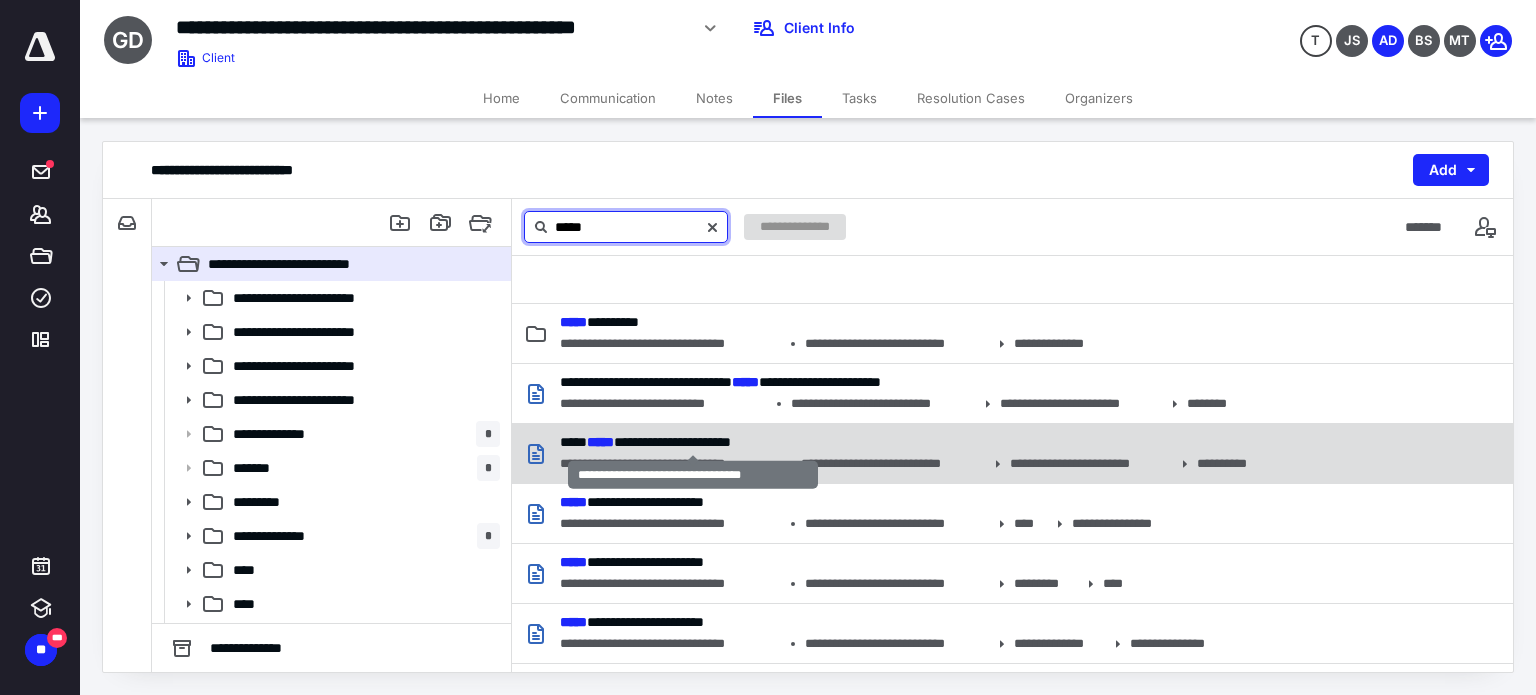 type on "*****" 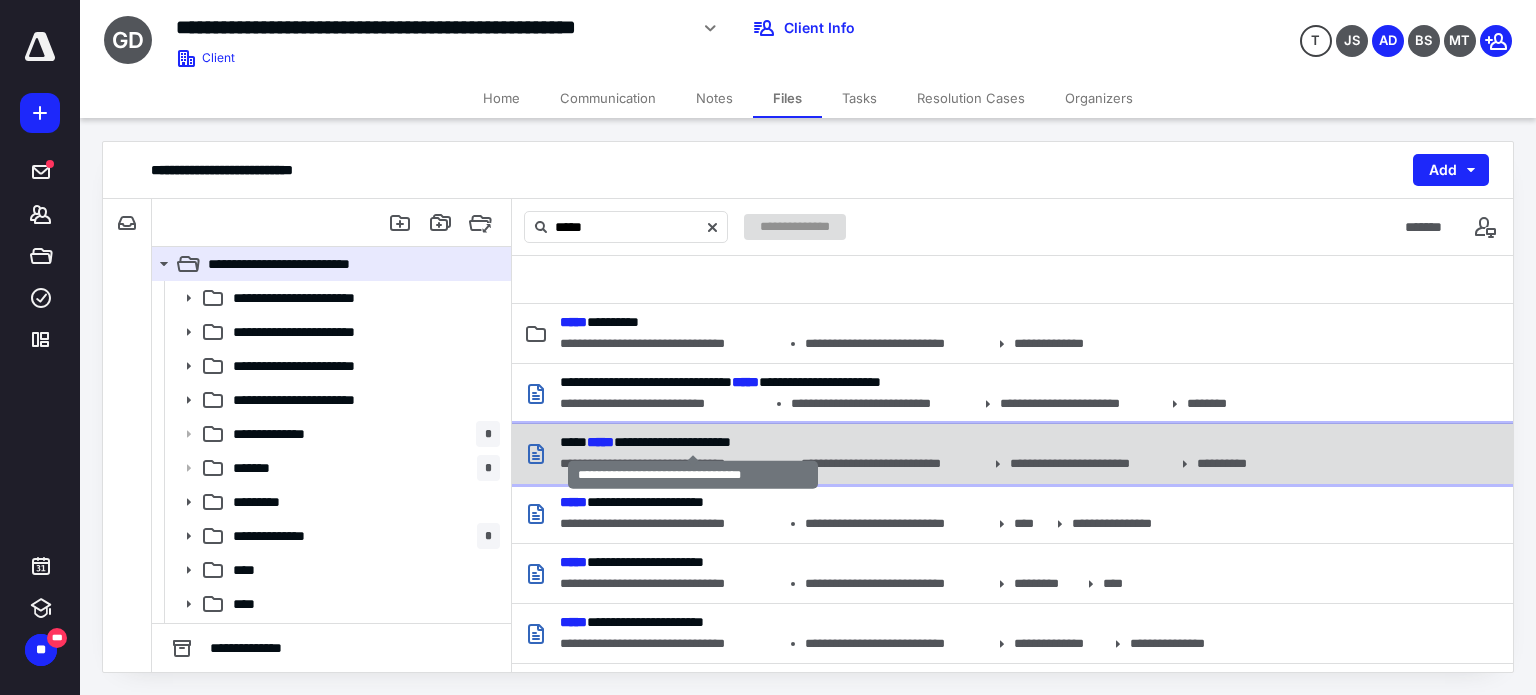 click on "**********" at bounding box center (645, 442) 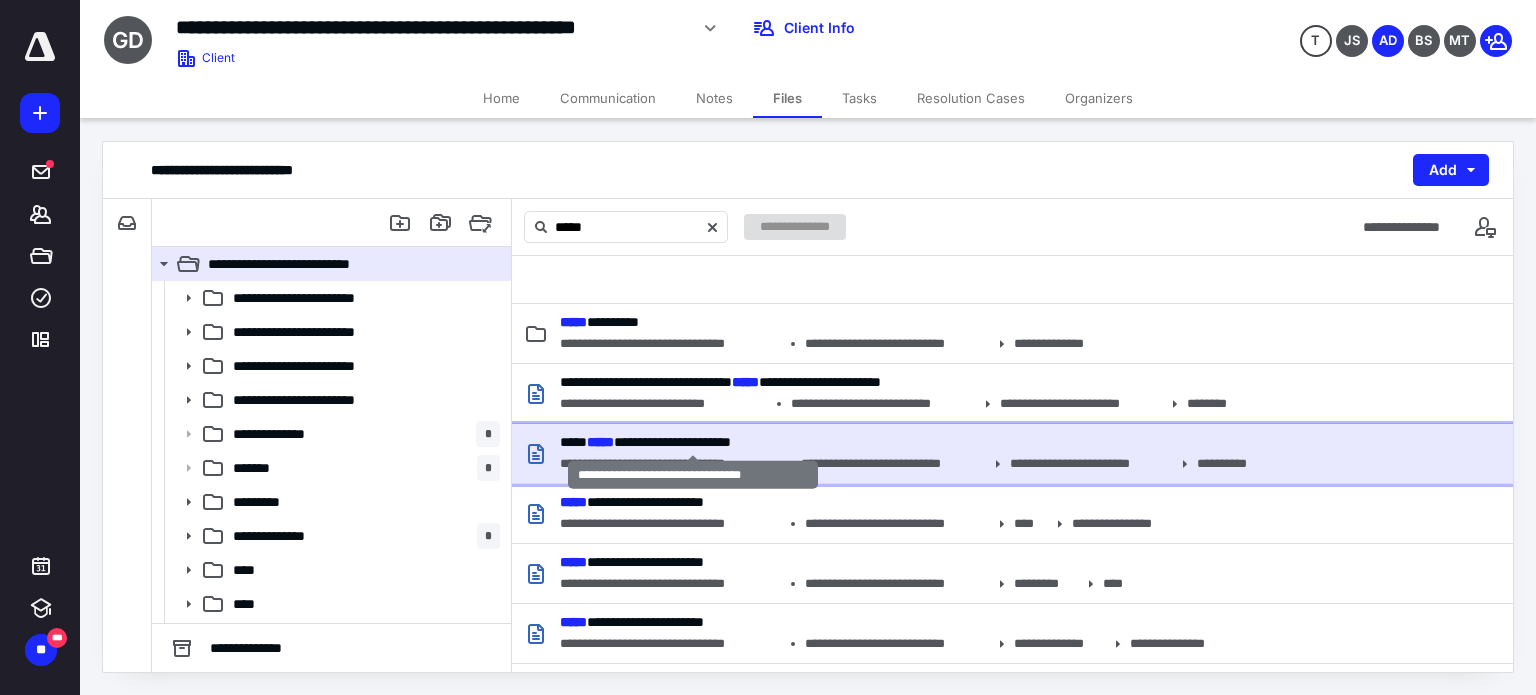 click on "**********" at bounding box center [645, 442] 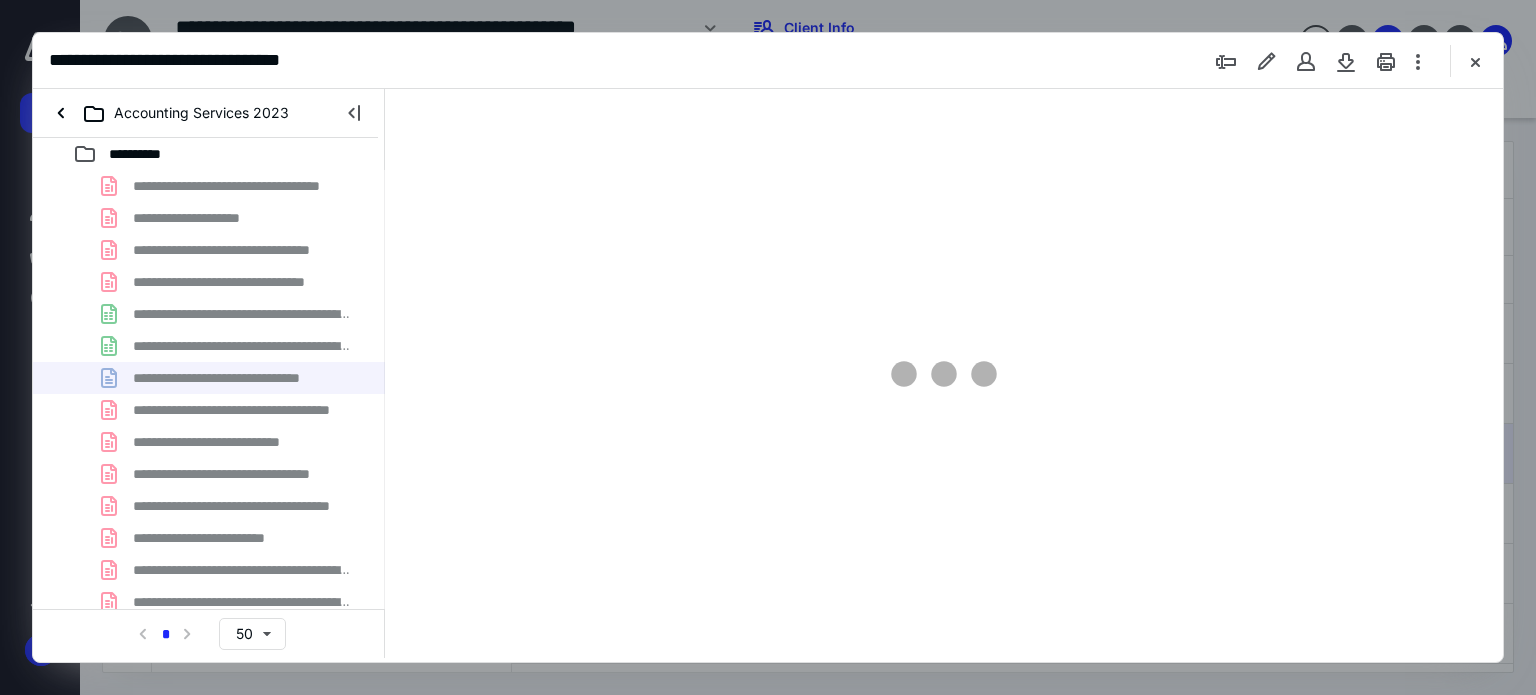 scroll, scrollTop: 0, scrollLeft: 0, axis: both 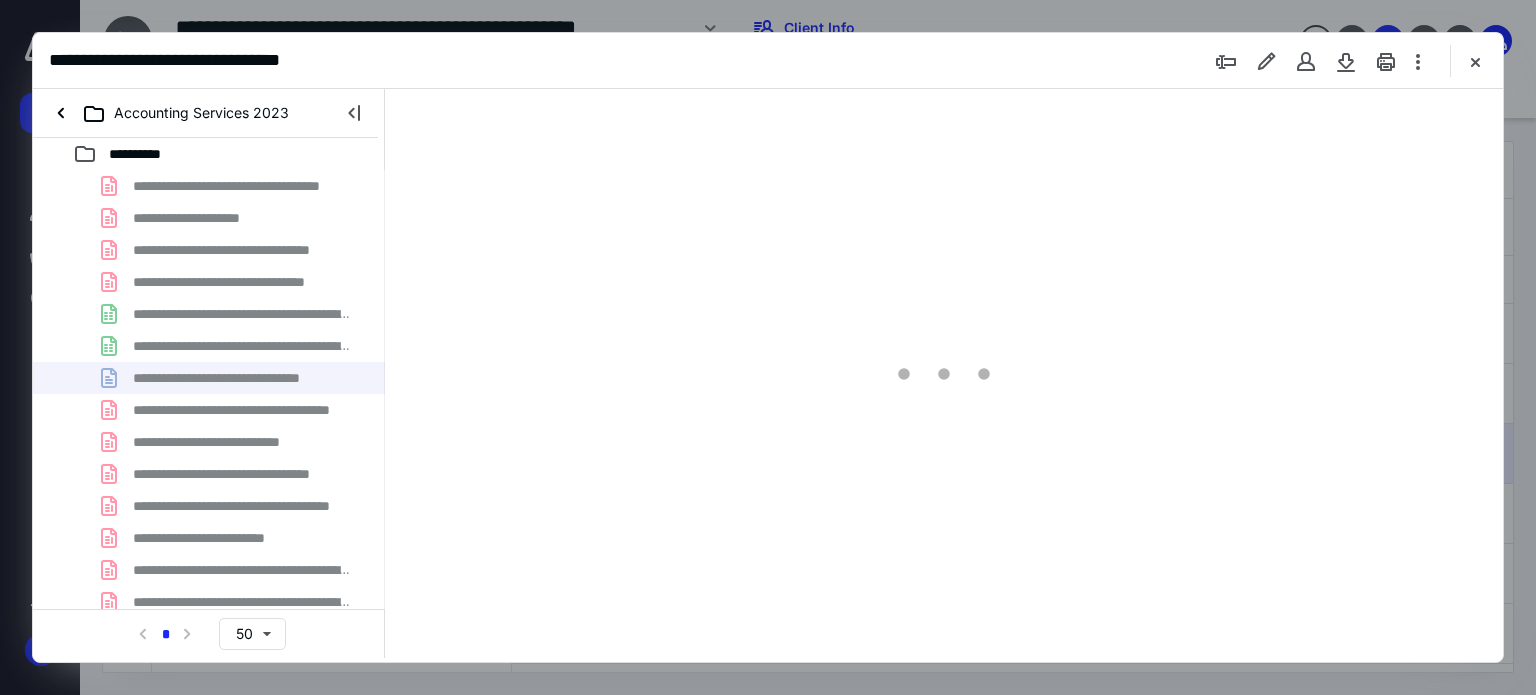type on "62" 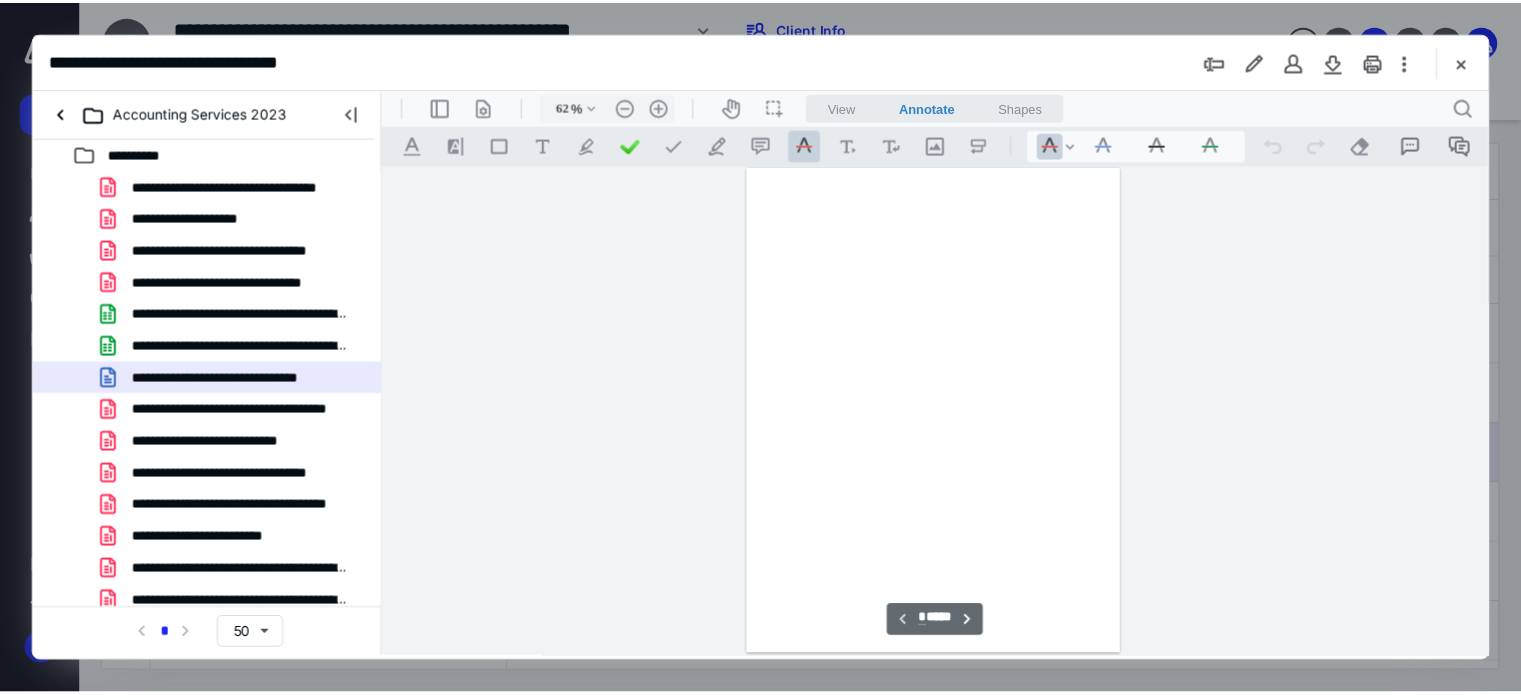 scroll, scrollTop: 78, scrollLeft: 0, axis: vertical 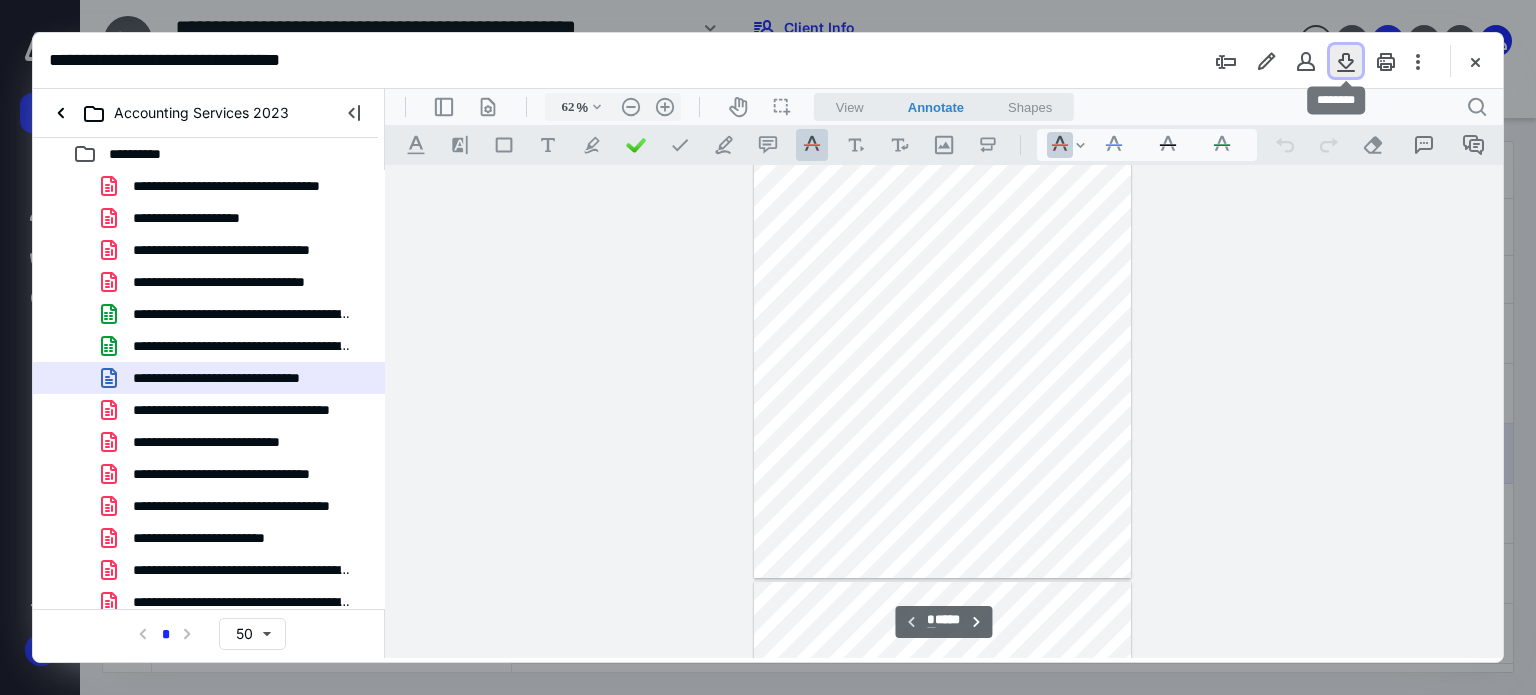 click at bounding box center [1346, 61] 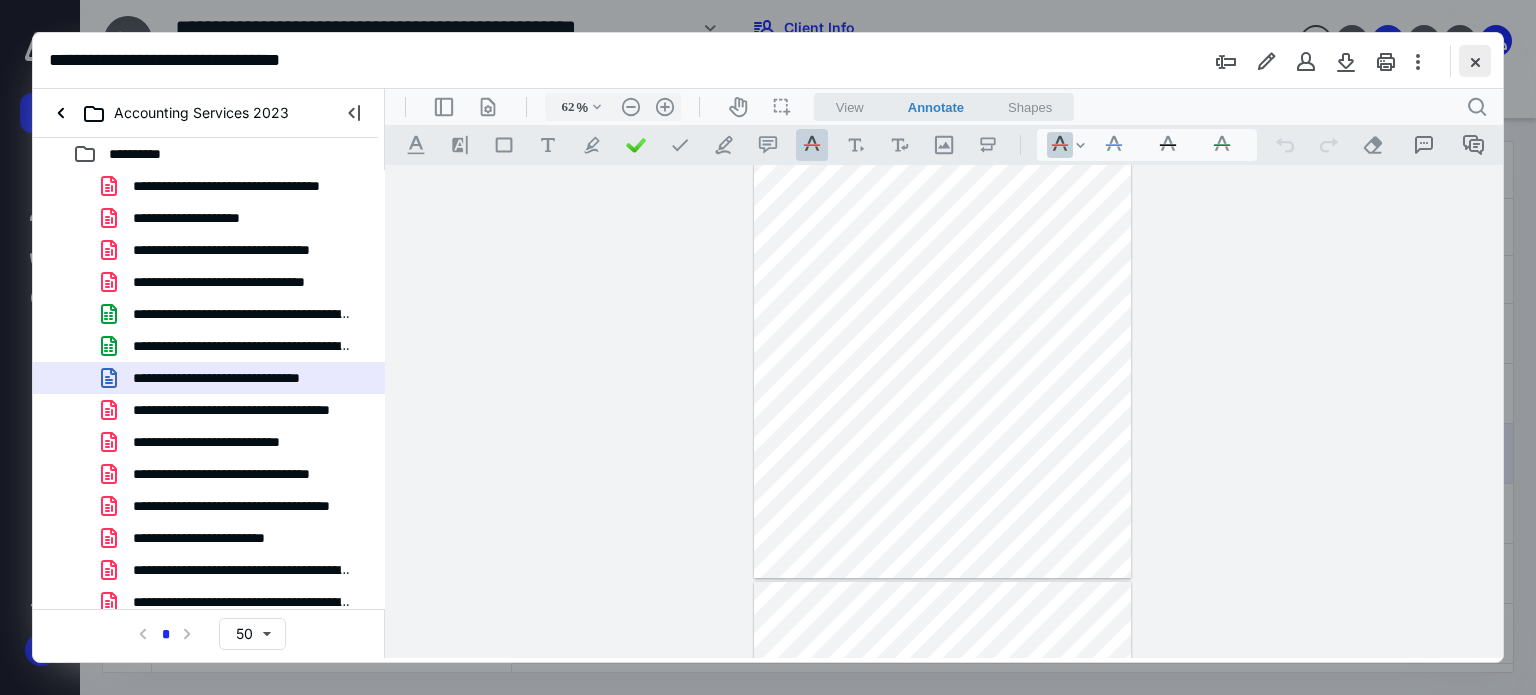 click at bounding box center (1475, 61) 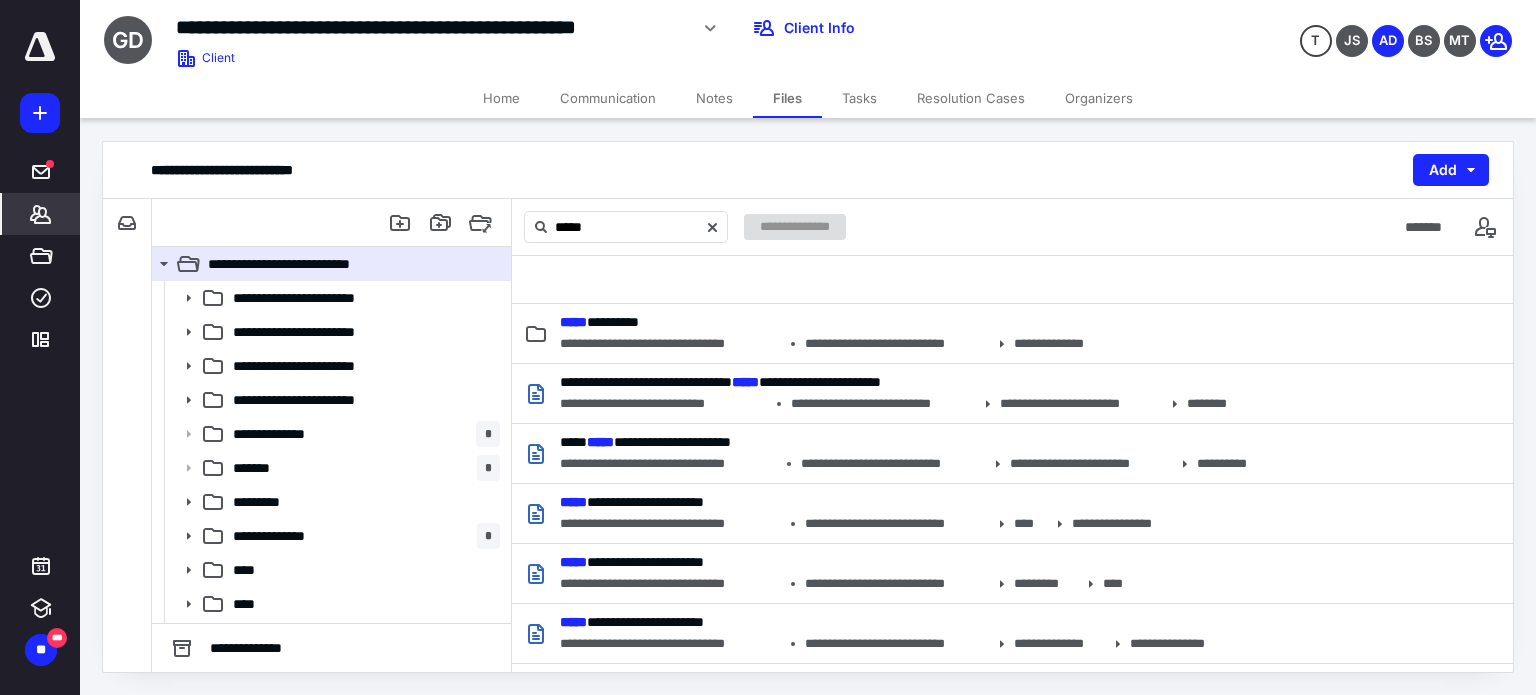 click 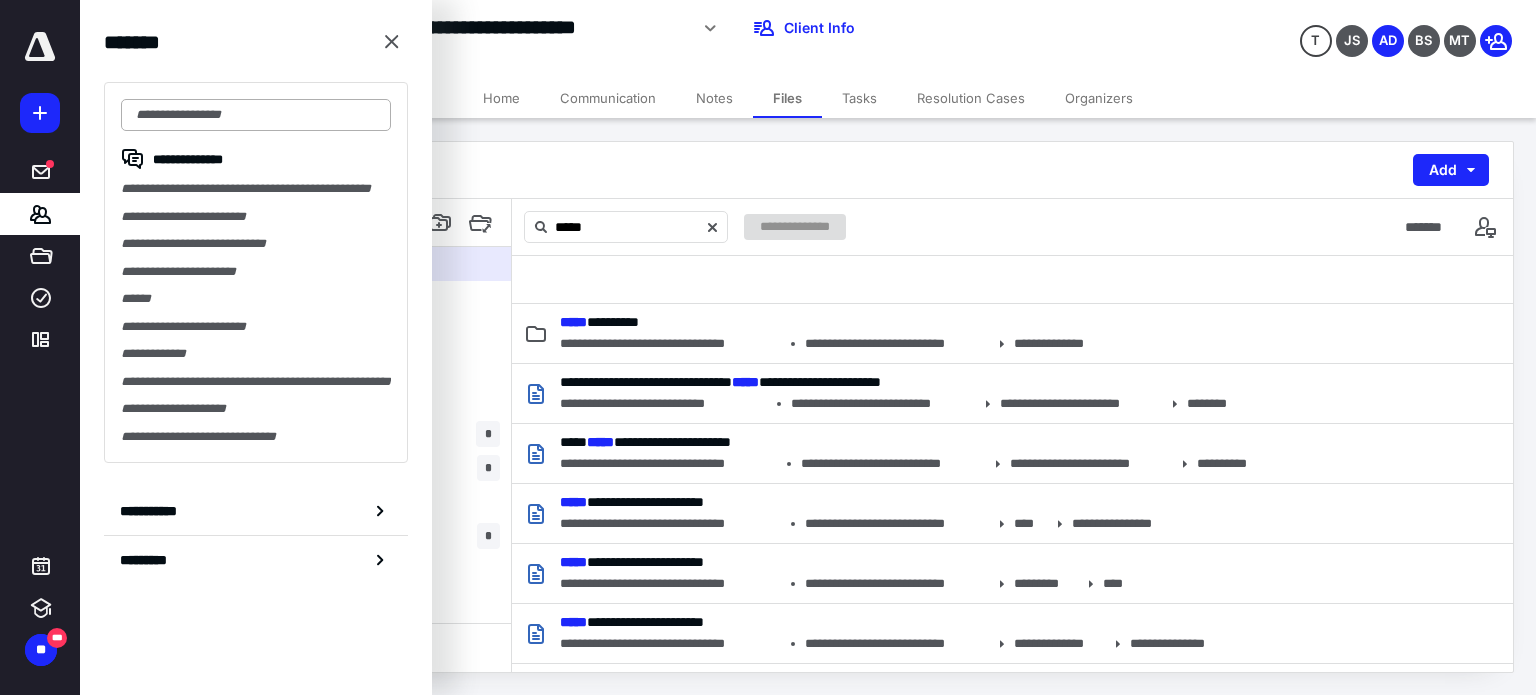 click at bounding box center [256, 115] 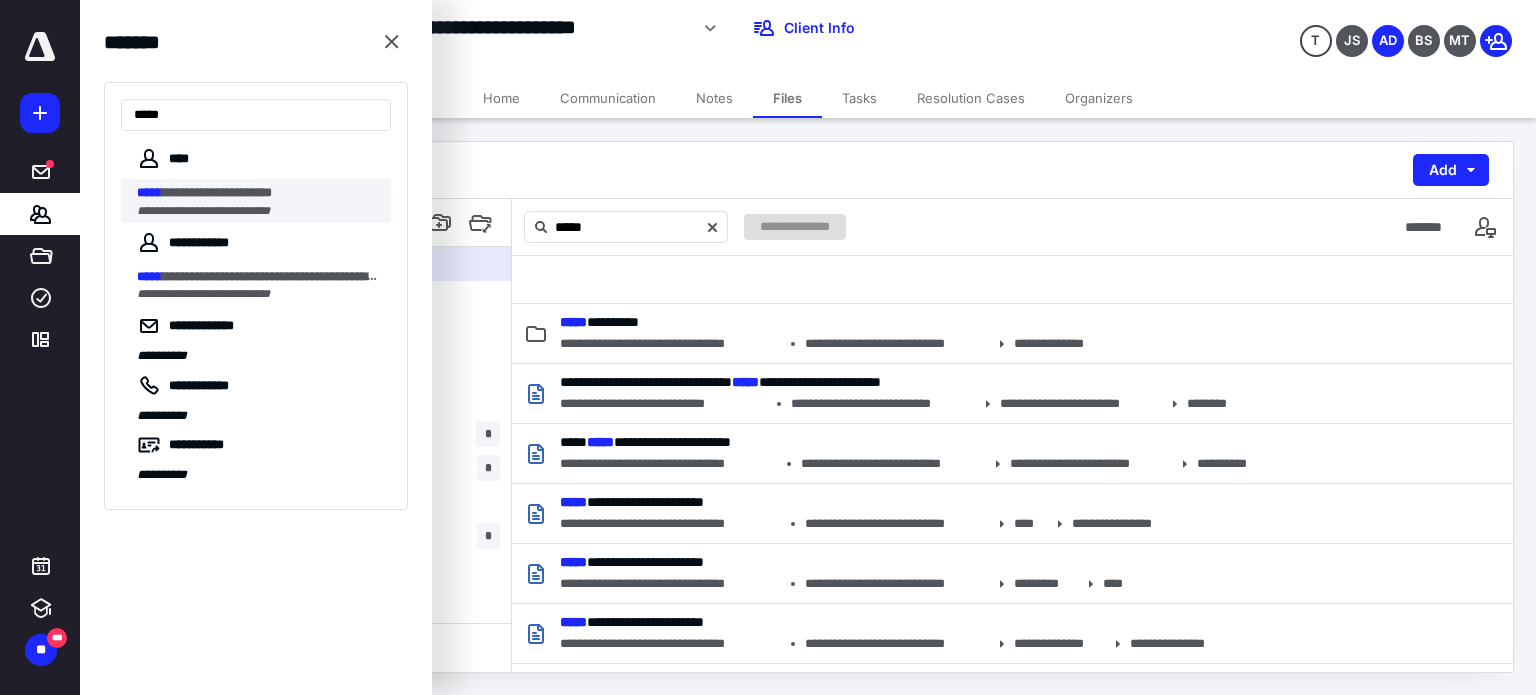 type on "*****" 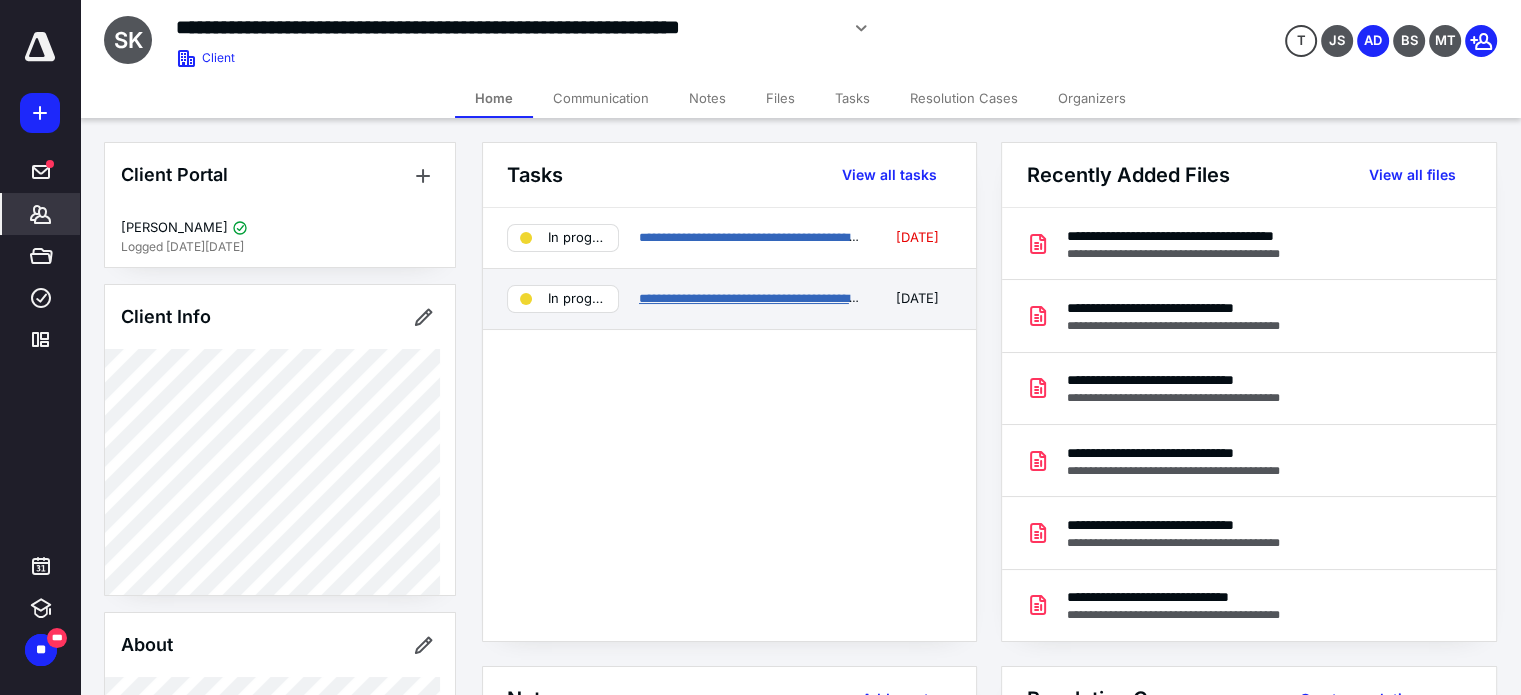 click on "**********" at bounding box center [791, 298] 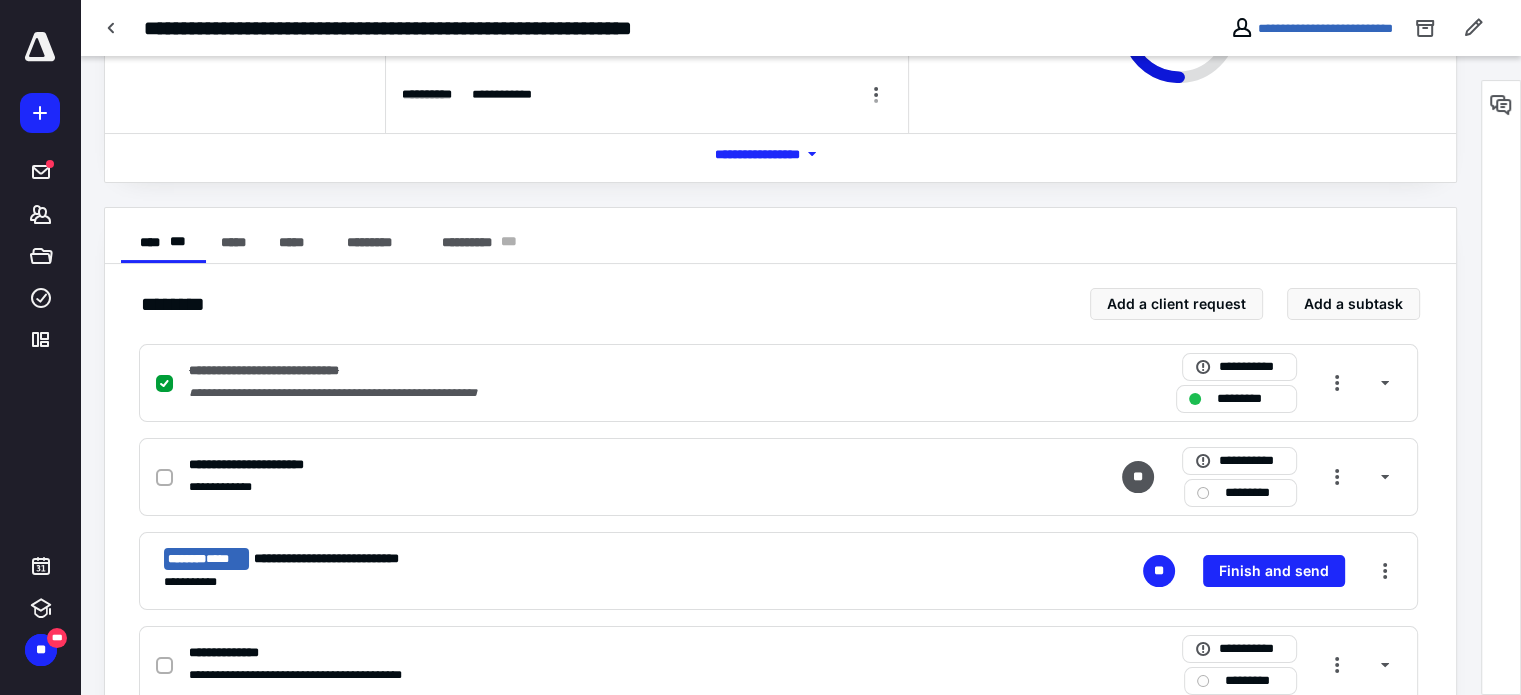 scroll, scrollTop: 100, scrollLeft: 0, axis: vertical 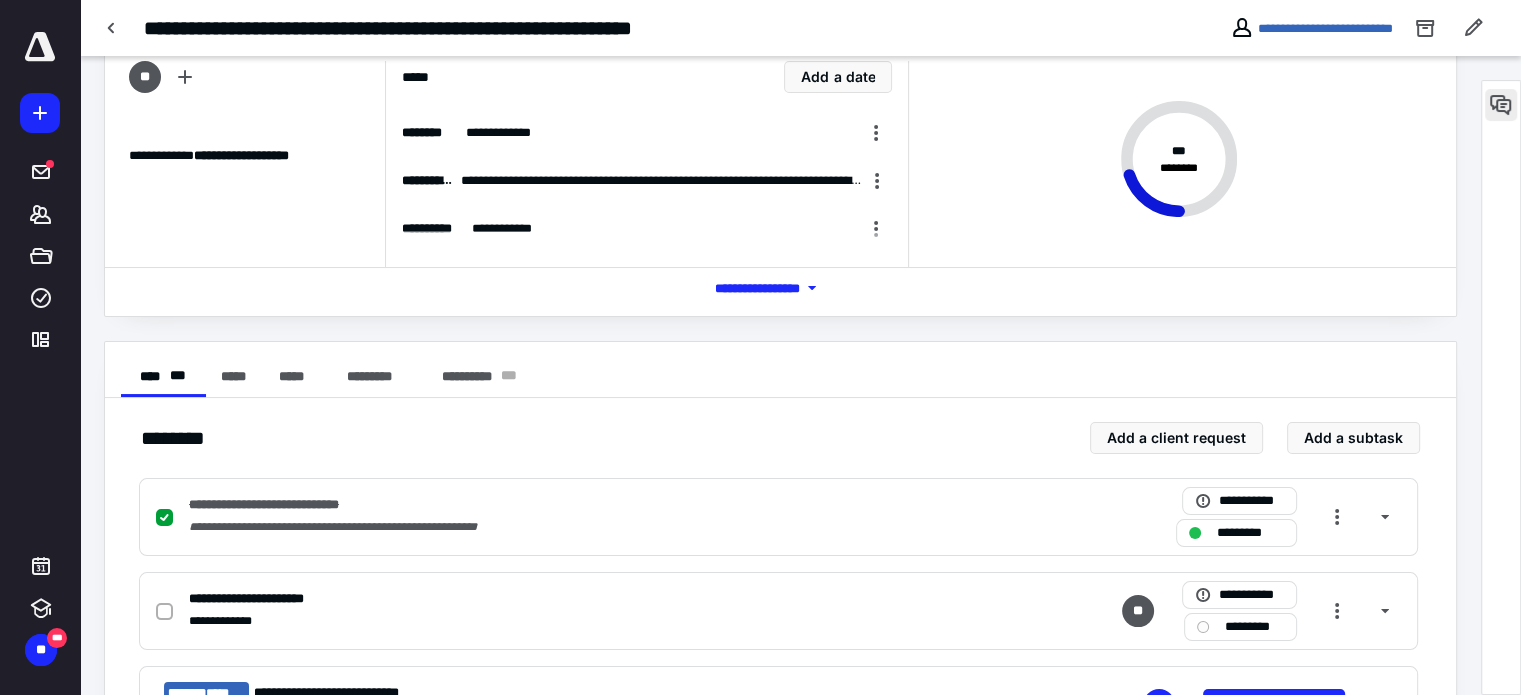 click at bounding box center [1501, 105] 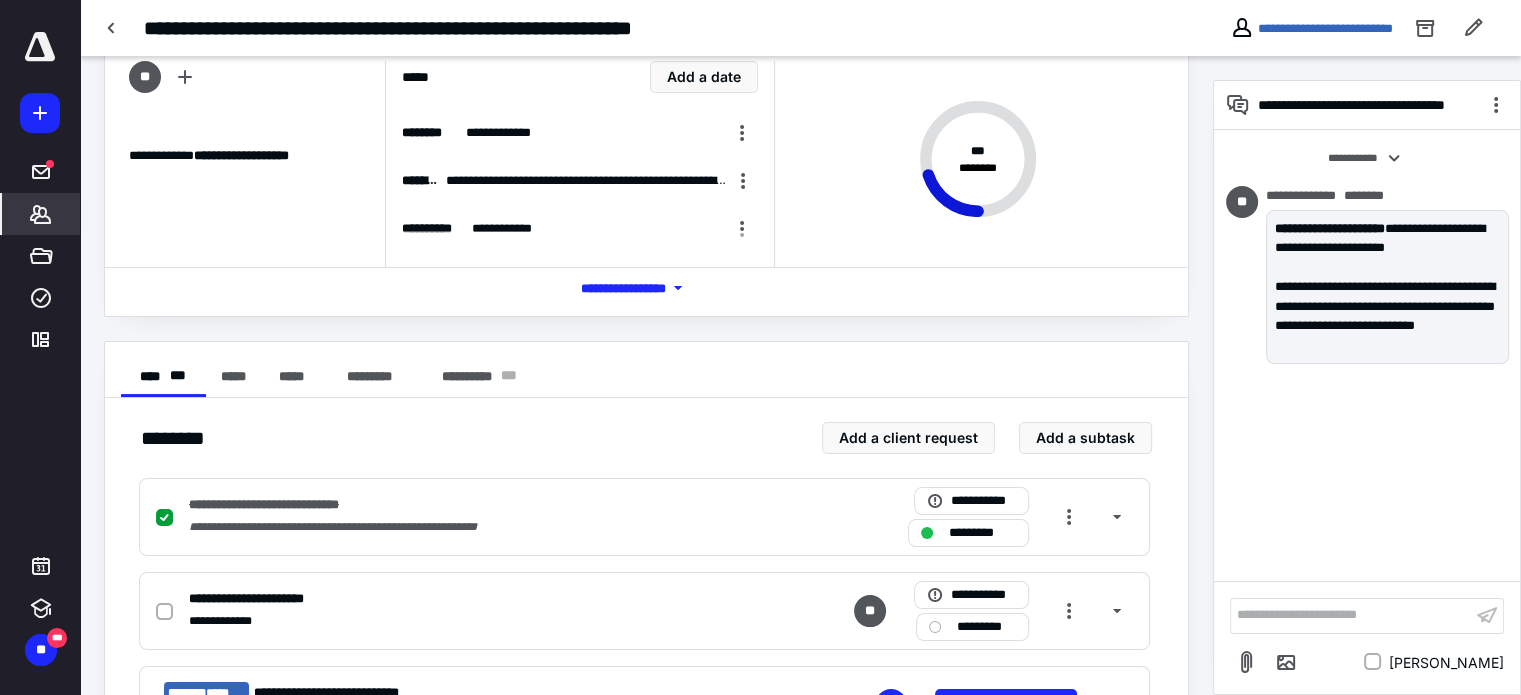 click 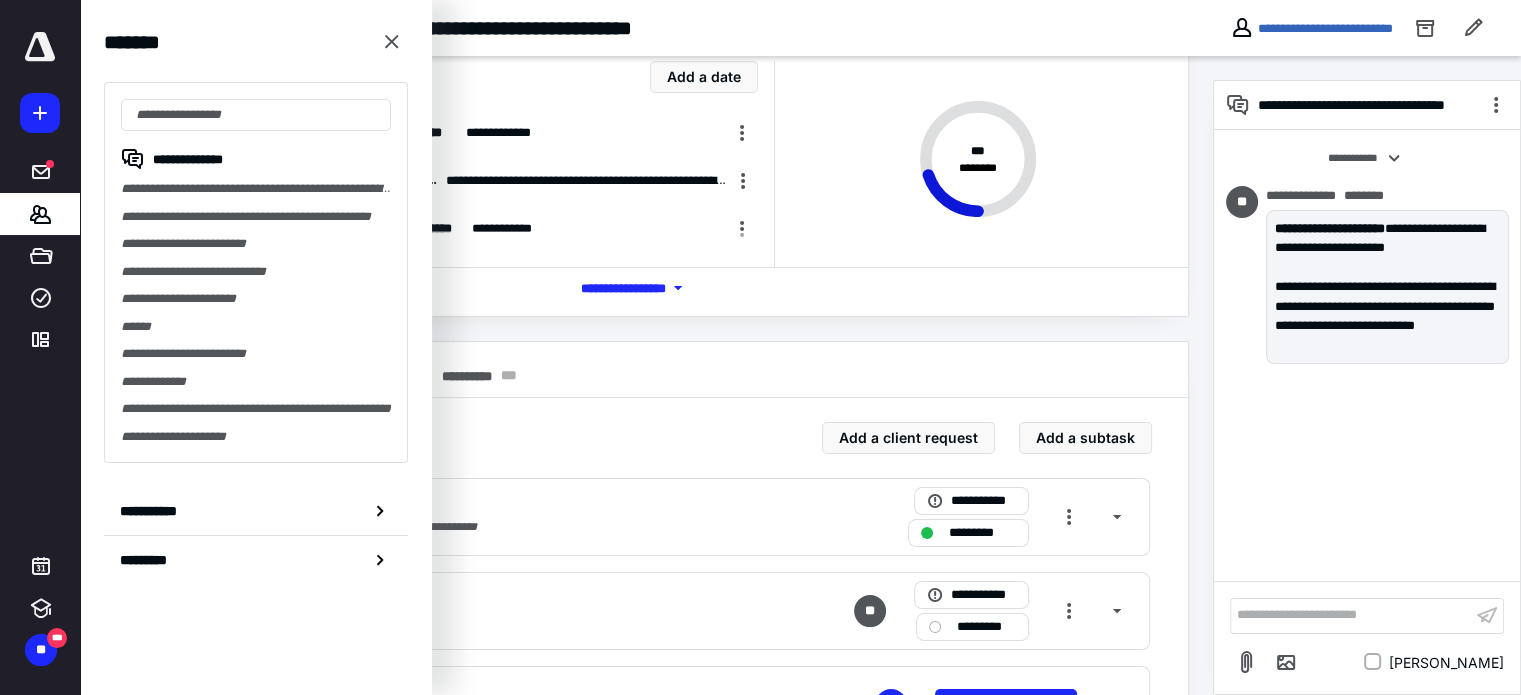 click on "**********" at bounding box center (800, 28) 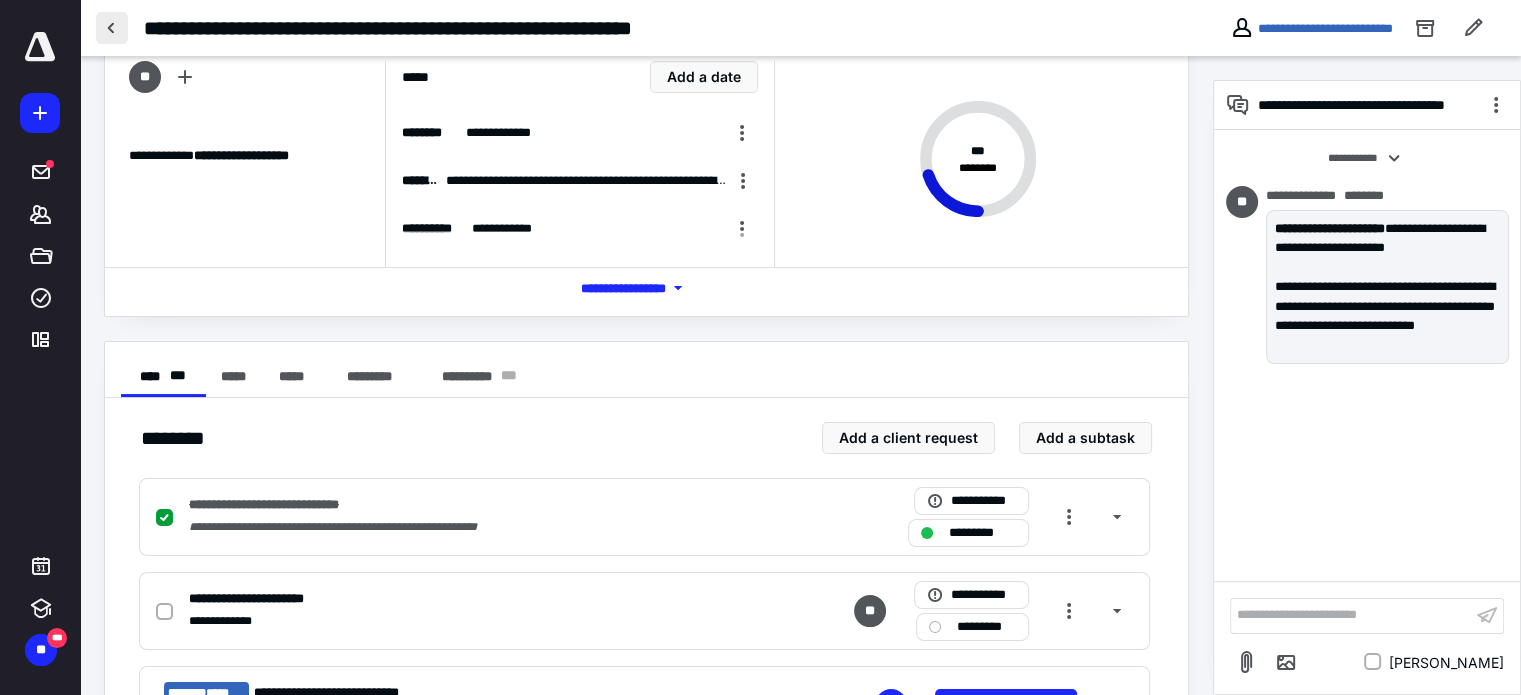 click at bounding box center [112, 28] 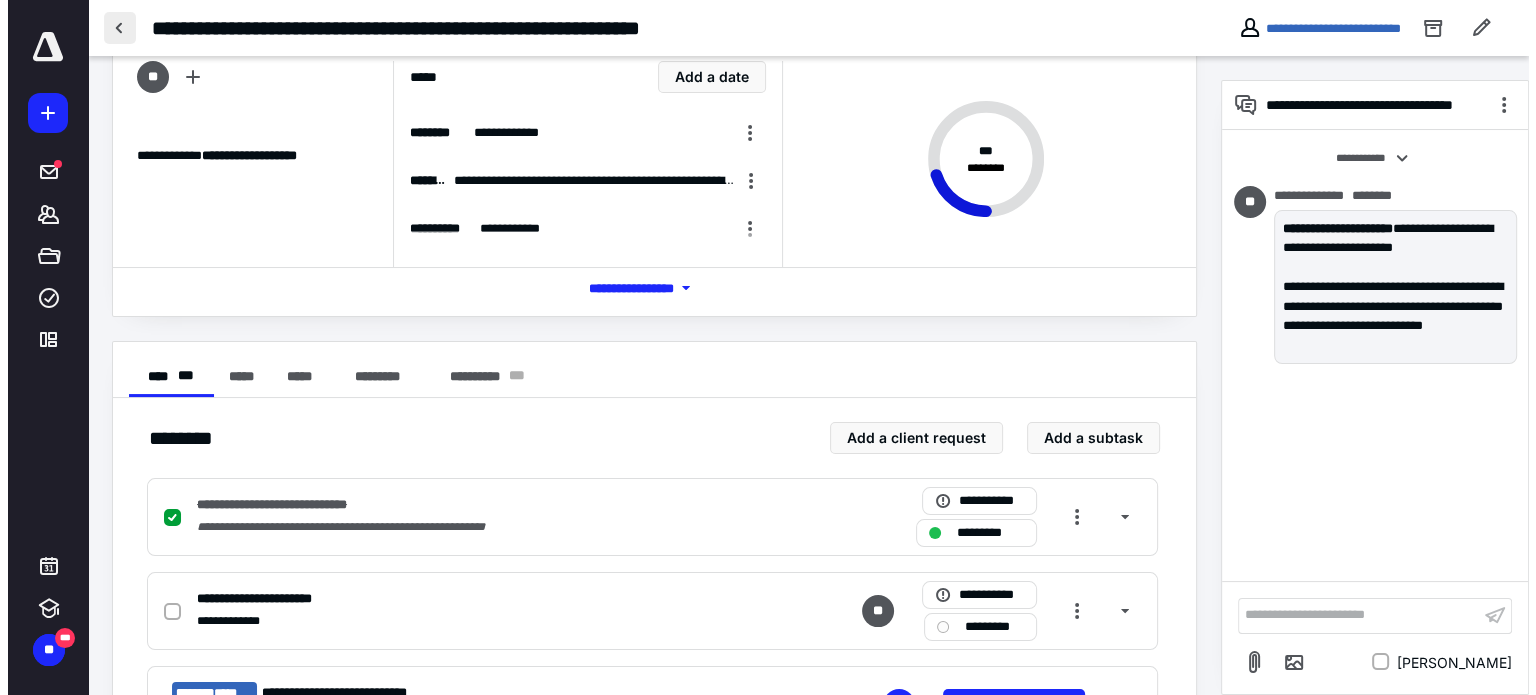 scroll, scrollTop: 0, scrollLeft: 0, axis: both 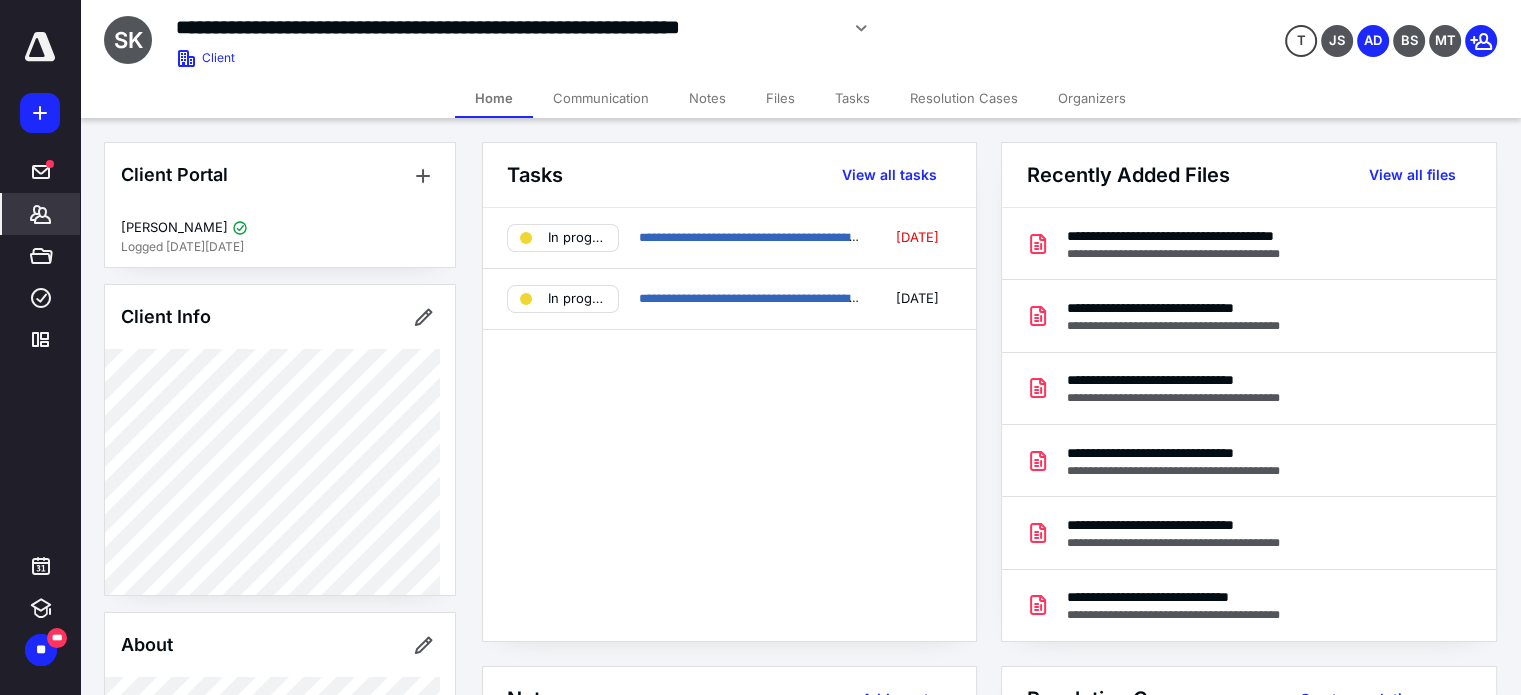 click on "Files" at bounding box center [780, 98] 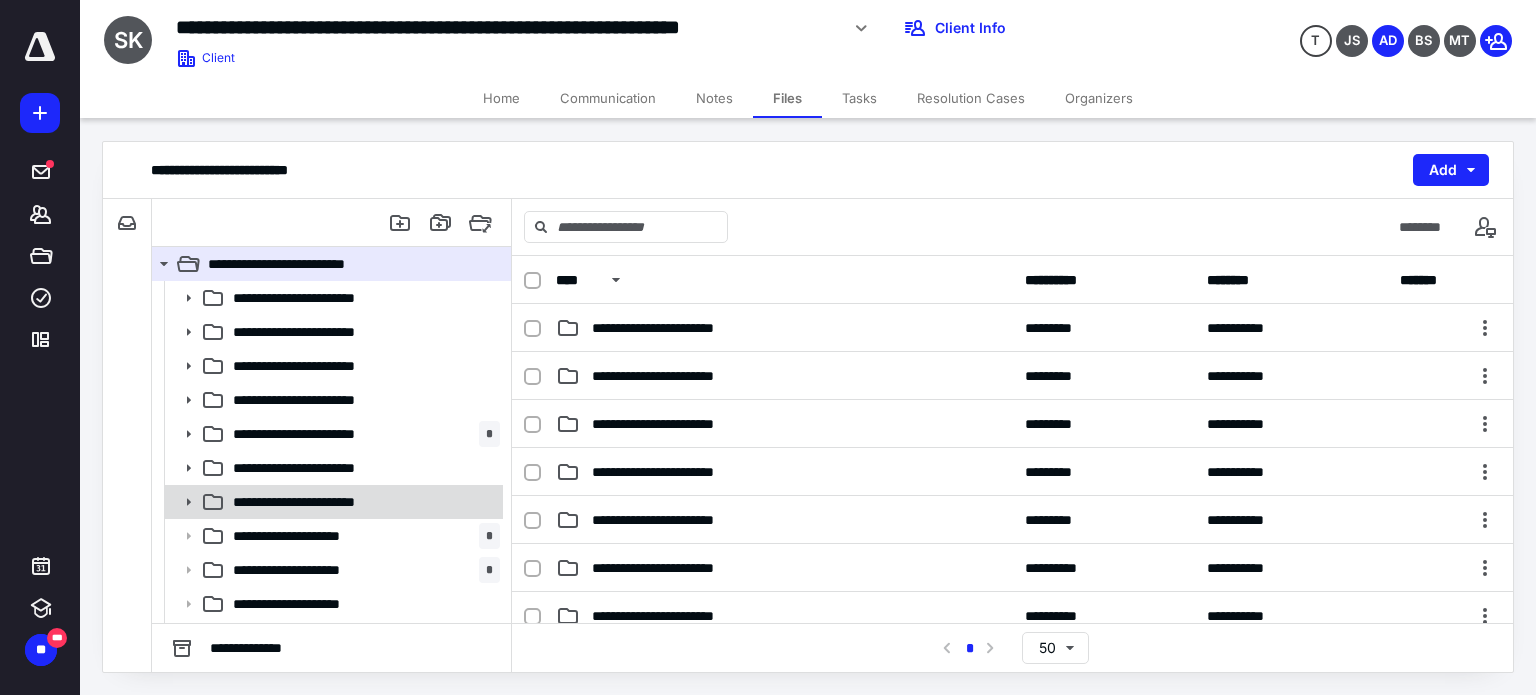 click on "**********" at bounding box center [362, 502] 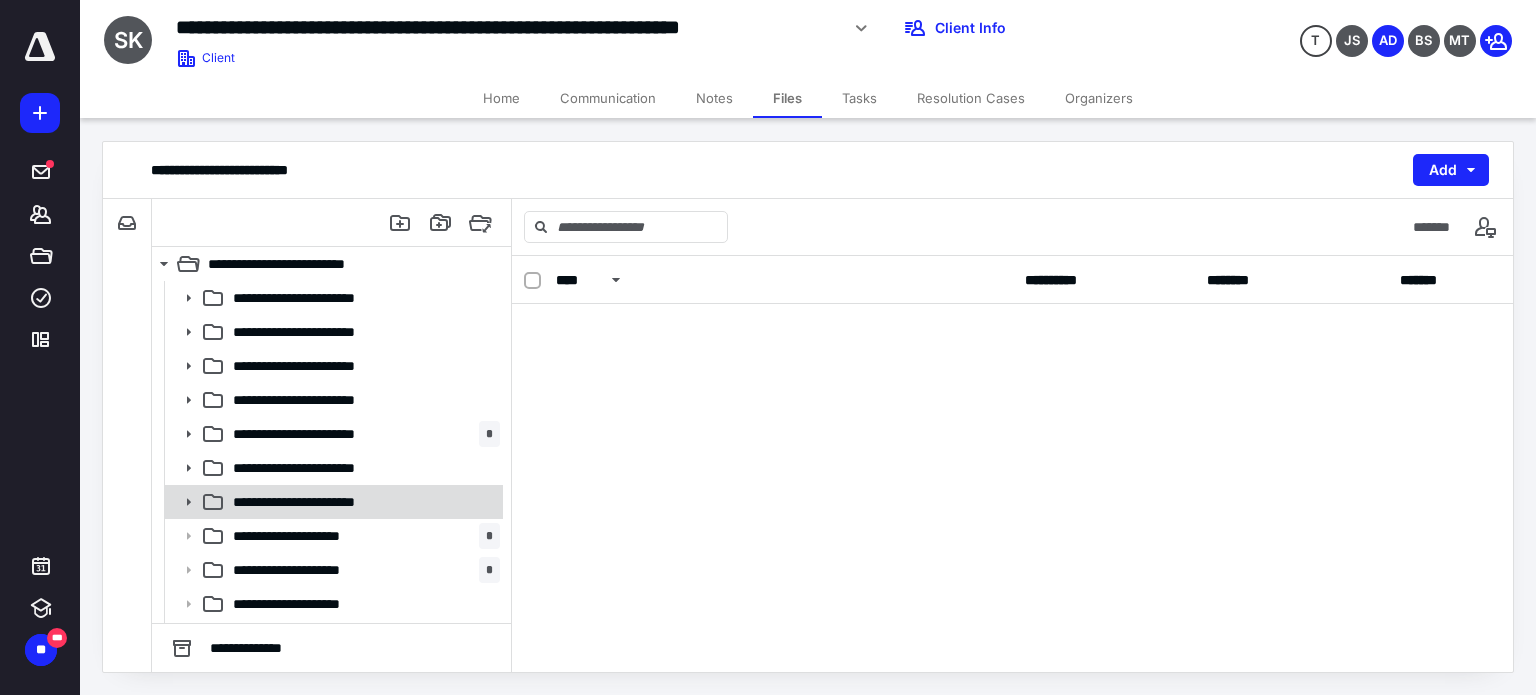 click on "**********" at bounding box center (362, 502) 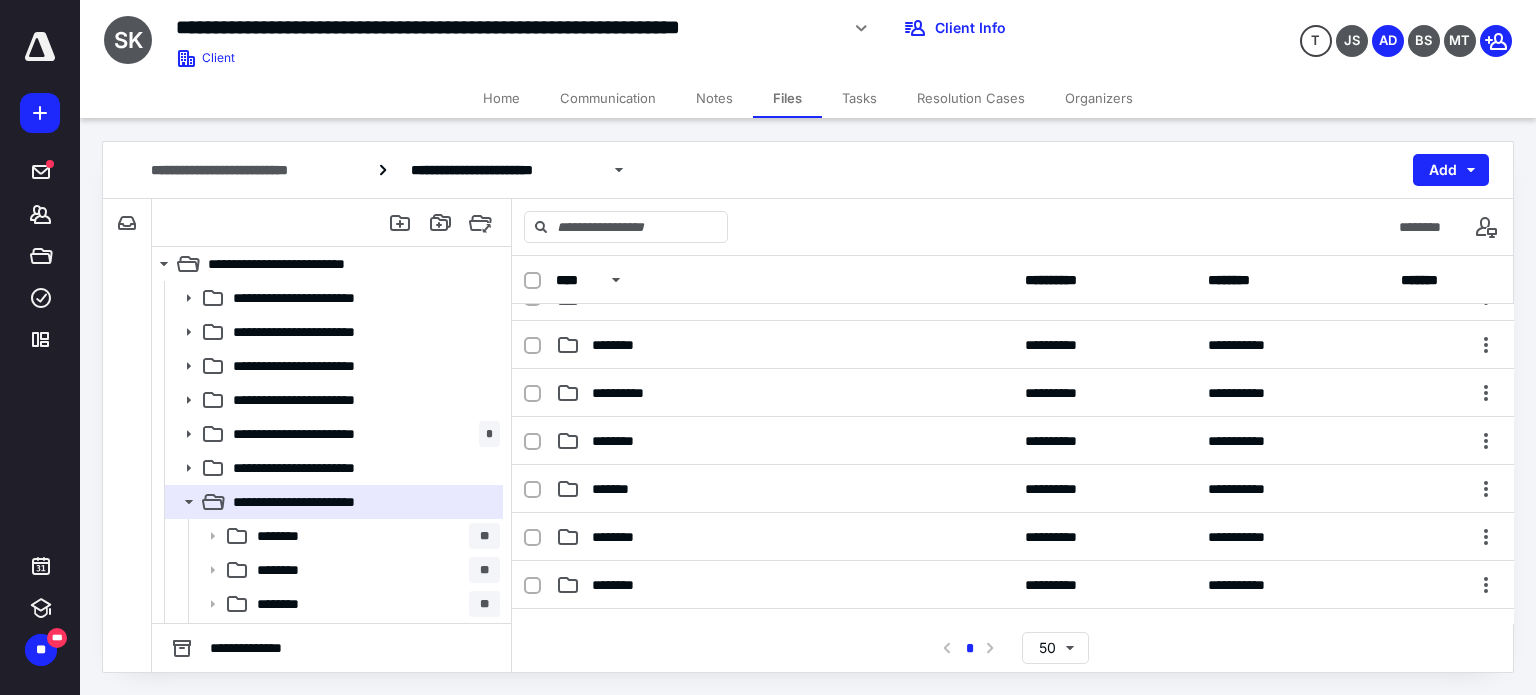 scroll, scrollTop: 200, scrollLeft: 0, axis: vertical 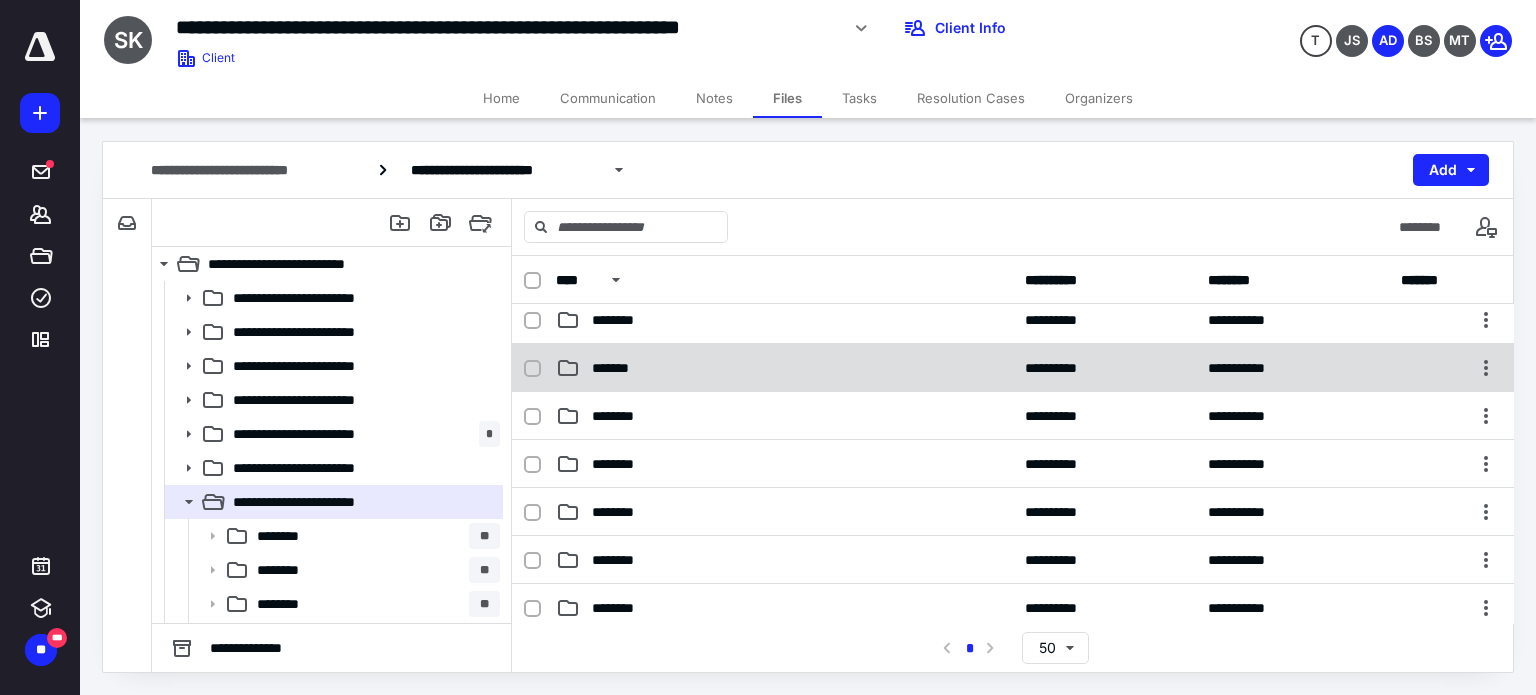 click on "*******" at bounding box center (784, 368) 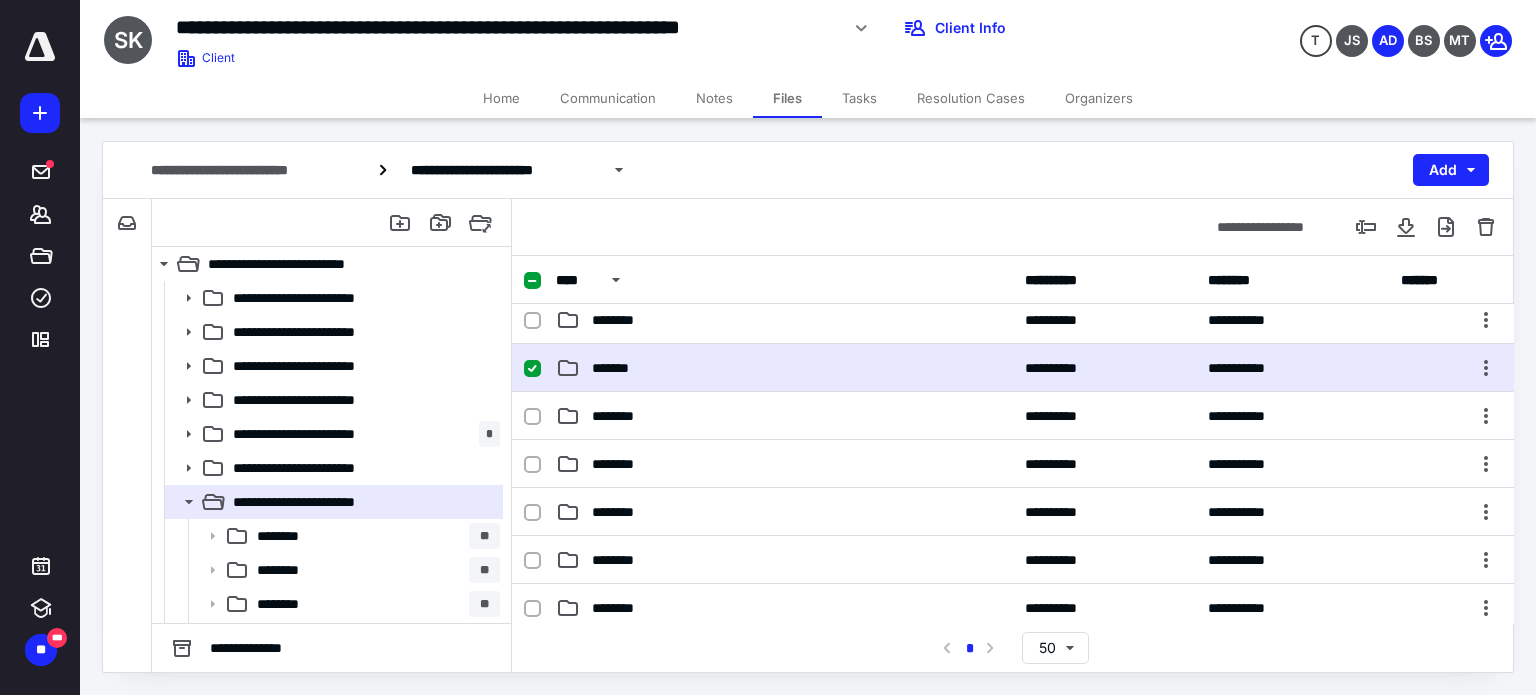 click on "*******" at bounding box center [784, 368] 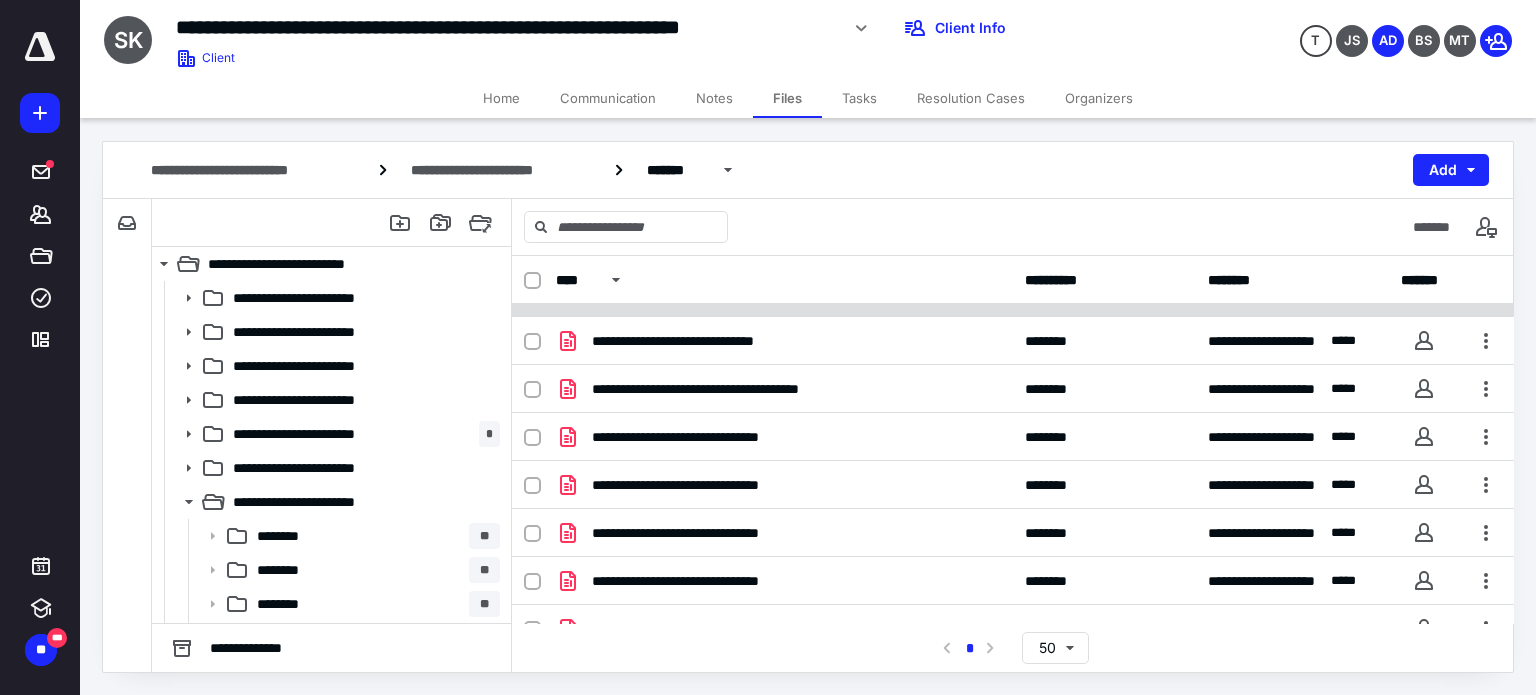 scroll, scrollTop: 62, scrollLeft: 0, axis: vertical 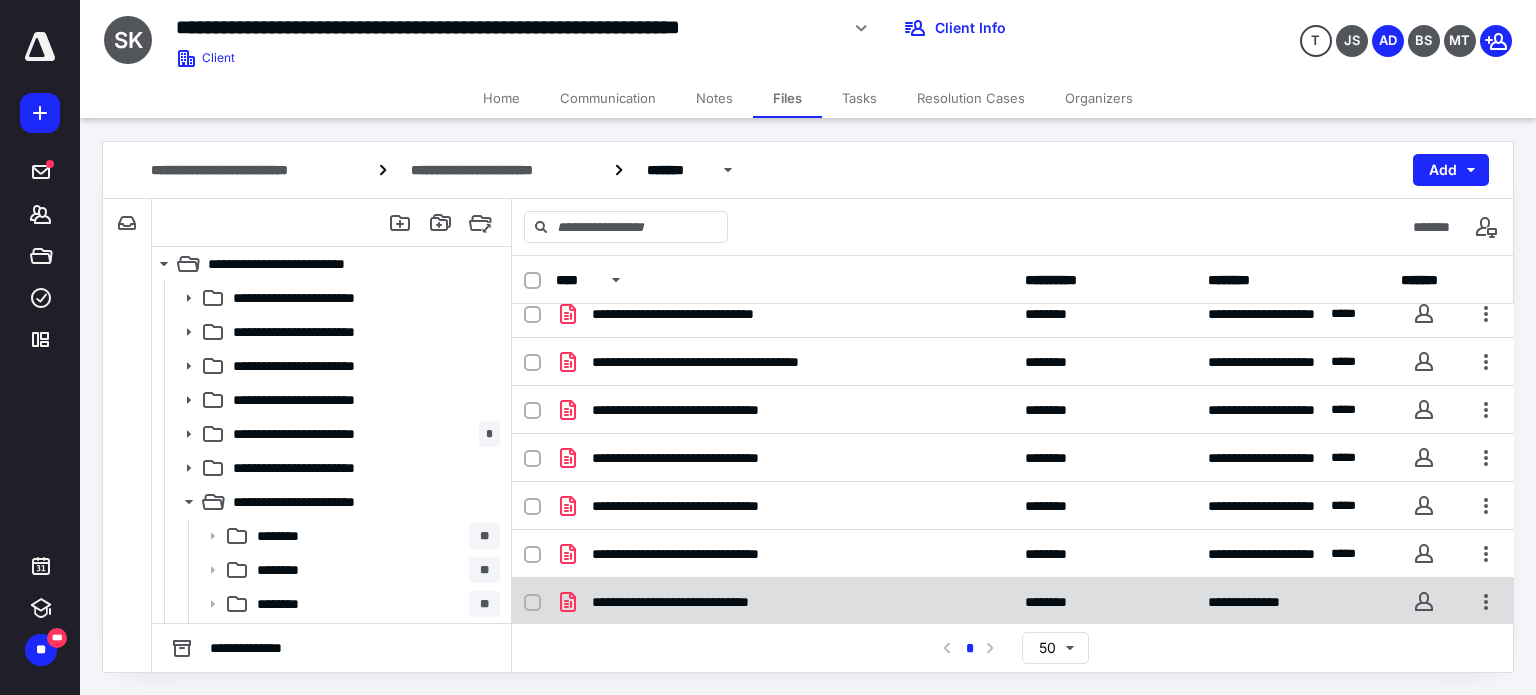 click on "**********" at bounding box center (700, 602) 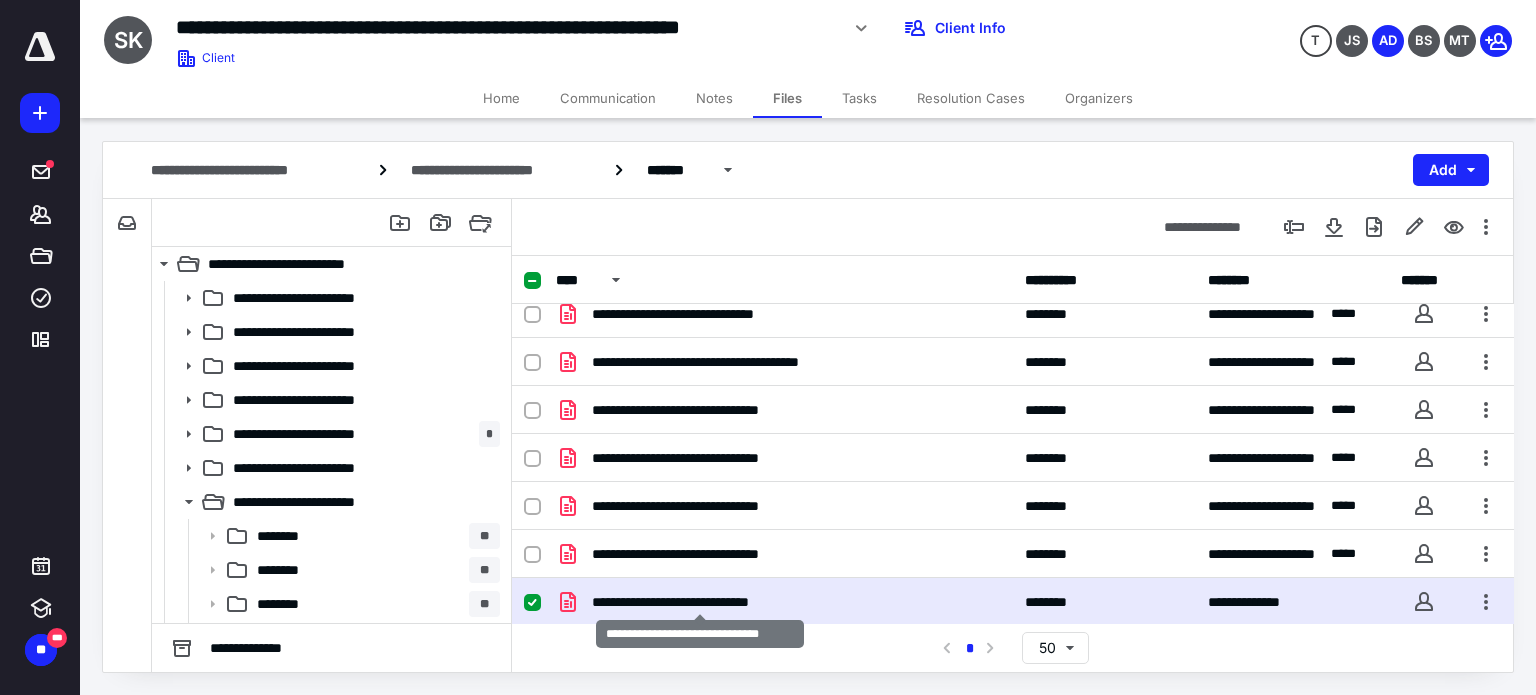 click on "**********" at bounding box center [700, 602] 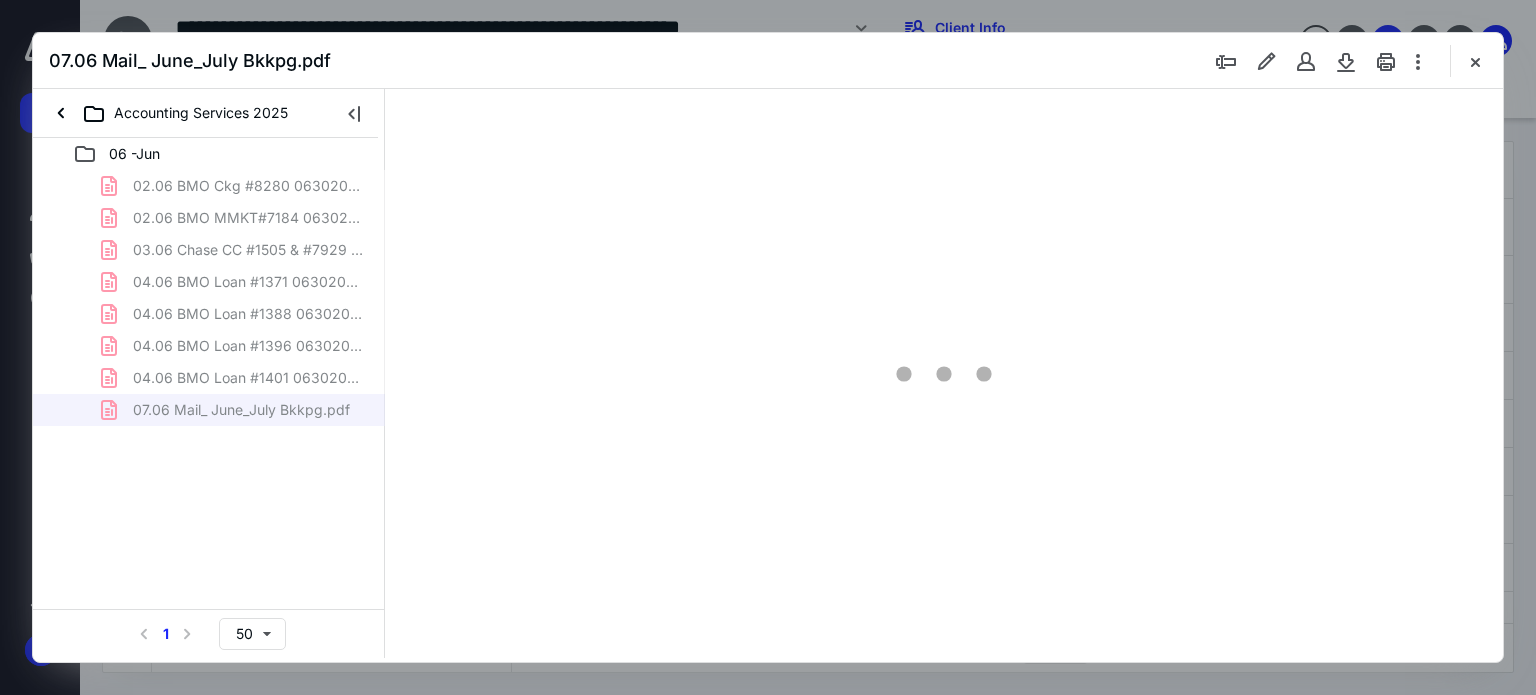 scroll, scrollTop: 62, scrollLeft: 0, axis: vertical 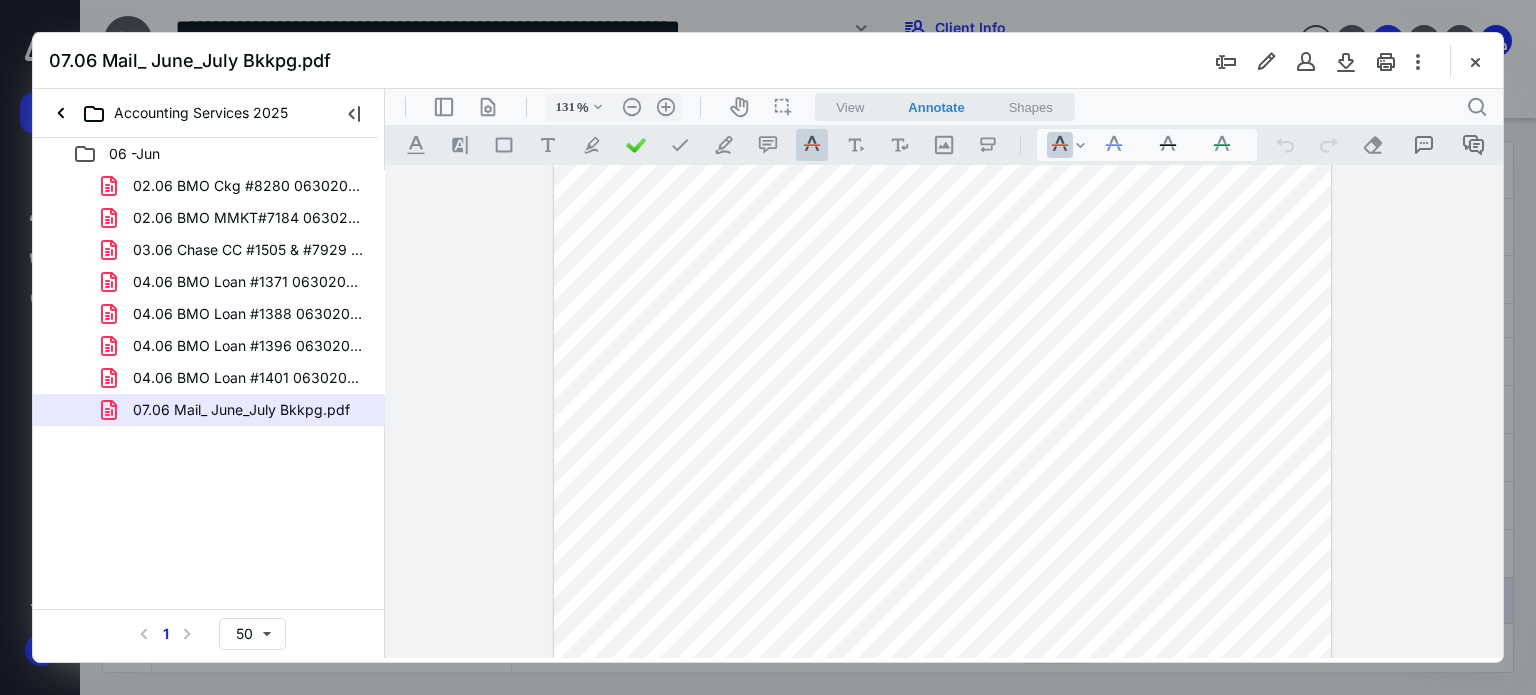 type on "106" 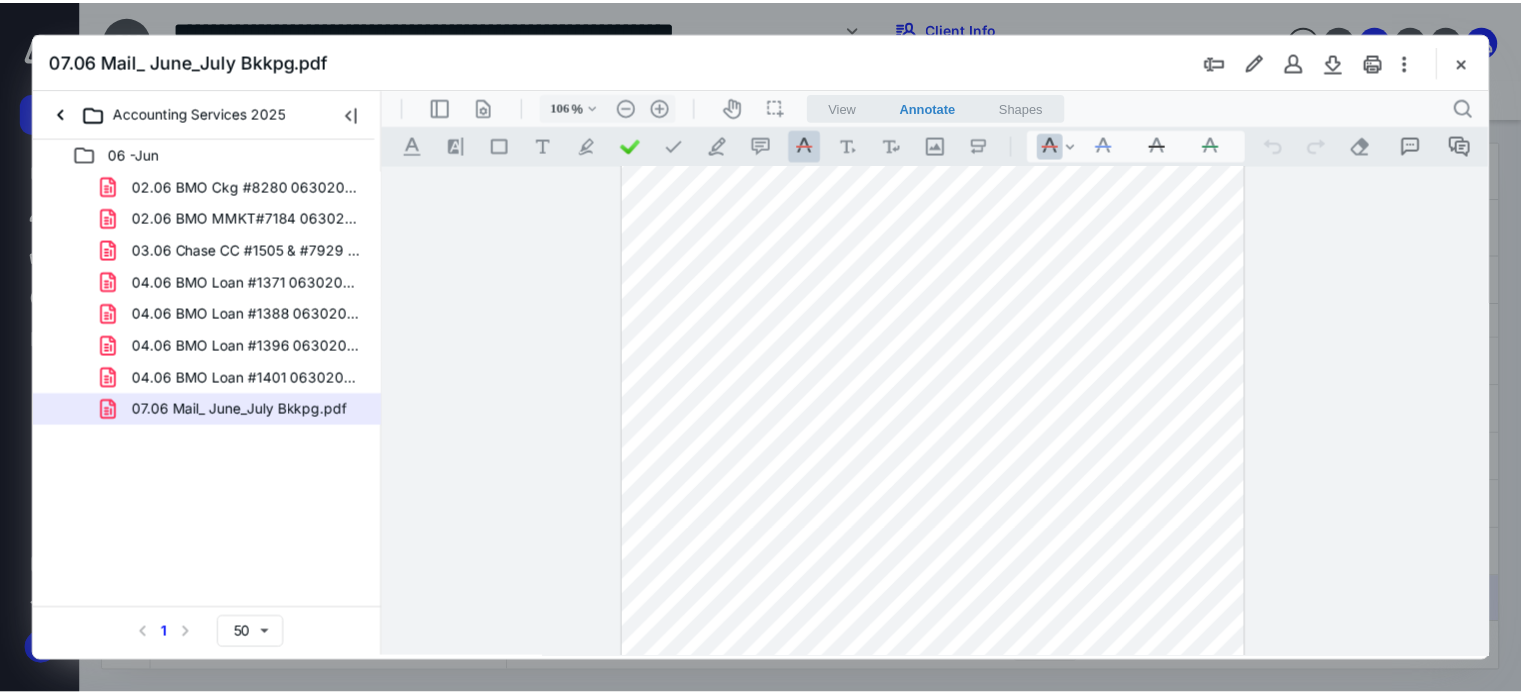 scroll, scrollTop: 403, scrollLeft: 0, axis: vertical 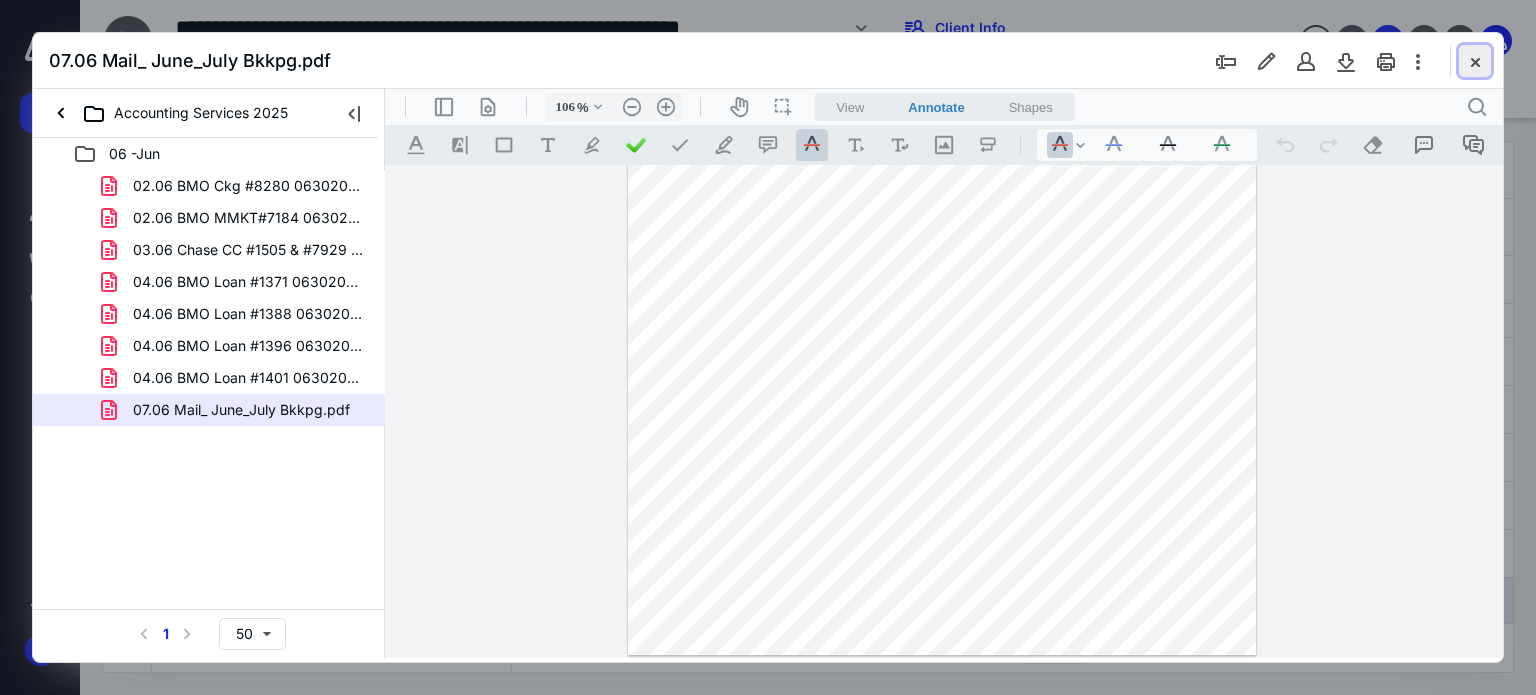 click at bounding box center (1475, 61) 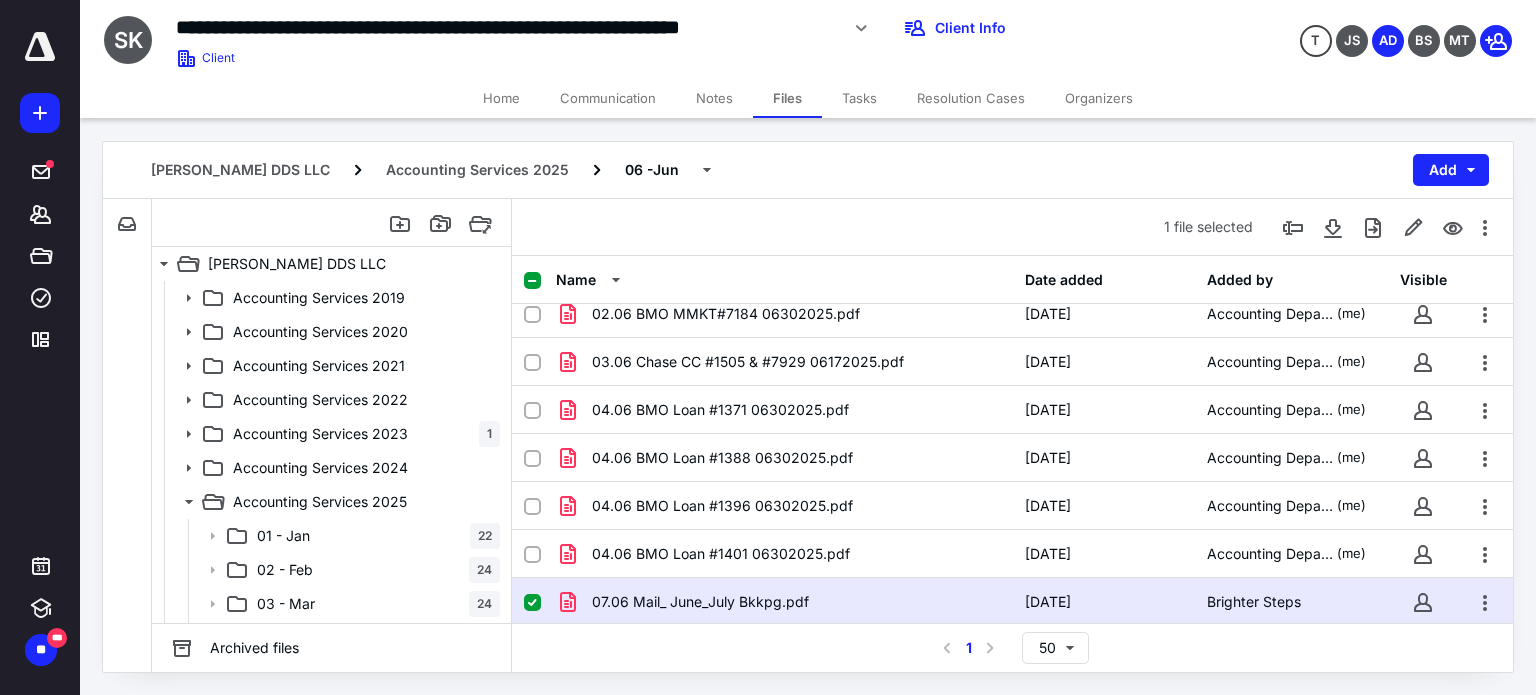 click on "Tasks" at bounding box center (859, 98) 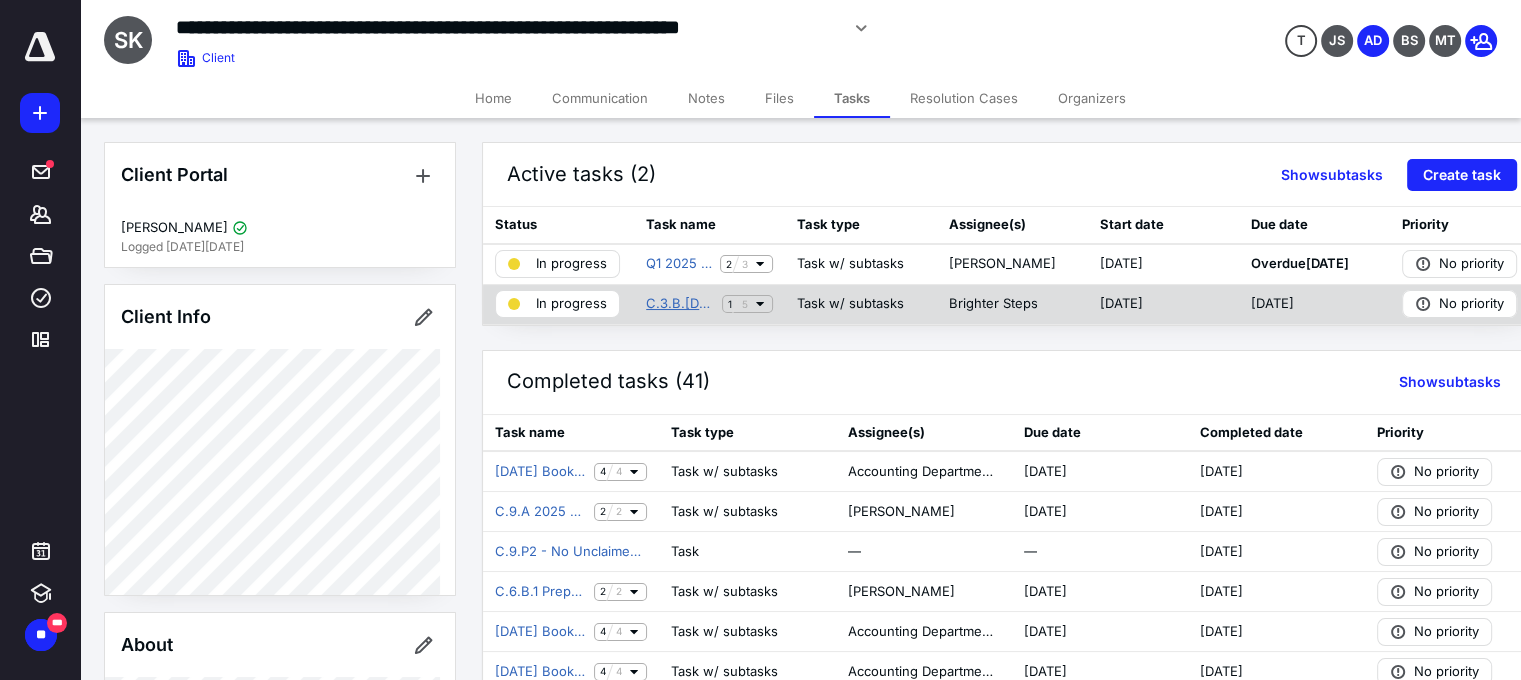 click on "C.3.B.1 June 2025 Bookkeeping for Stacy Schmitz Reece DDS LLC" at bounding box center [680, 304] 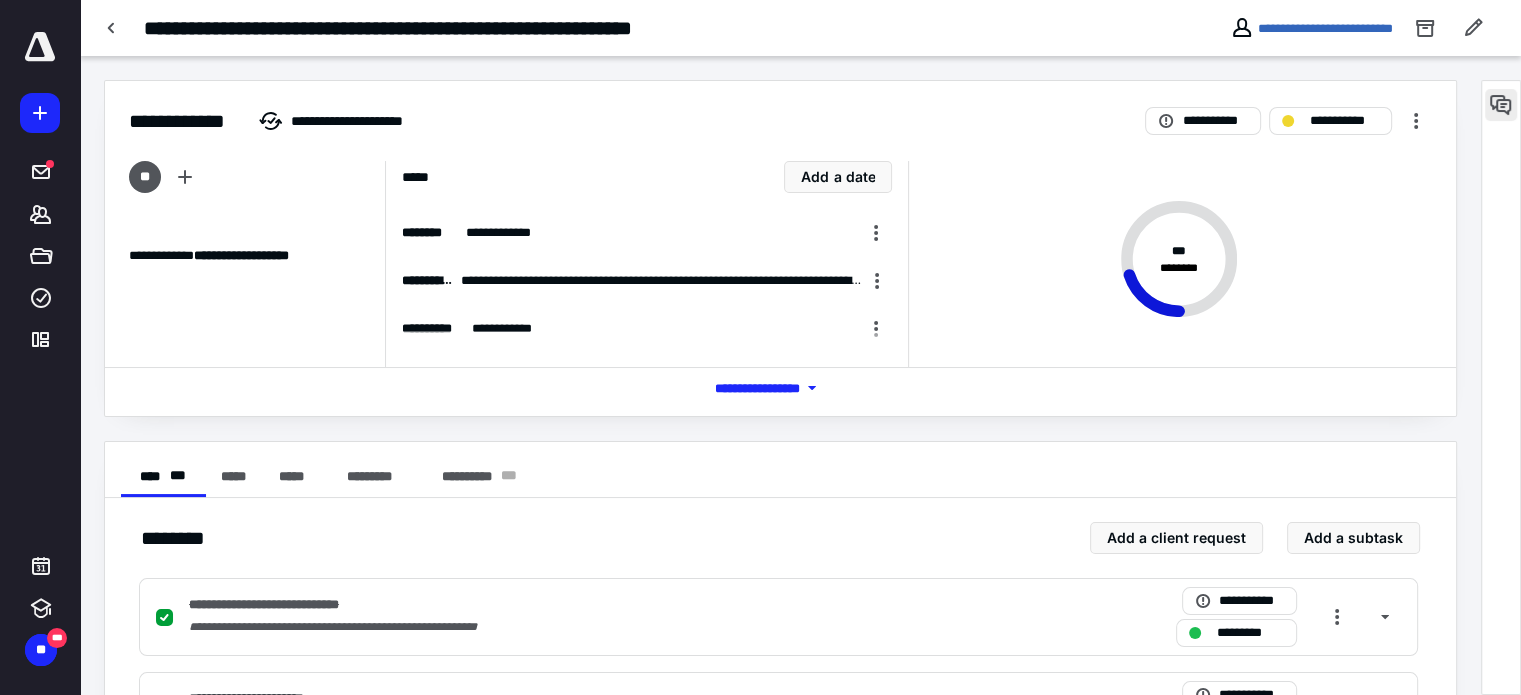 click at bounding box center [1501, 105] 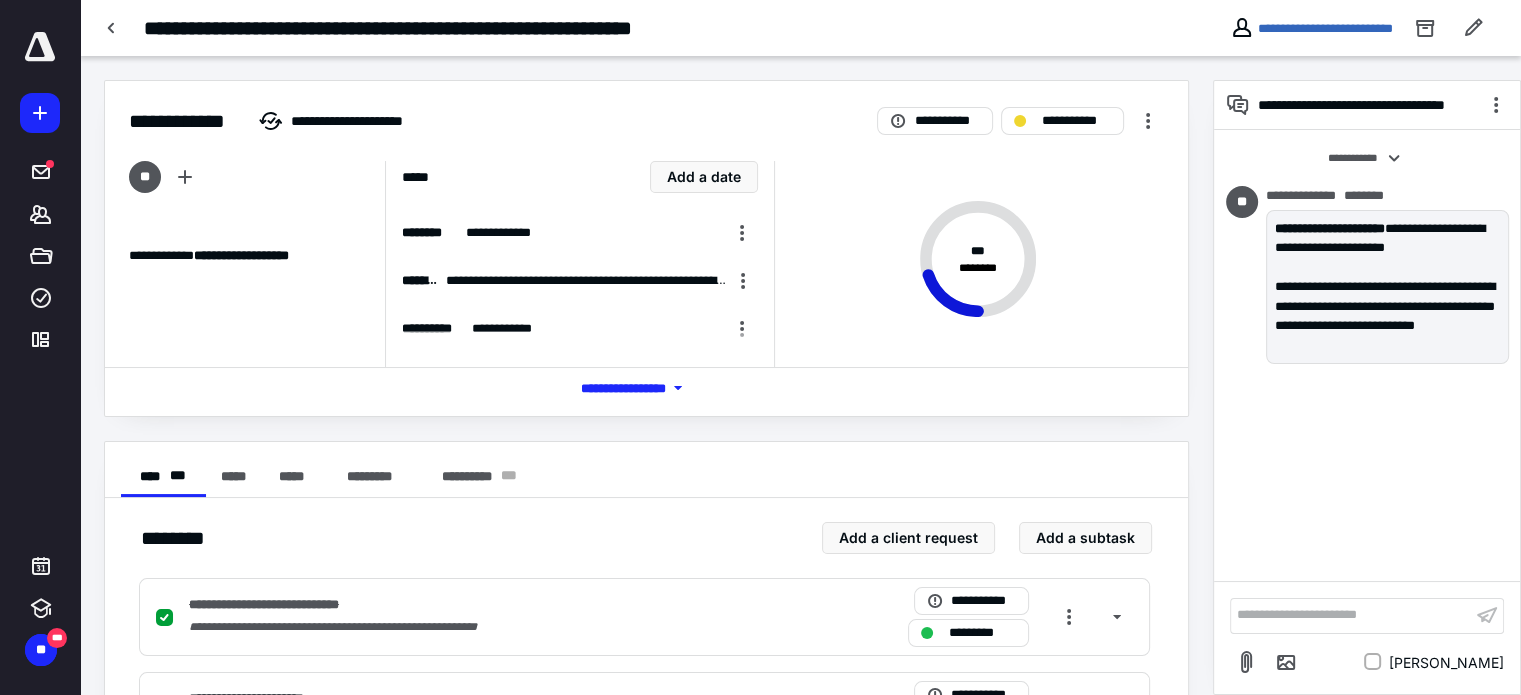 click on "**********" at bounding box center (1351, 615) 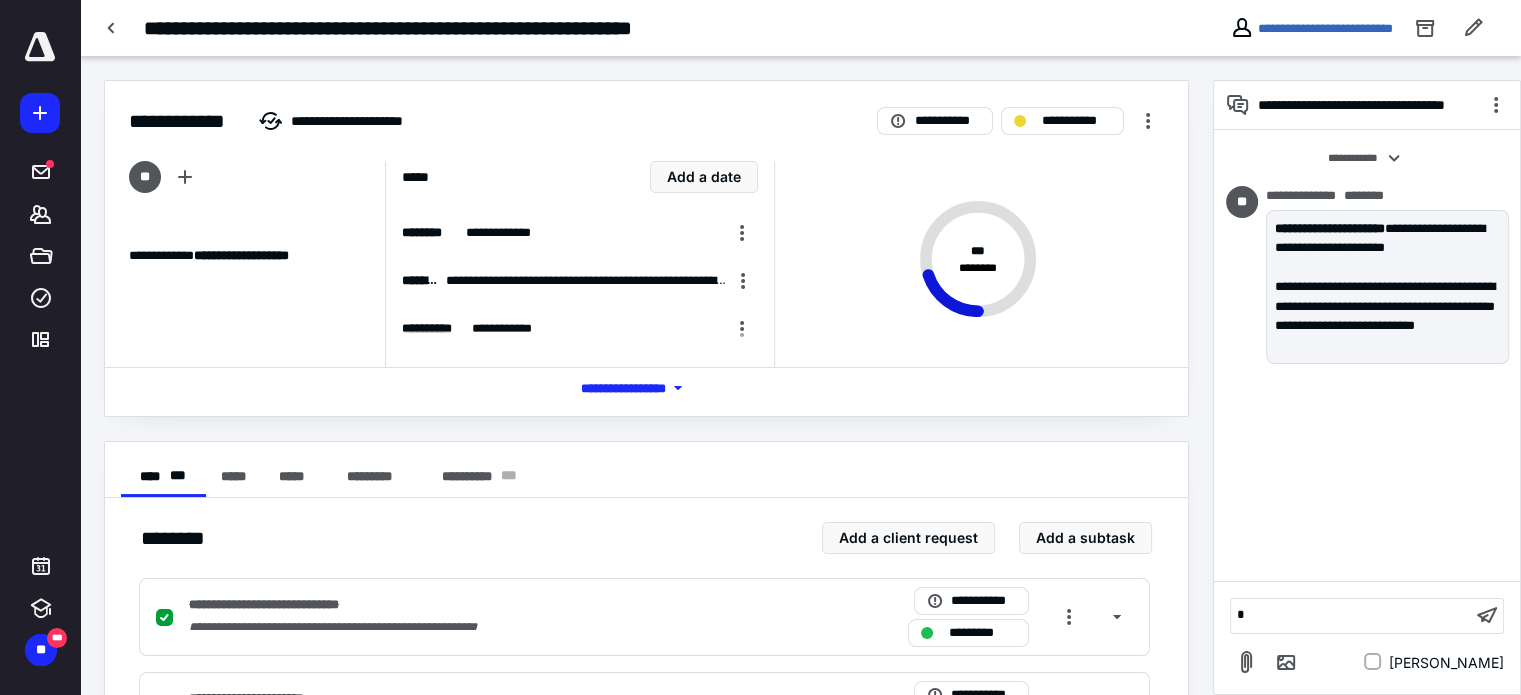 type 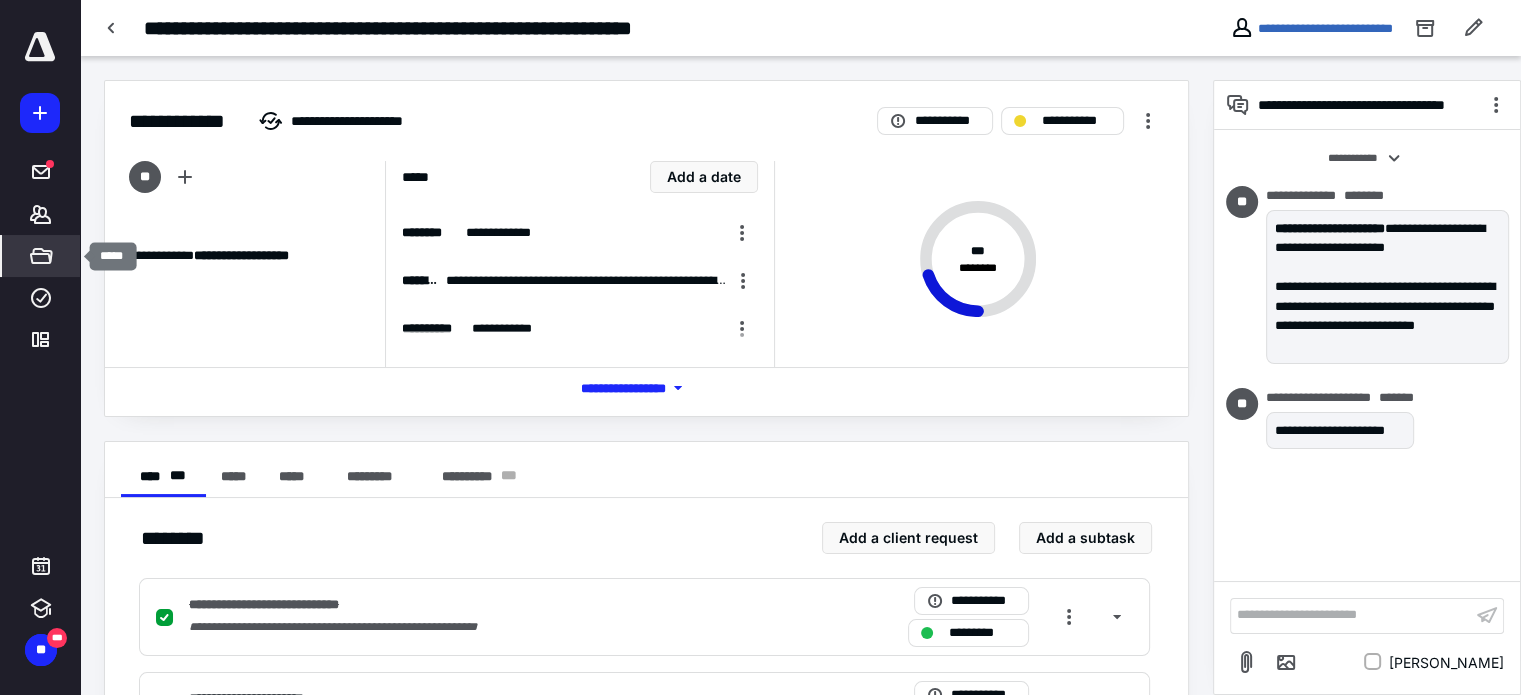 click on "*****" at bounding box center [41, 256] 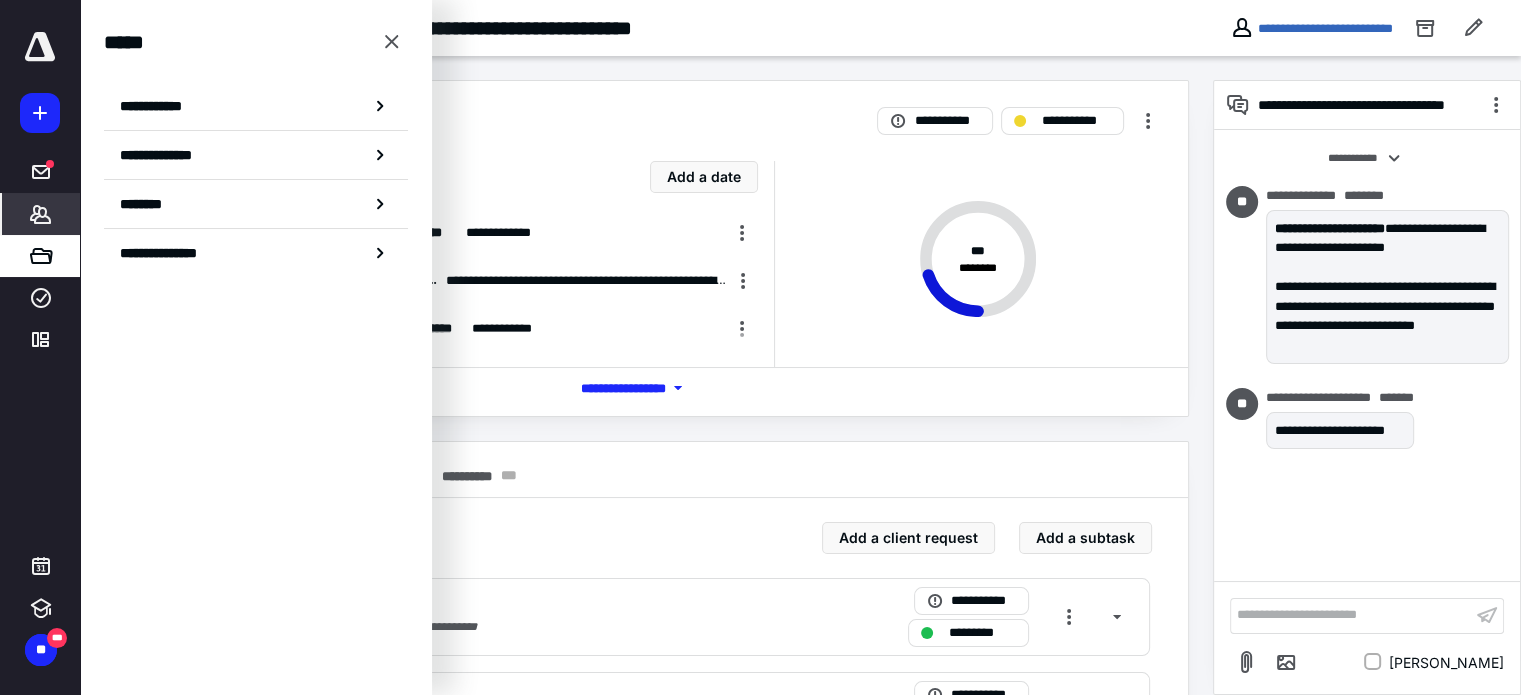 click 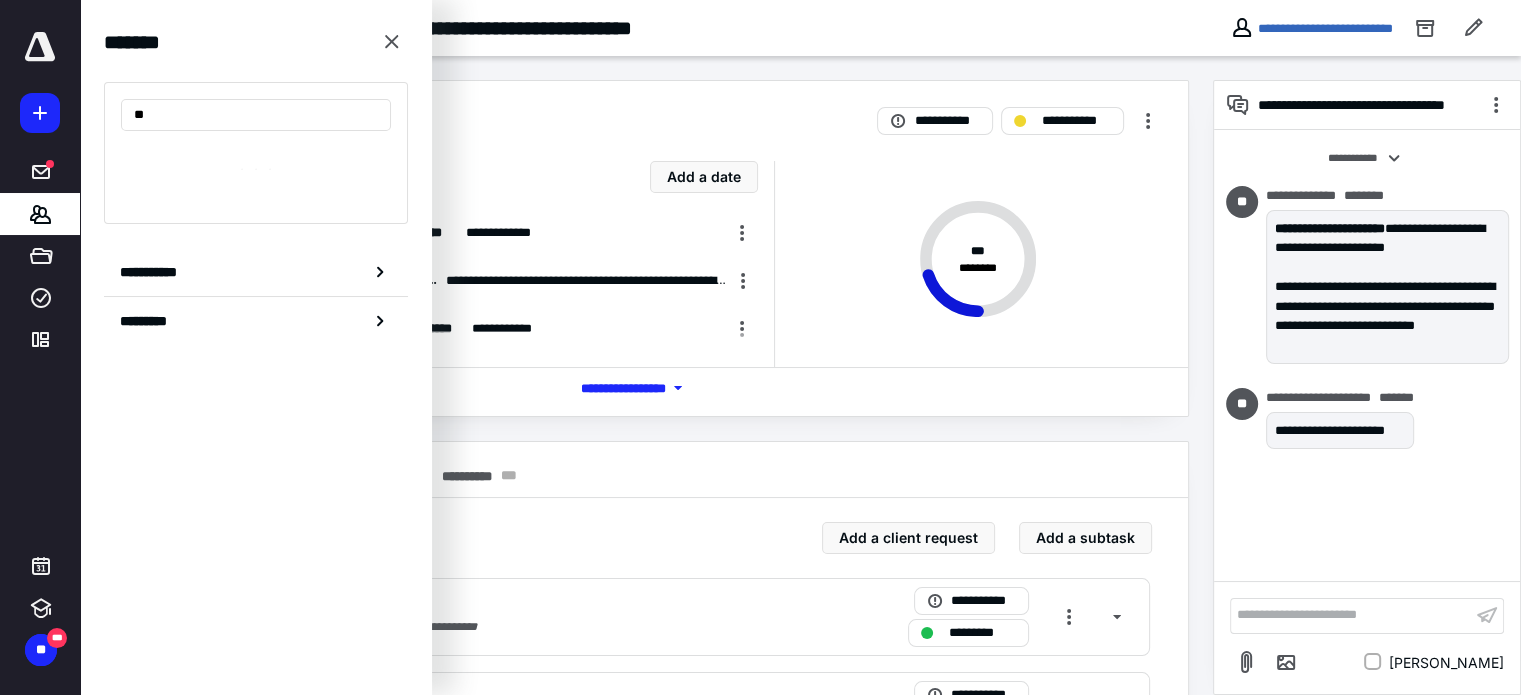 type on "*" 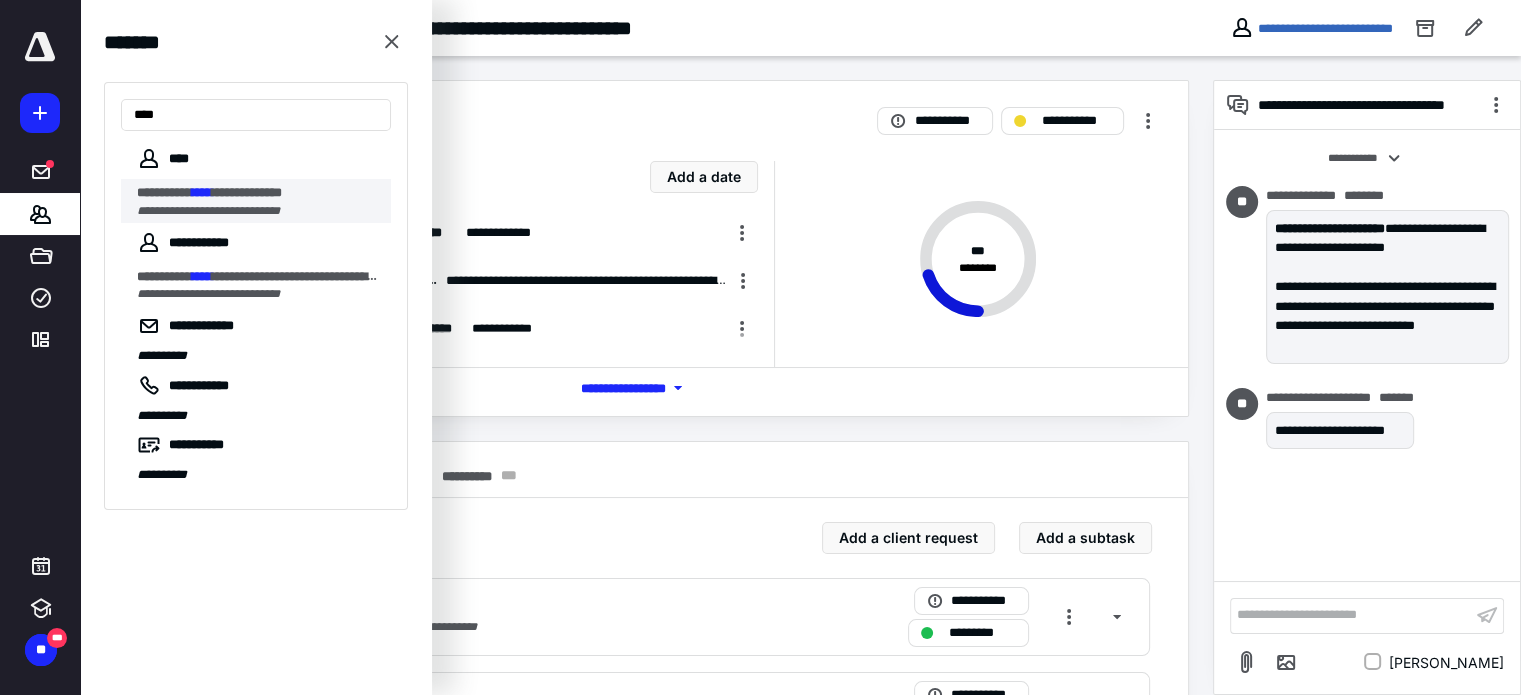 type on "****" 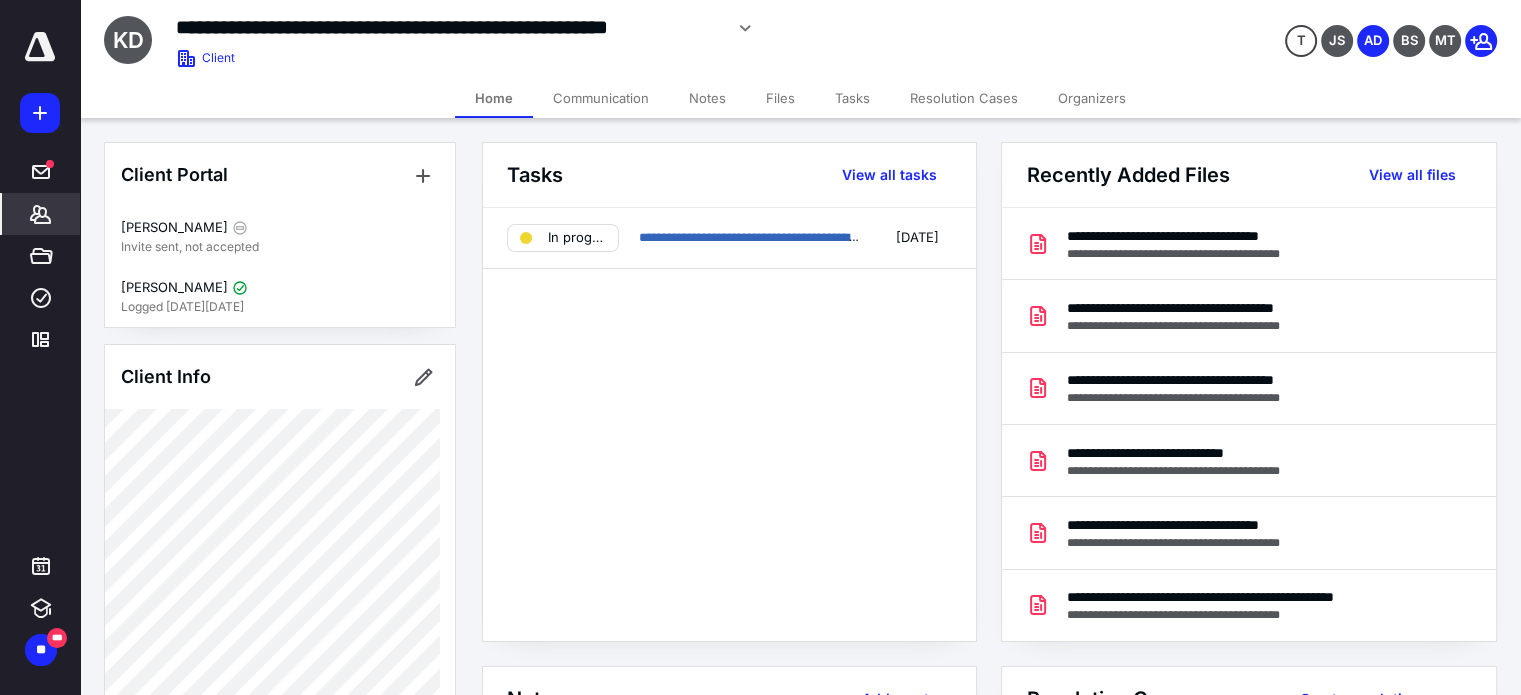 click on "Files" at bounding box center (780, 98) 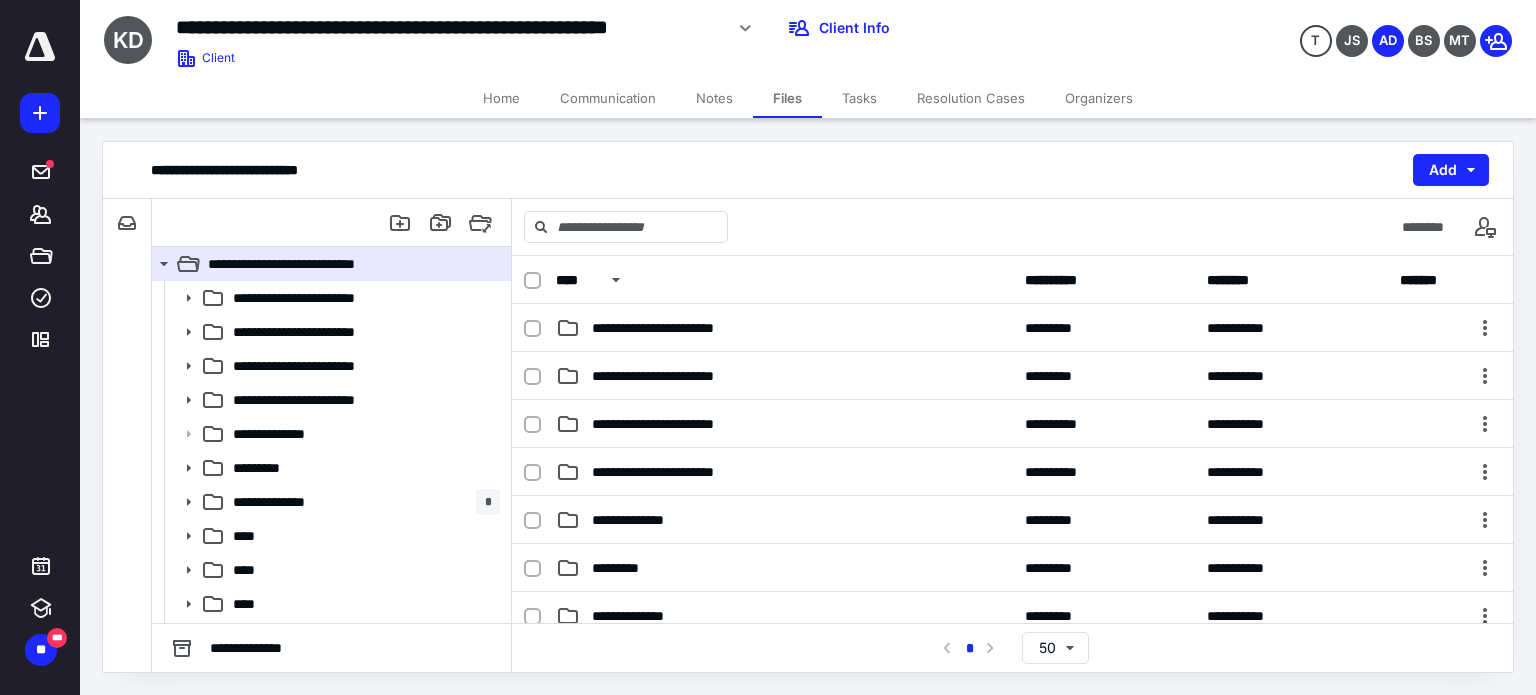 click on "Tasks" at bounding box center (859, 98) 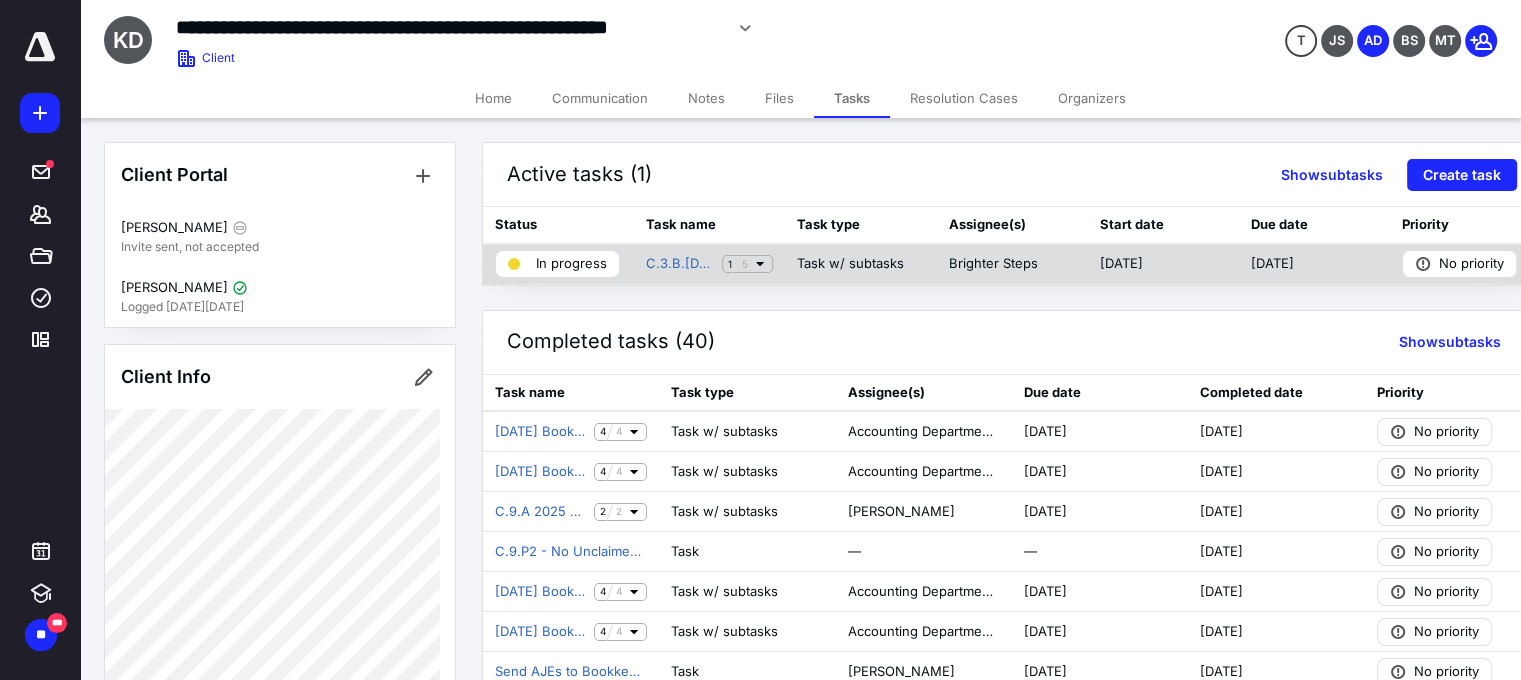click on "C.3.B.1 June 2025 Bookkeeping for K. Zachary Sunitsch, DMD, LLC 1 5" at bounding box center [709, 264] 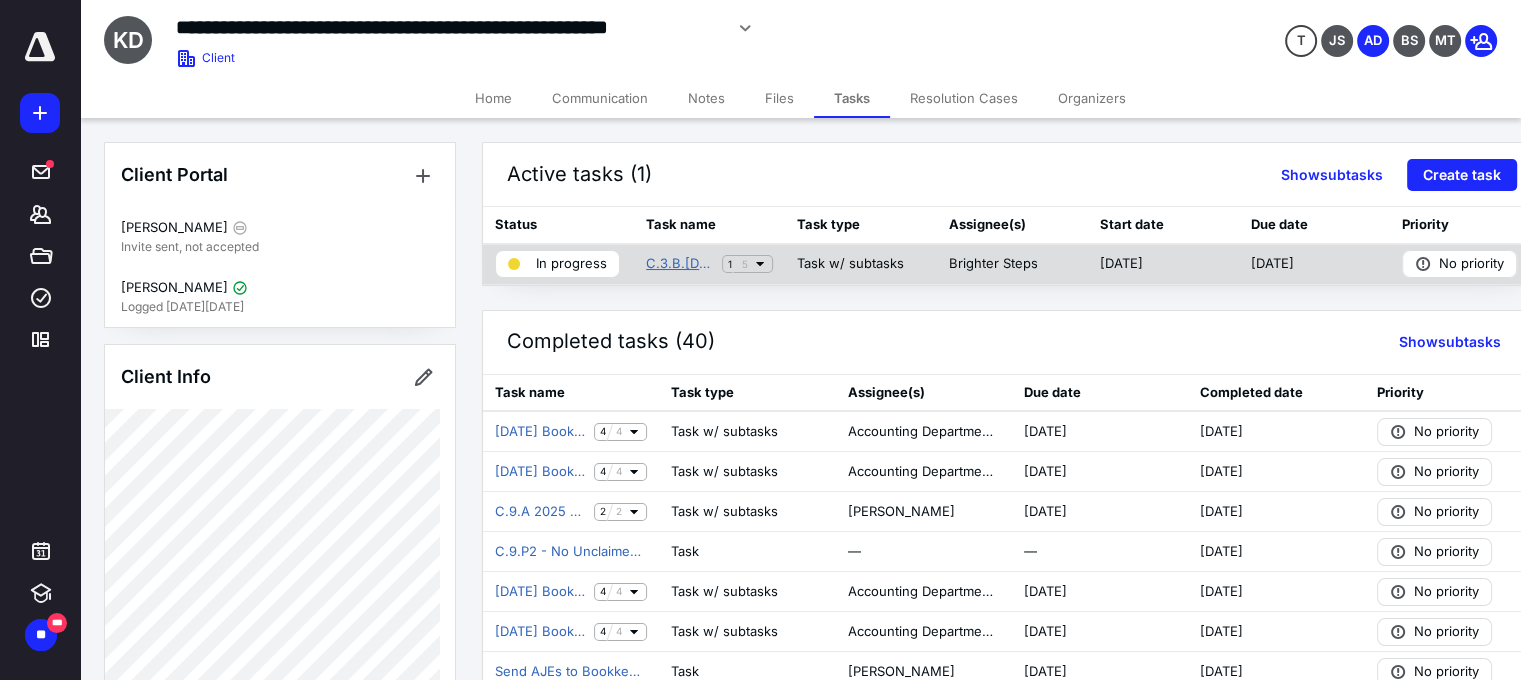 click on "C.3.B.1 June 2025 Bookkeeping for K. Zachary Sunitsch, DMD, LLC" at bounding box center (680, 264) 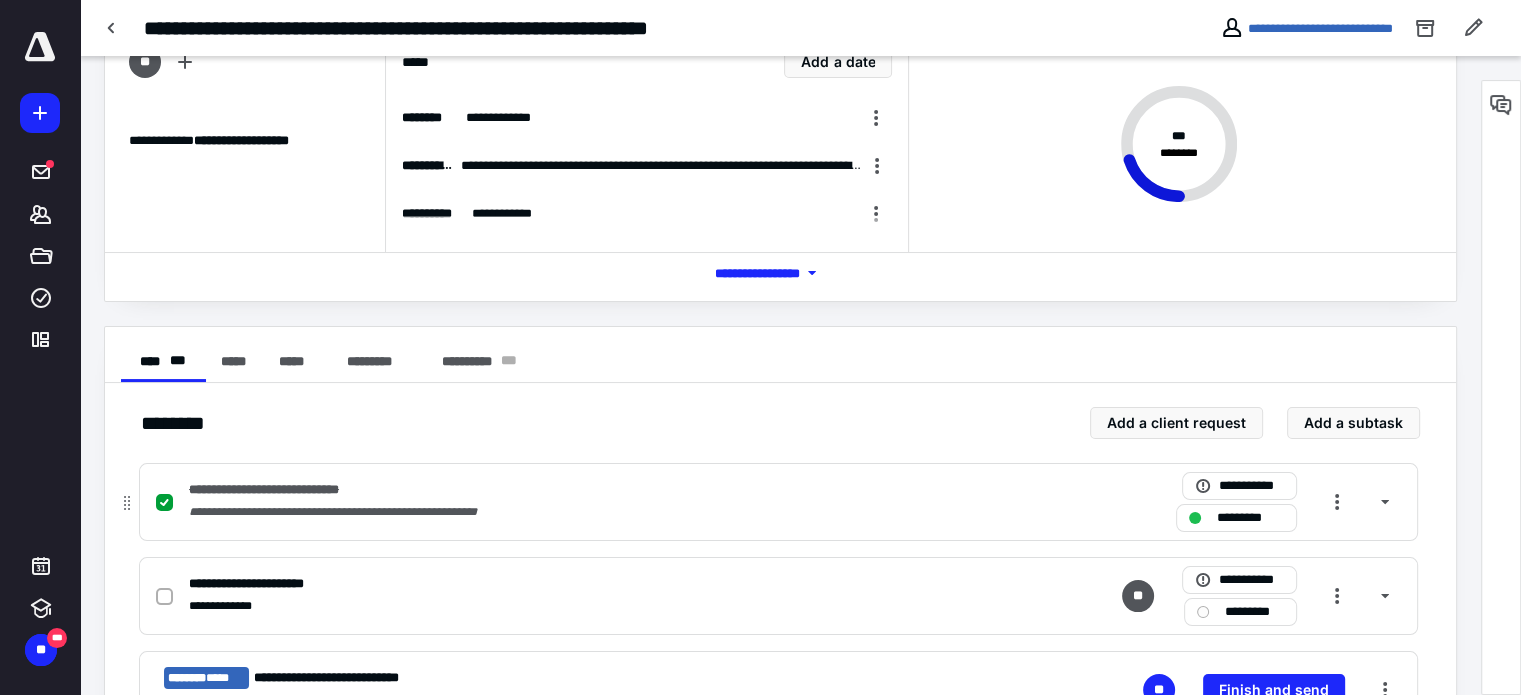scroll, scrollTop: 200, scrollLeft: 0, axis: vertical 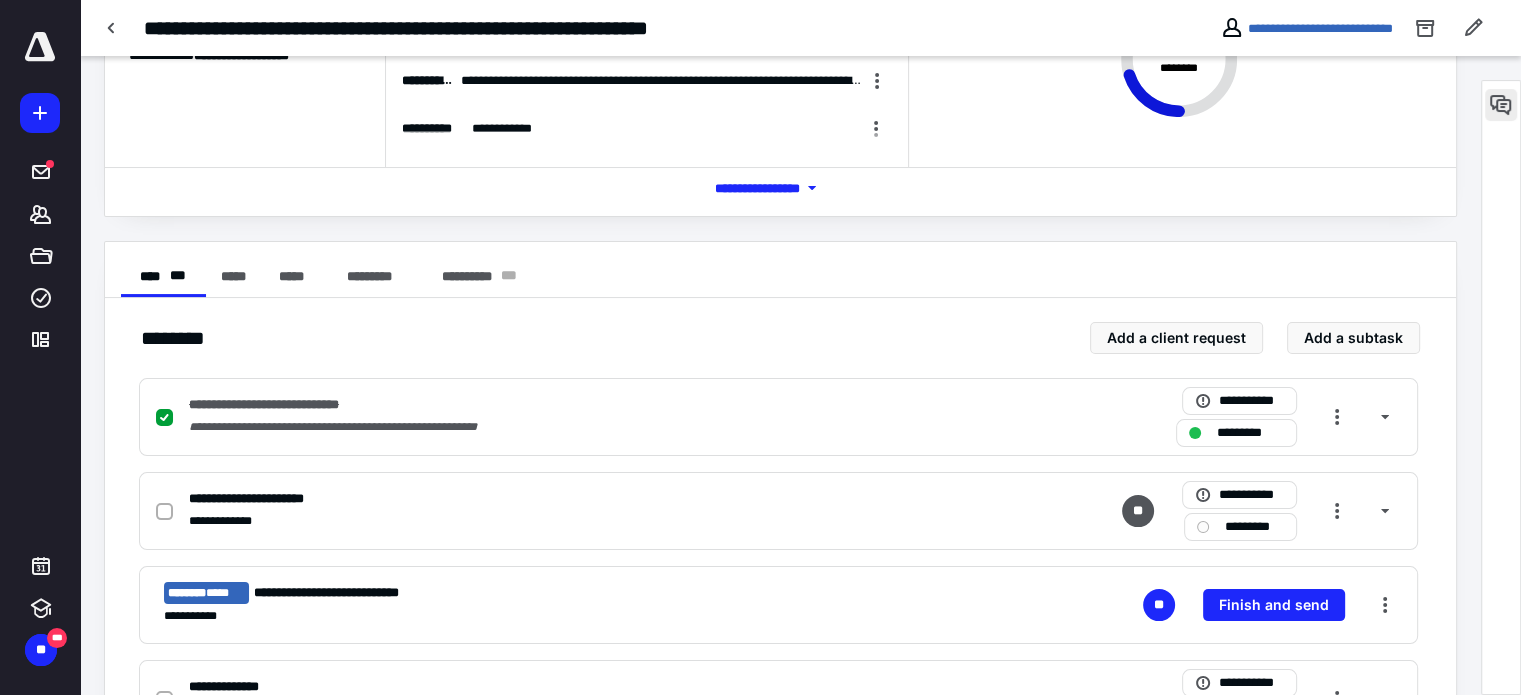 click at bounding box center [1501, 105] 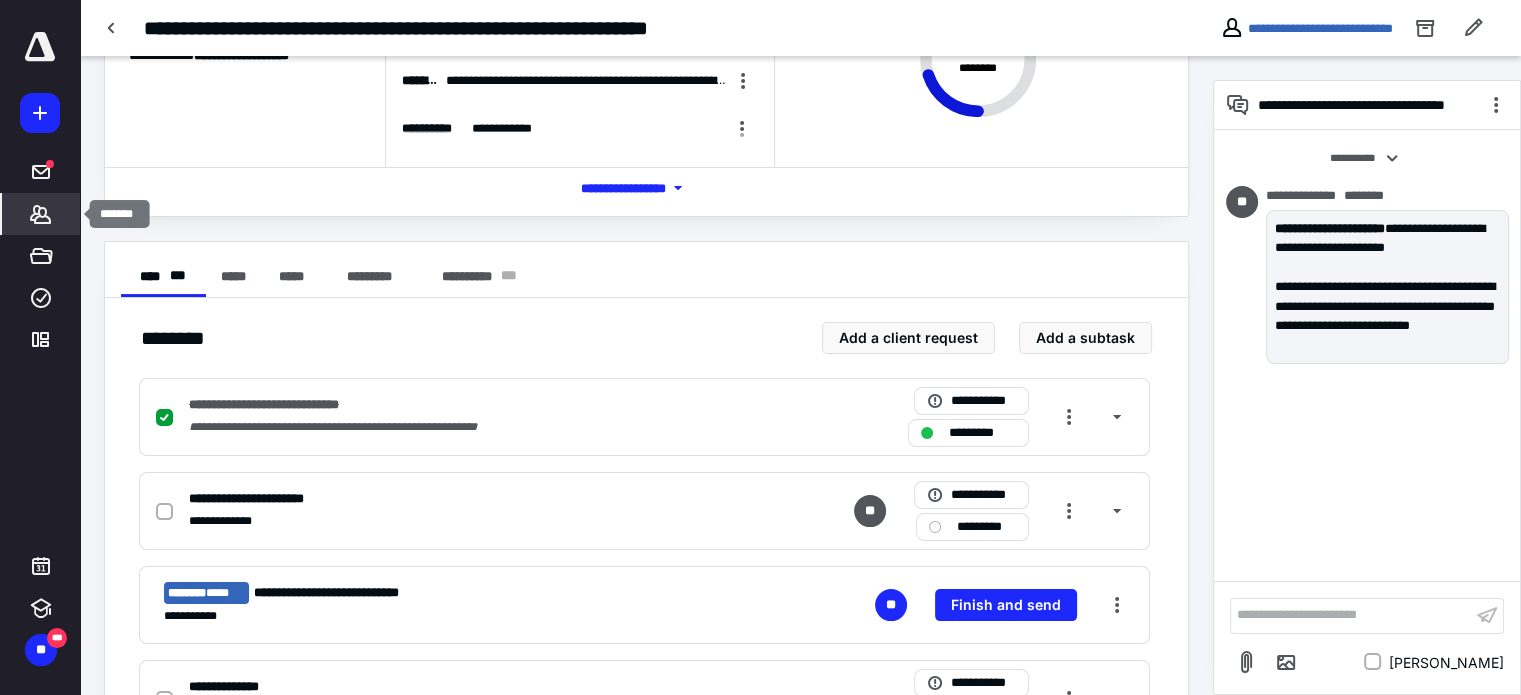 click on "*******" at bounding box center [41, 214] 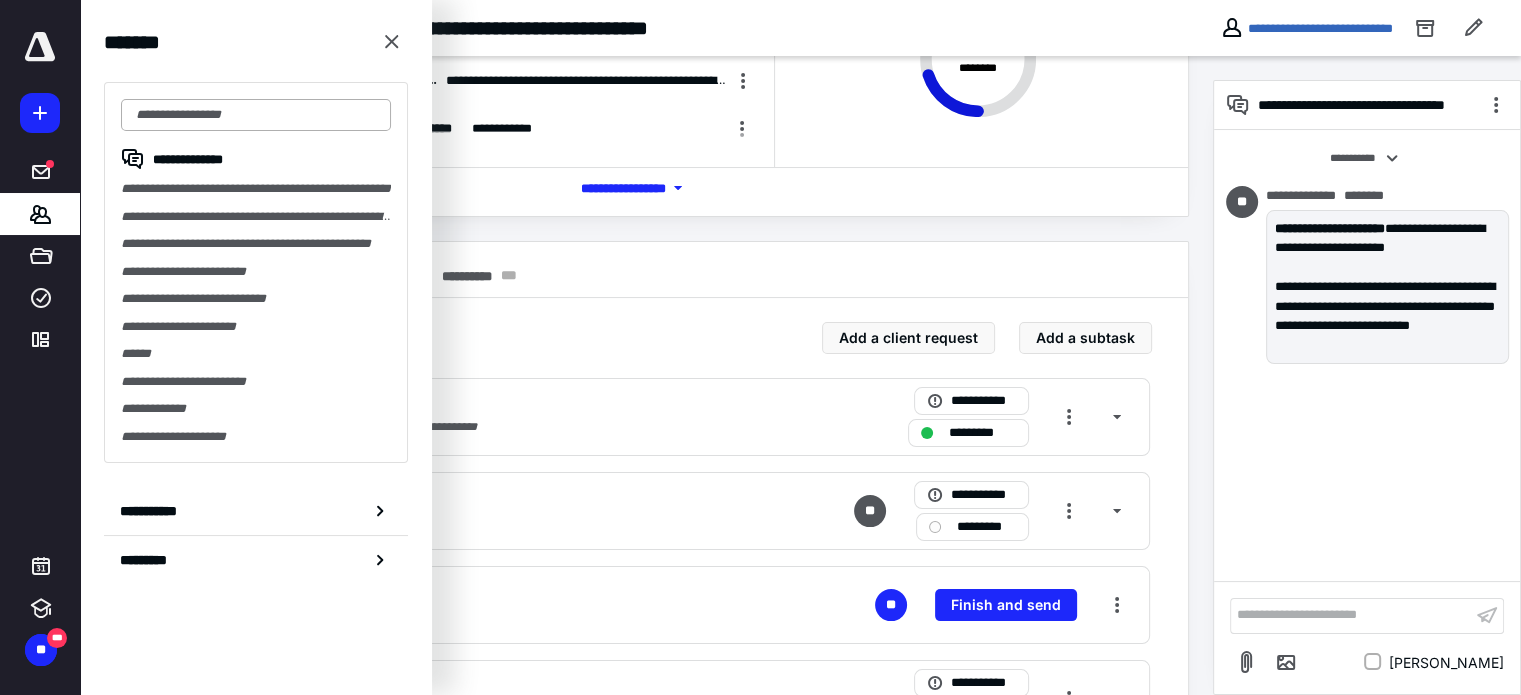 click at bounding box center (256, 115) 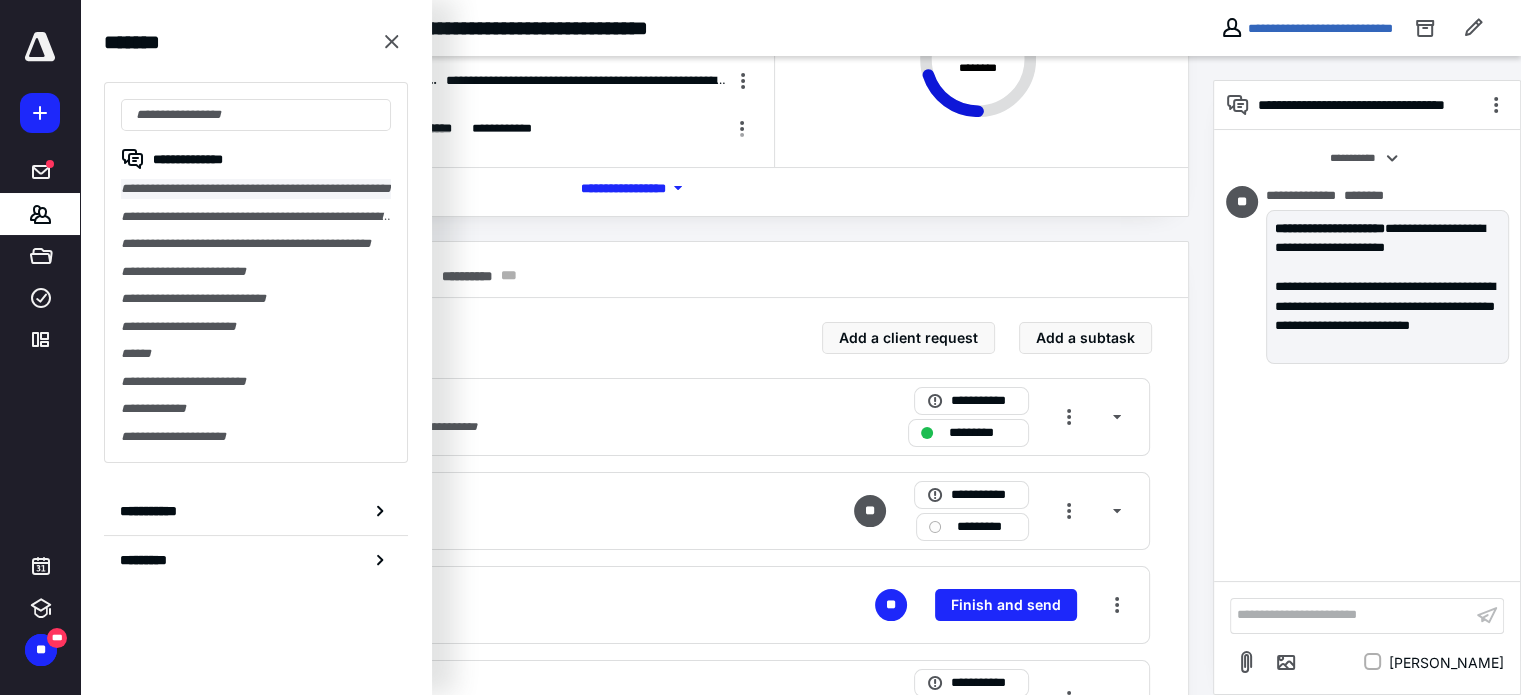 click on "**********" at bounding box center (256, 189) 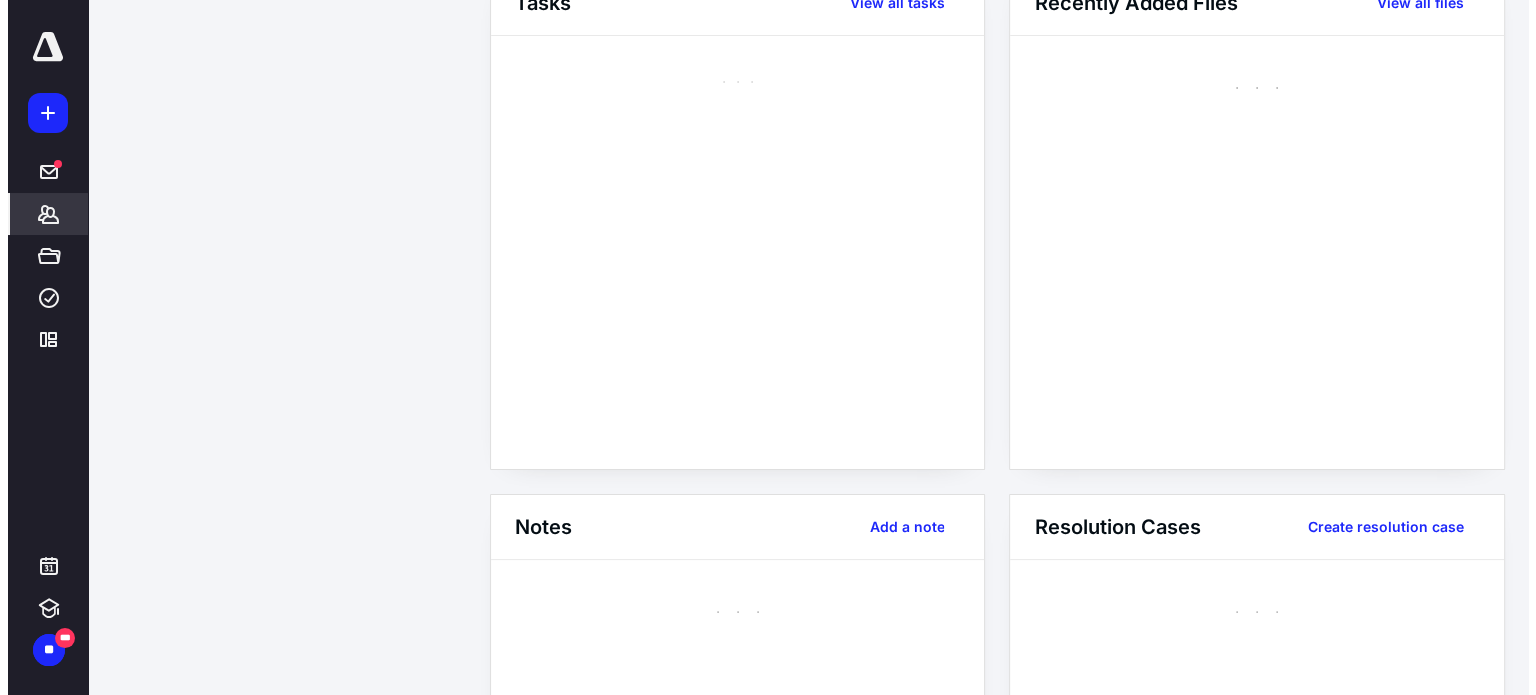 scroll, scrollTop: 0, scrollLeft: 0, axis: both 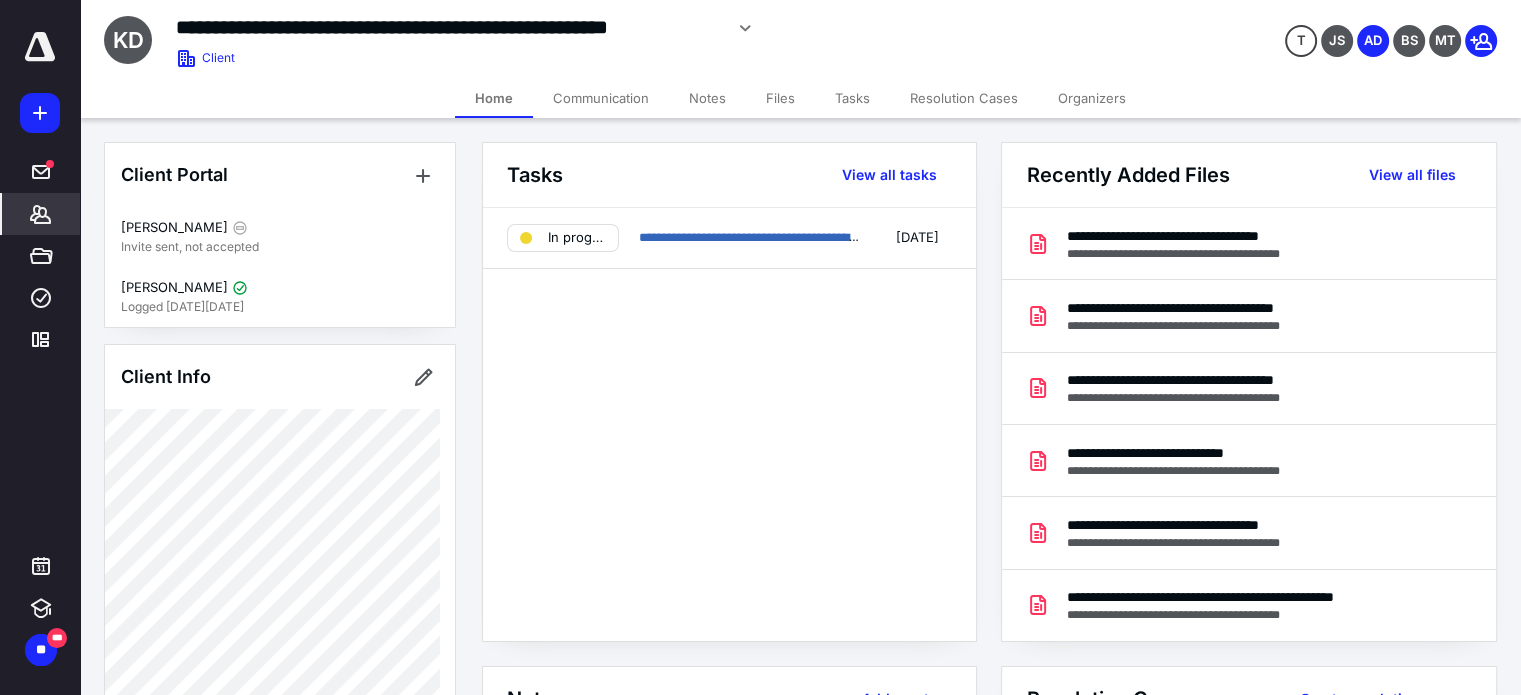 click on "Files" at bounding box center (780, 98) 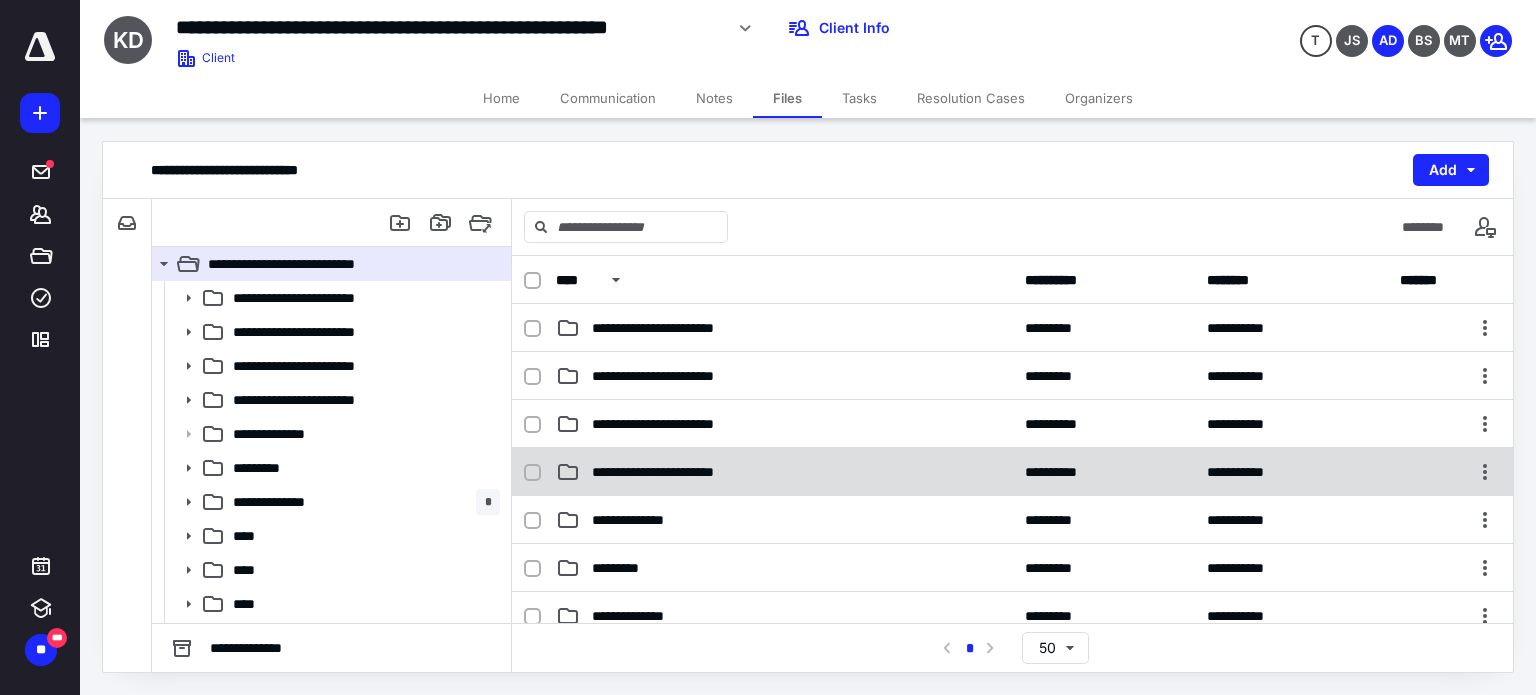 click on "**********" at bounding box center [679, 472] 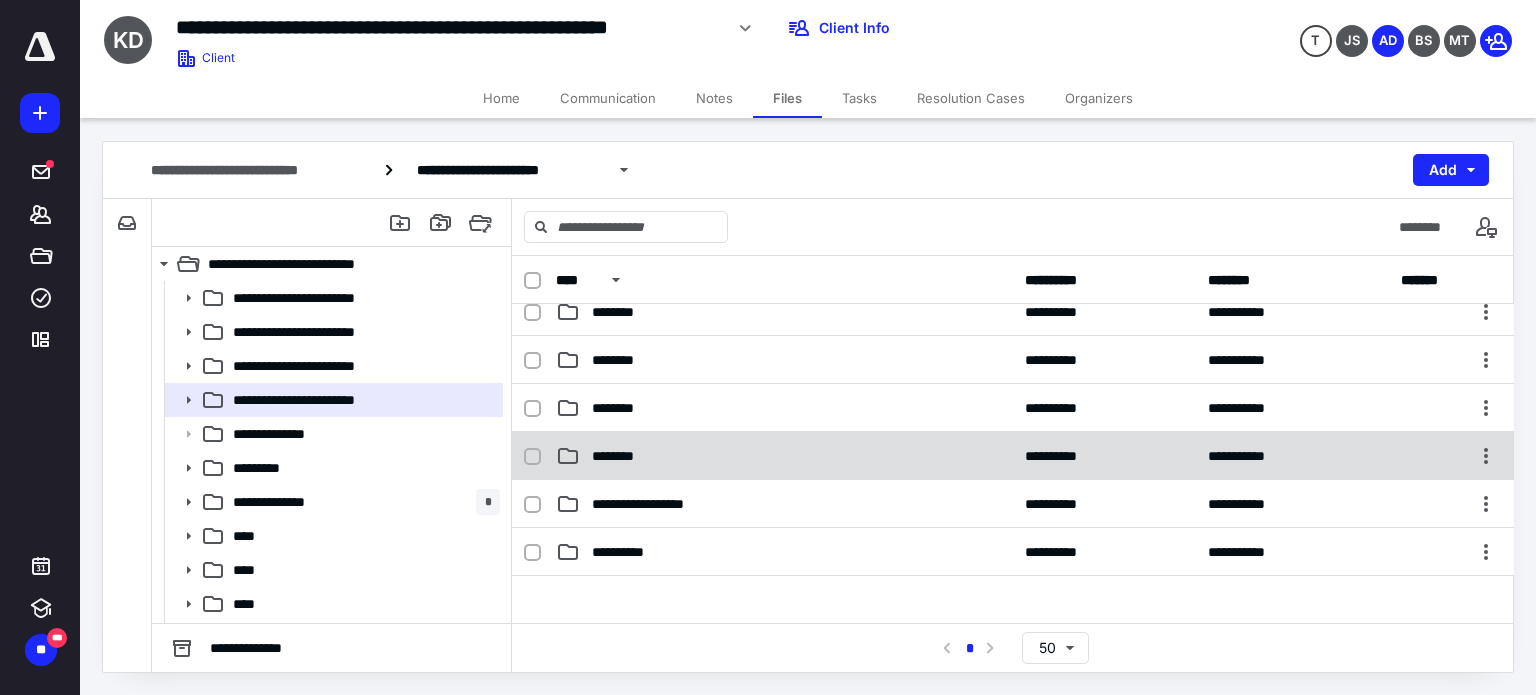 scroll, scrollTop: 300, scrollLeft: 0, axis: vertical 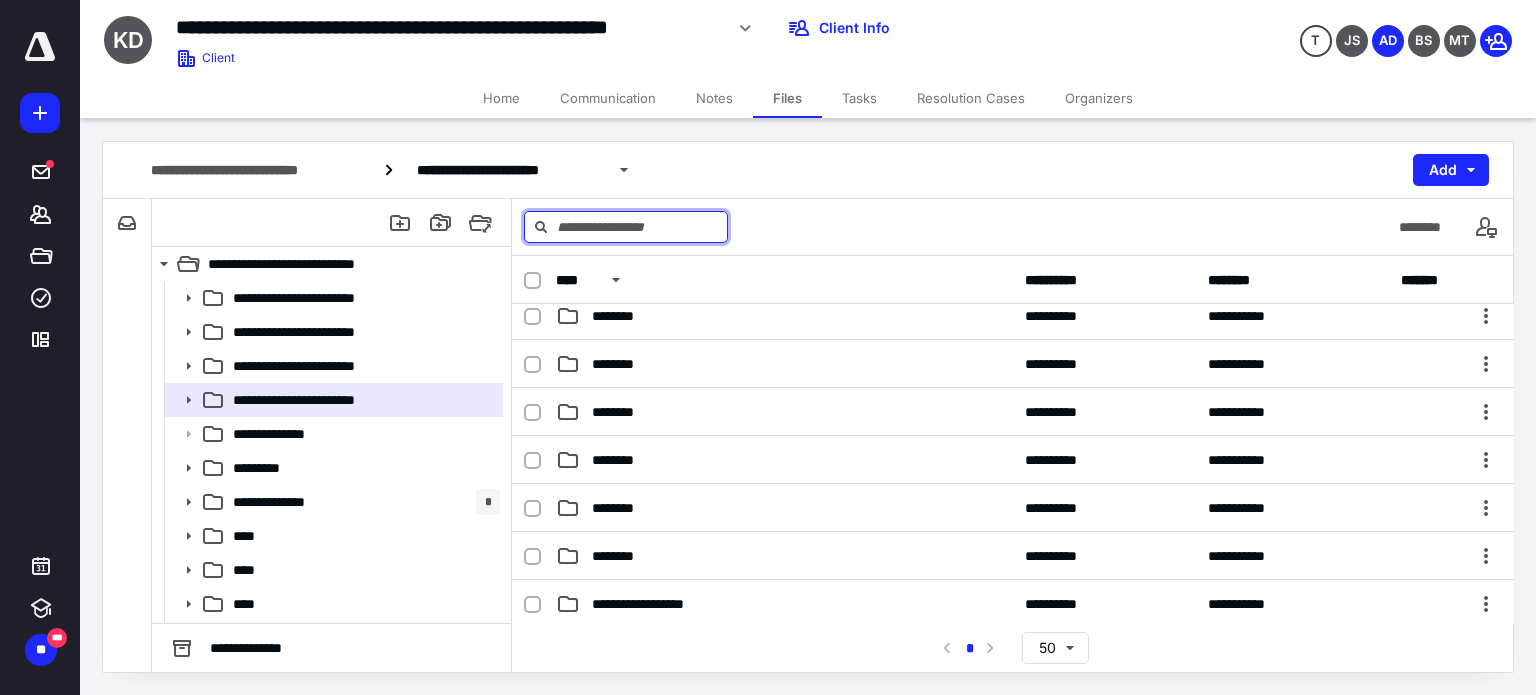 click at bounding box center [626, 227] 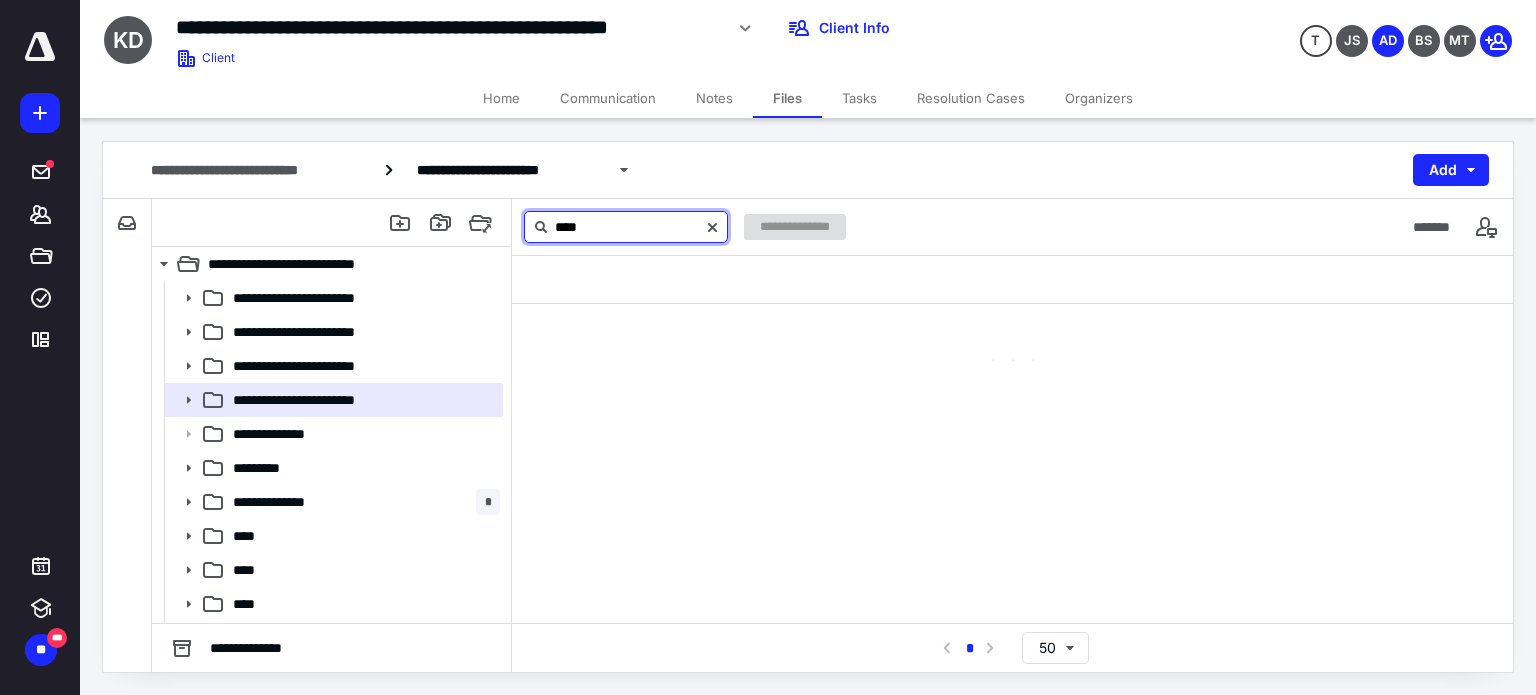 scroll, scrollTop: 0, scrollLeft: 0, axis: both 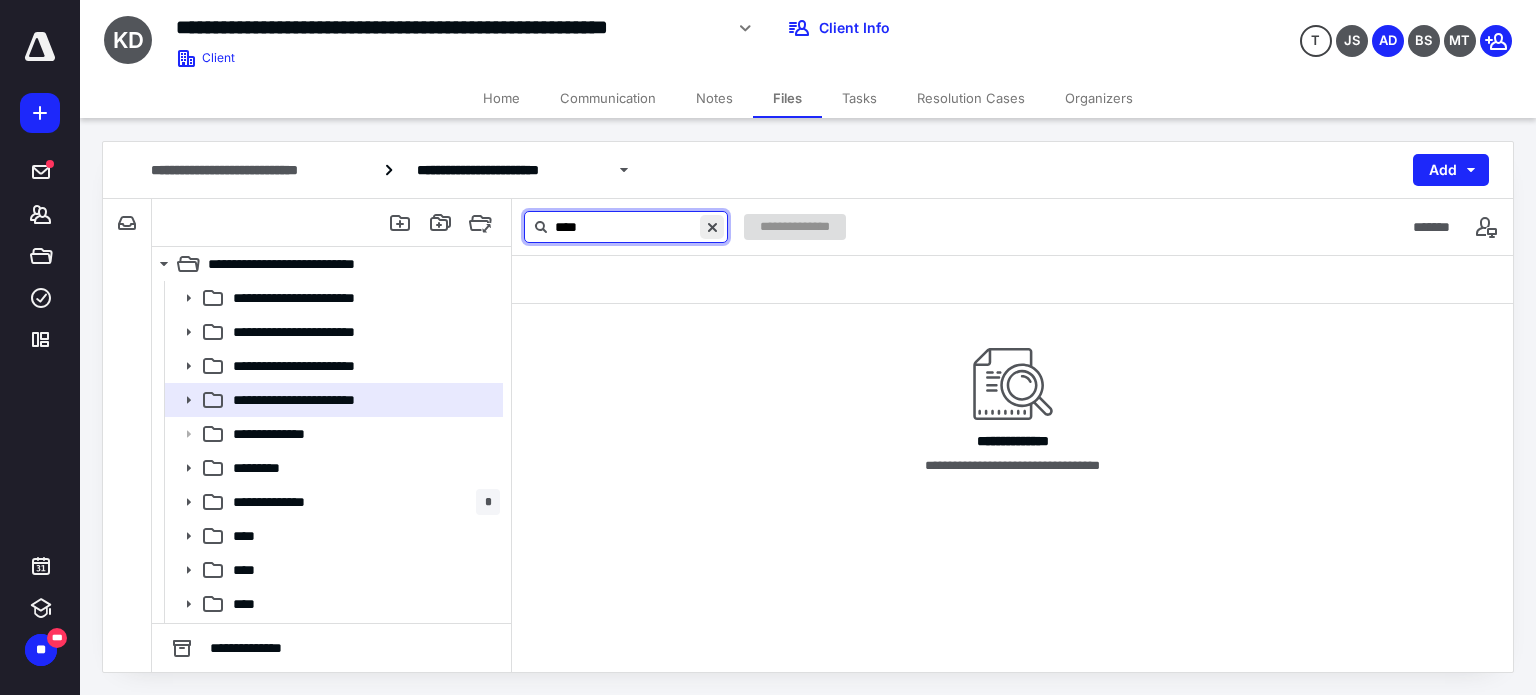 type on "****" 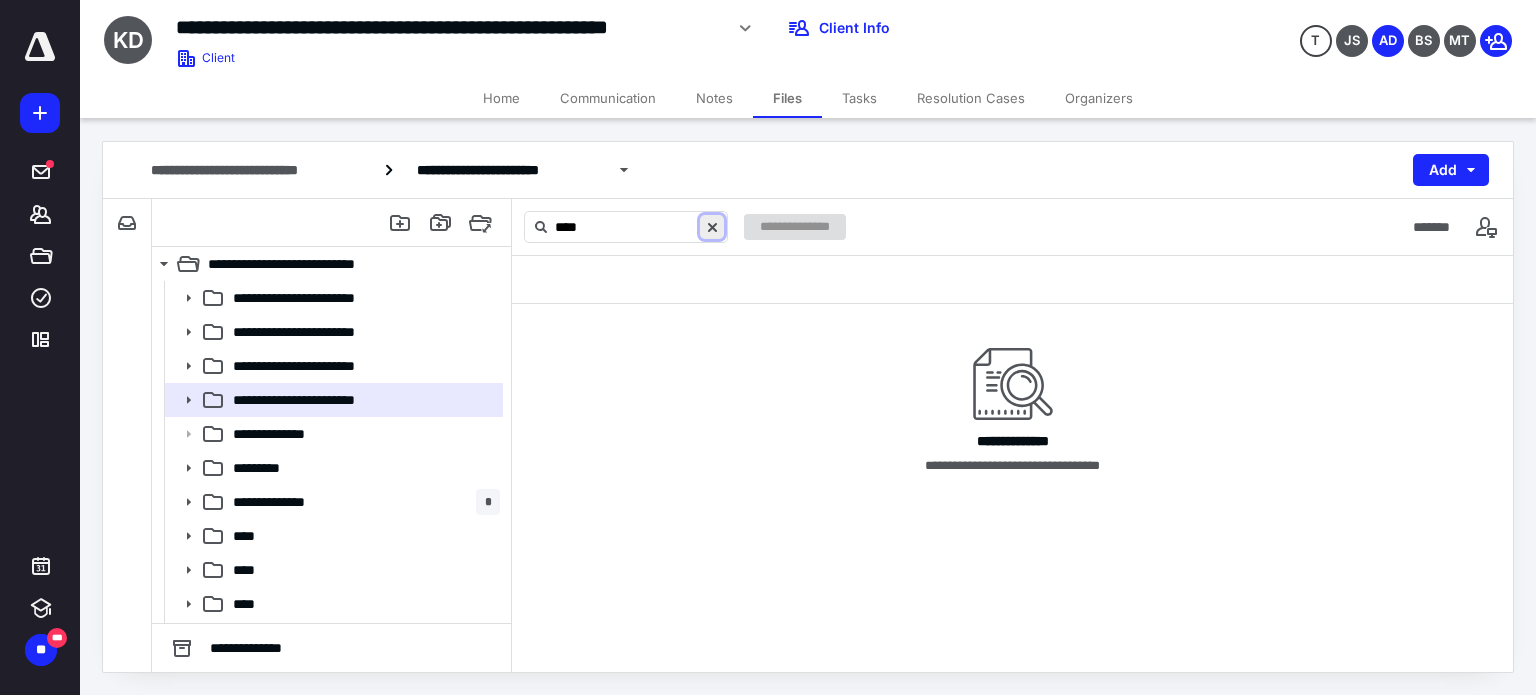 click at bounding box center (712, 227) 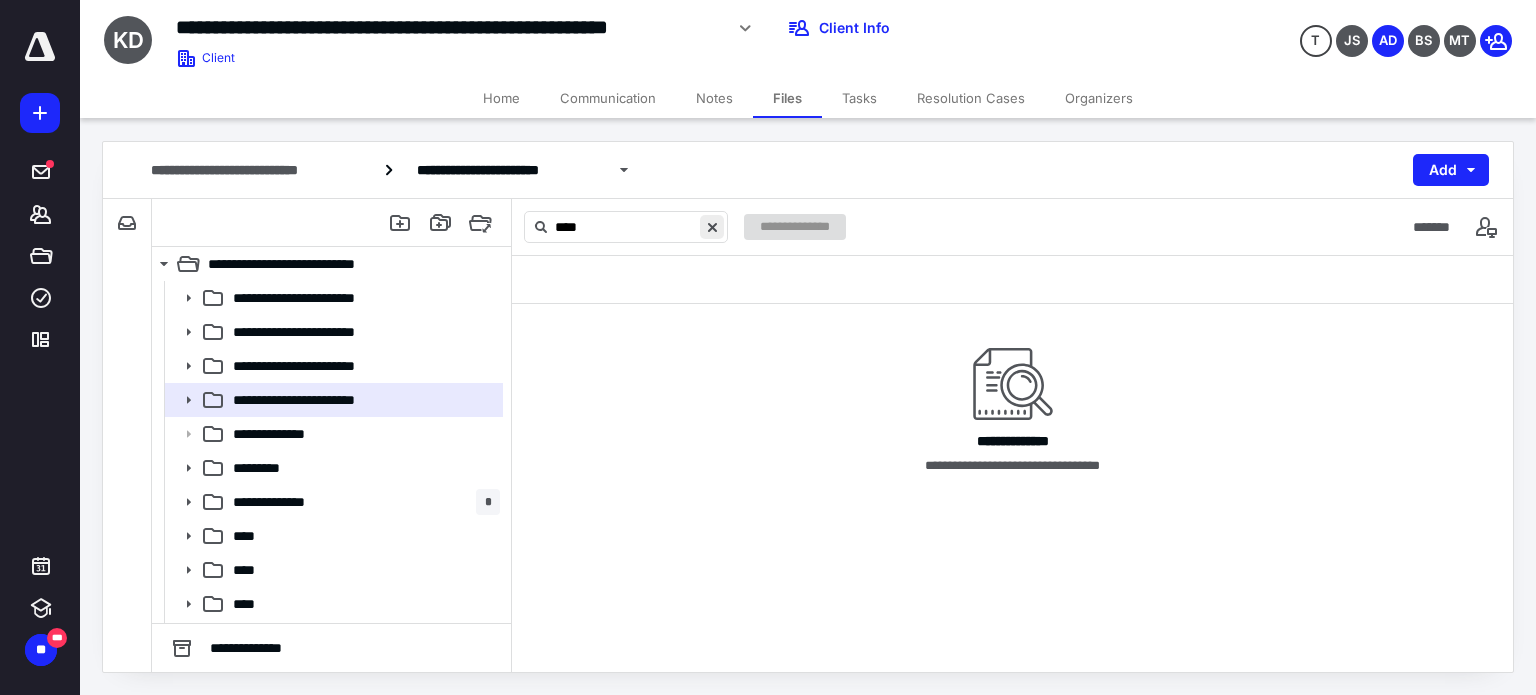 type 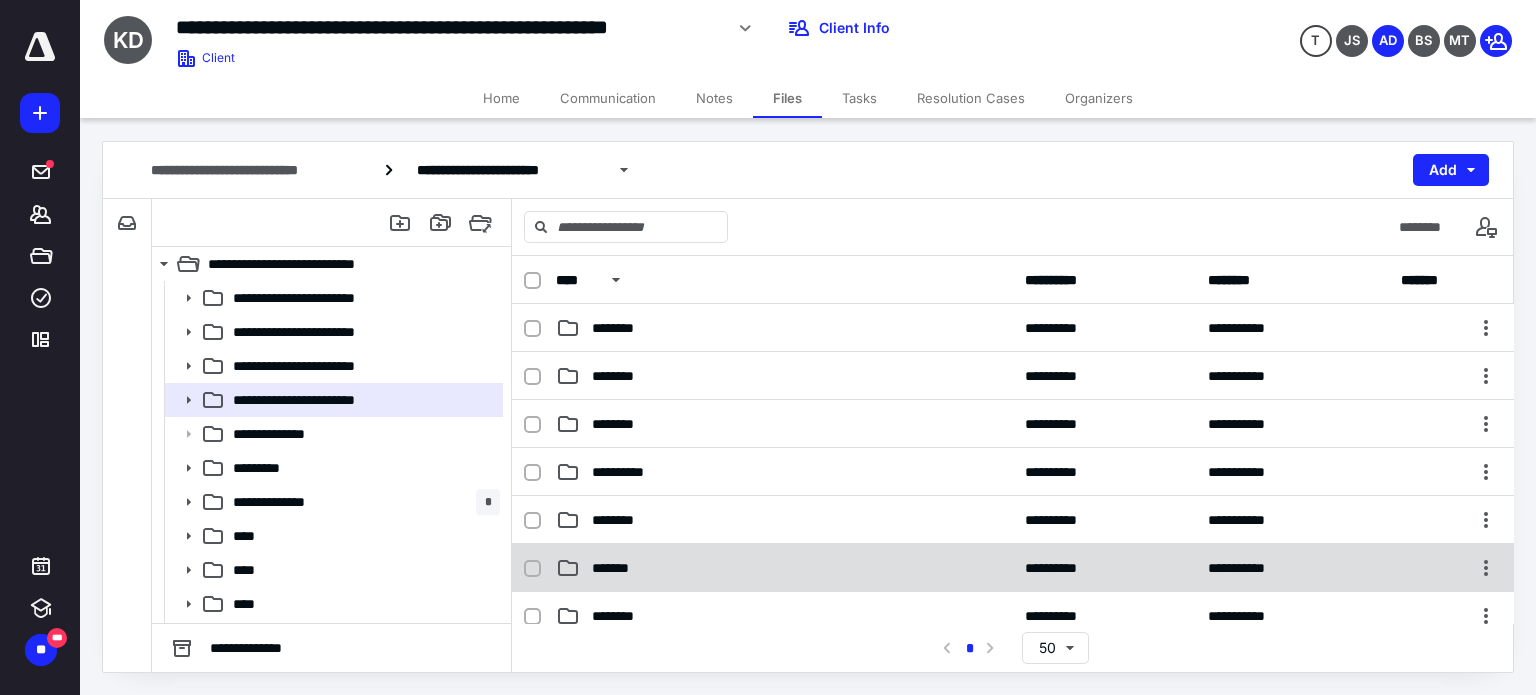 click on "*******" at bounding box center [618, 568] 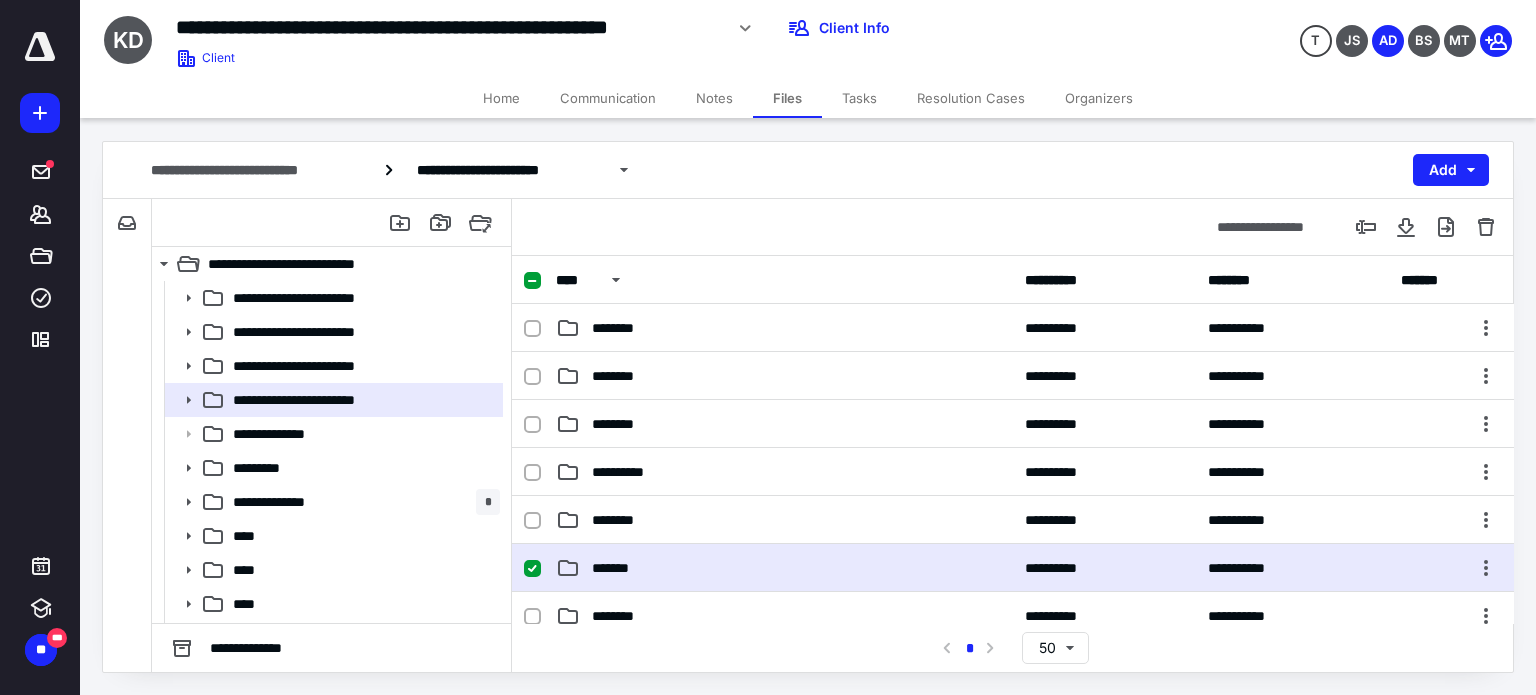 click on "*******" at bounding box center (618, 568) 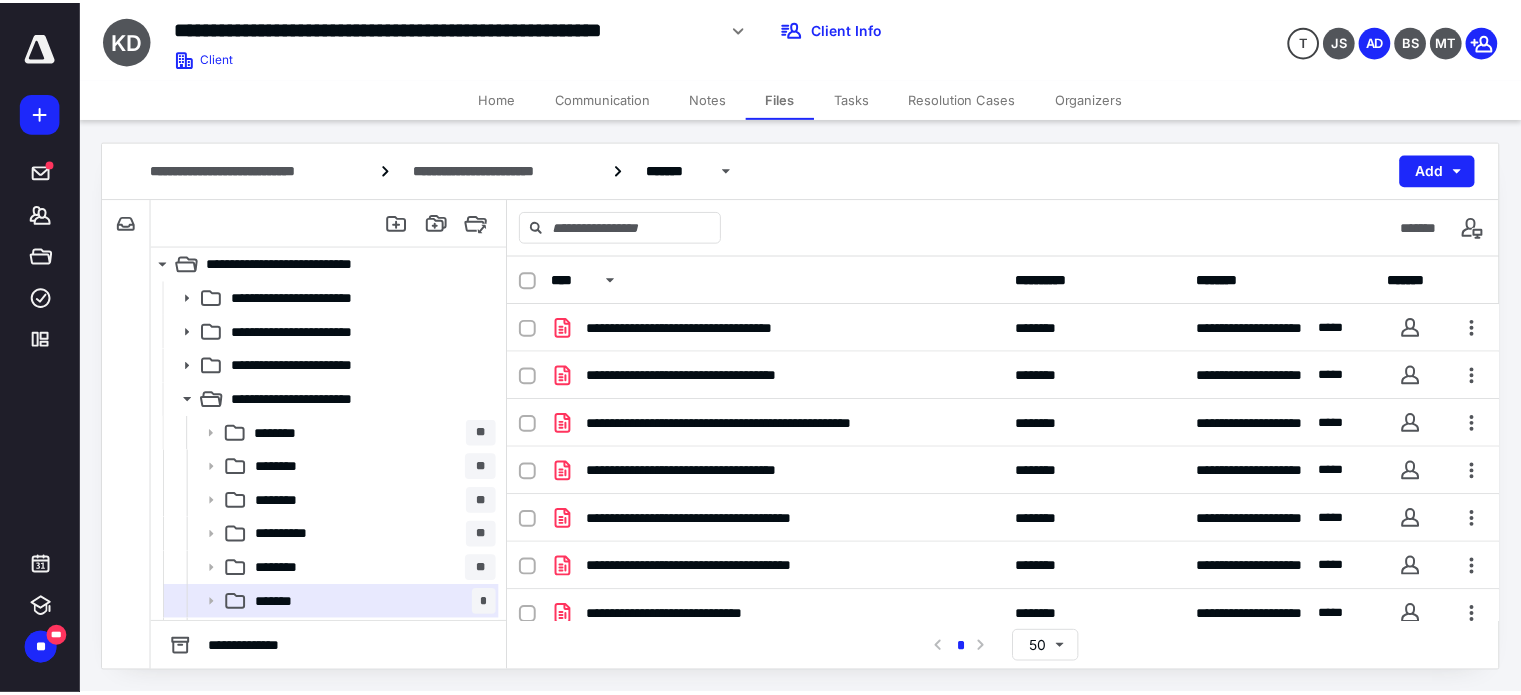 scroll, scrollTop: 0, scrollLeft: 0, axis: both 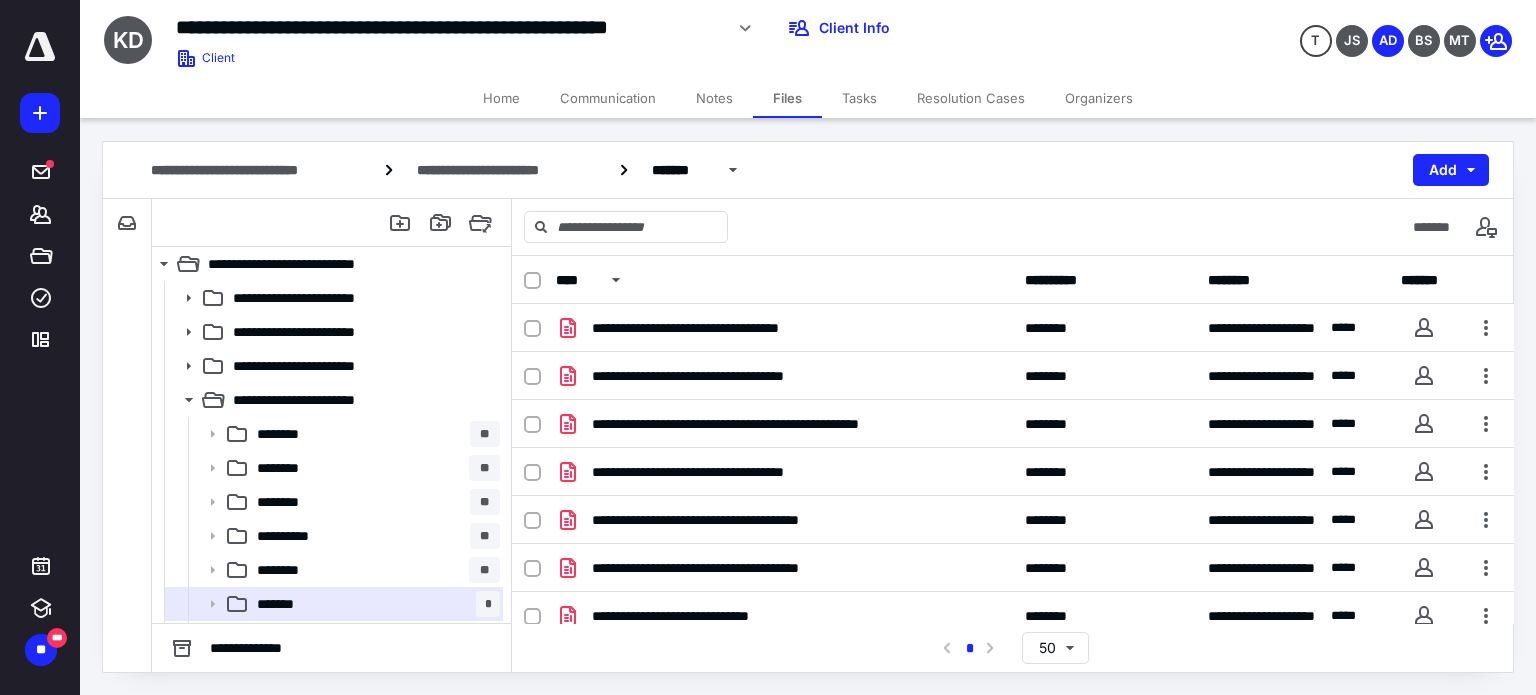 click on "Tasks" at bounding box center (859, 98) 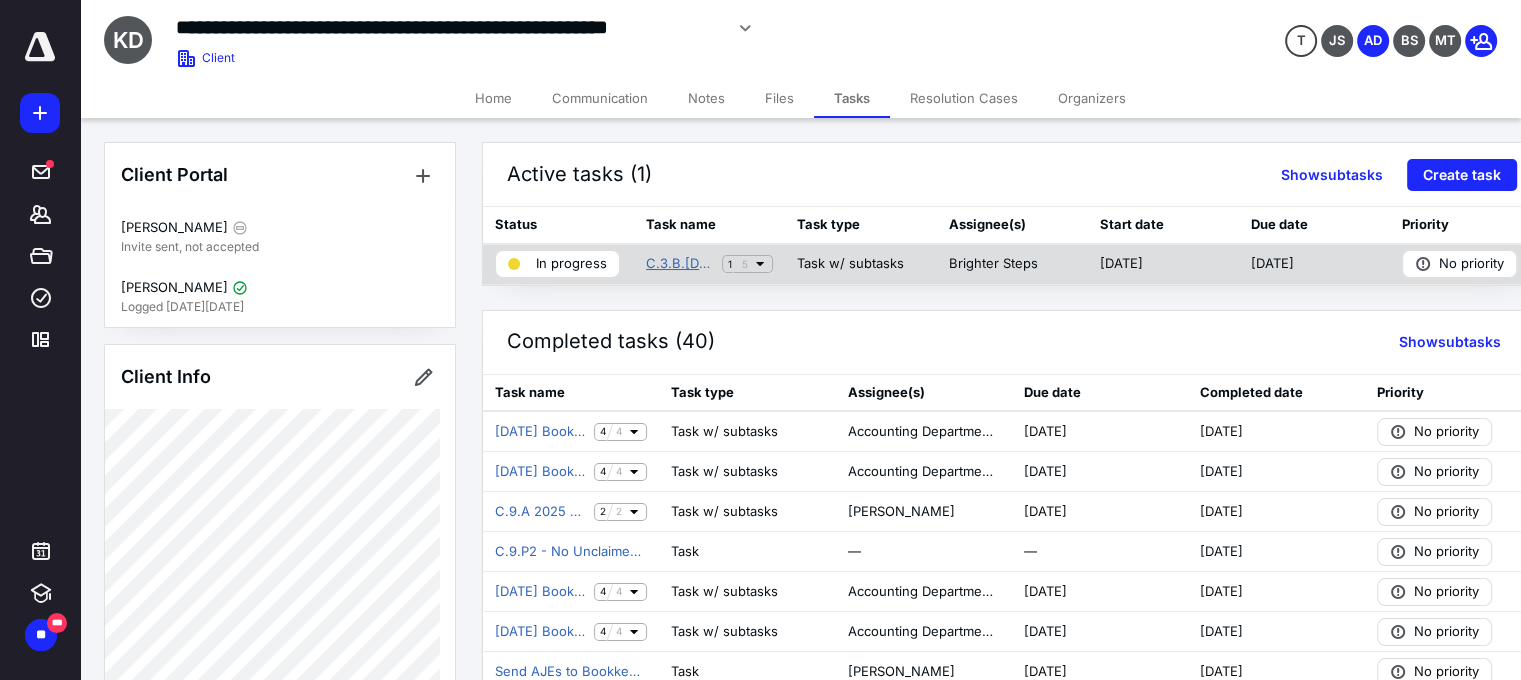 click on "C.3.B.1 June 2025 Bookkeeping for K. Zachary Sunitsch, DMD, LLC" at bounding box center [680, 264] 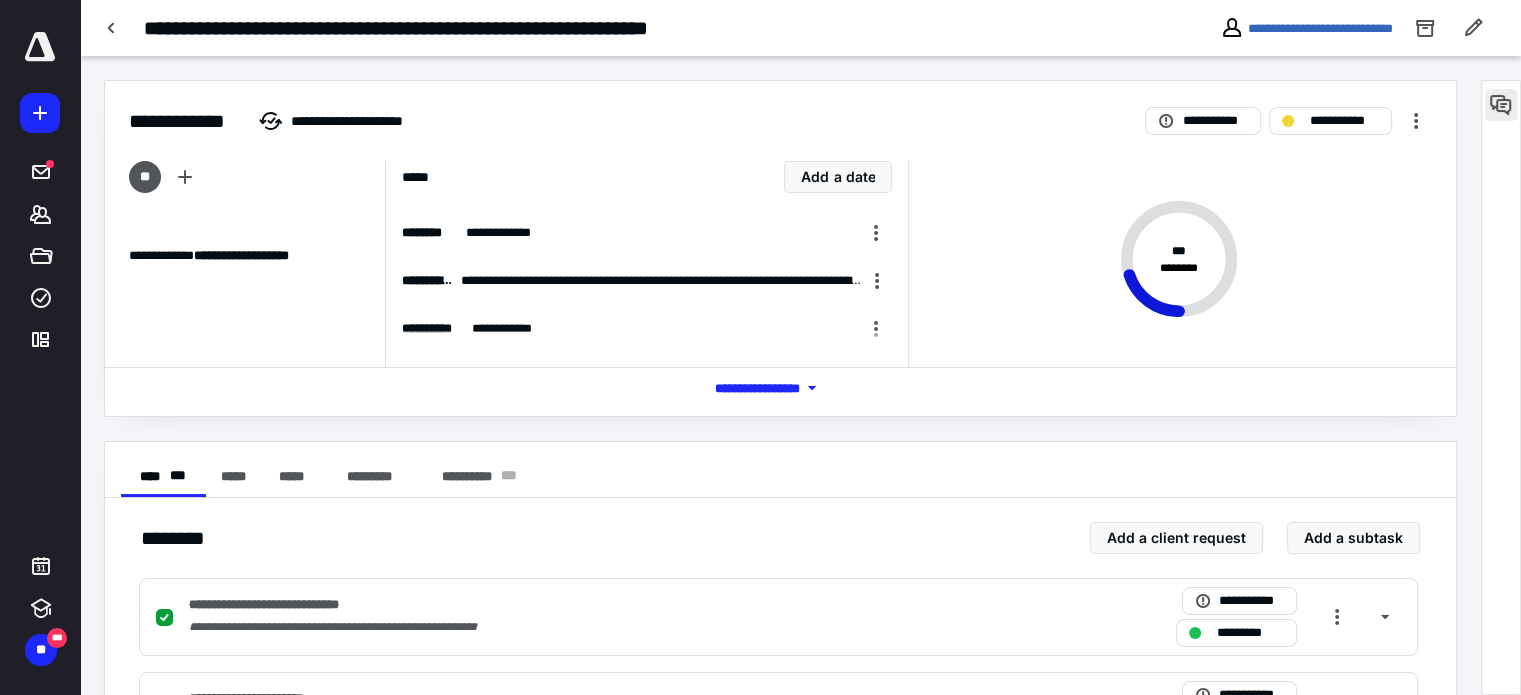 click at bounding box center [1501, 105] 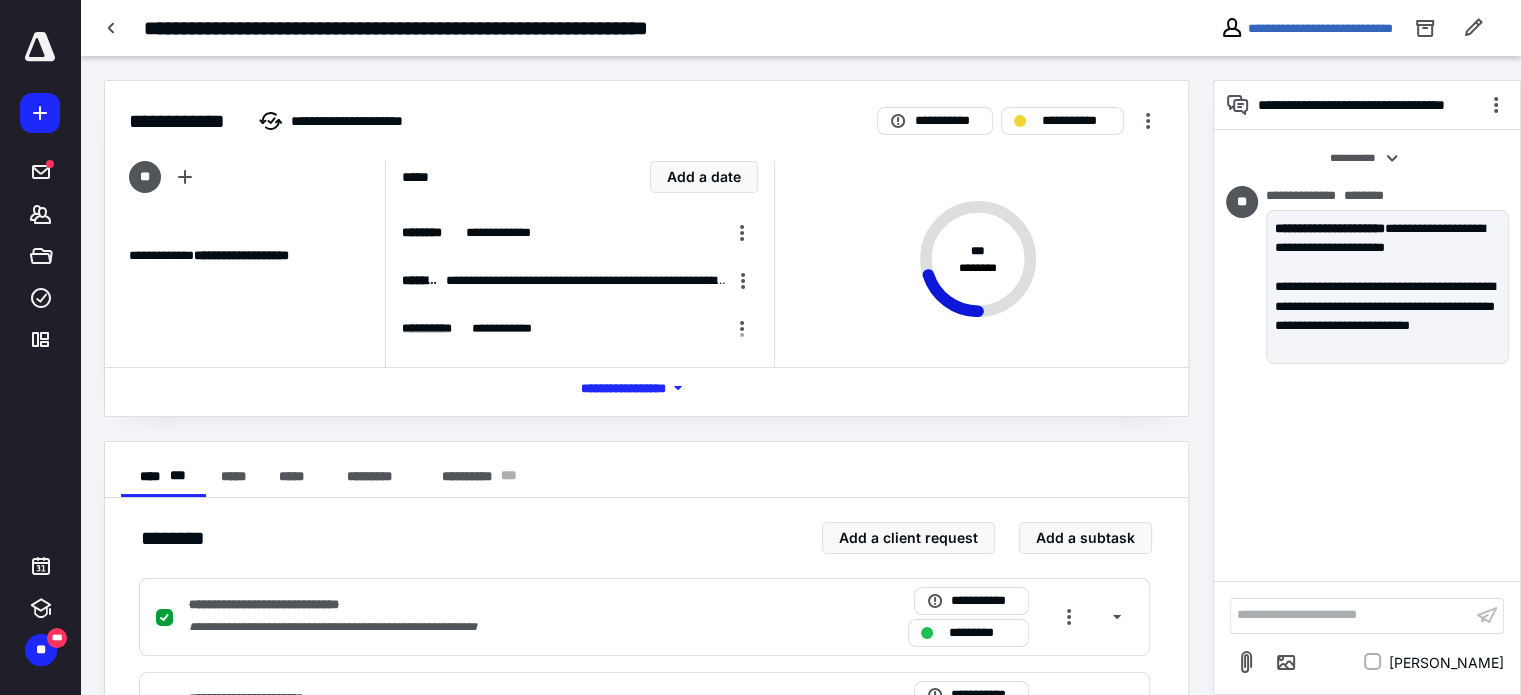 click on "**********" at bounding box center (1351, 615) 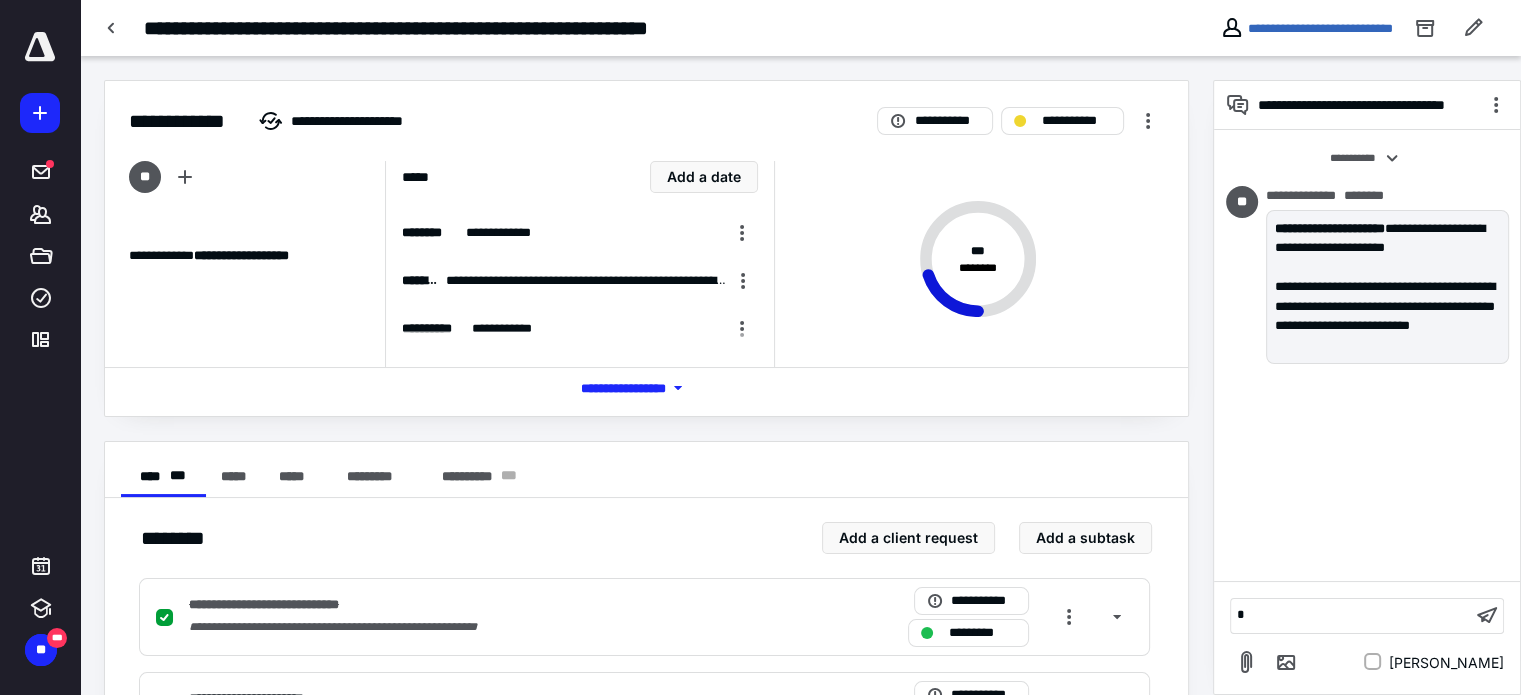type 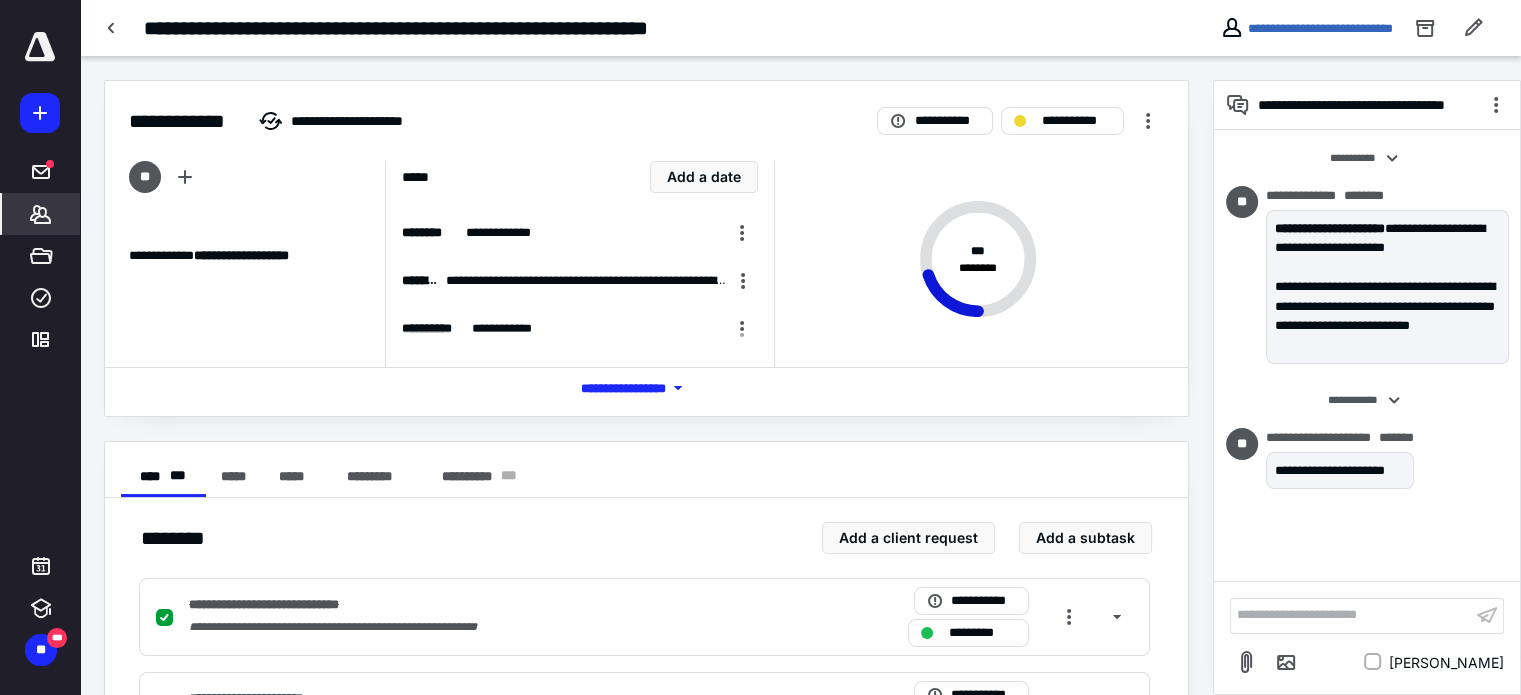 click on "*******" at bounding box center (41, 214) 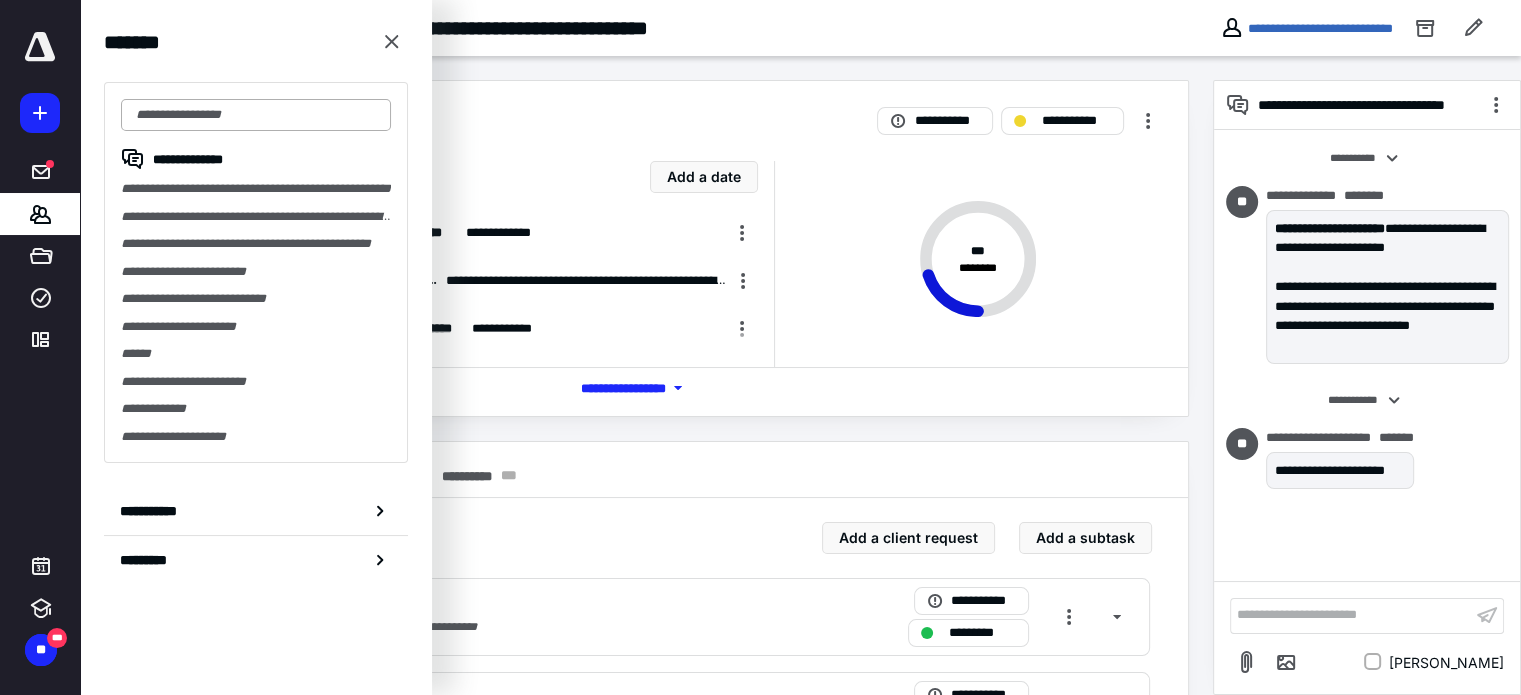 click at bounding box center [256, 115] 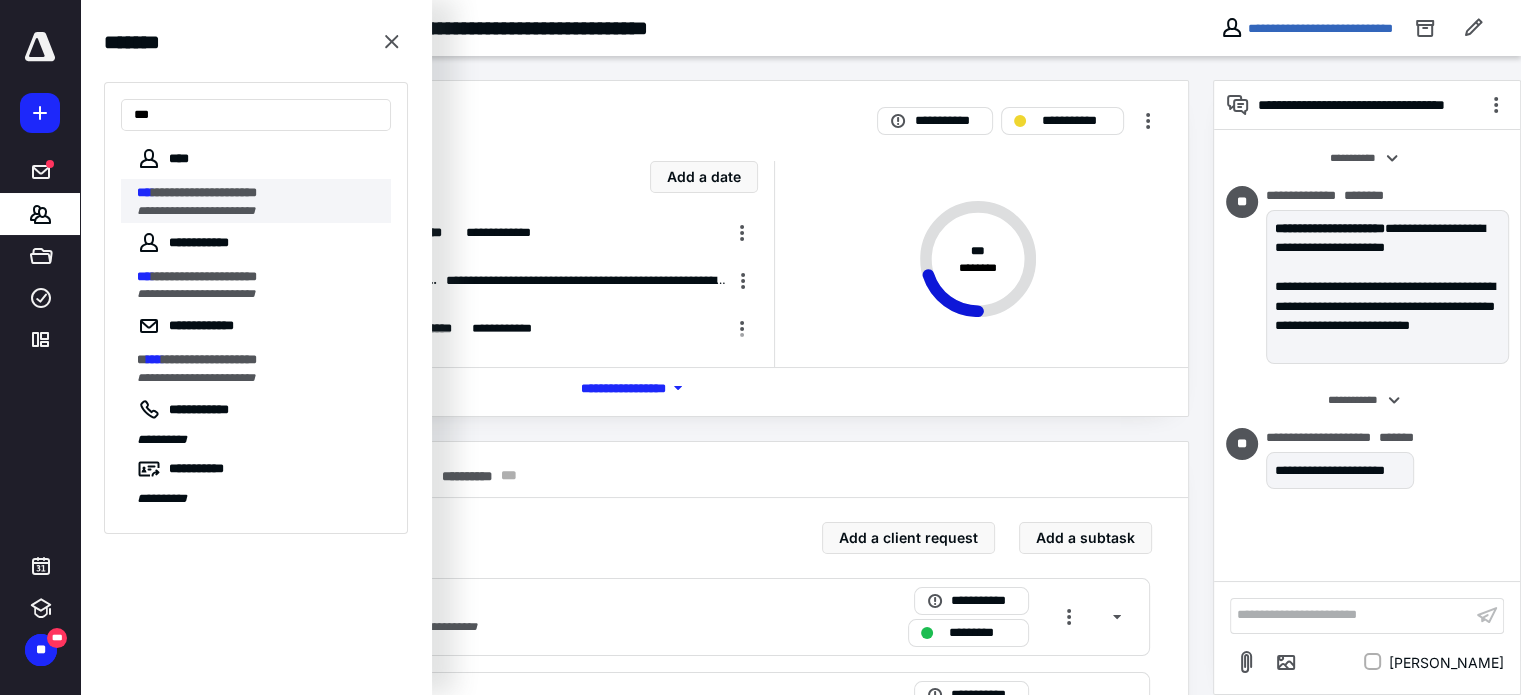 type on "***" 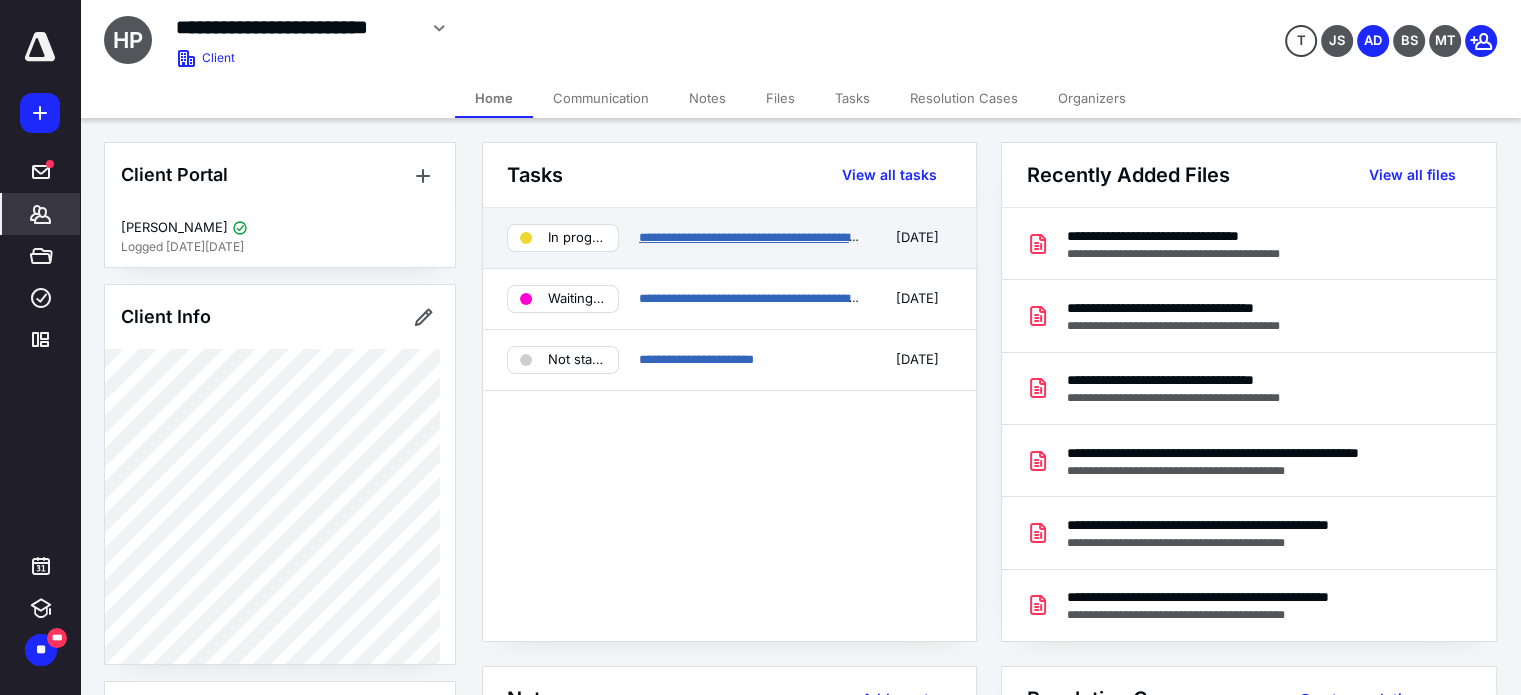 click on "**********" at bounding box center [784, 237] 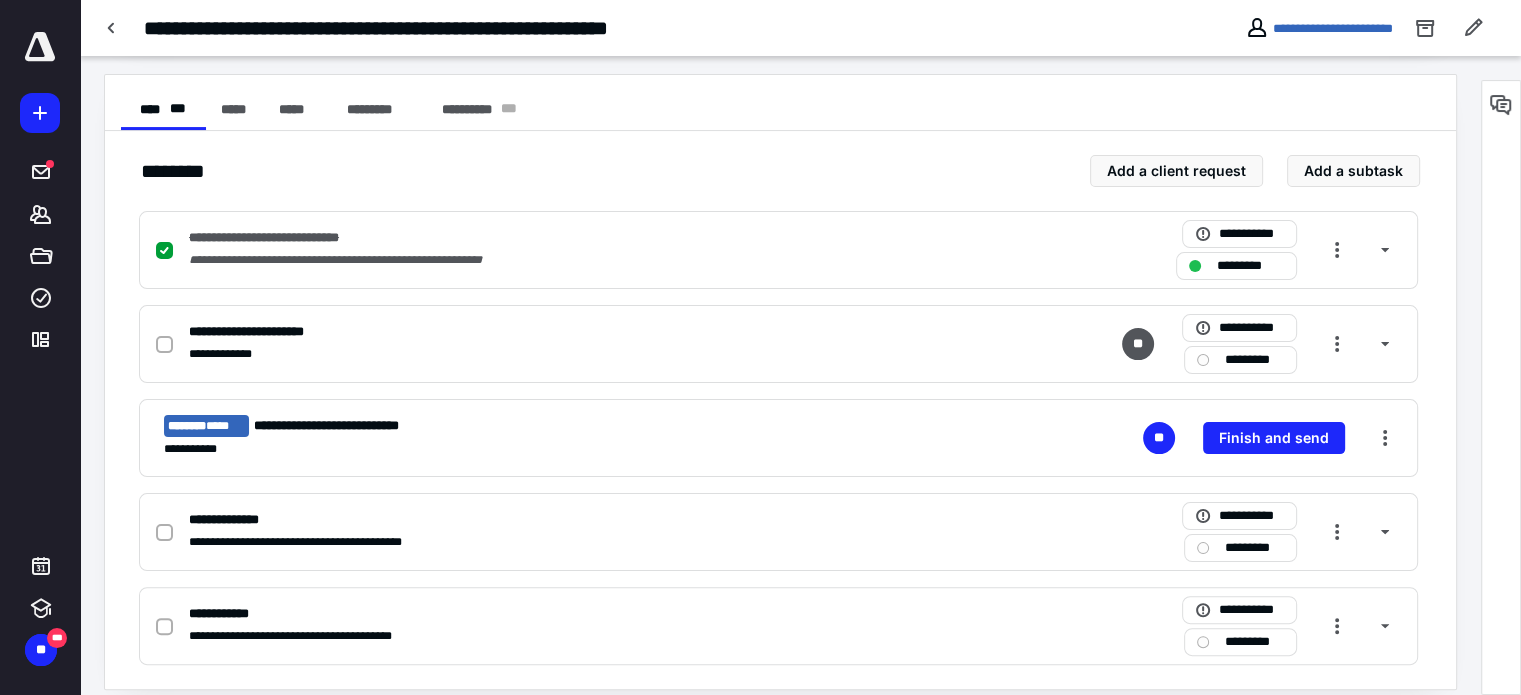 scroll, scrollTop: 385, scrollLeft: 0, axis: vertical 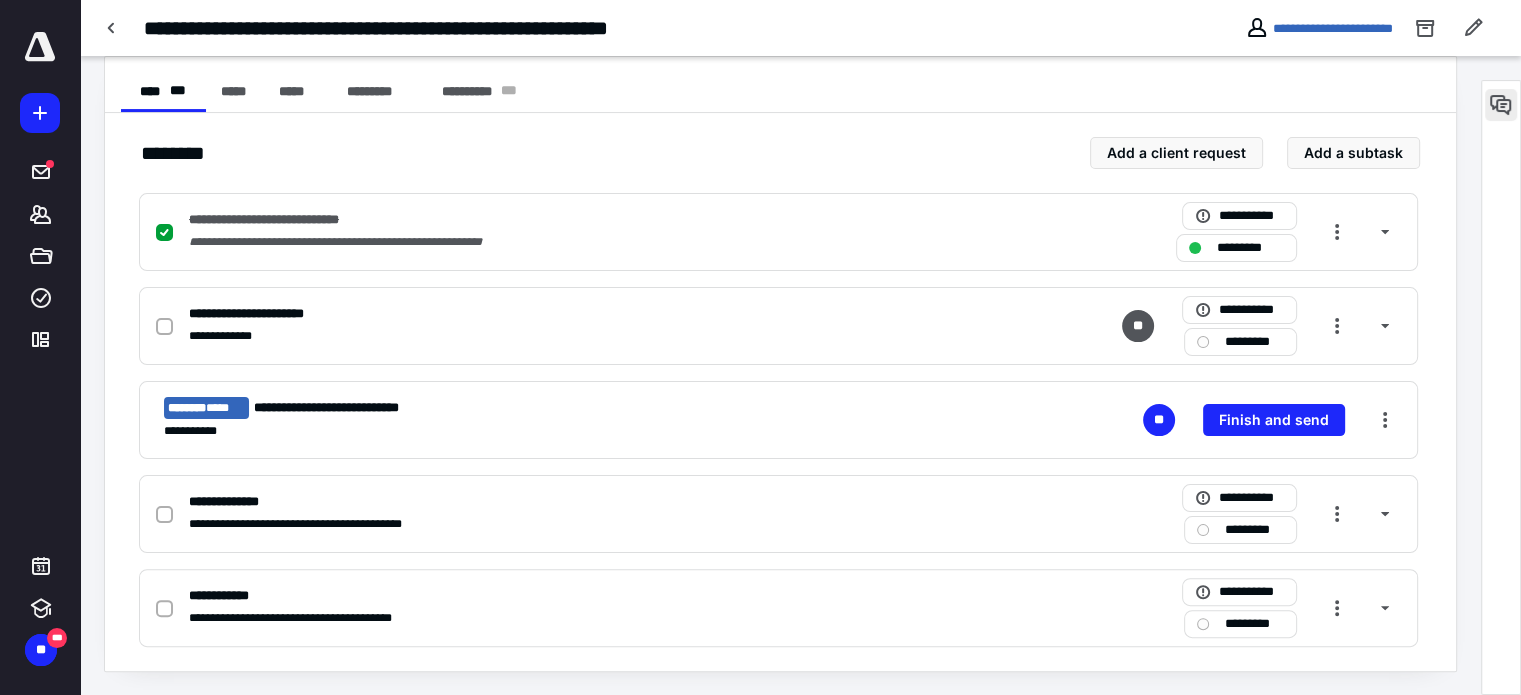 click at bounding box center [1501, 105] 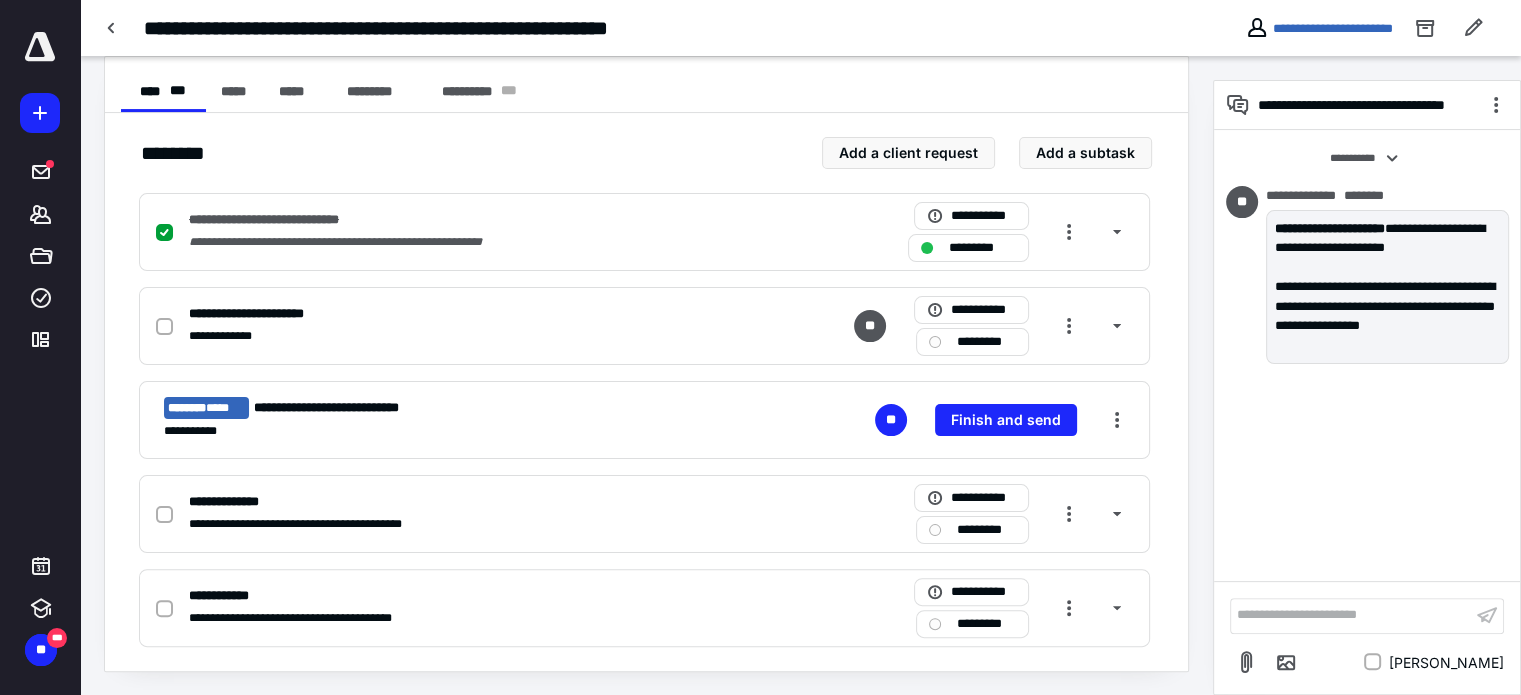 click on "**********" at bounding box center (1351, 615) 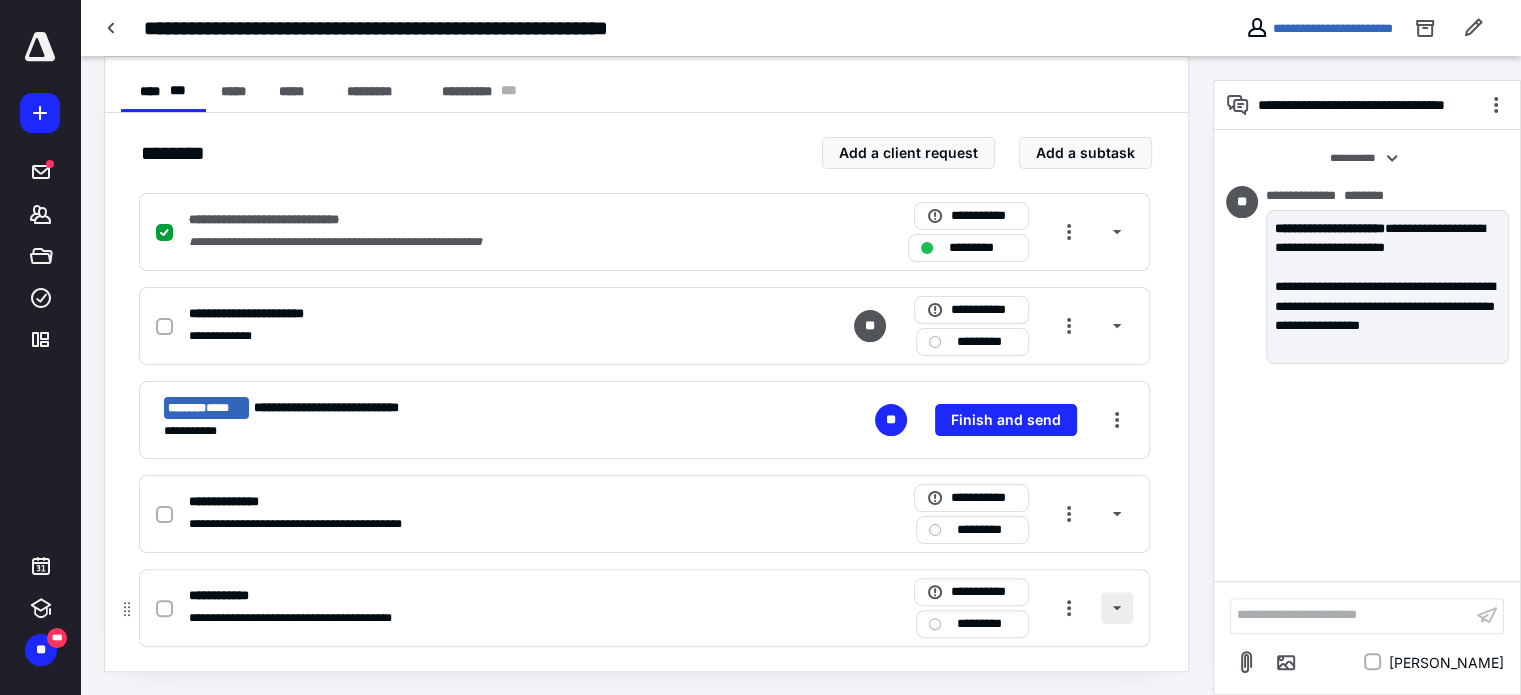scroll, scrollTop: 44, scrollLeft: 0, axis: vertical 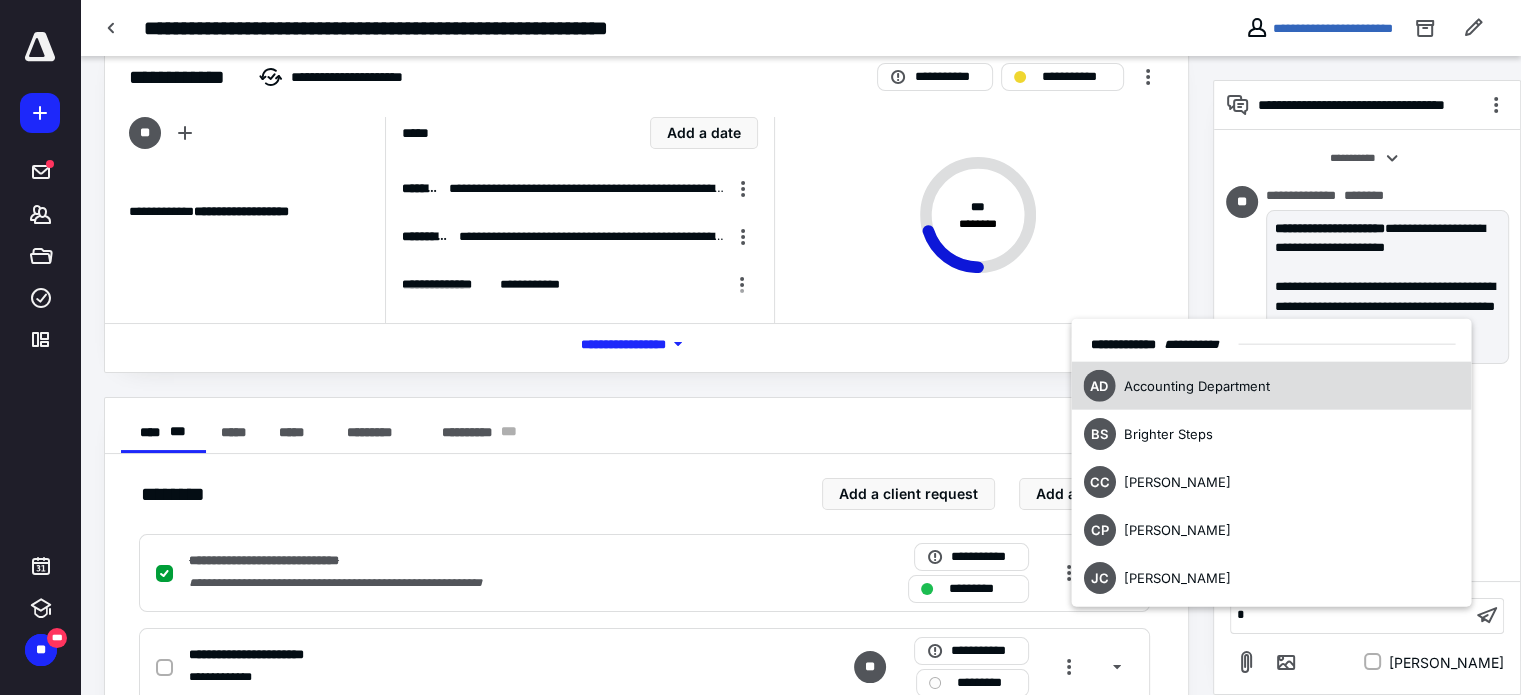type 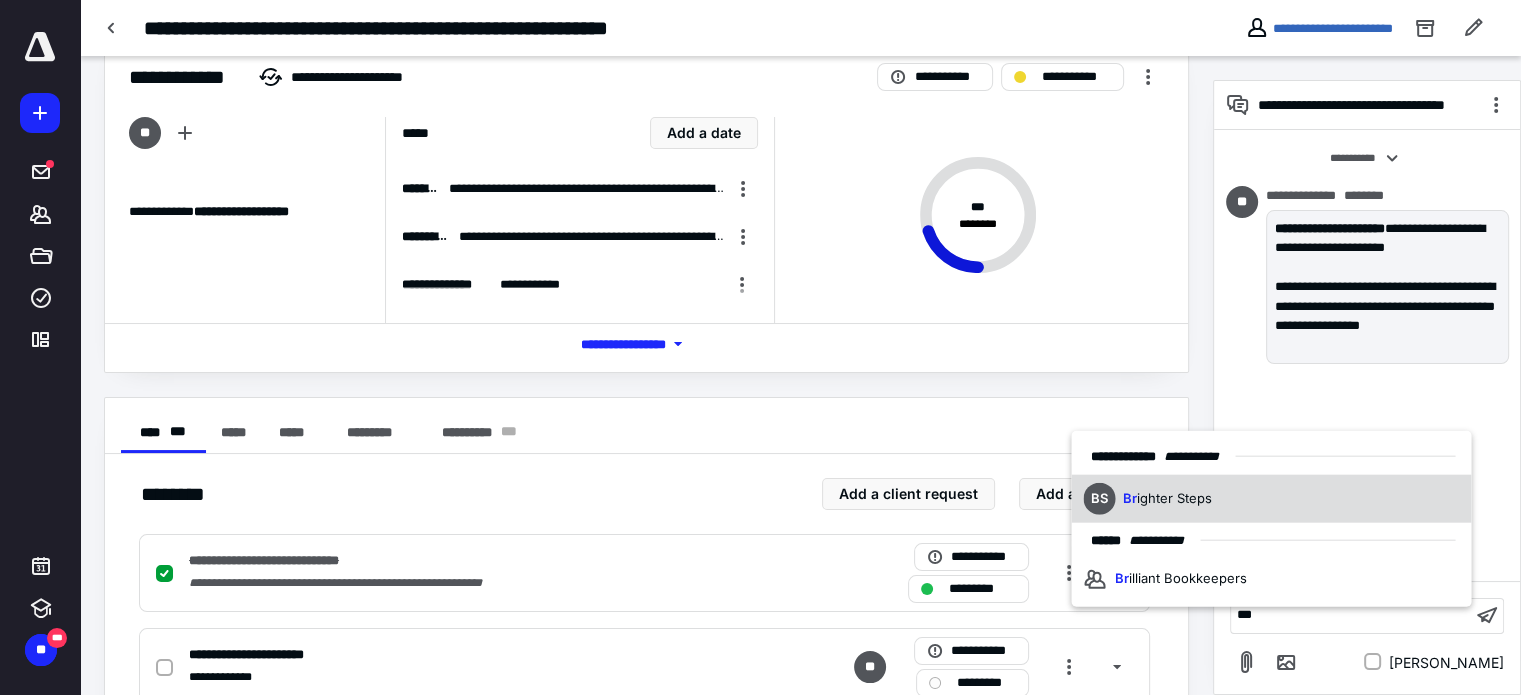 click on "ighter Steps" at bounding box center (1174, 498) 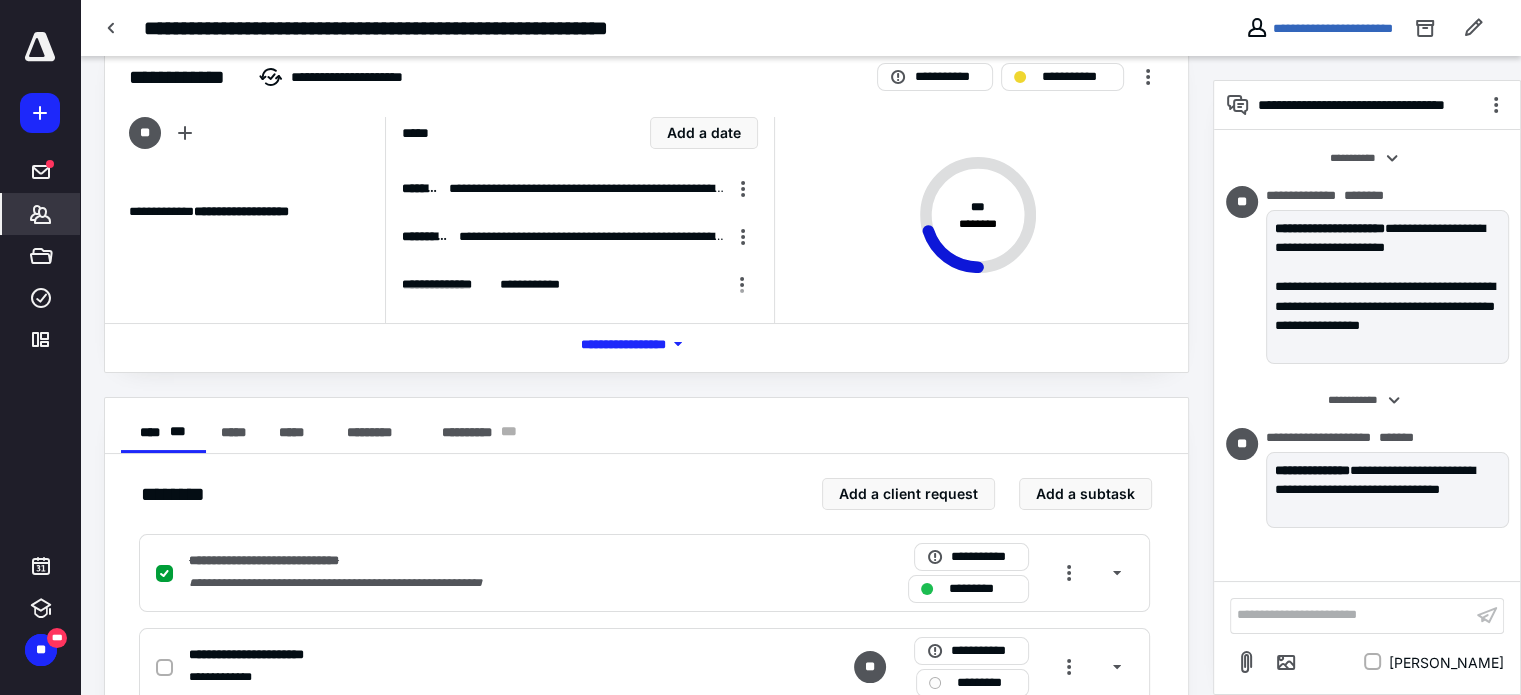 click 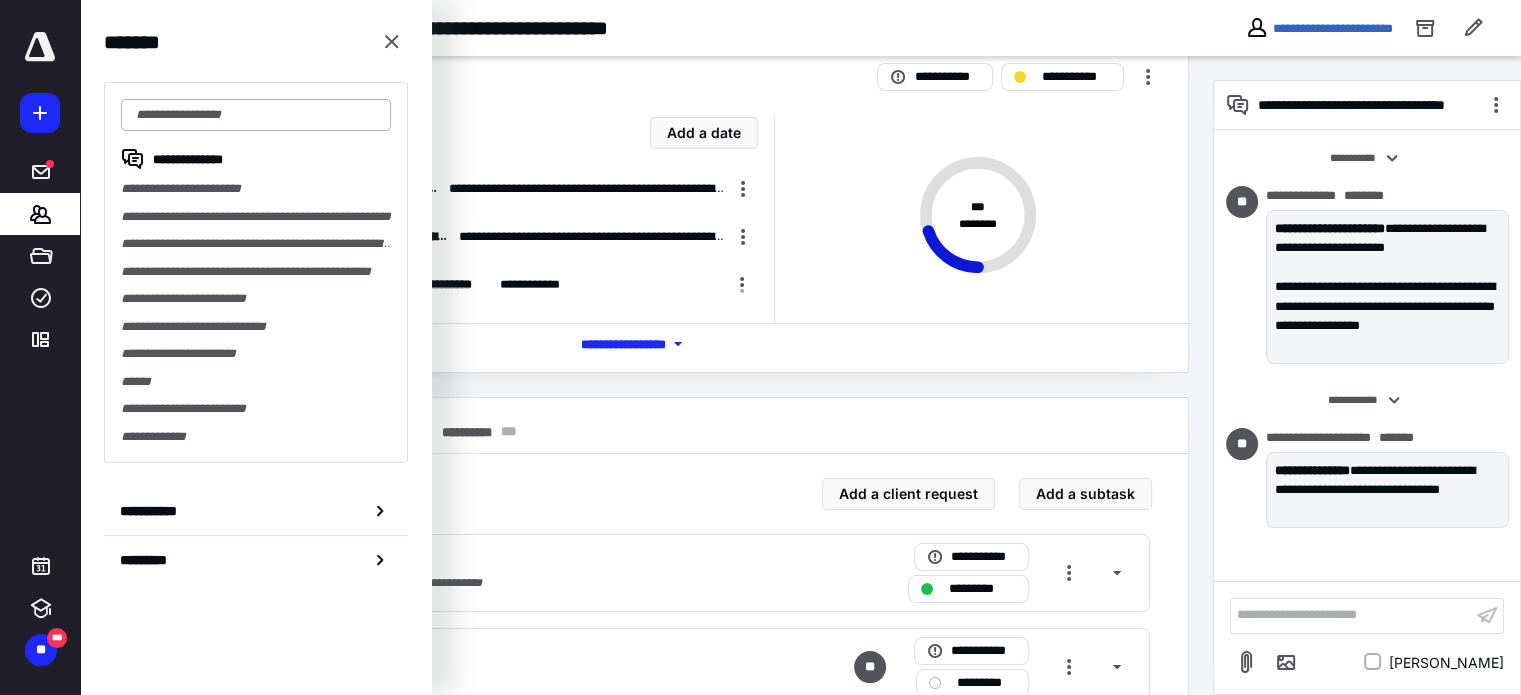 click at bounding box center [256, 115] 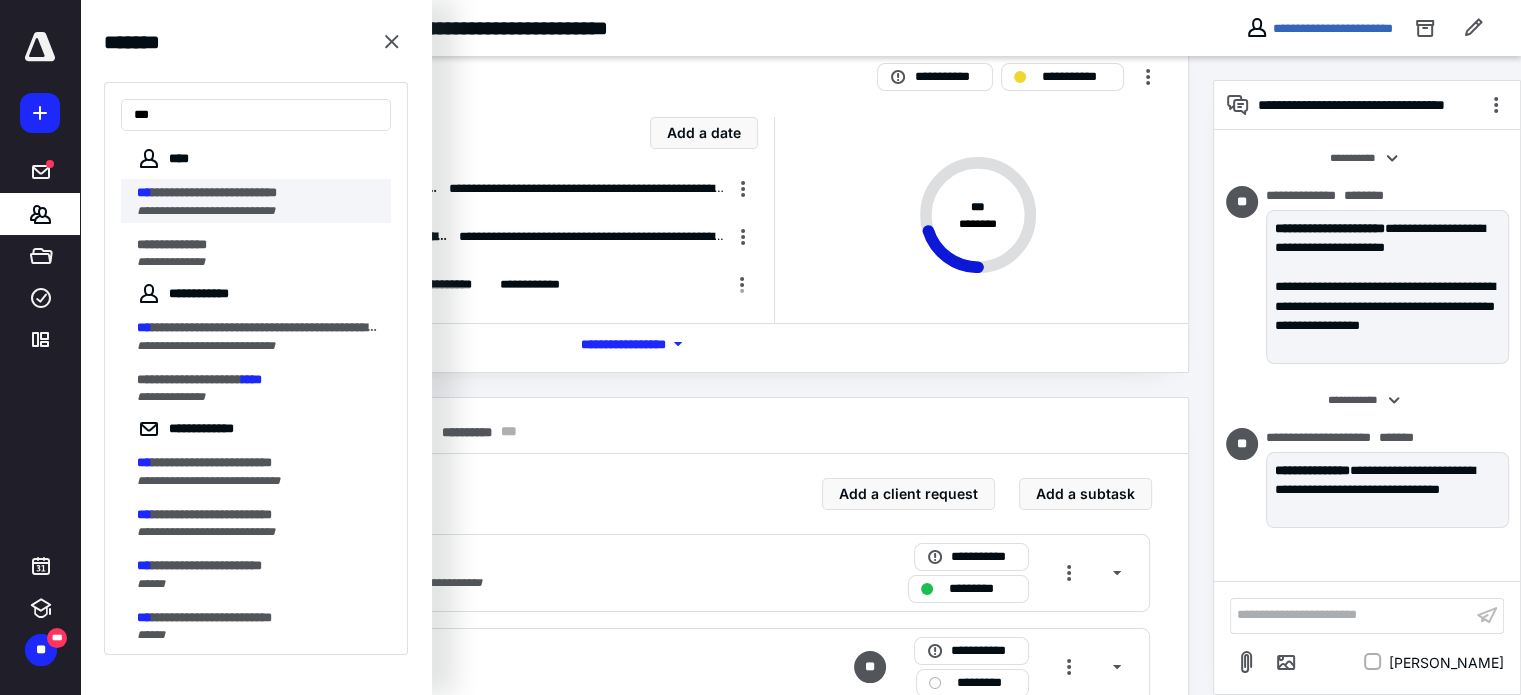 type on "***" 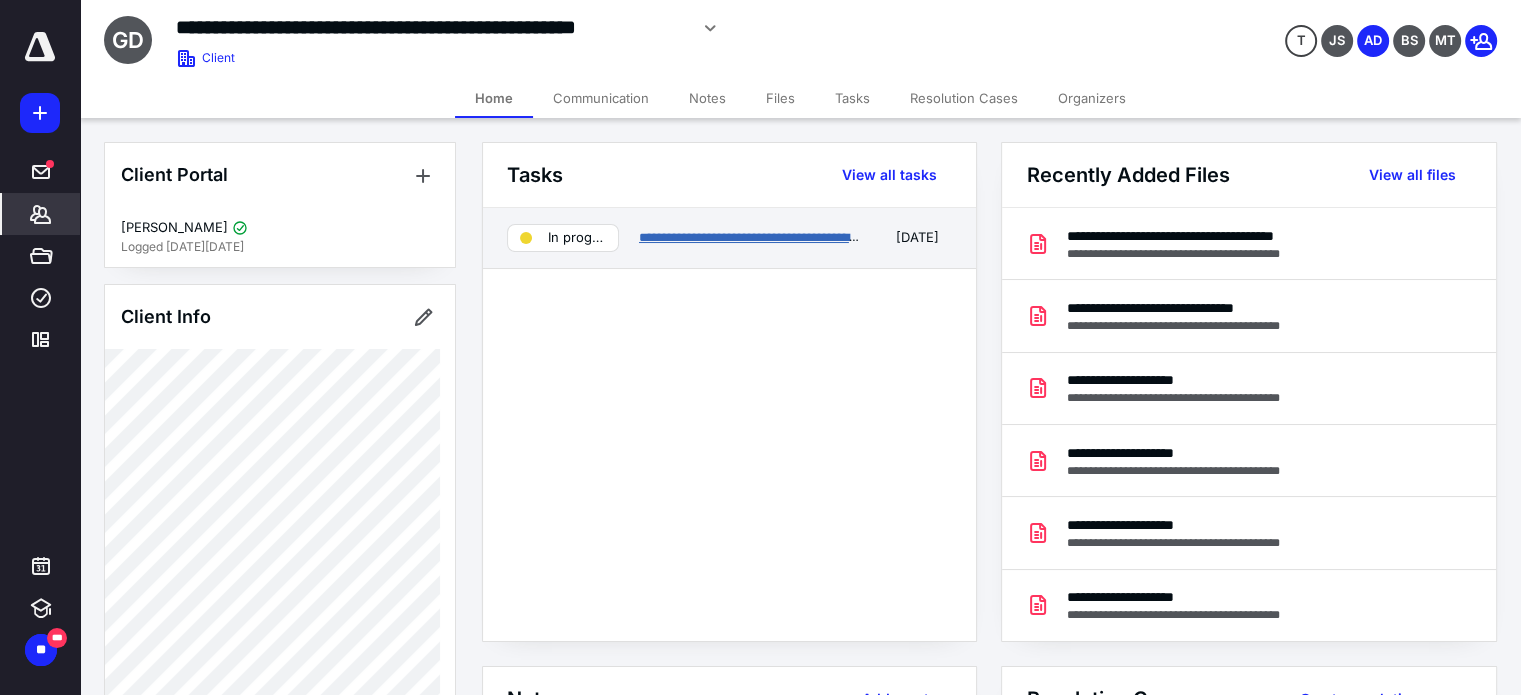 click on "**********" at bounding box center [794, 237] 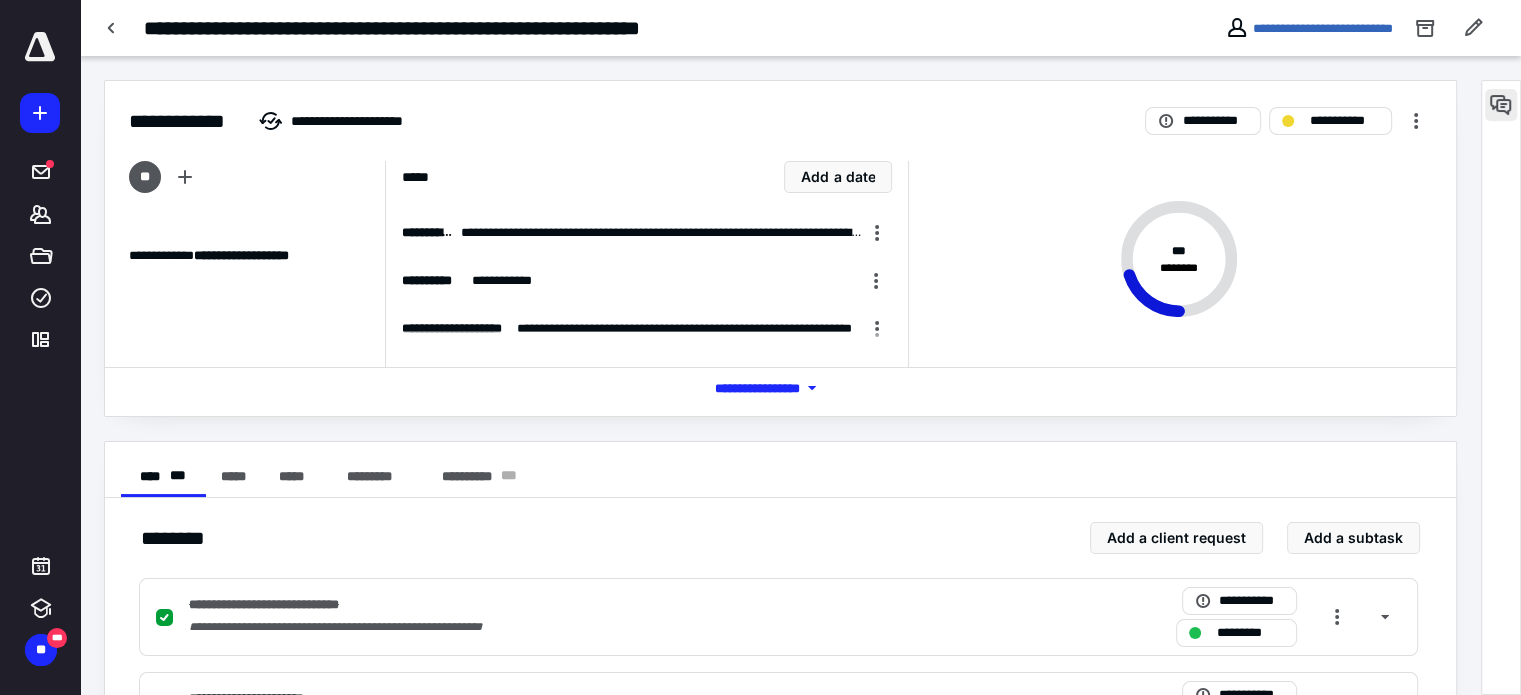 click at bounding box center (1501, 105) 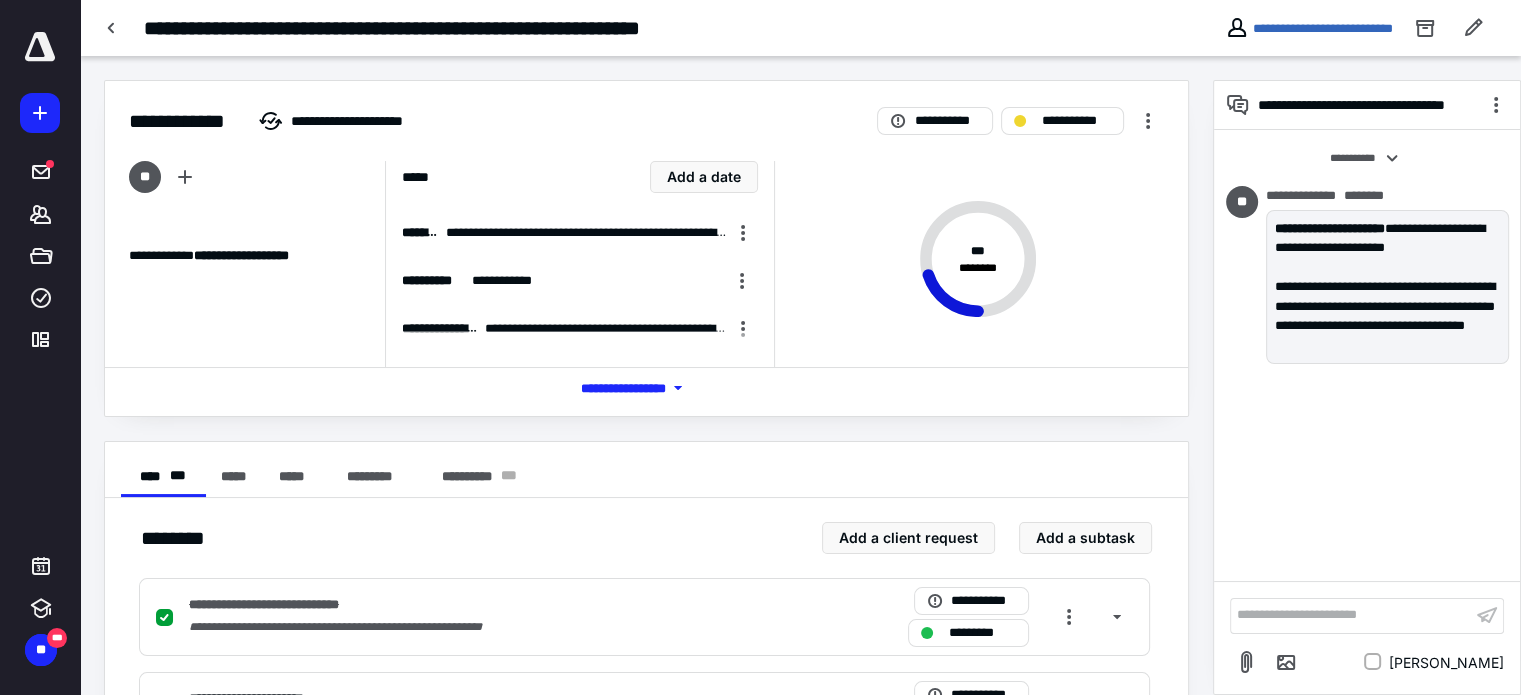 click on "**********" at bounding box center [1351, 615] 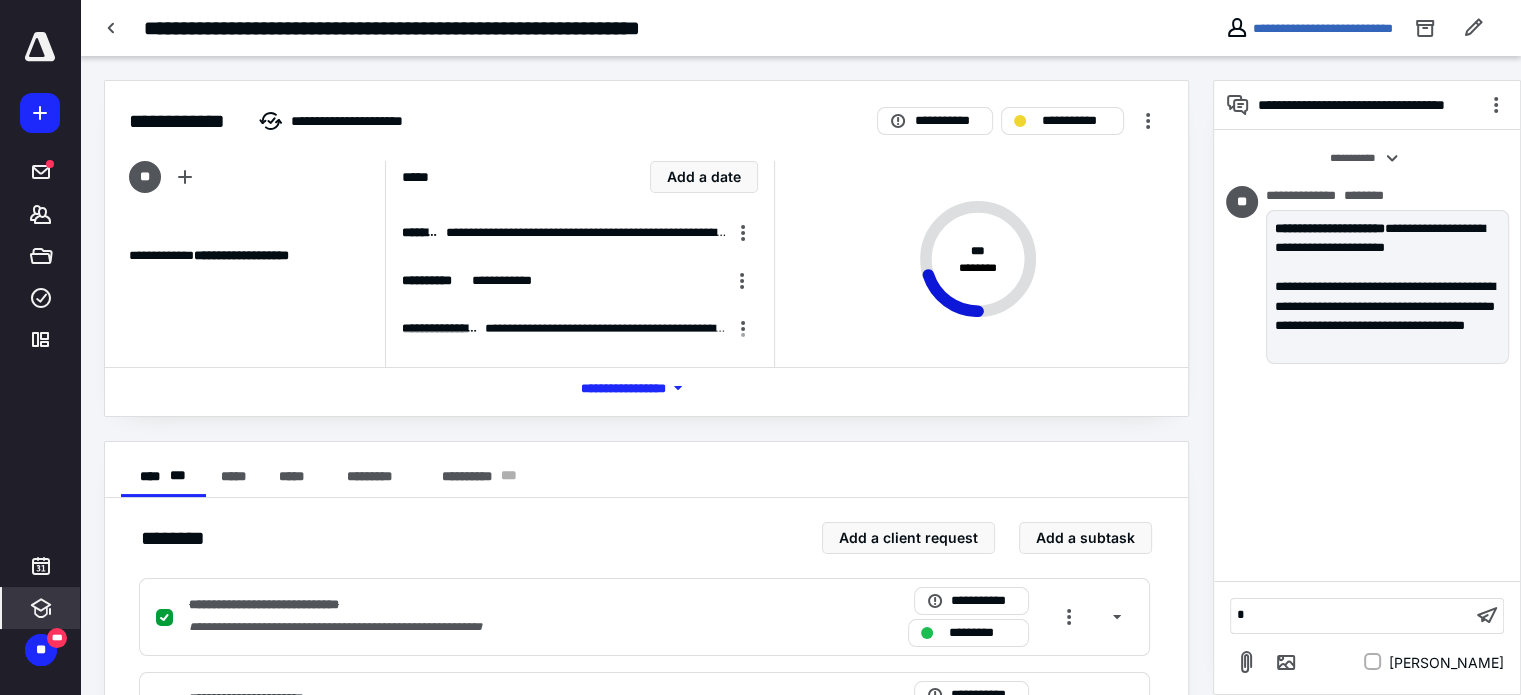 type 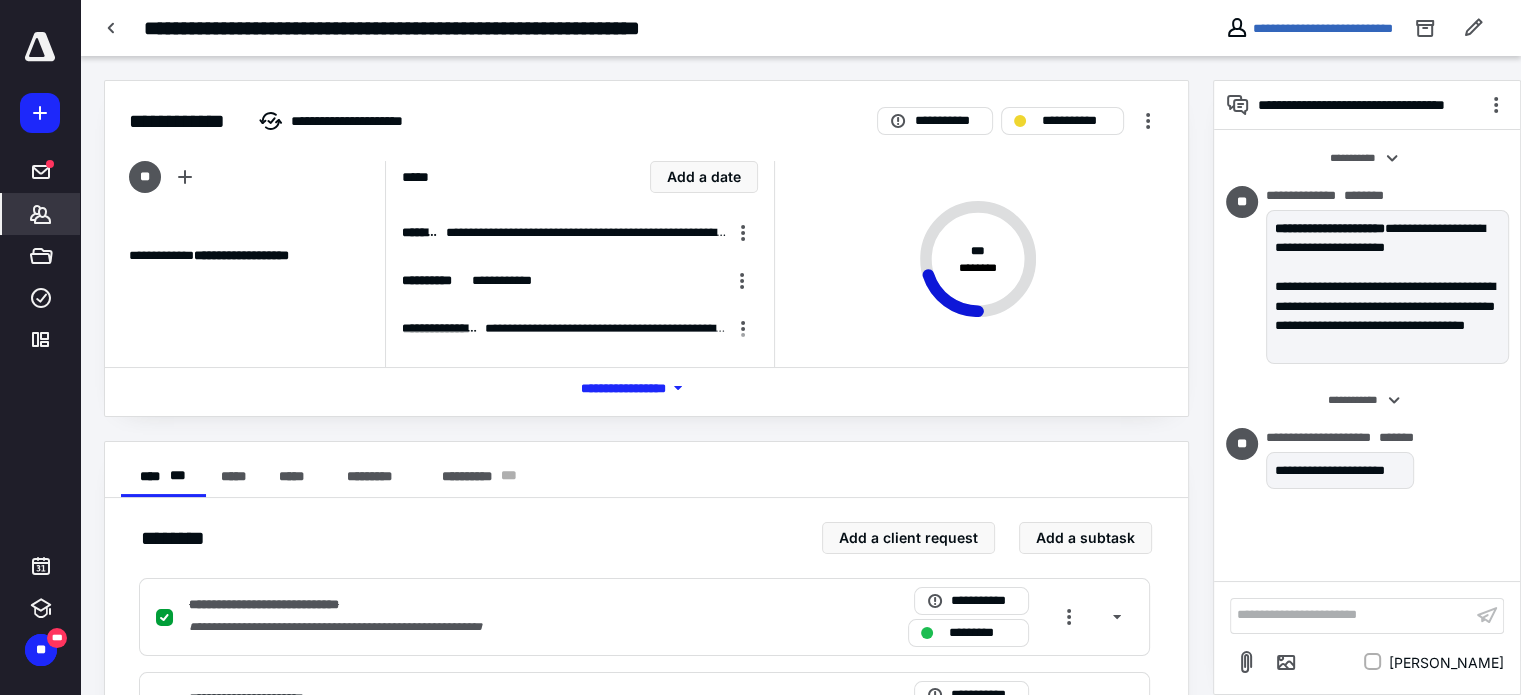 click 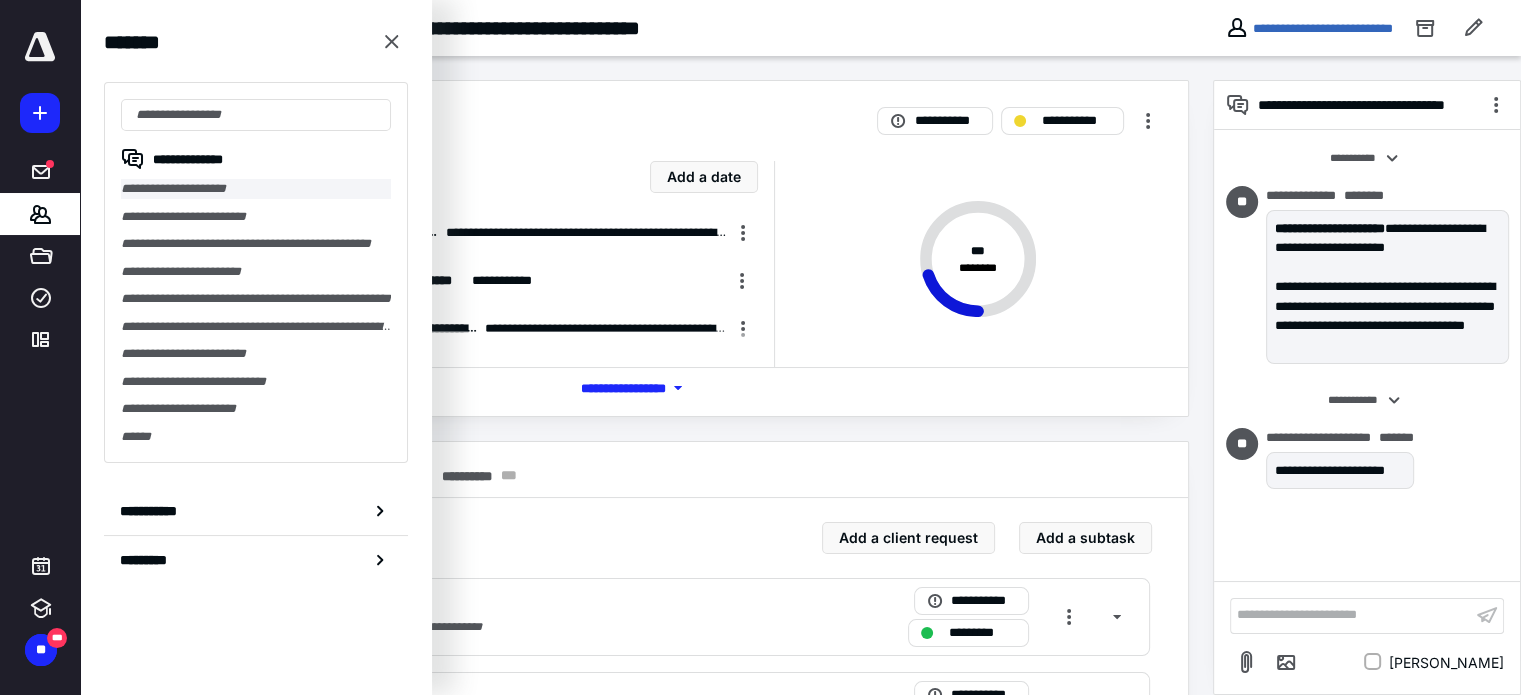click on "**********" at bounding box center [256, 189] 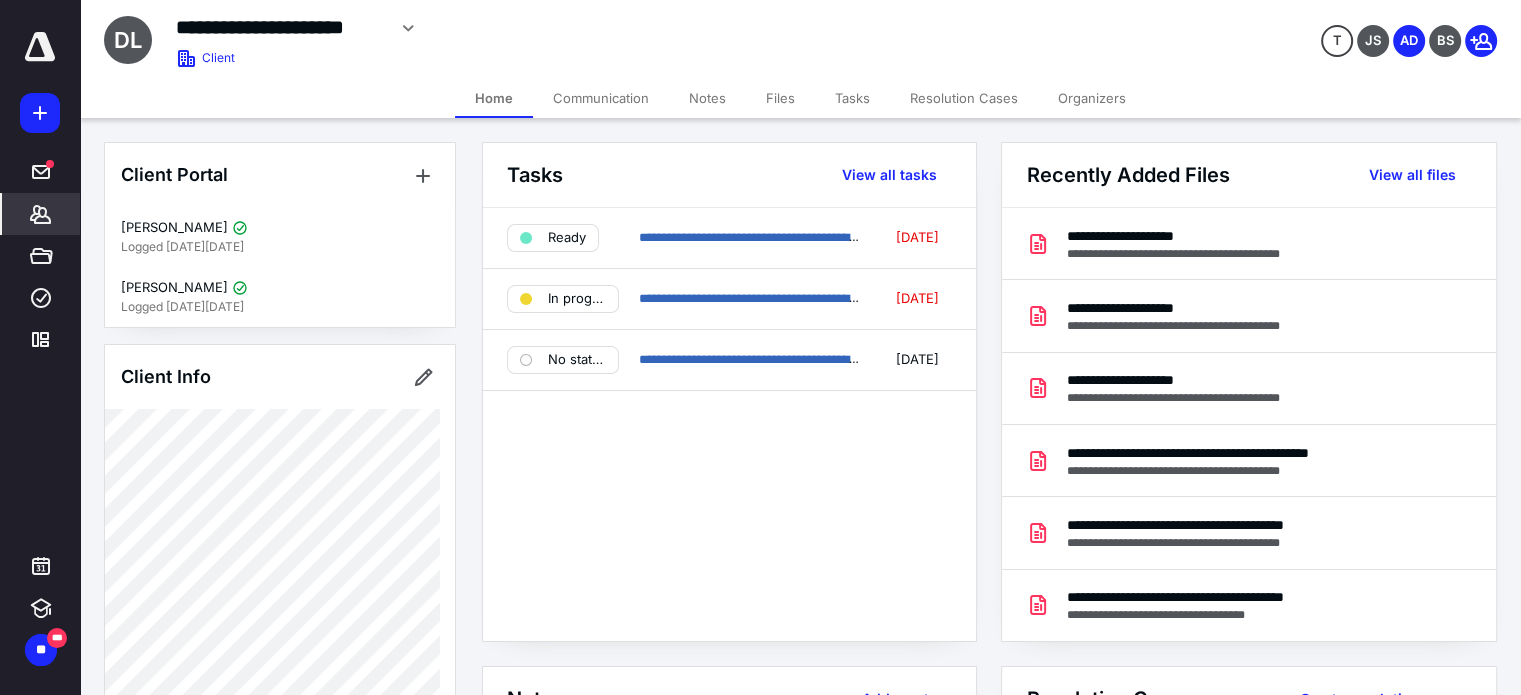 click on "Tasks" at bounding box center (852, 98) 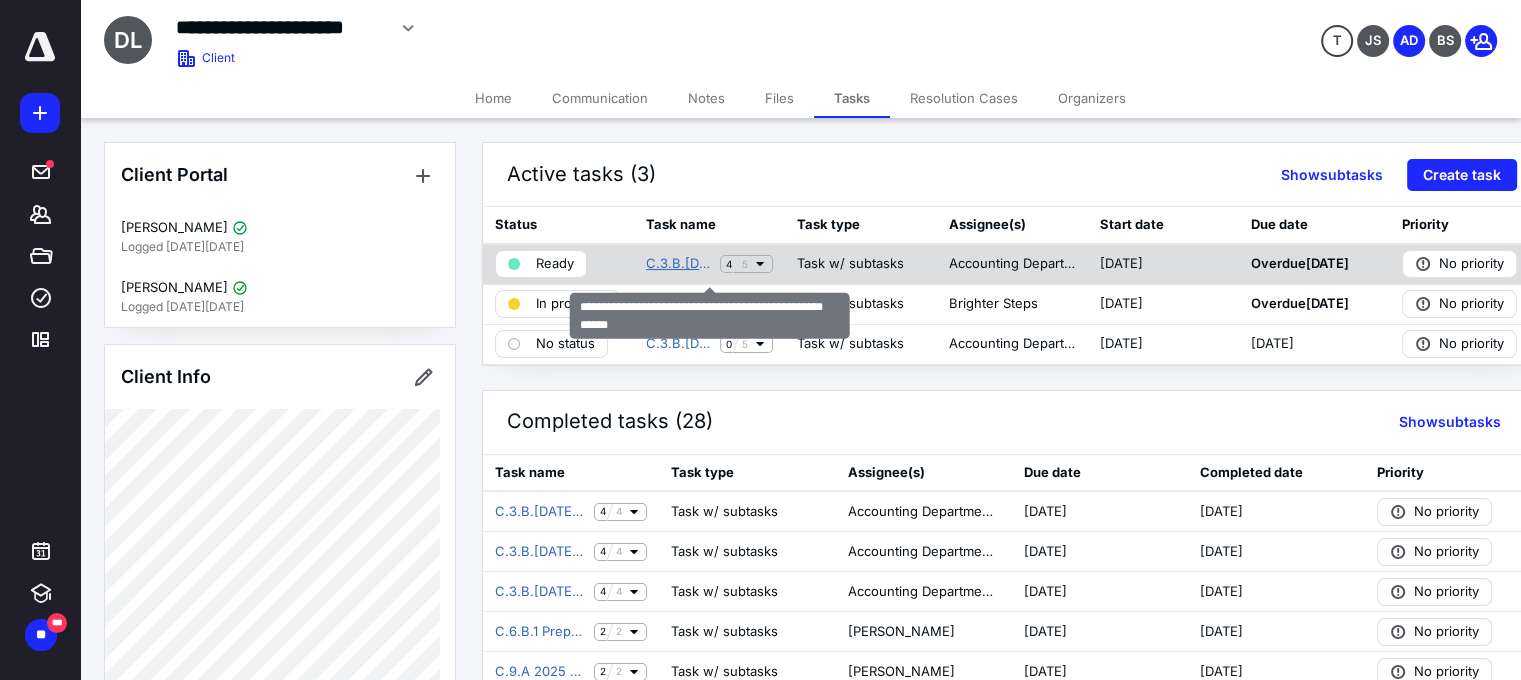 click on "C.3.B.1 April 2025 Bookkeeping for David City Dental LLC" at bounding box center (679, 264) 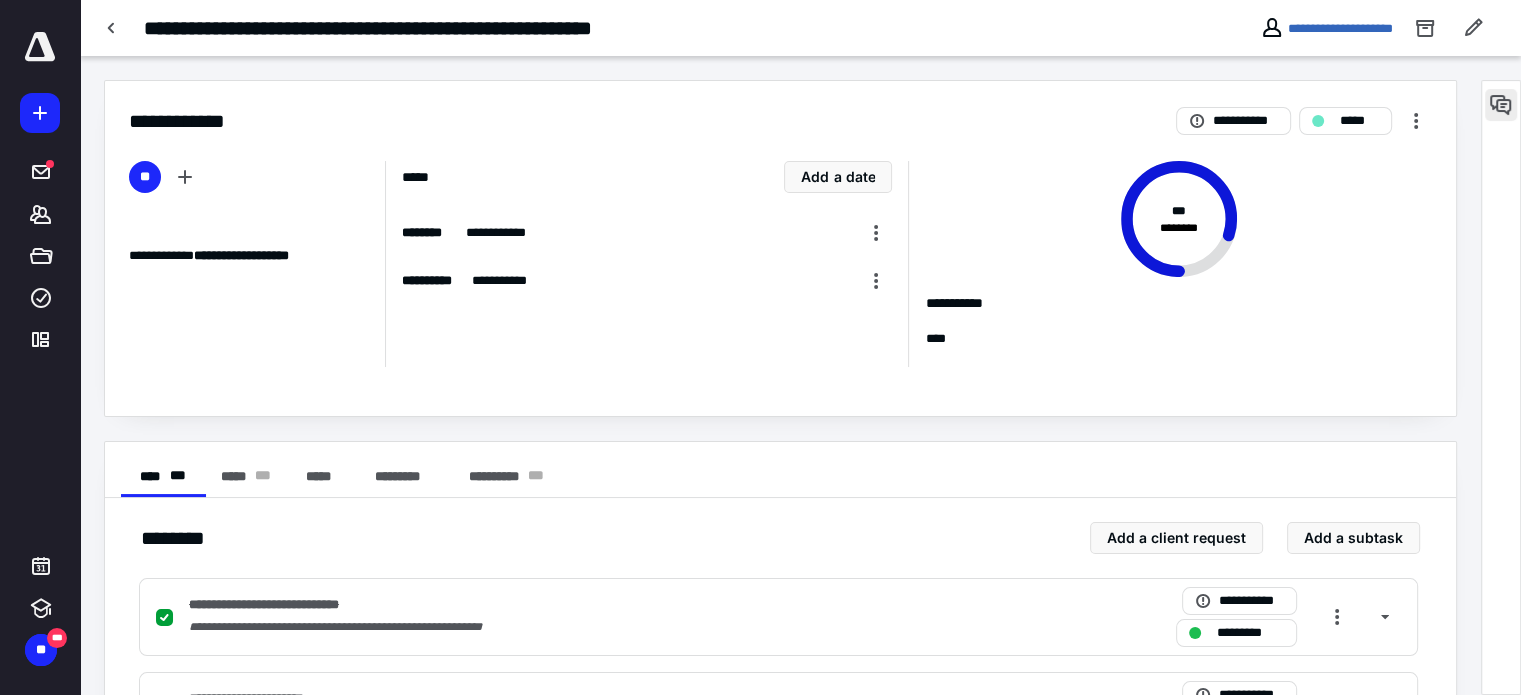 click at bounding box center (1501, 105) 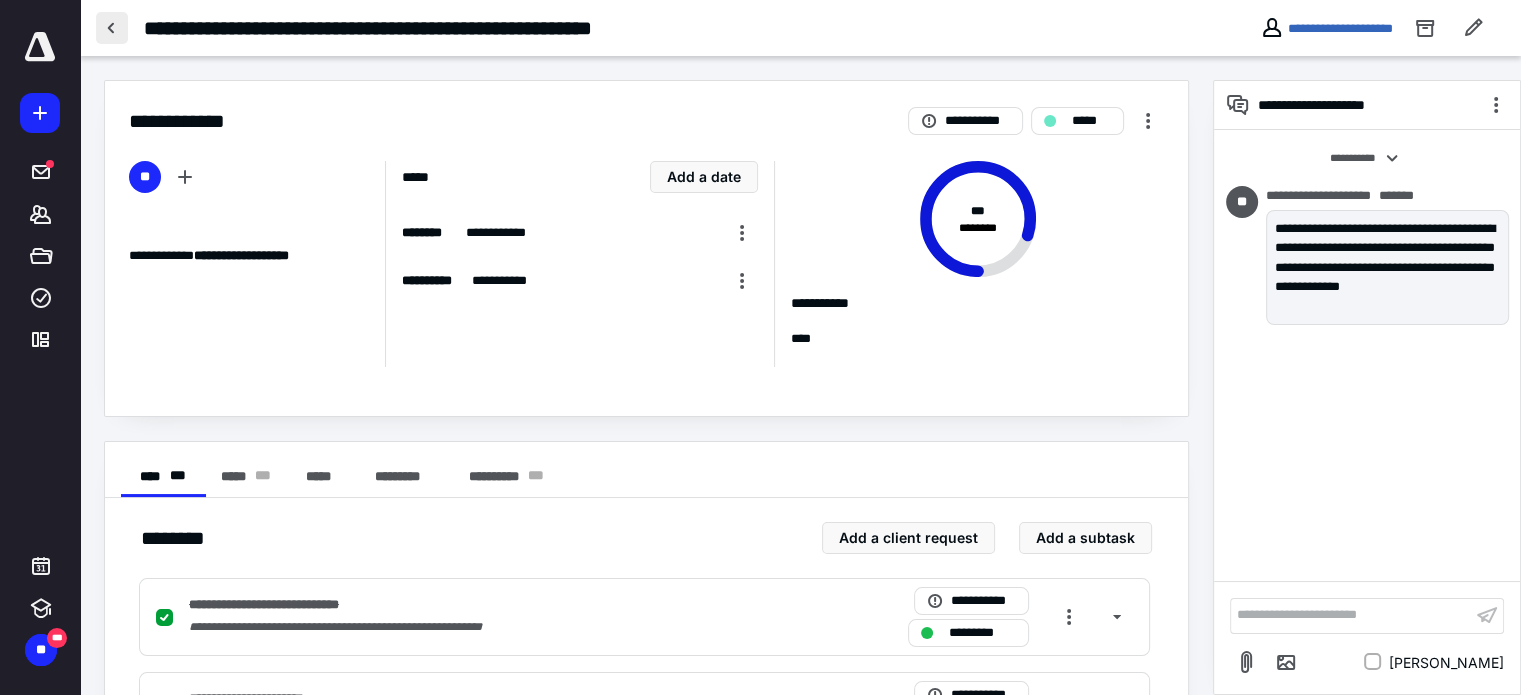 click at bounding box center (112, 28) 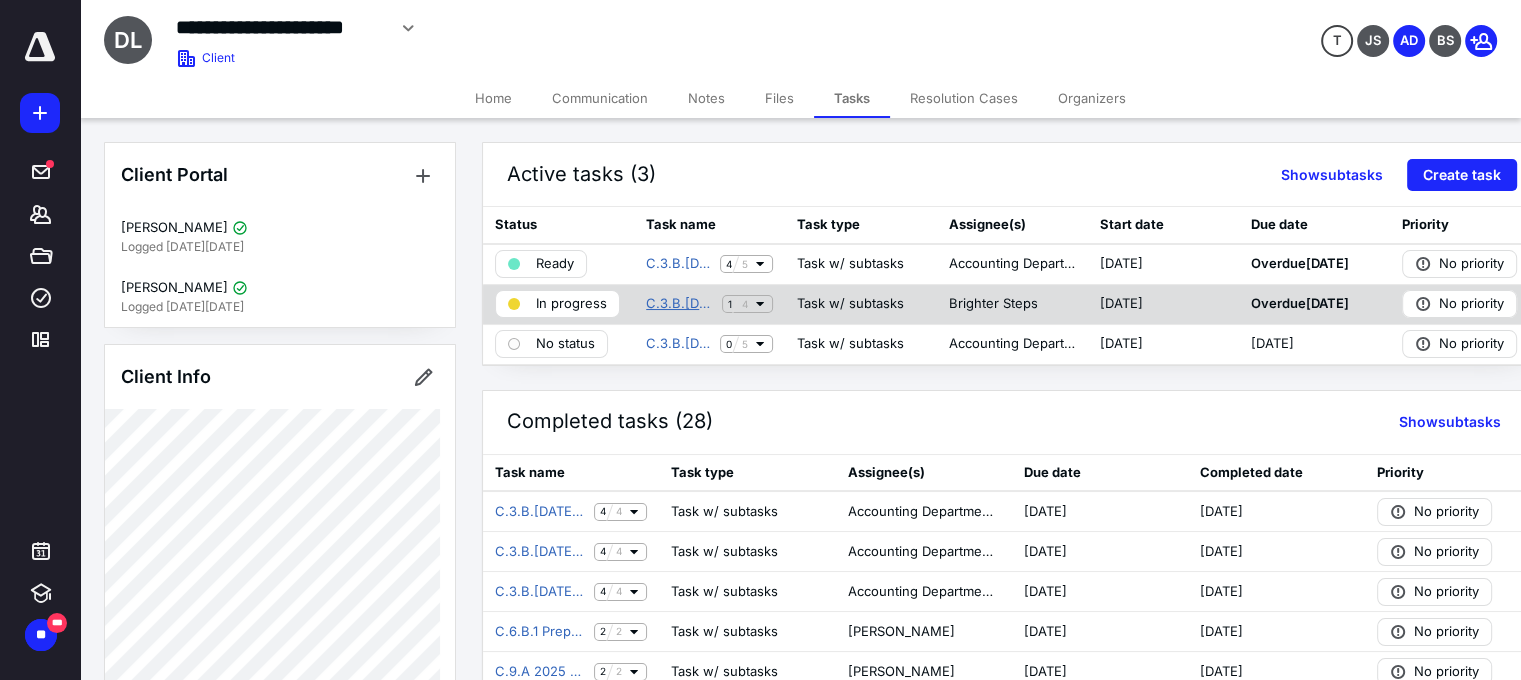 click on "C.3.B.1 May 2025 Bookkeeping for David City Dental LLC" at bounding box center (680, 304) 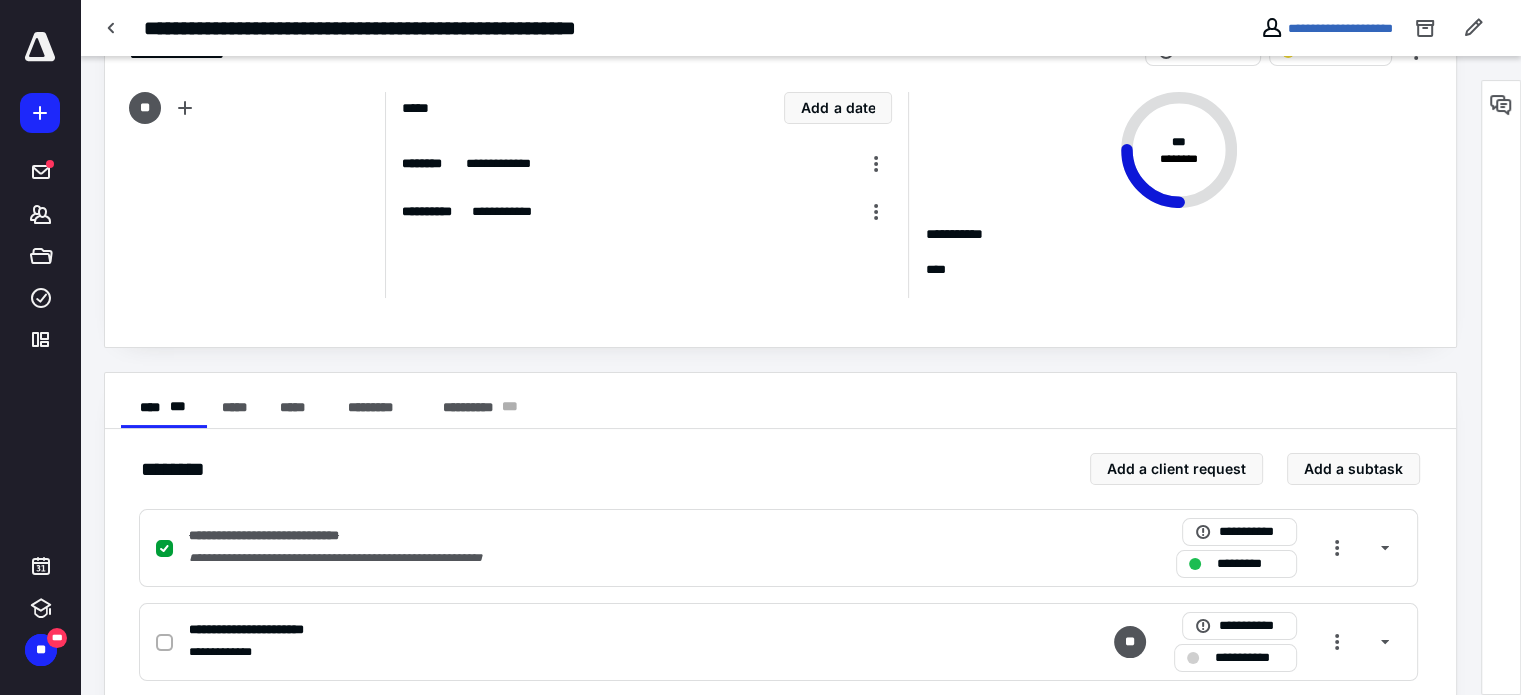 scroll, scrollTop: 0, scrollLeft: 0, axis: both 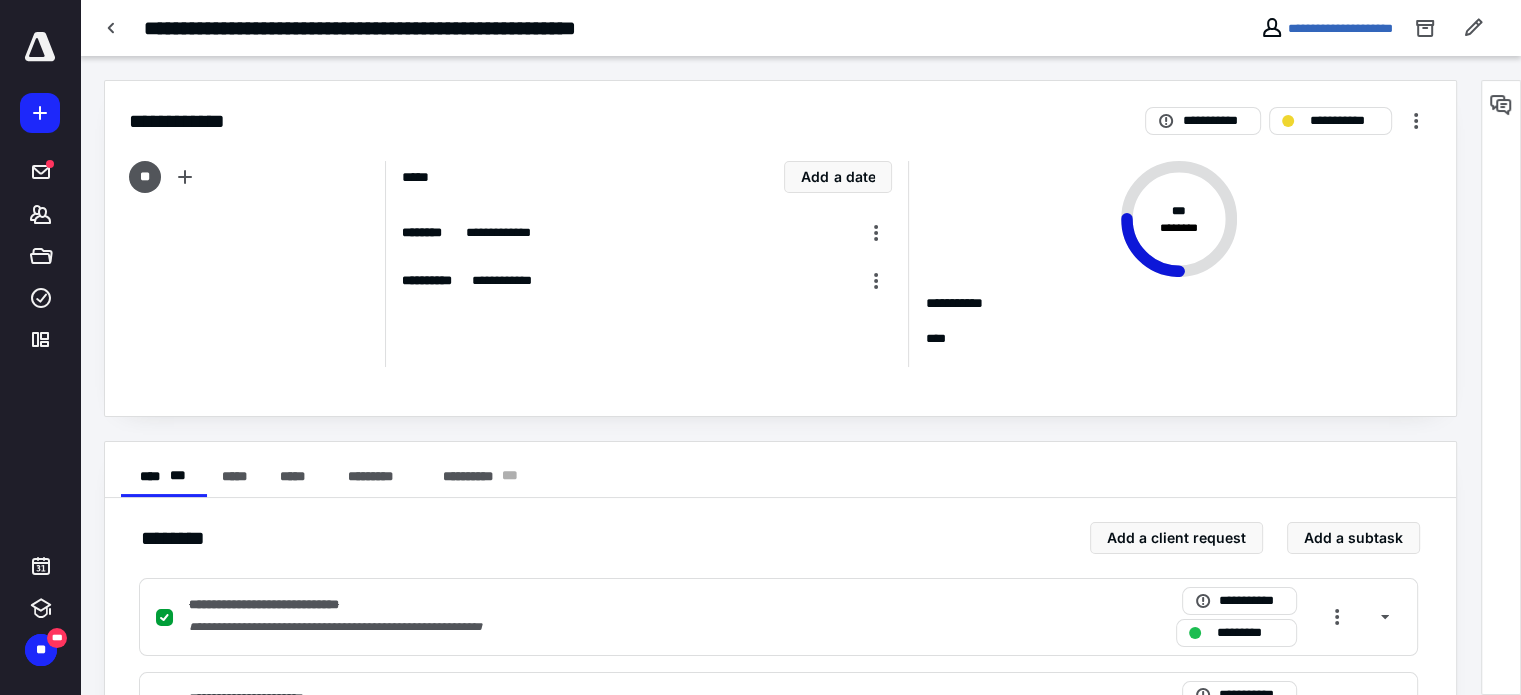 click at bounding box center (1501, 387) 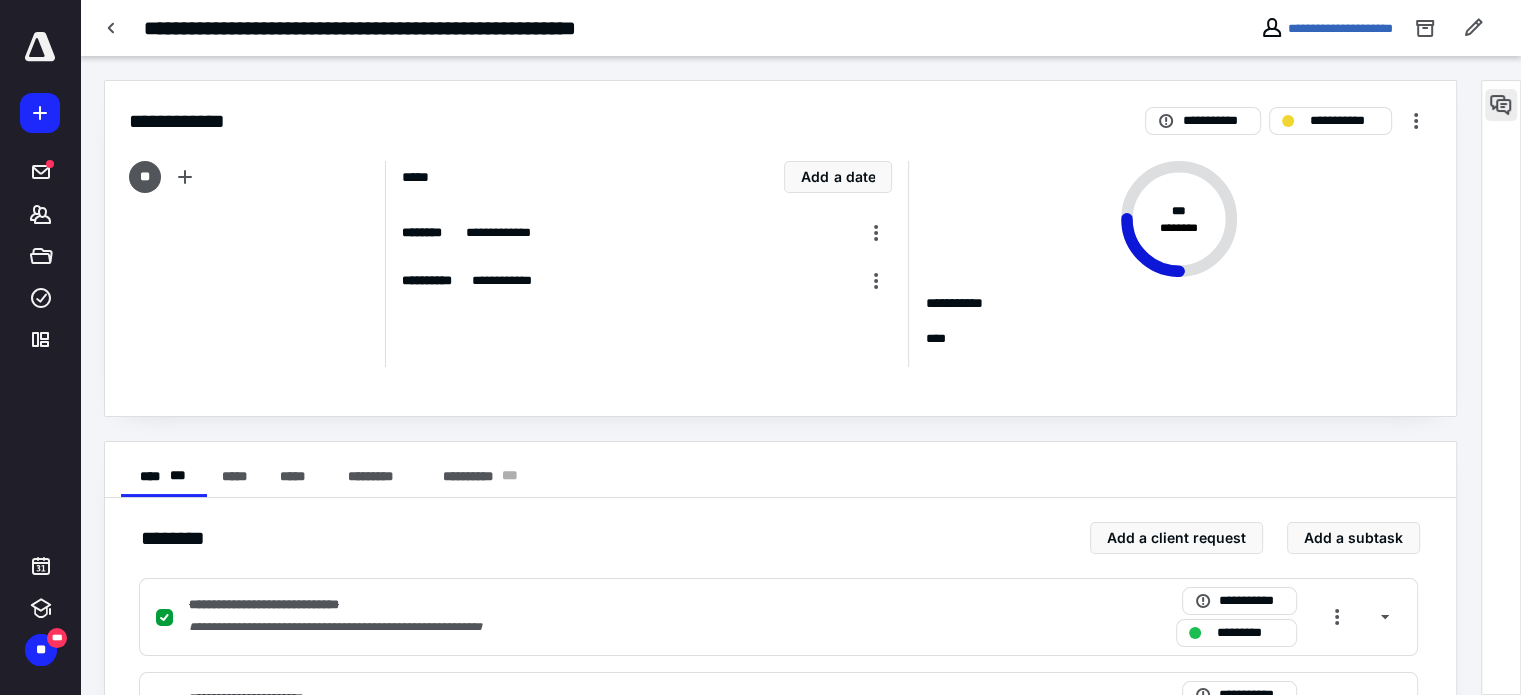 click at bounding box center (1501, 105) 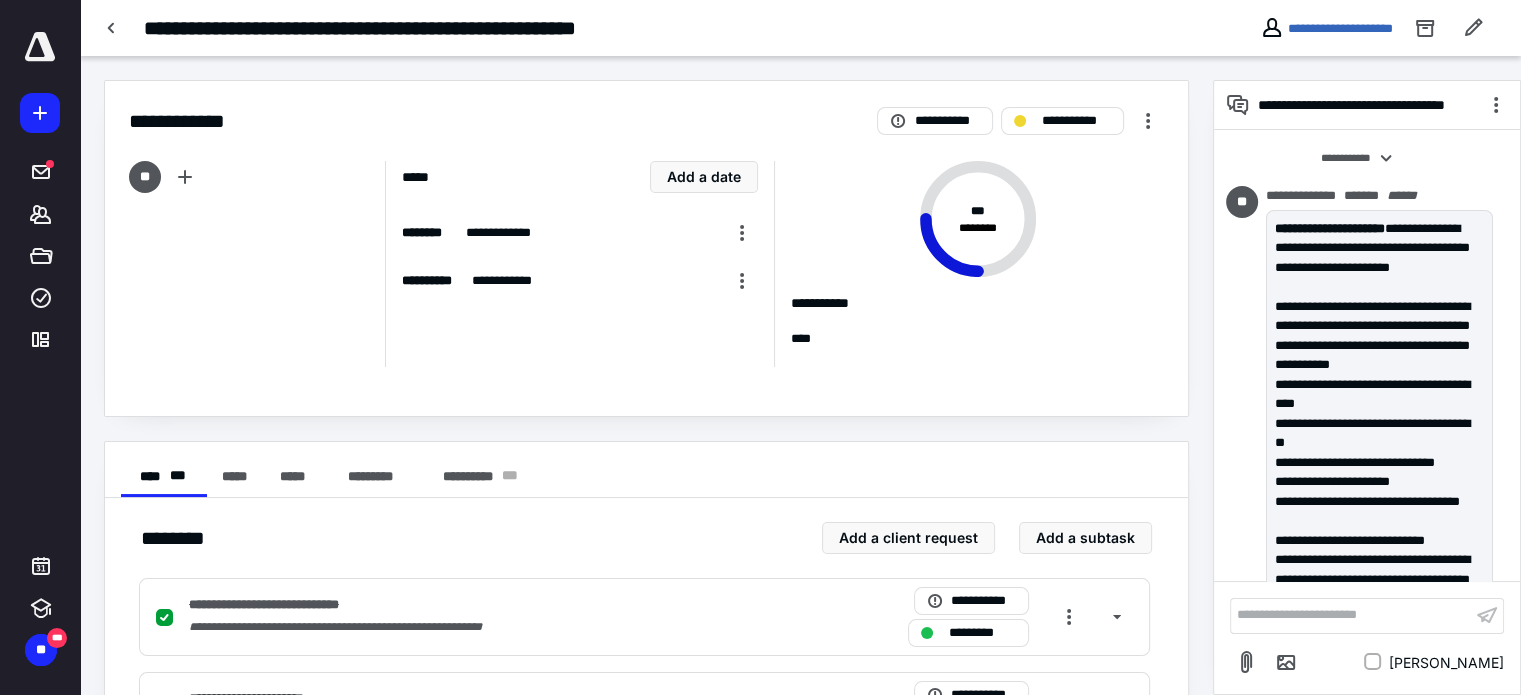 scroll, scrollTop: 2258, scrollLeft: 0, axis: vertical 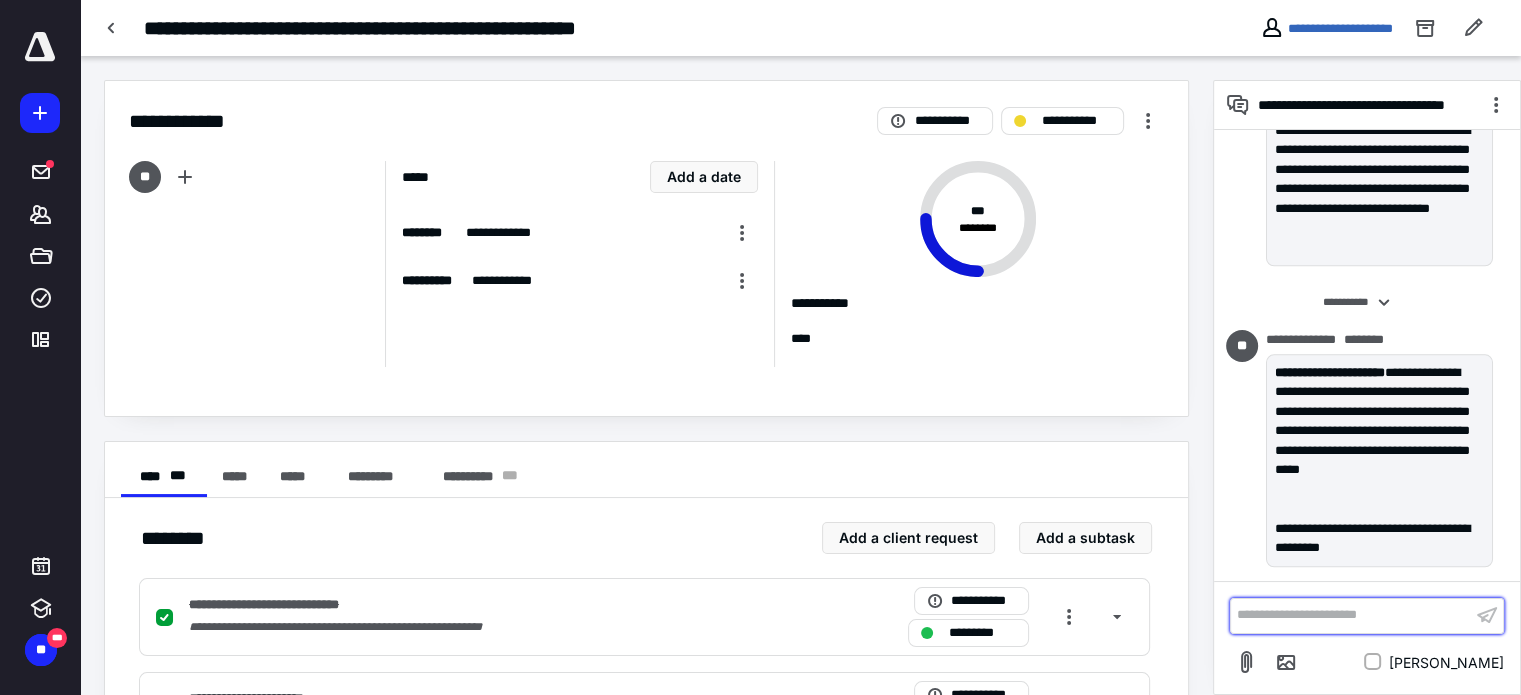 click on "**********" at bounding box center (1351, 615) 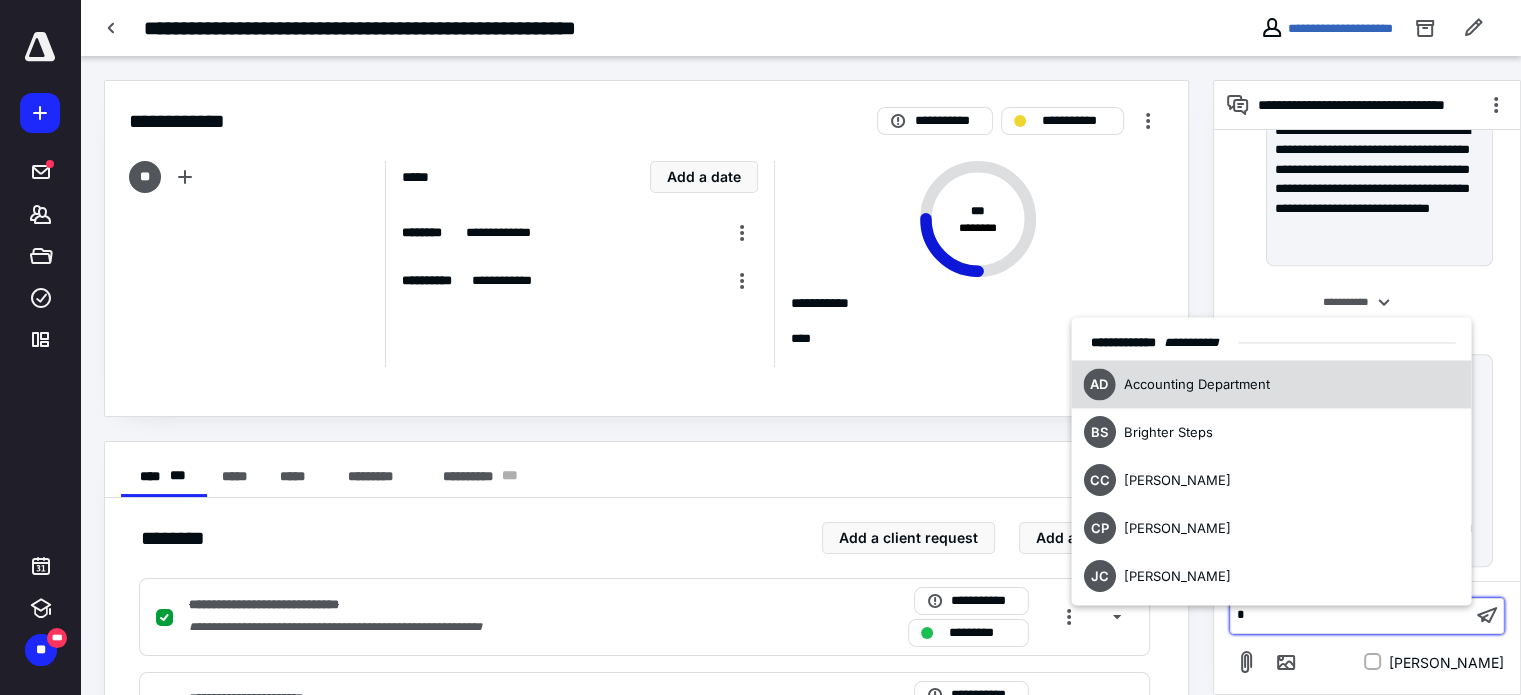 type 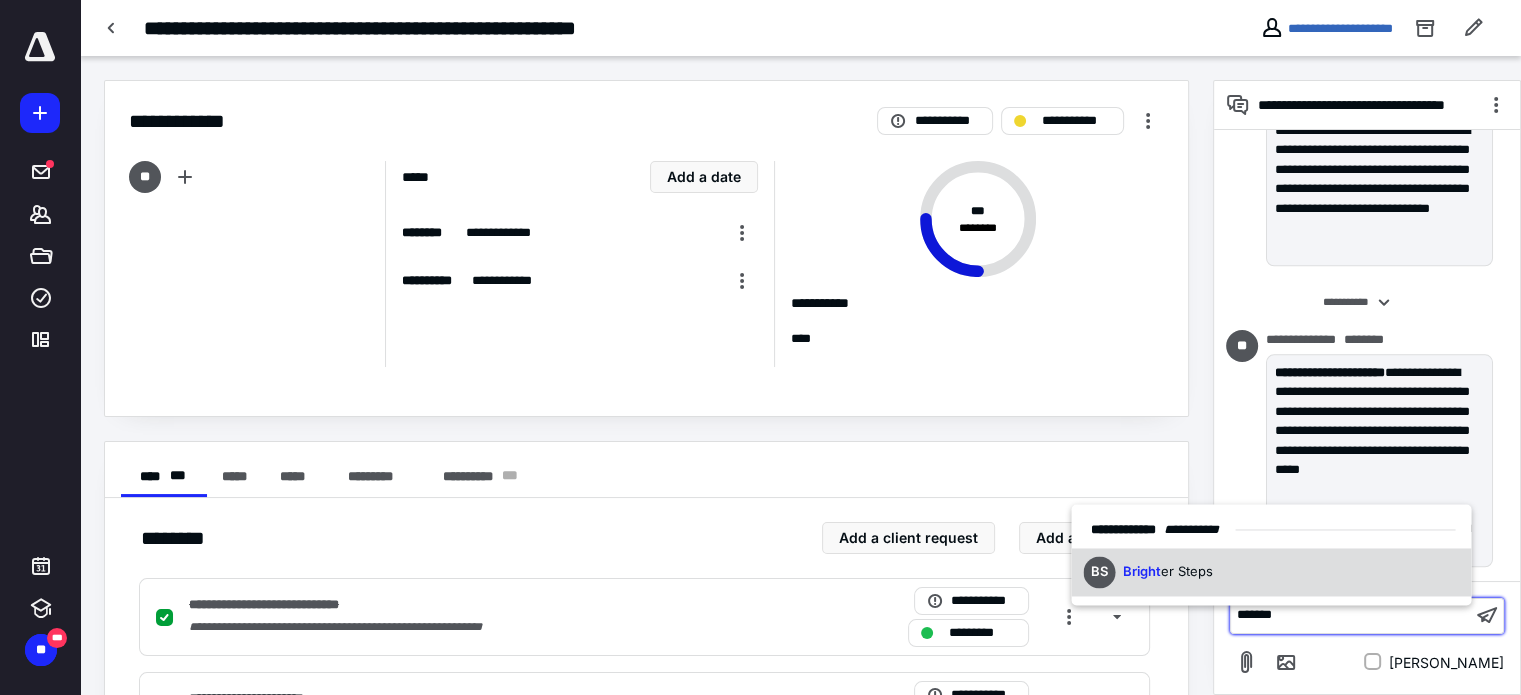 click on "[PERSON_NAME] er Steps" at bounding box center [1271, 572] 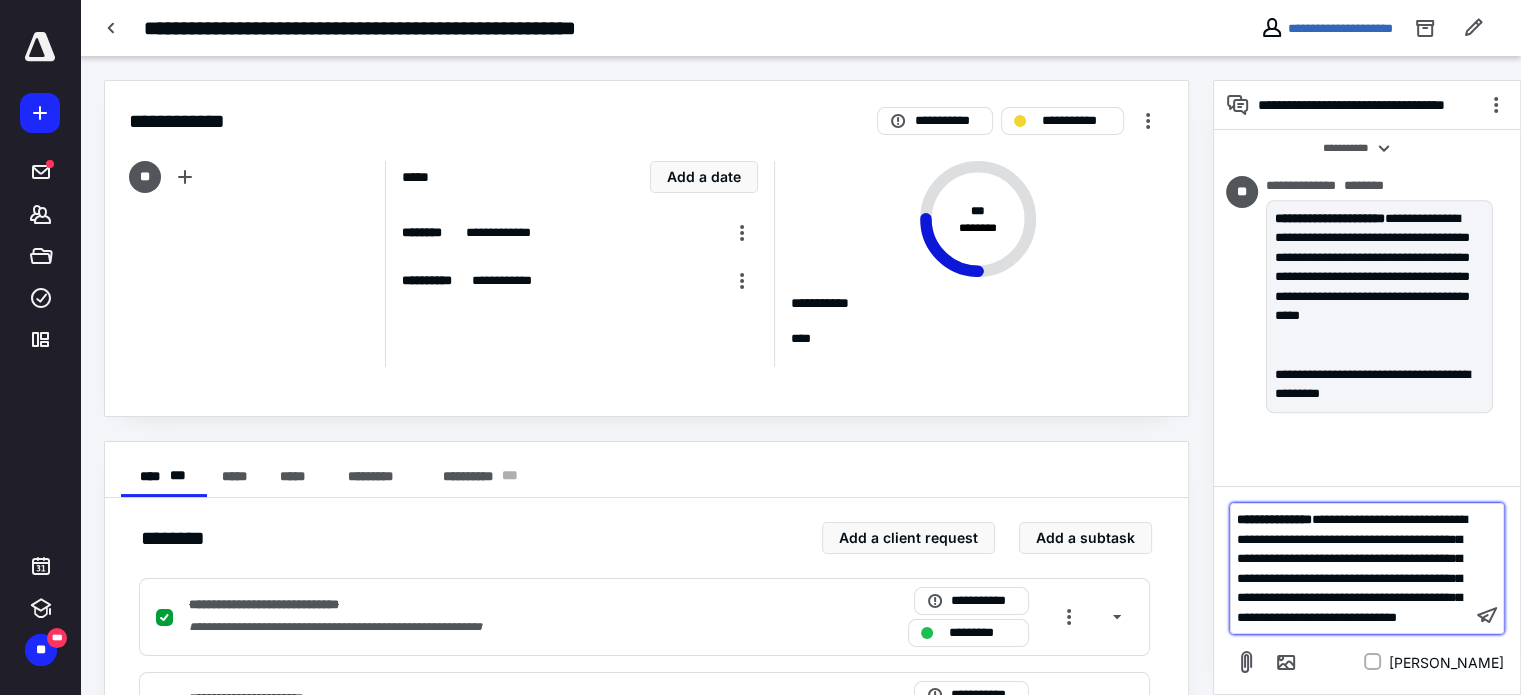 scroll, scrollTop: 2538, scrollLeft: 0, axis: vertical 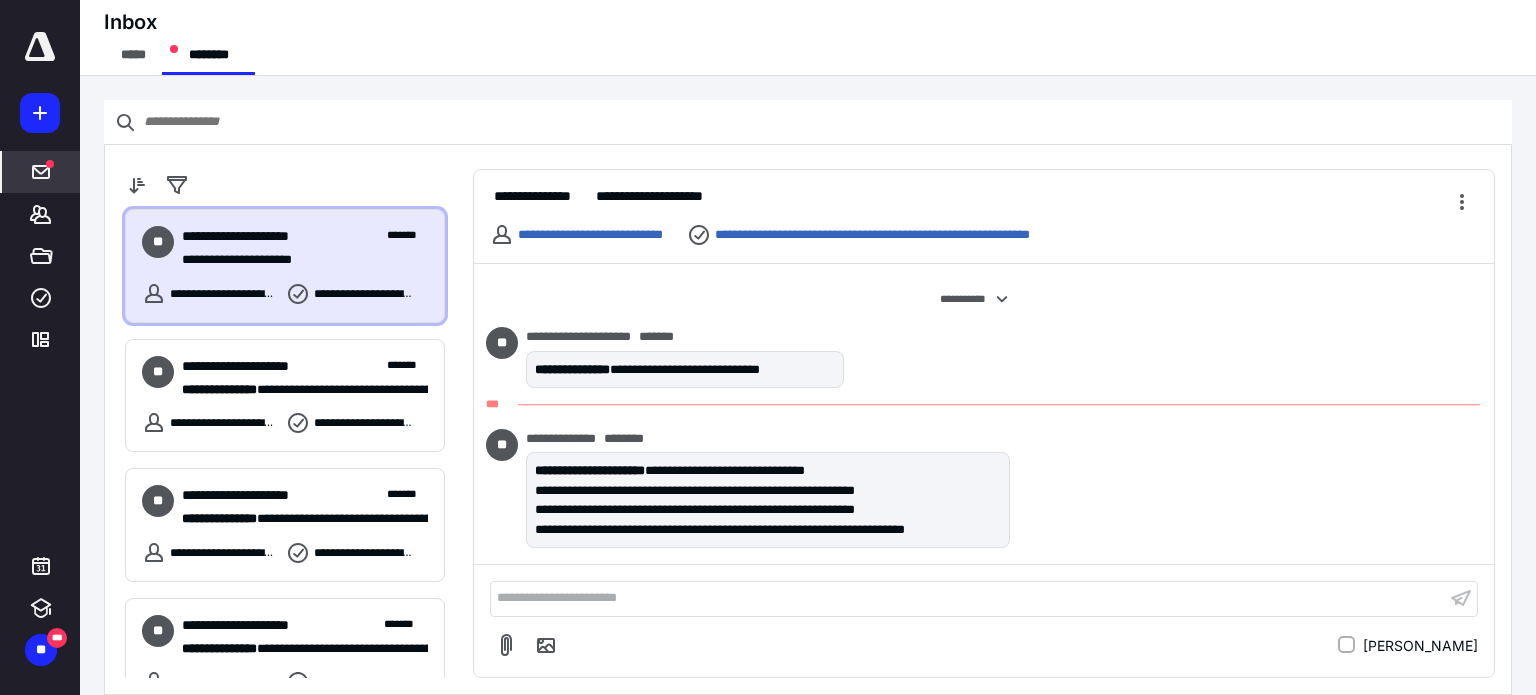 click on "**********" at bounding box center (261, 236) 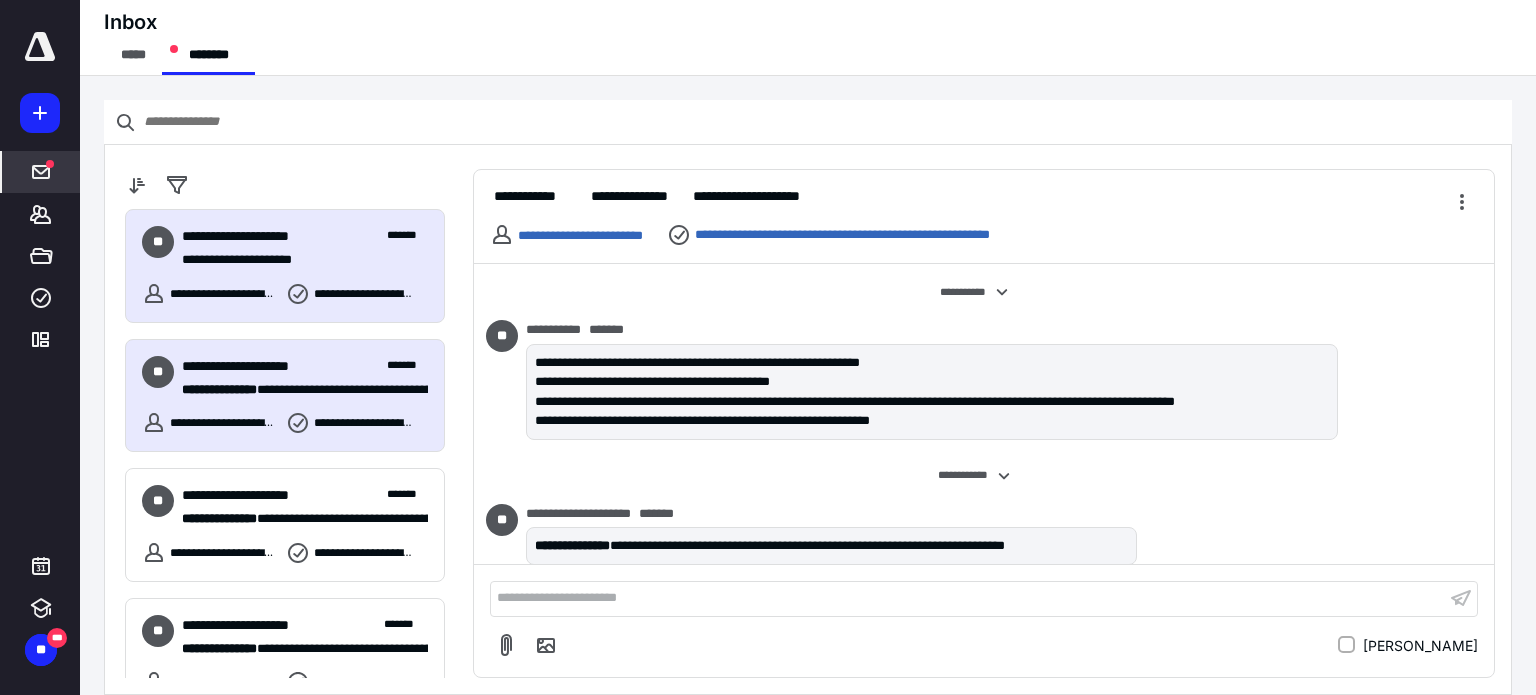 scroll, scrollTop: 102, scrollLeft: 0, axis: vertical 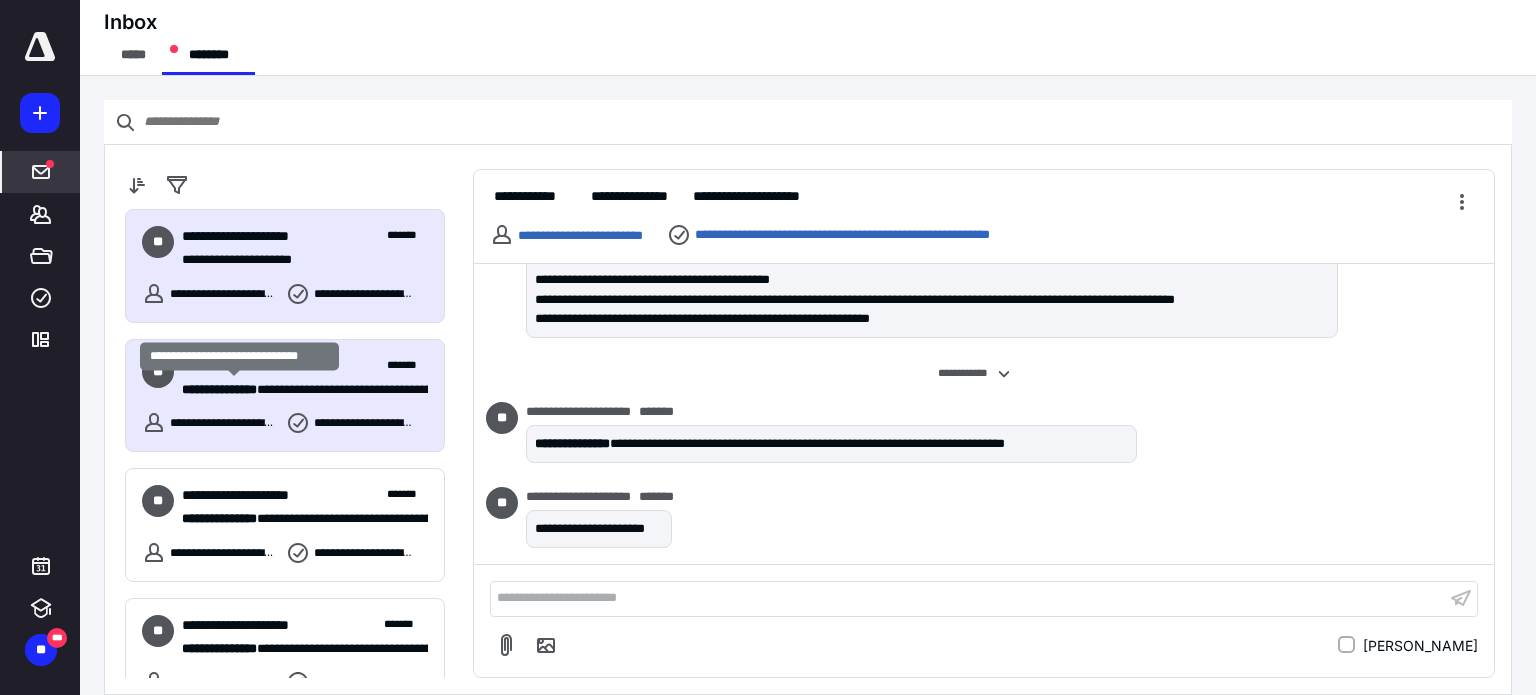 click on "**********" at bounding box center [219, 389] 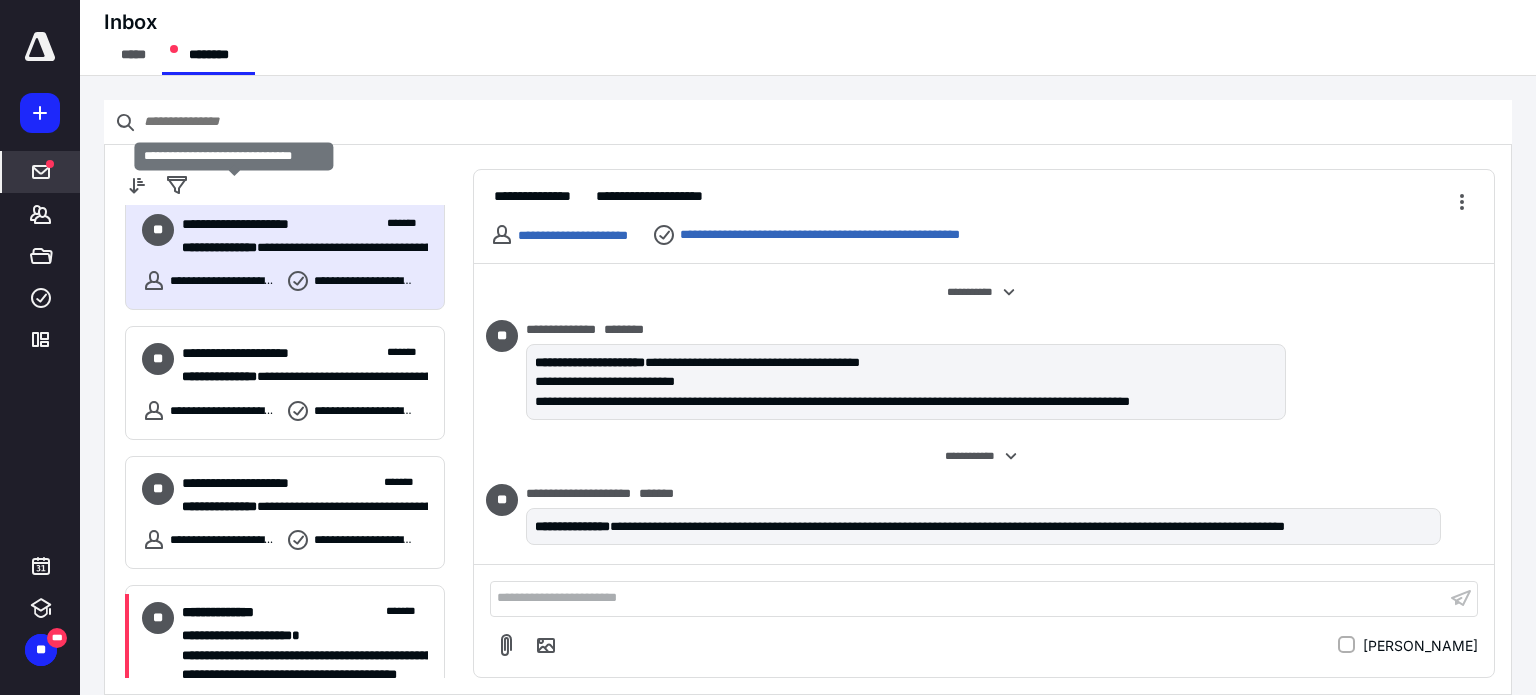 scroll, scrollTop: 200, scrollLeft: 0, axis: vertical 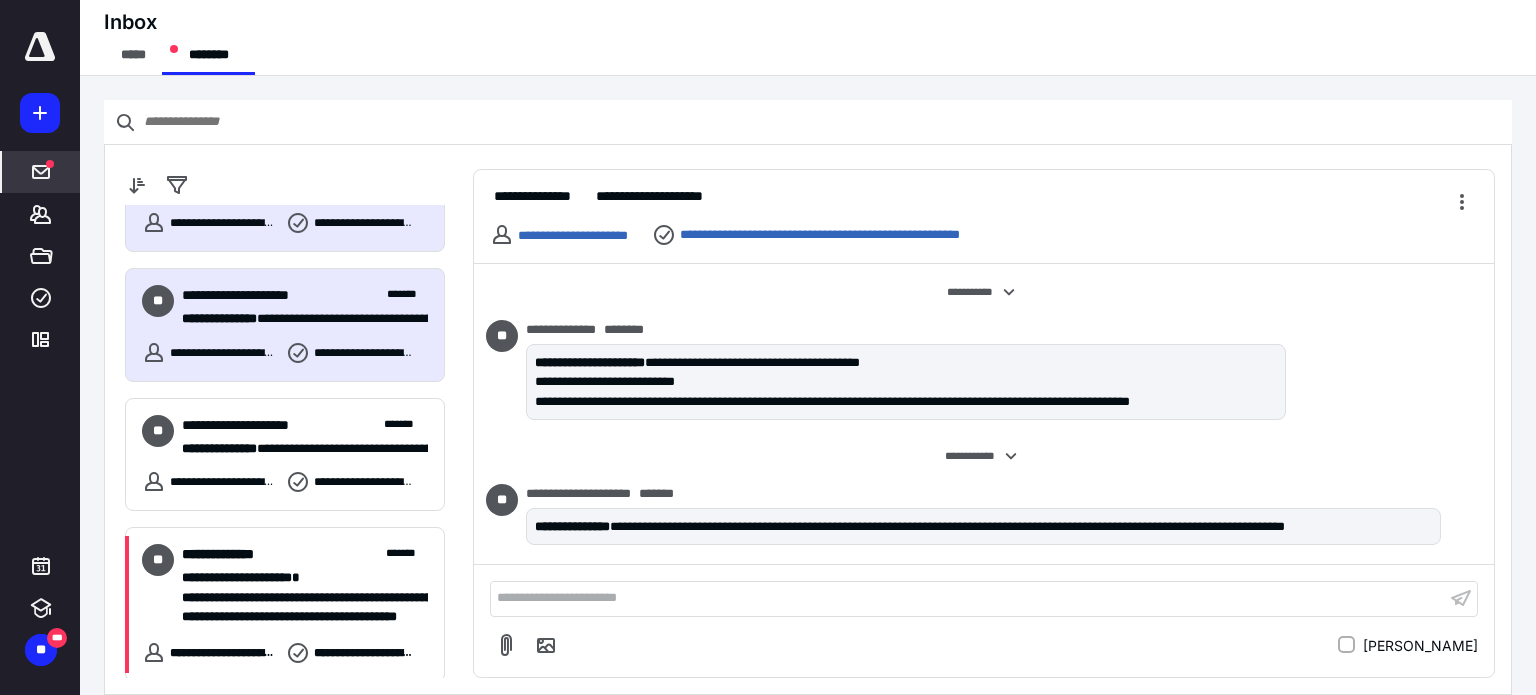 click on "**********" at bounding box center [305, 307] 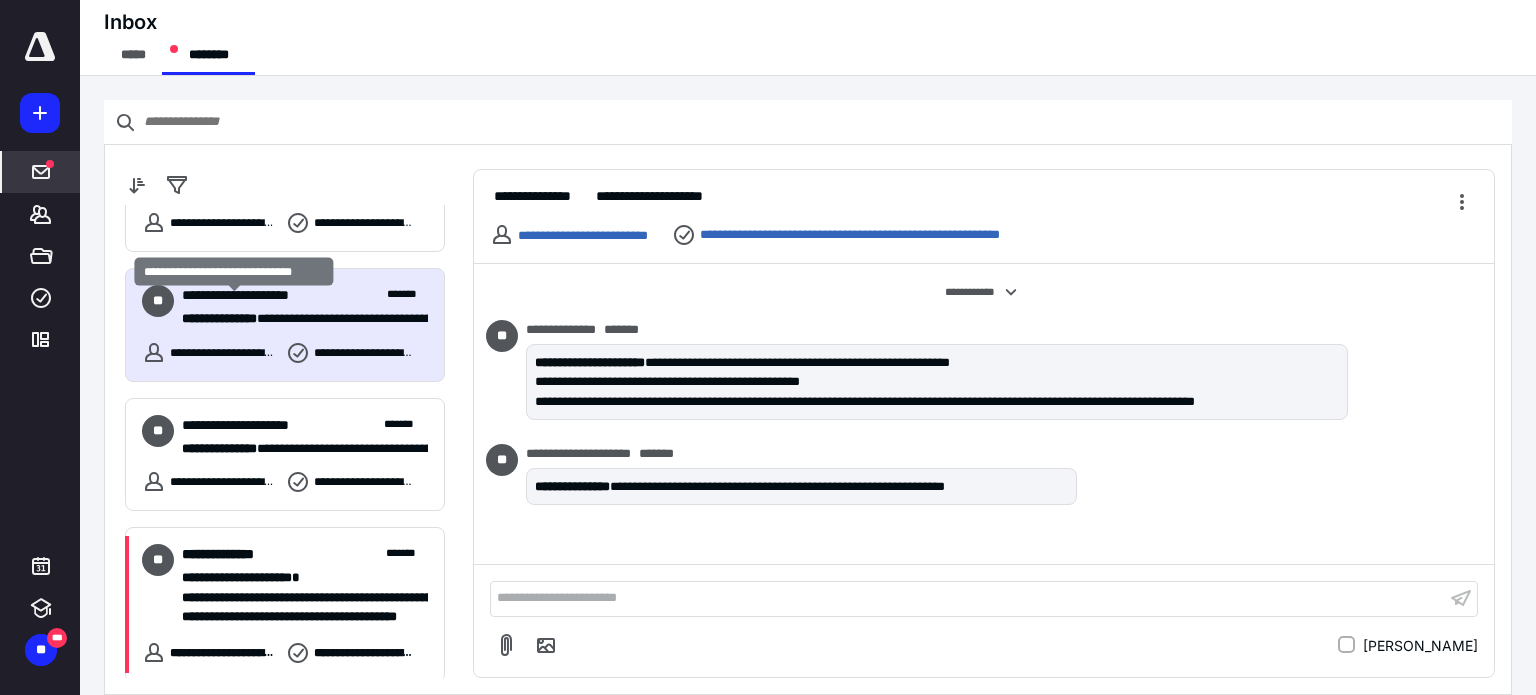 scroll, scrollTop: 300, scrollLeft: 0, axis: vertical 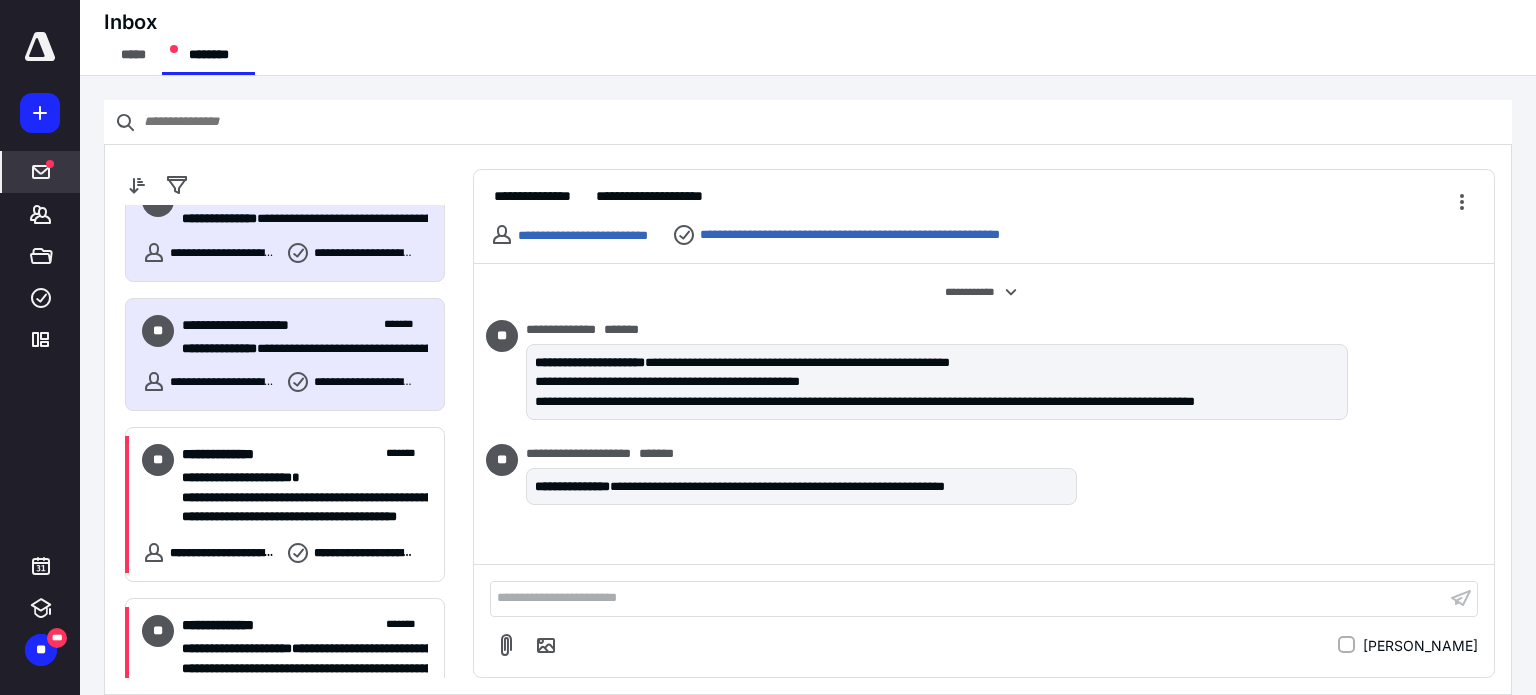 click on "**********" at bounding box center (261, 325) 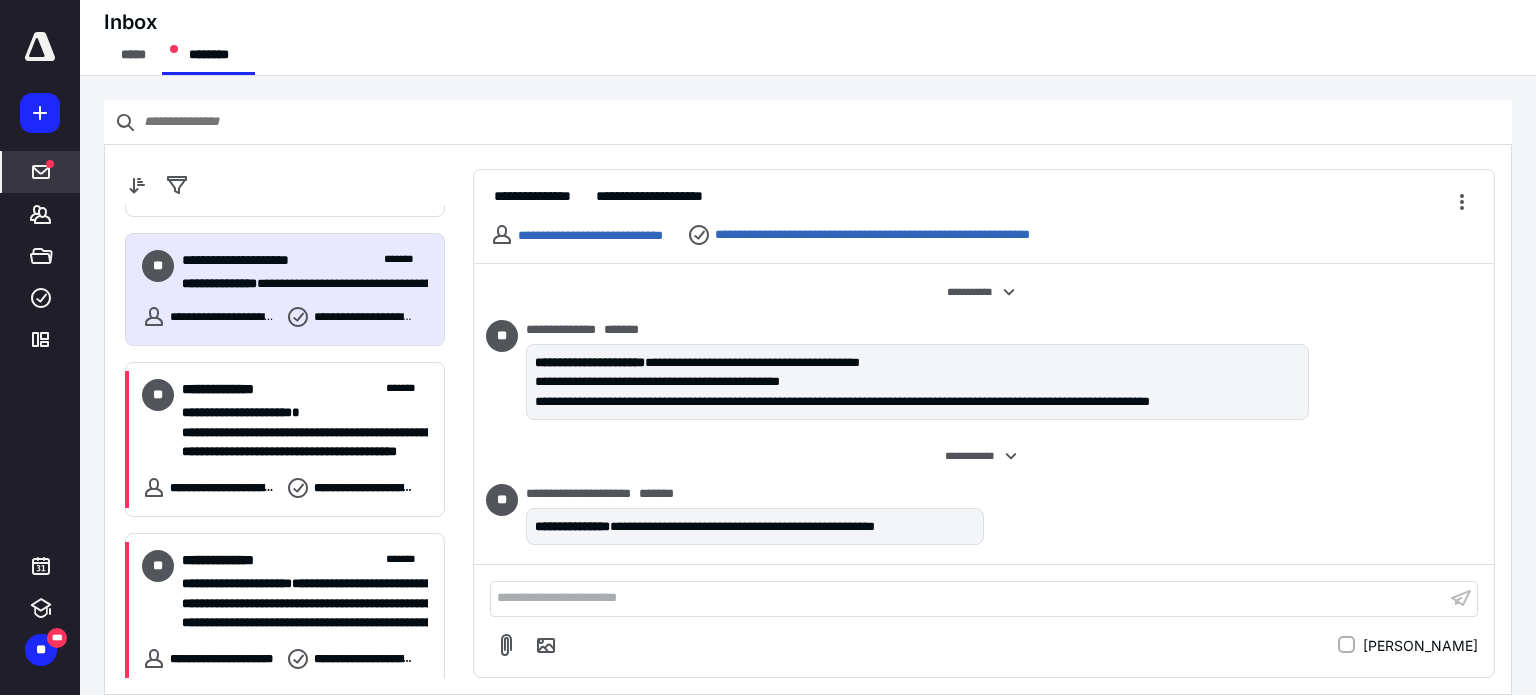 scroll, scrollTop: 400, scrollLeft: 0, axis: vertical 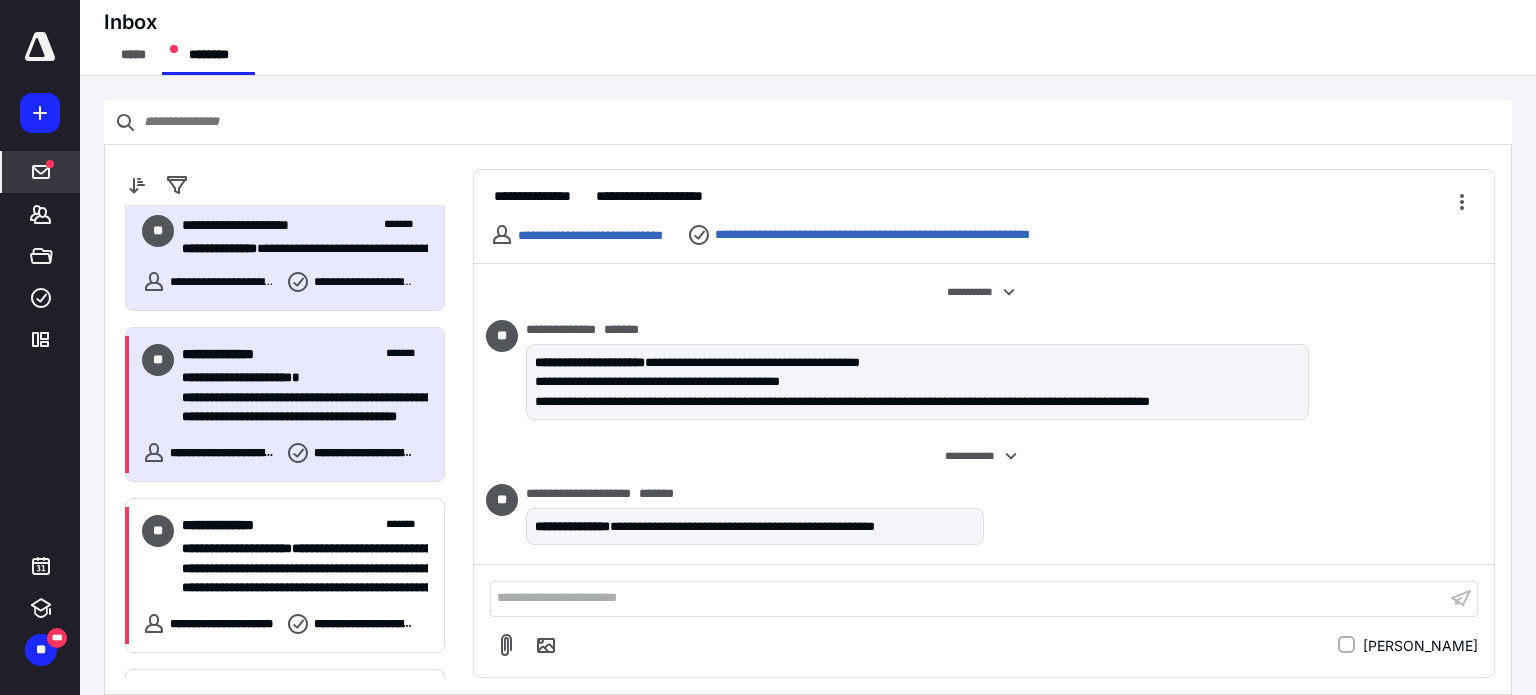click on "**********" at bounding box center [305, 386] 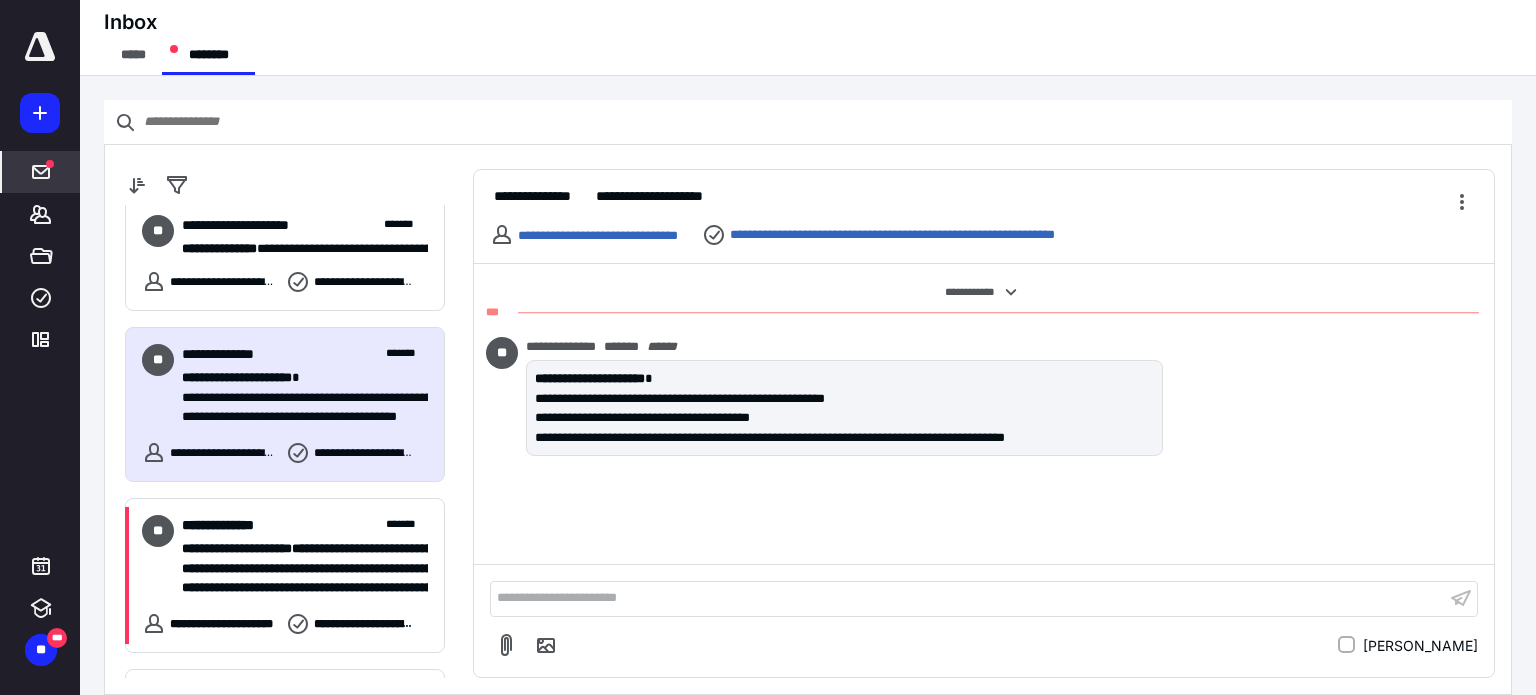 scroll, scrollTop: 600, scrollLeft: 0, axis: vertical 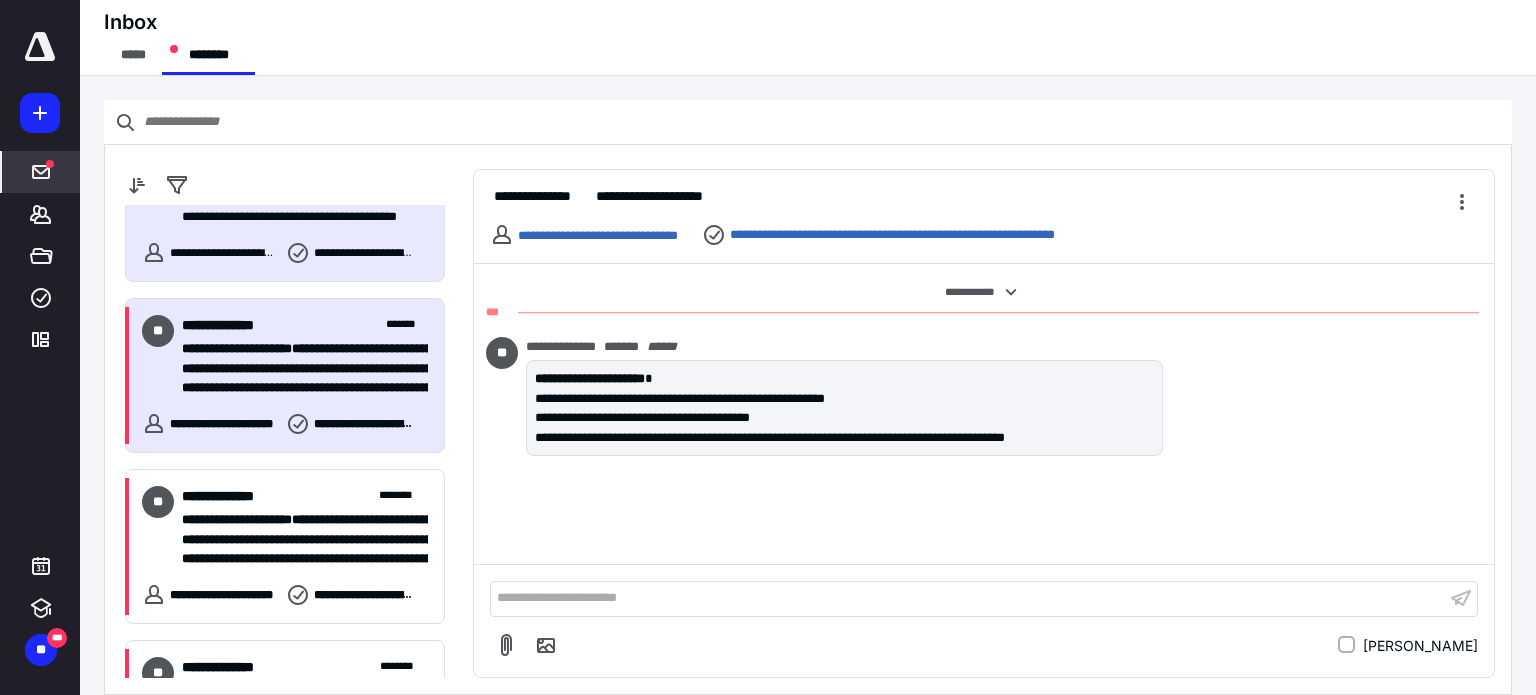 click on "**********" at bounding box center (237, 348) 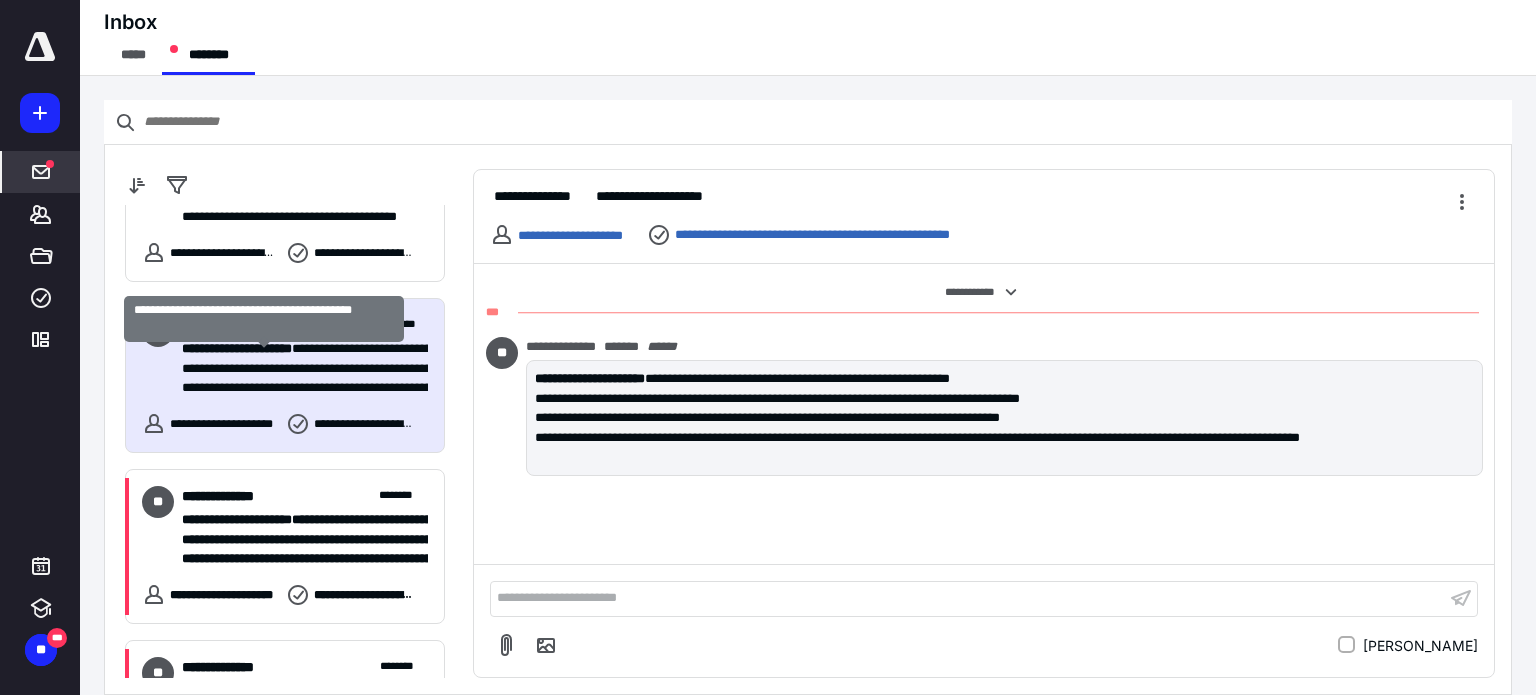 scroll, scrollTop: 400, scrollLeft: 0, axis: vertical 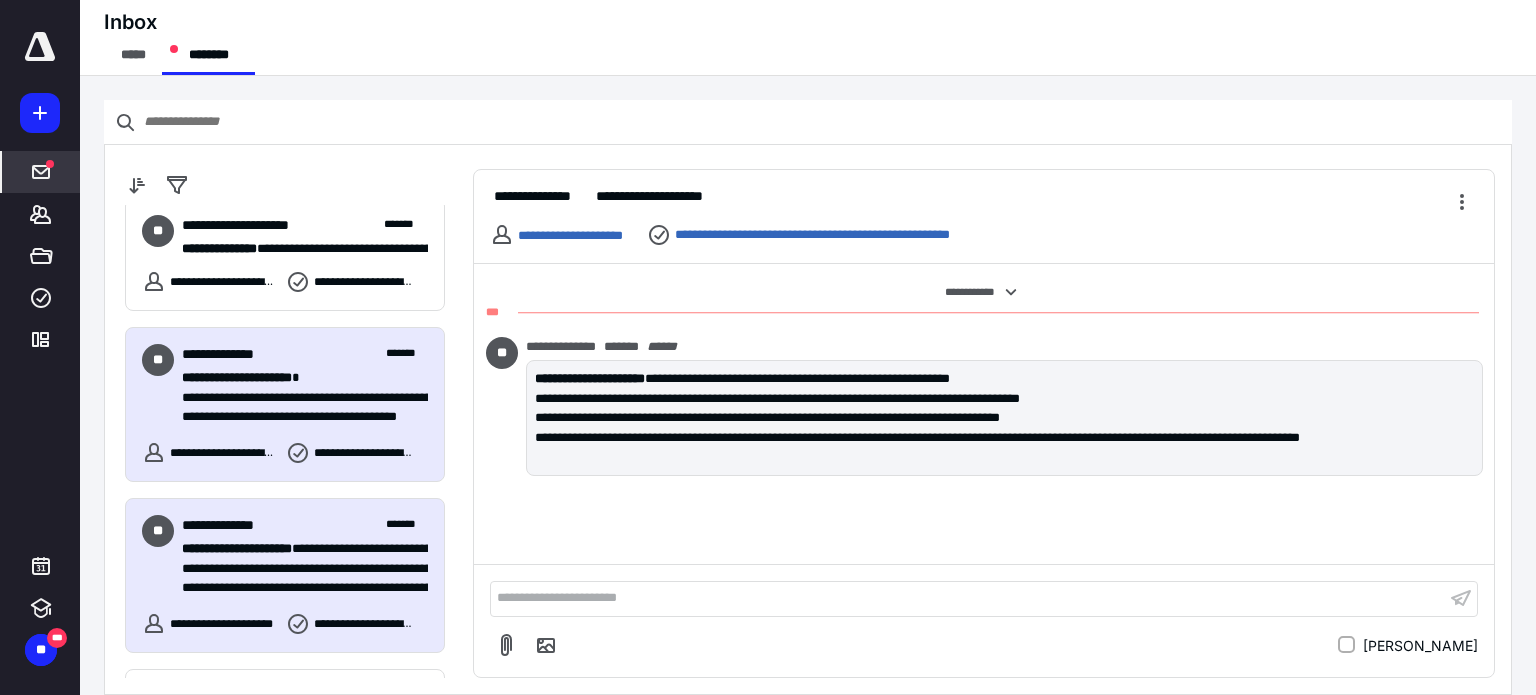 click on "**********" at bounding box center (297, 417) 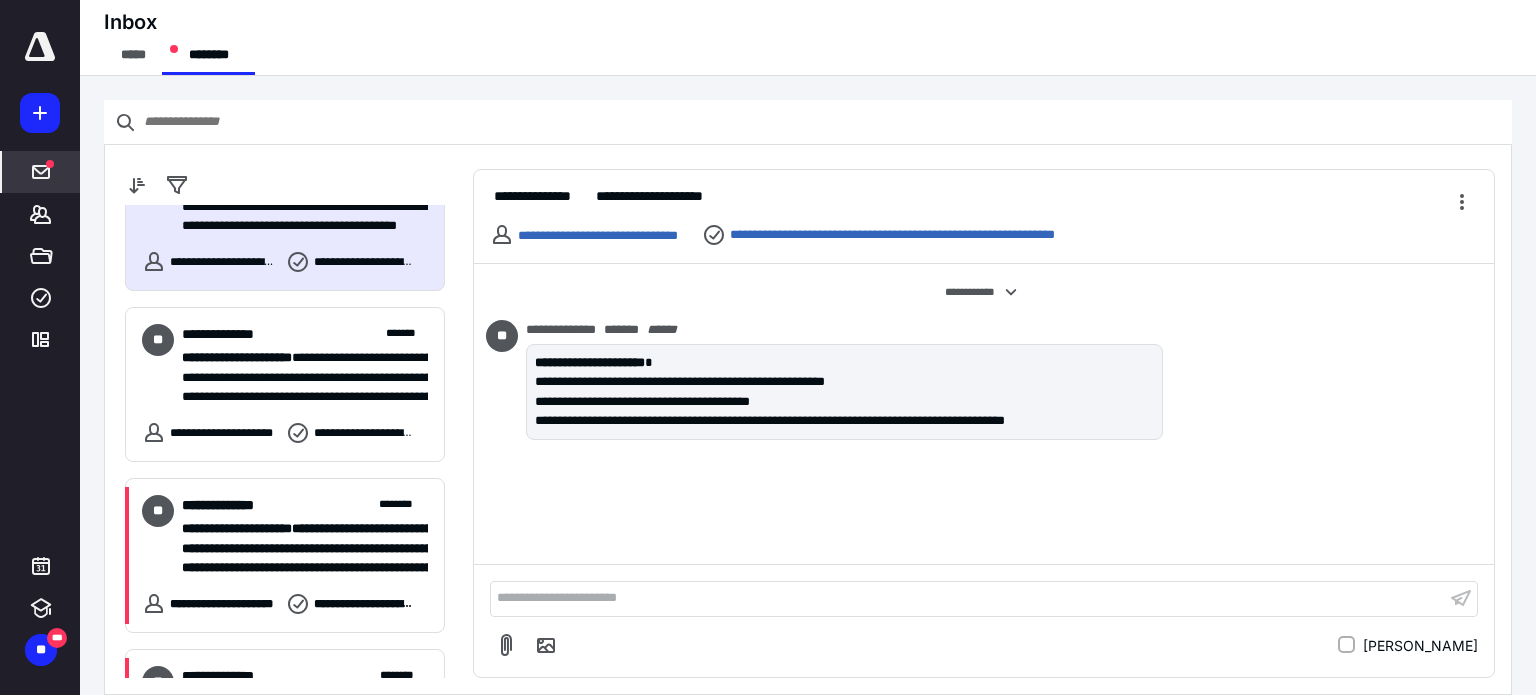 scroll, scrollTop: 600, scrollLeft: 0, axis: vertical 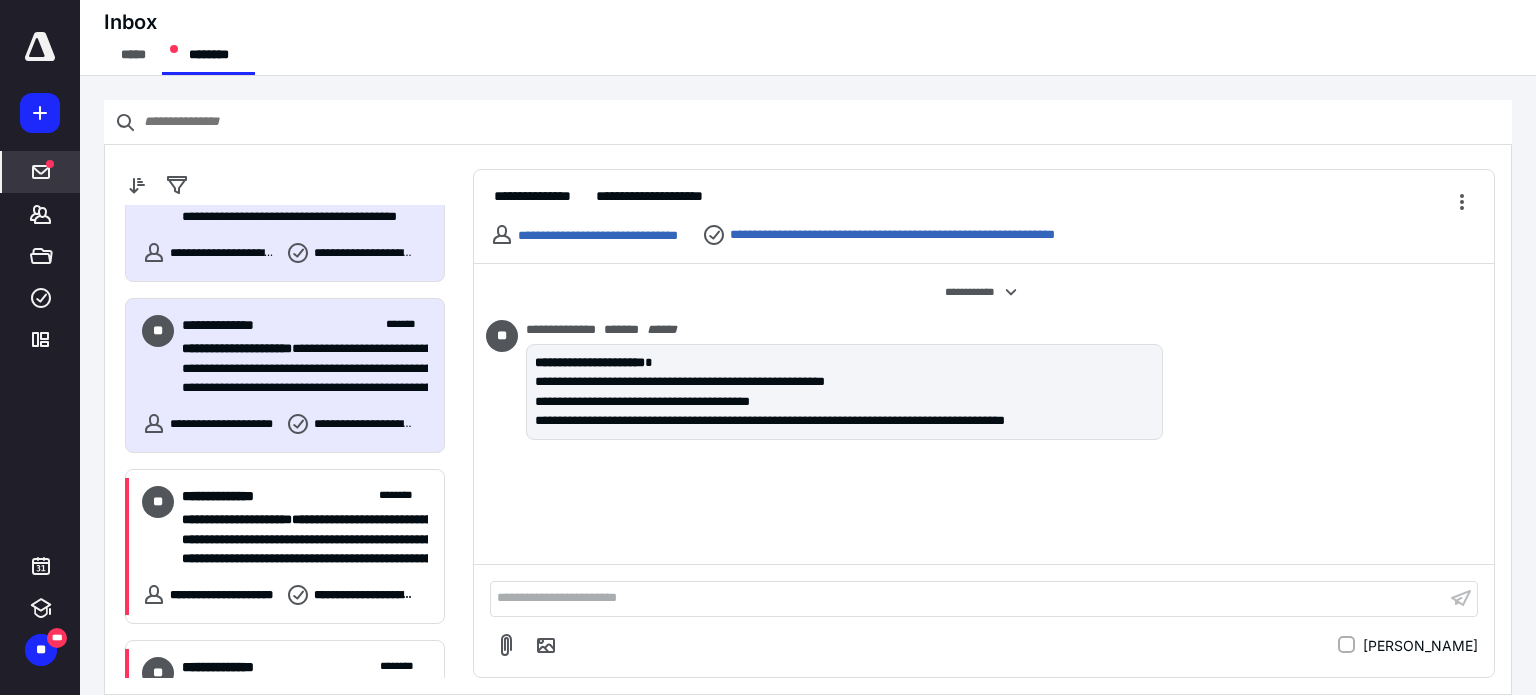 click on "**********" at bounding box center (237, 348) 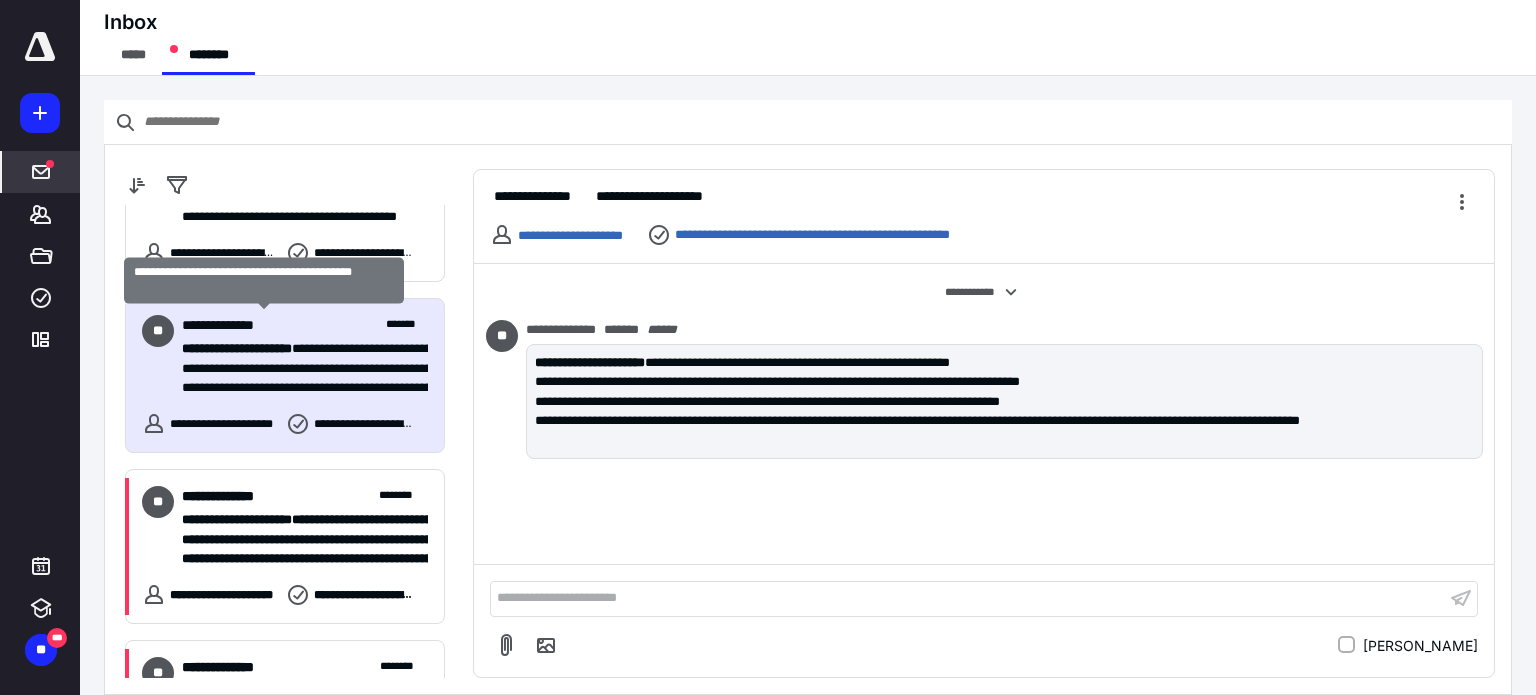 scroll, scrollTop: 700, scrollLeft: 0, axis: vertical 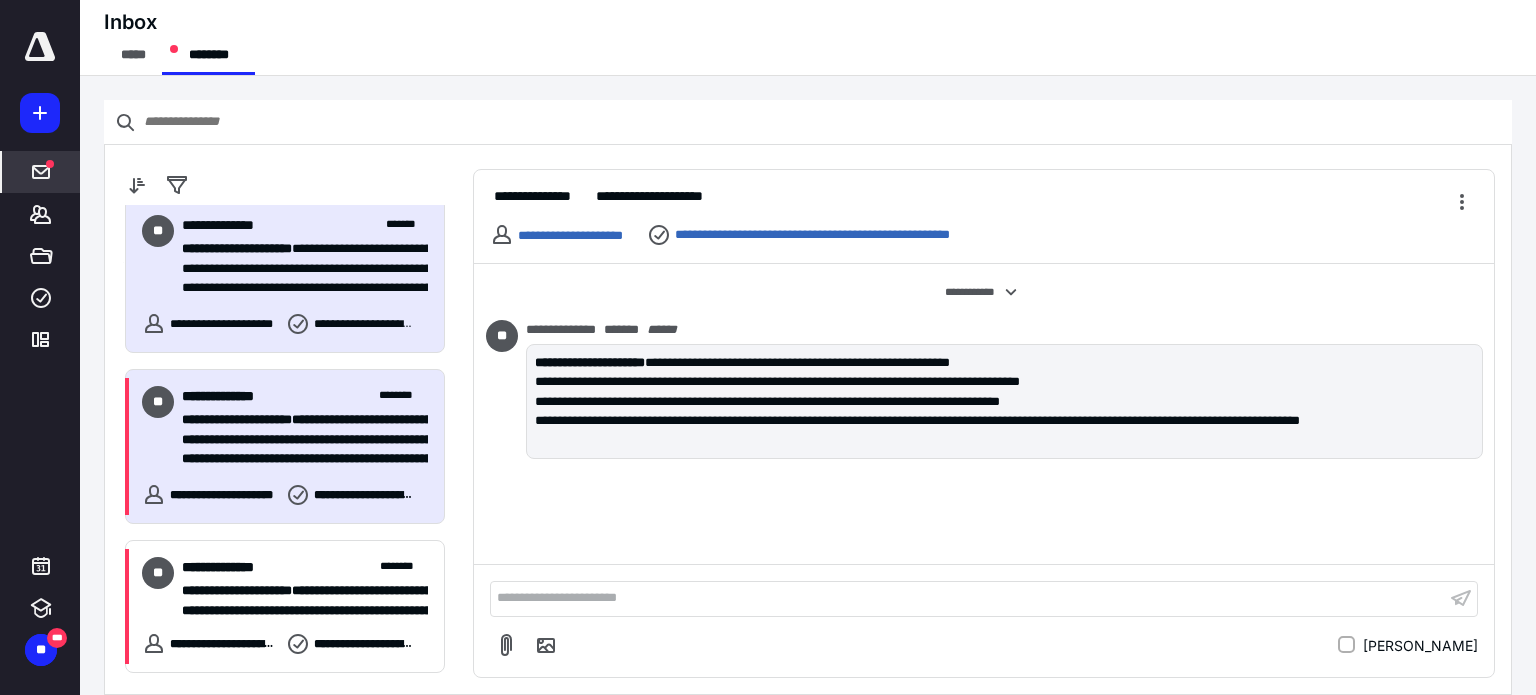 click on "**********" at bounding box center (297, 440) 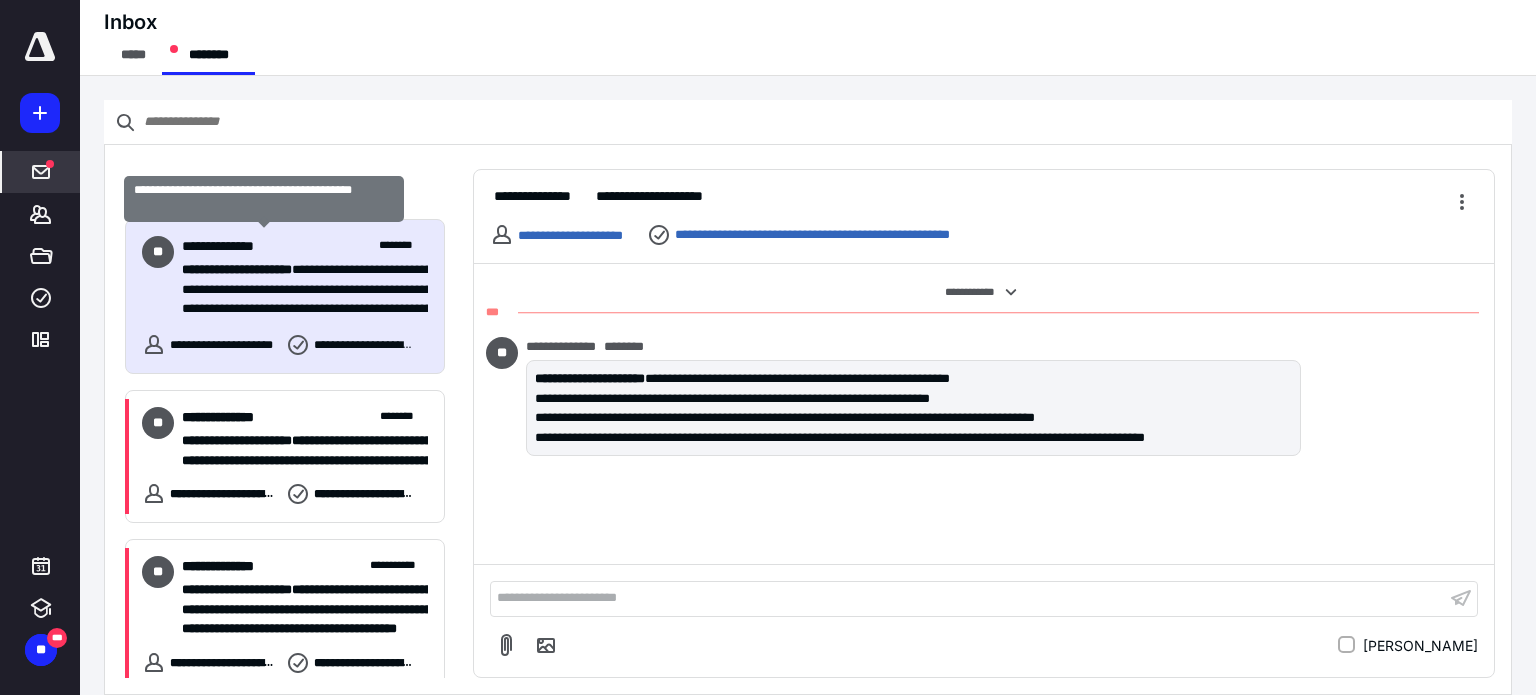 scroll, scrollTop: 900, scrollLeft: 0, axis: vertical 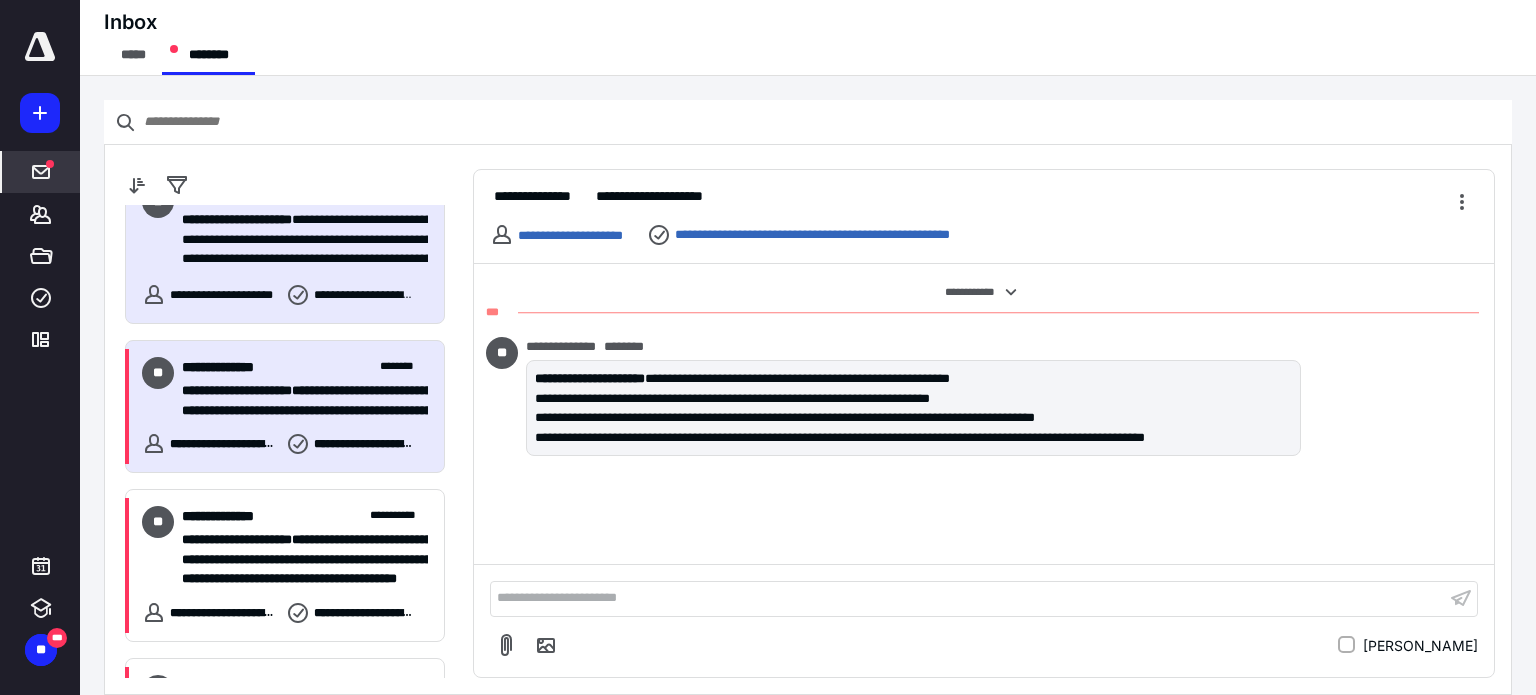 click on "**********" at bounding box center [305, 388] 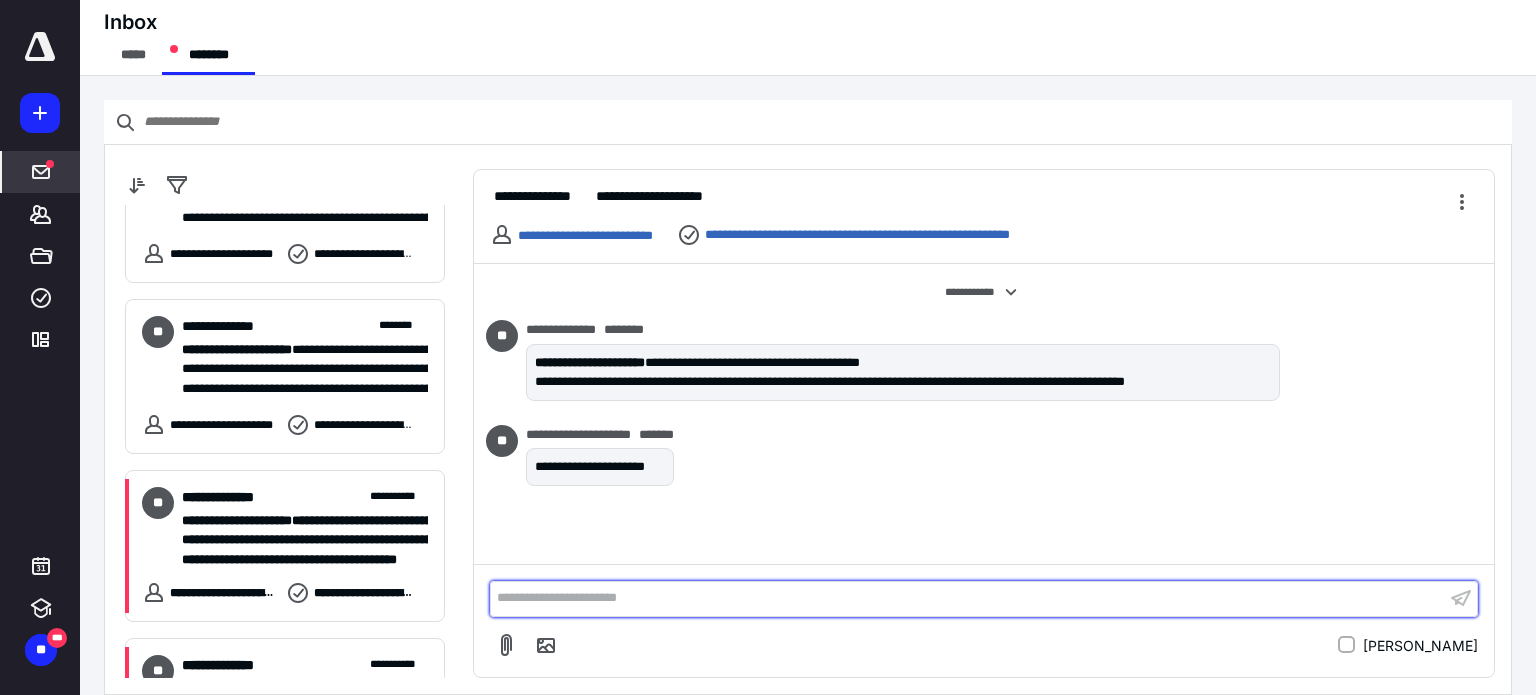 scroll, scrollTop: 0, scrollLeft: 0, axis: both 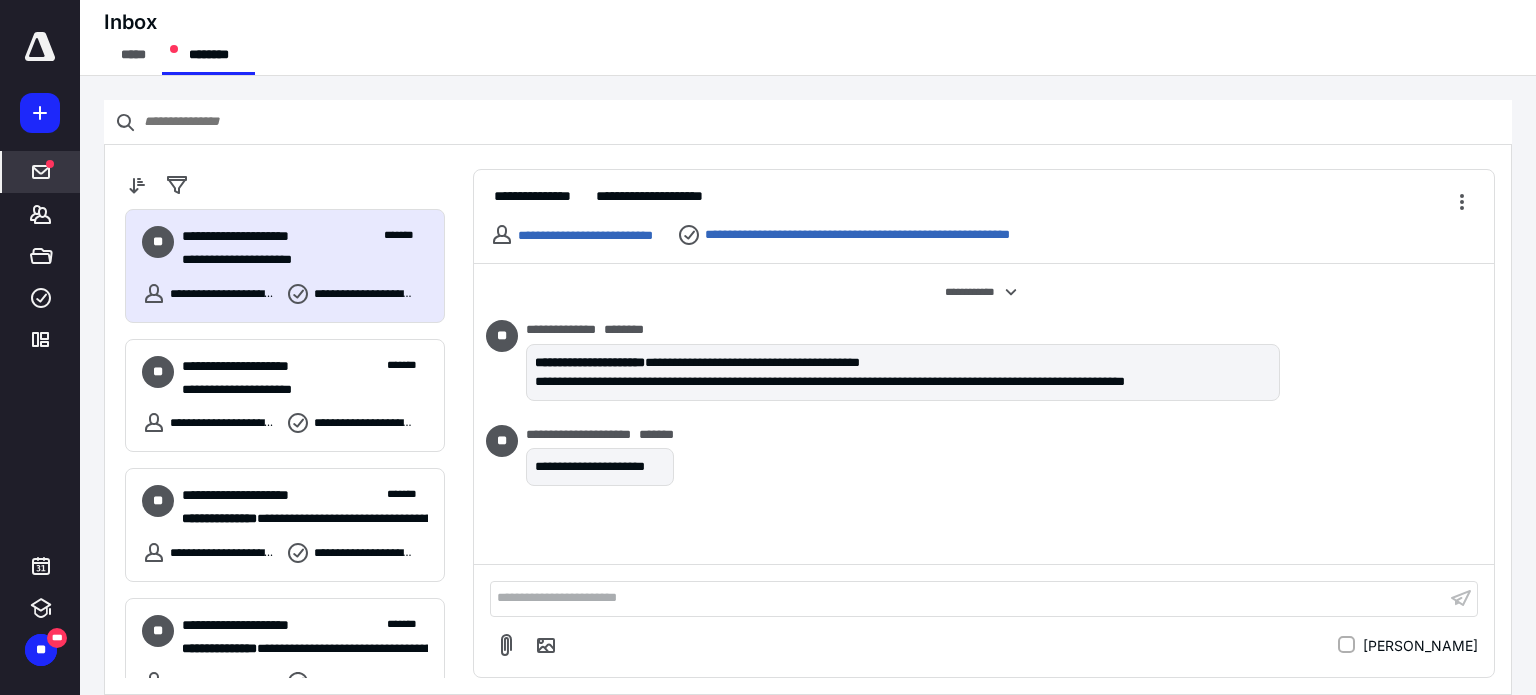 click on "**********" at bounding box center [297, 260] 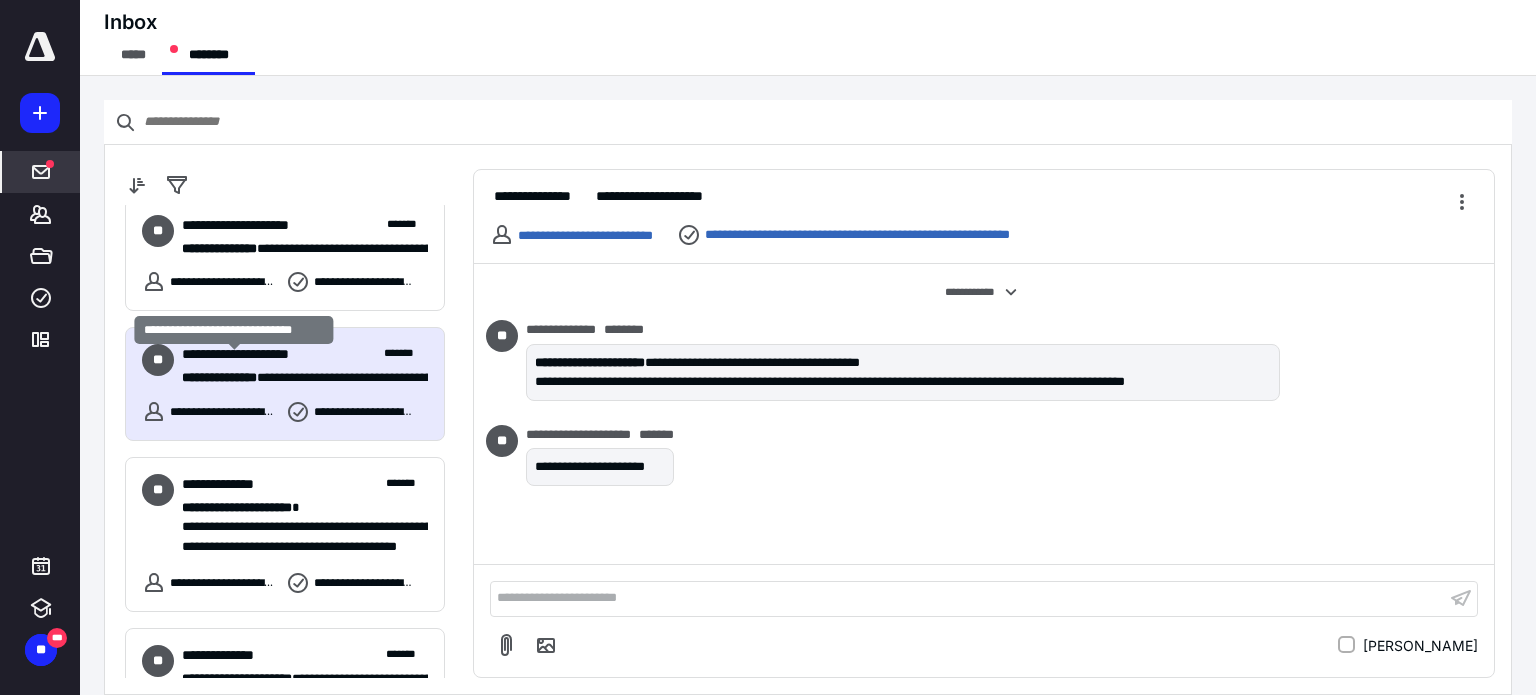 scroll, scrollTop: 500, scrollLeft: 0, axis: vertical 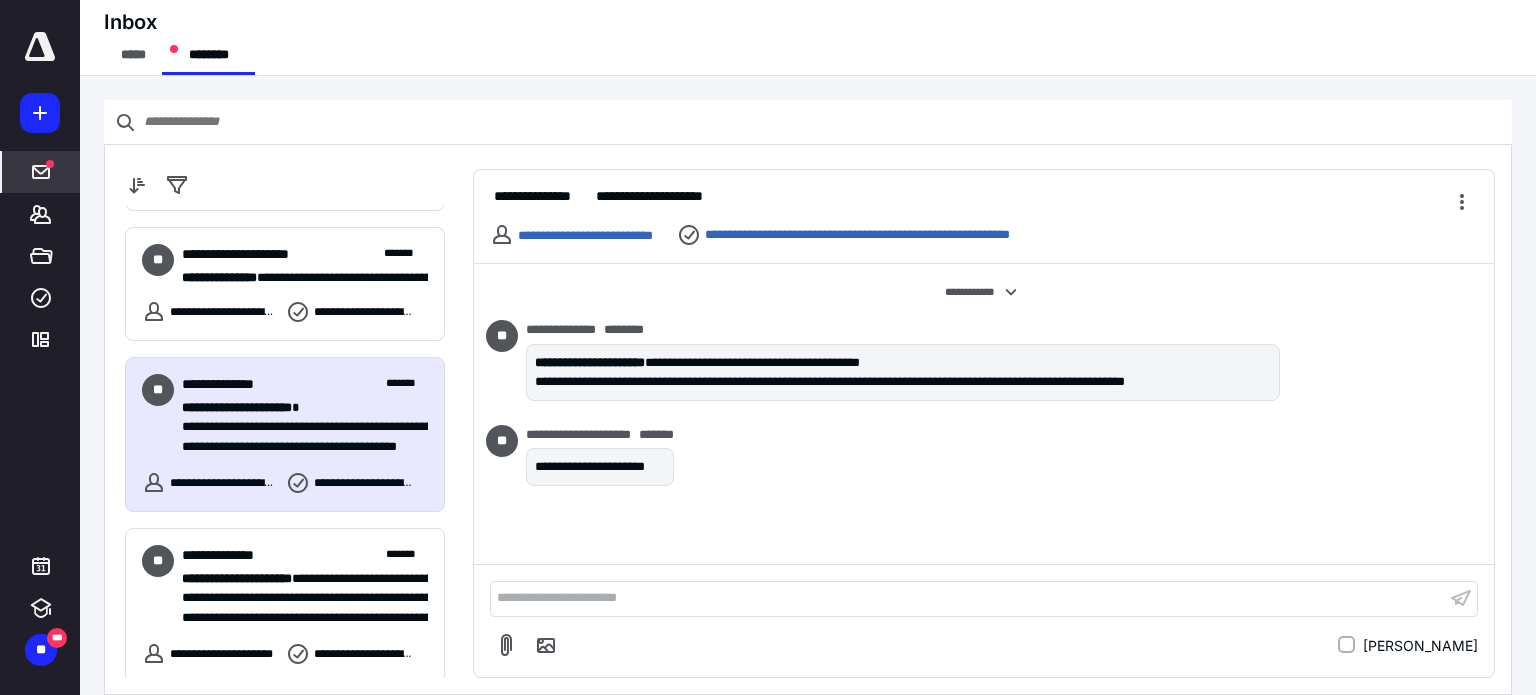 click on "**********" at bounding box center (297, 427) 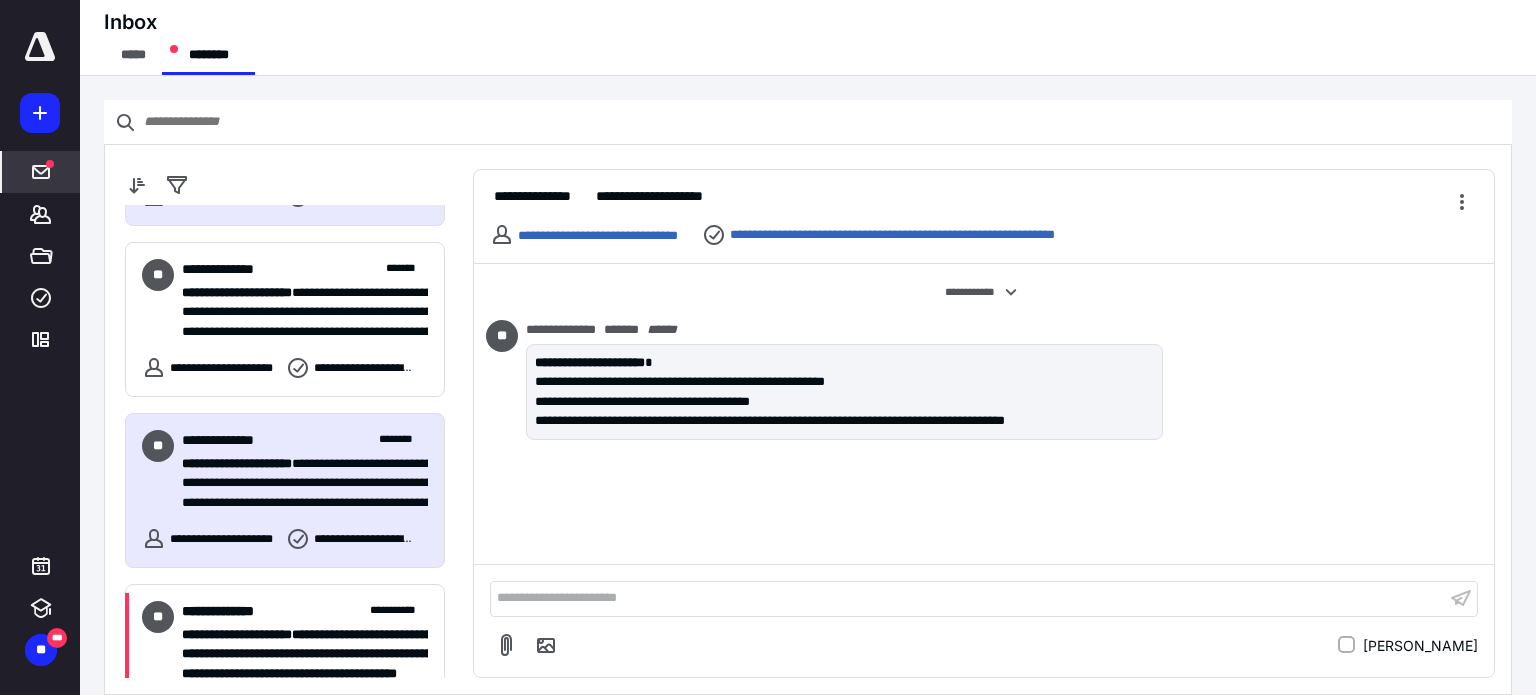 scroll, scrollTop: 800, scrollLeft: 0, axis: vertical 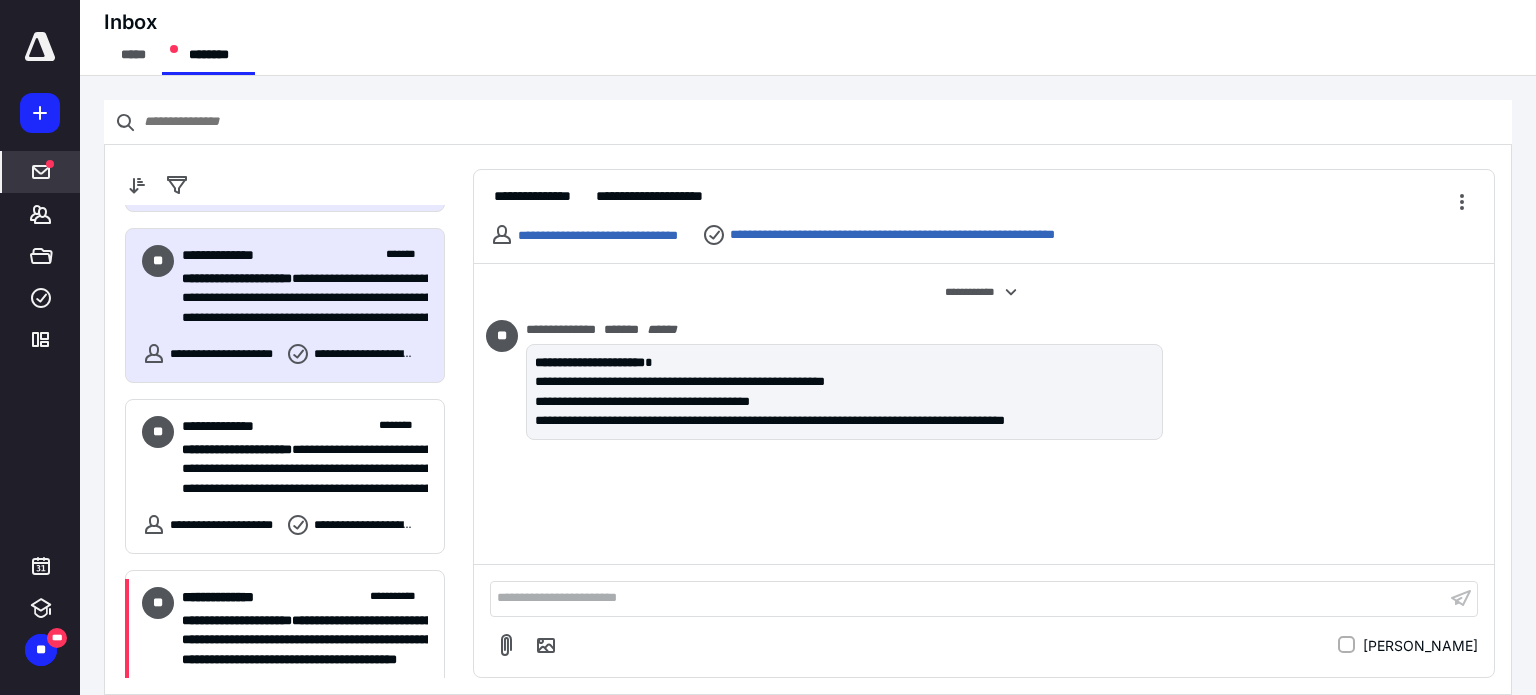 click on "**********" at bounding box center (297, 298) 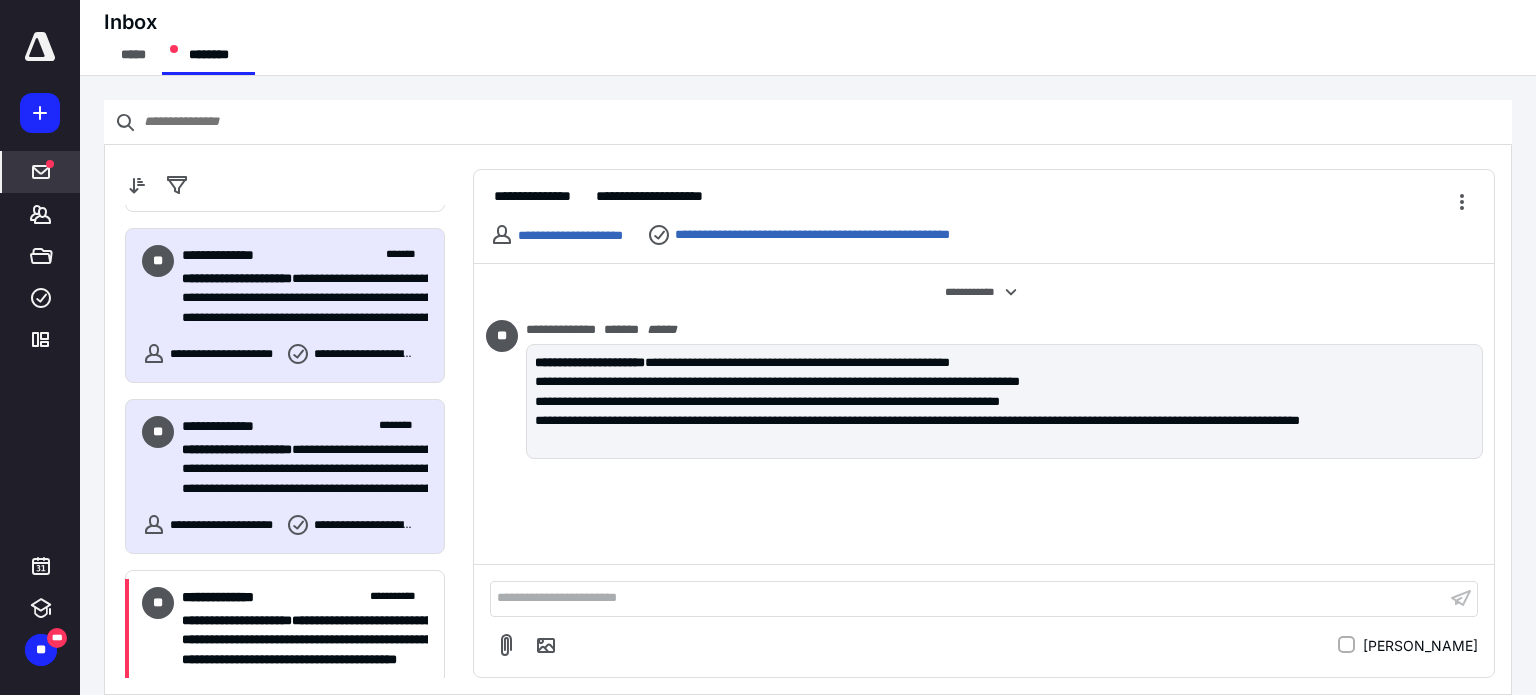 click on "**********" at bounding box center (237, 449) 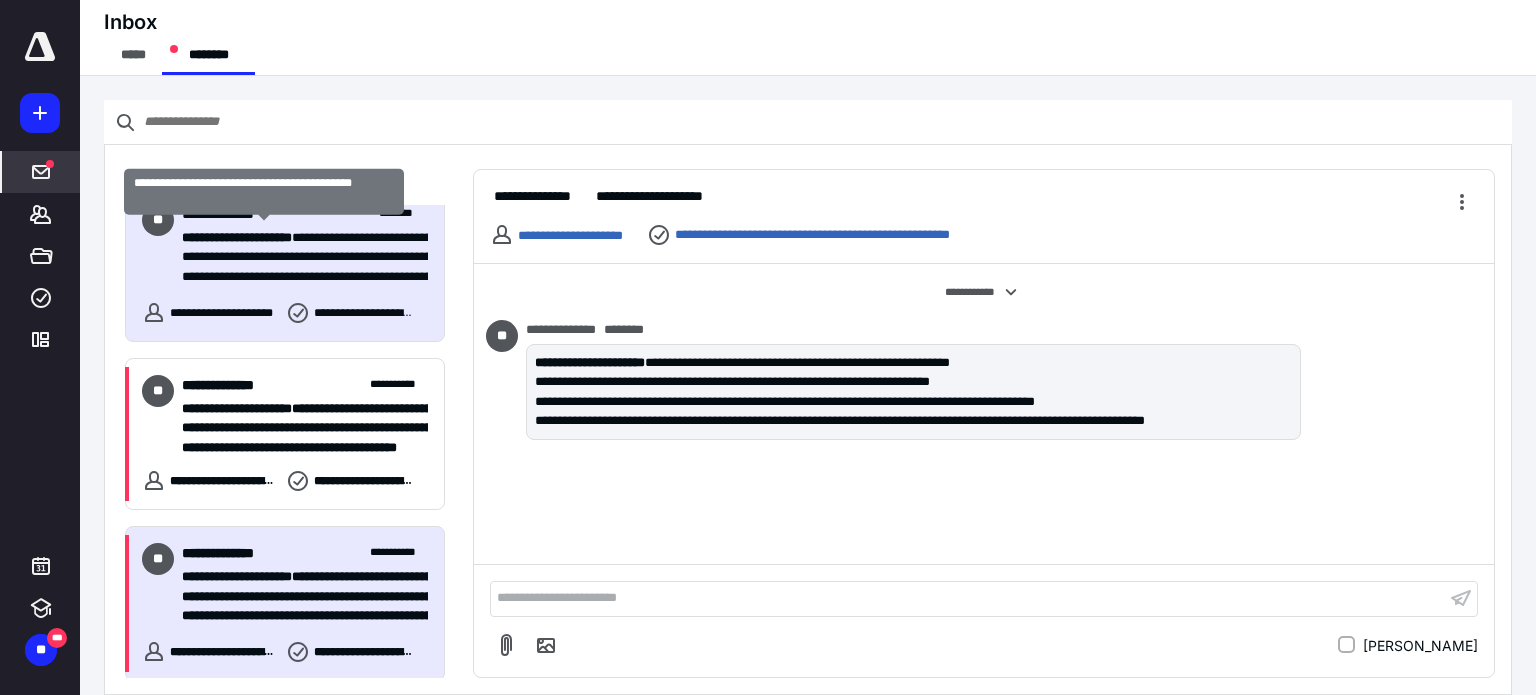 scroll, scrollTop: 1100, scrollLeft: 0, axis: vertical 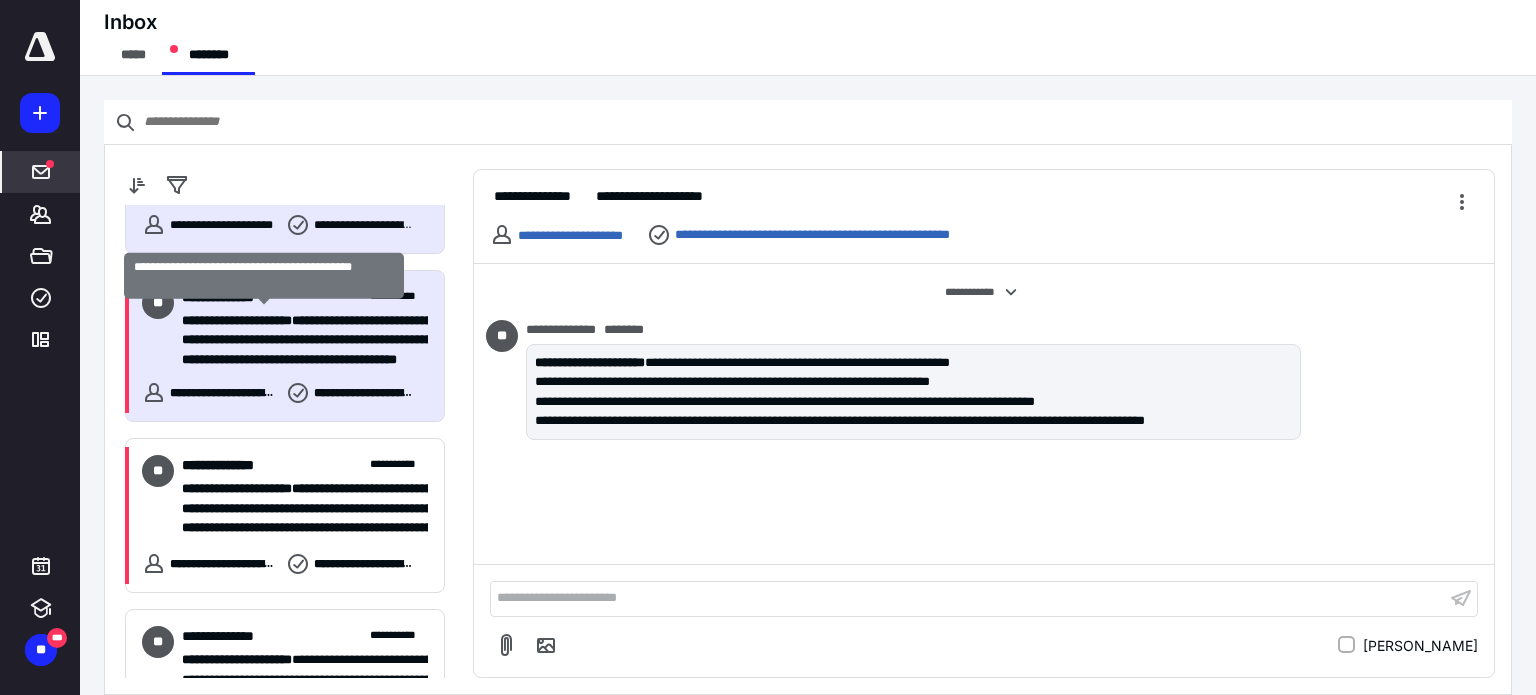 click on "**********" at bounding box center [237, 320] 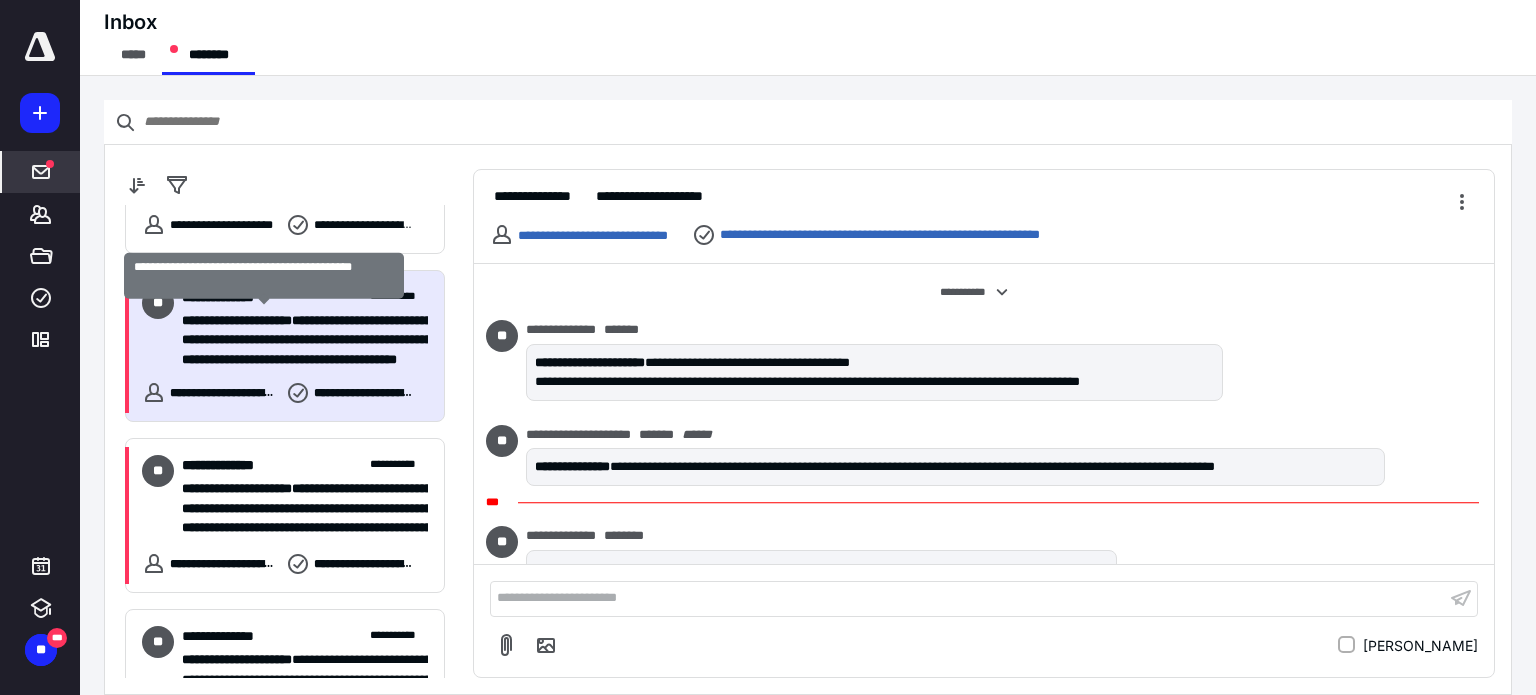 scroll, scrollTop: 79, scrollLeft: 0, axis: vertical 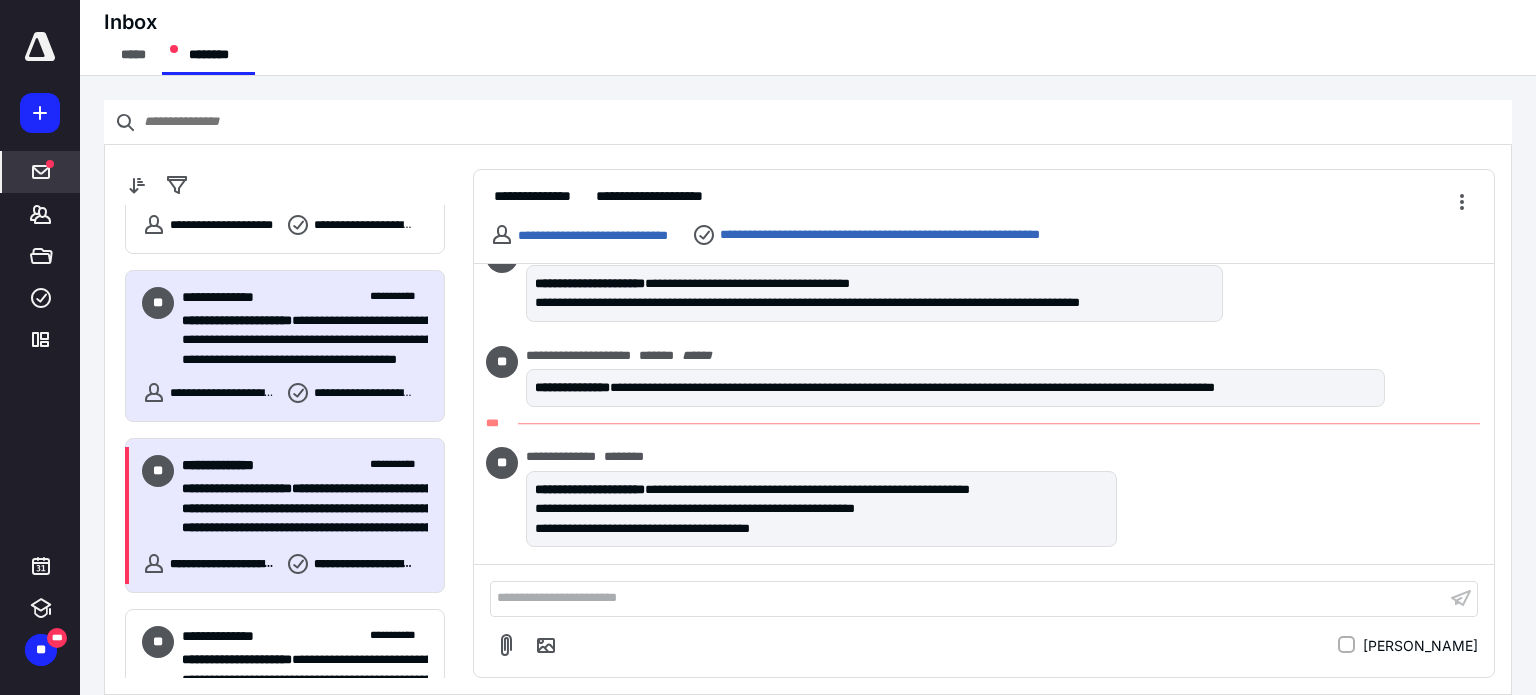 click on "**********" at bounding box center (297, 528) 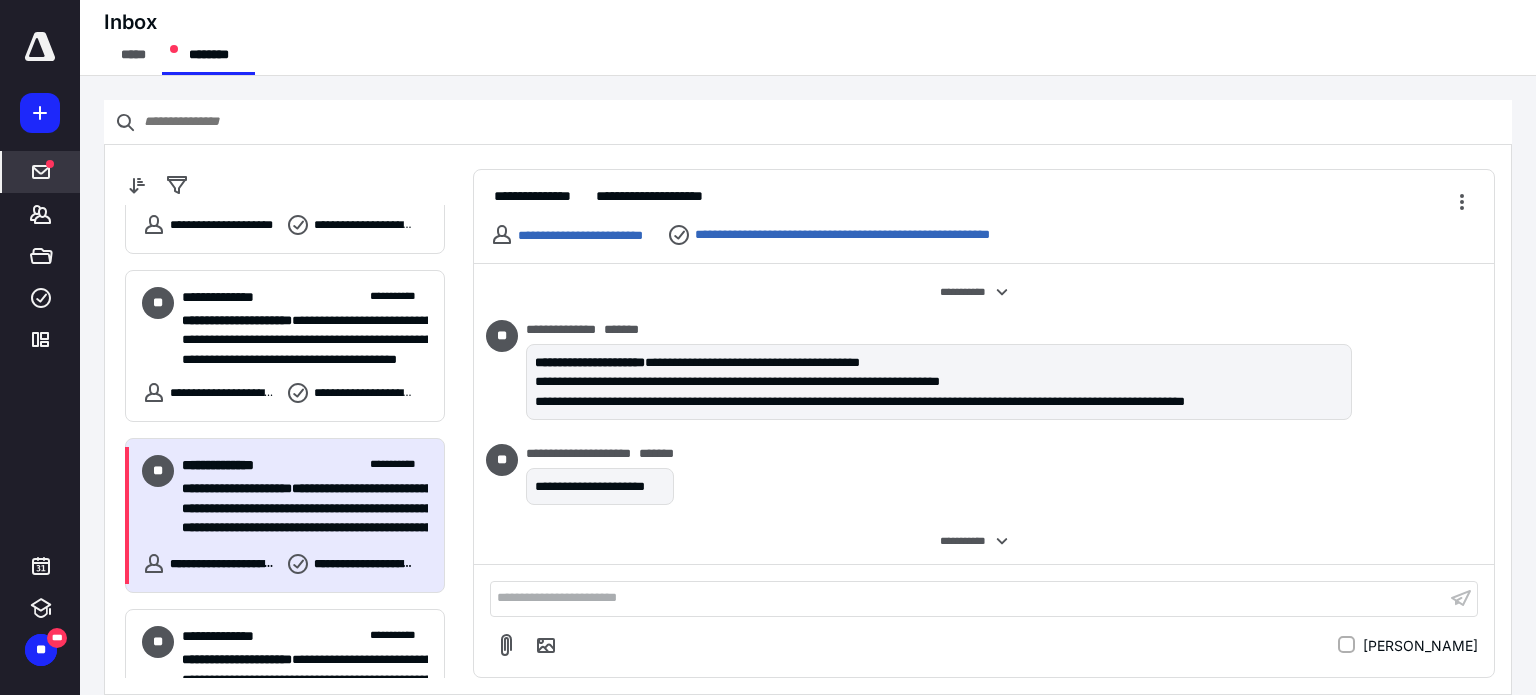 scroll, scrollTop: 327, scrollLeft: 0, axis: vertical 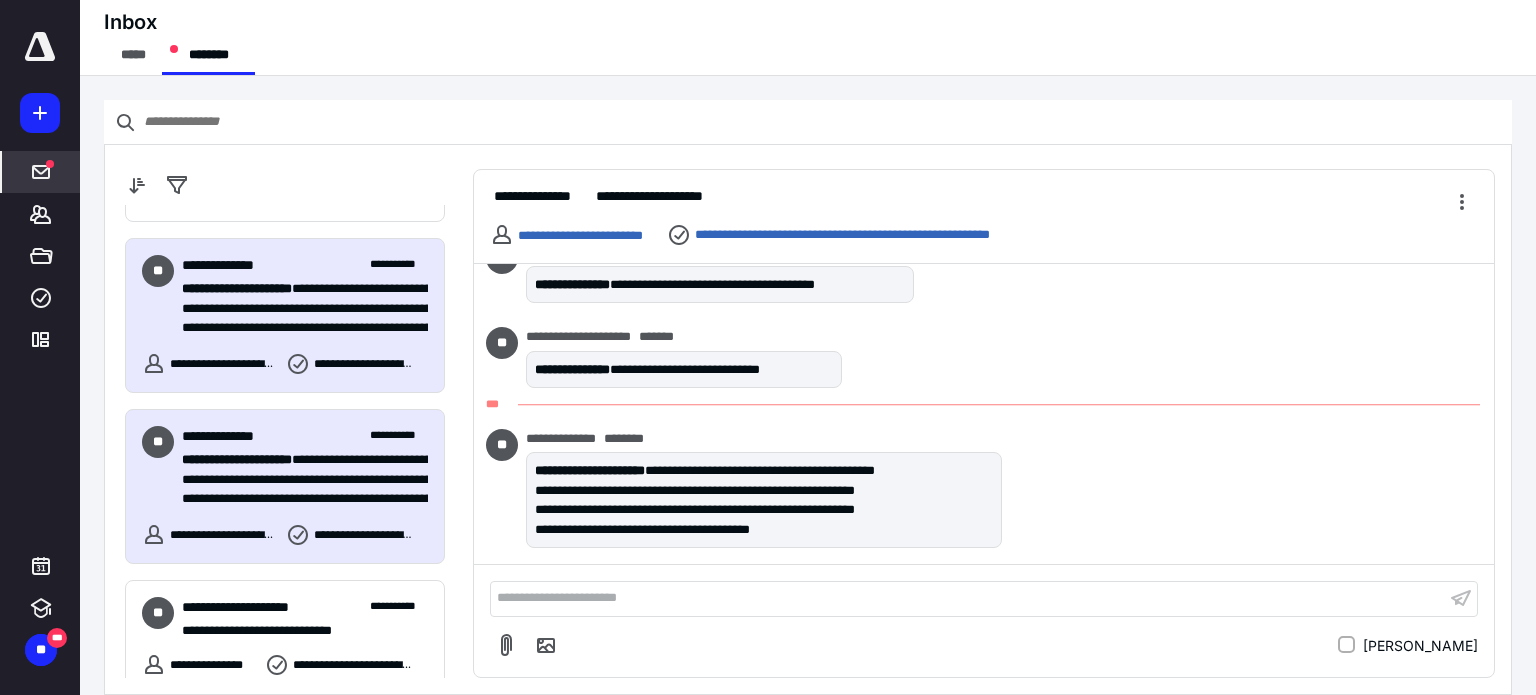 click on "**********" at bounding box center [297, 480] 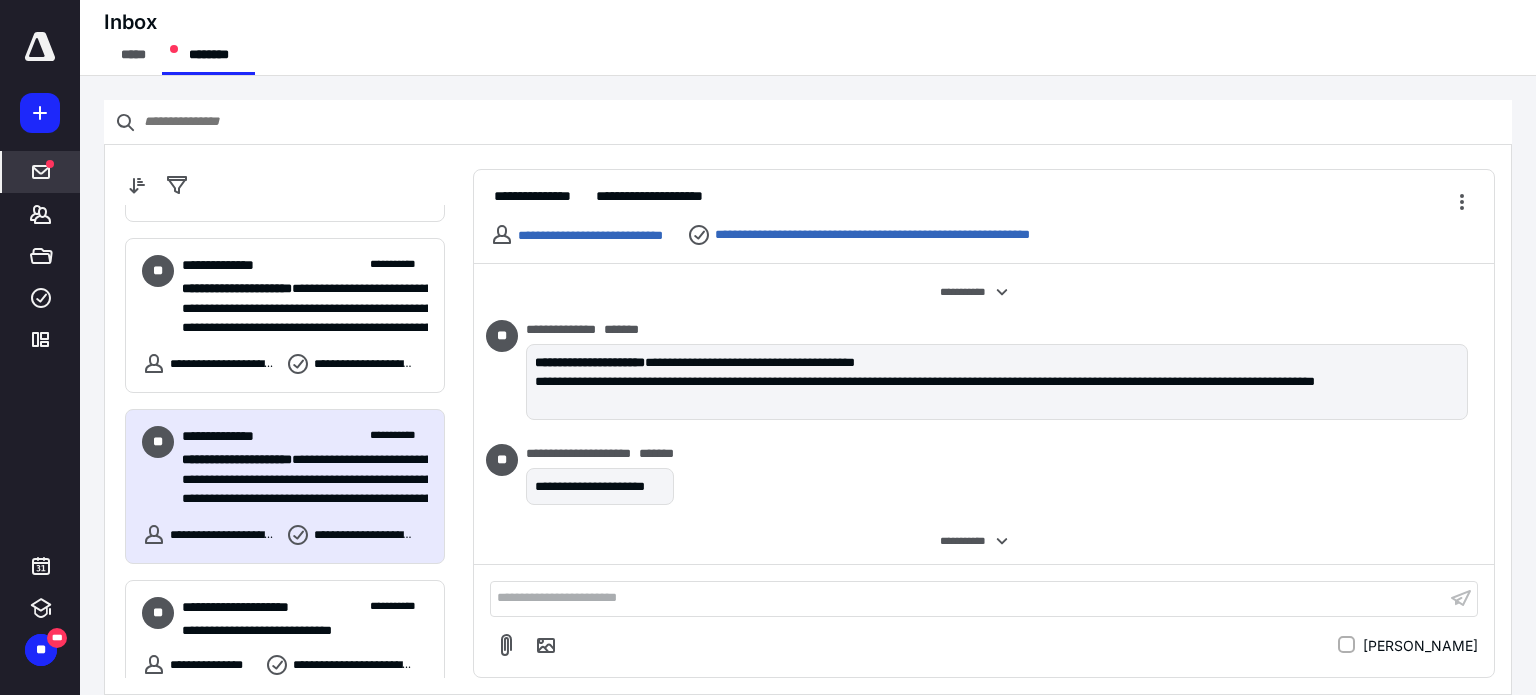 scroll, scrollTop: 226, scrollLeft: 0, axis: vertical 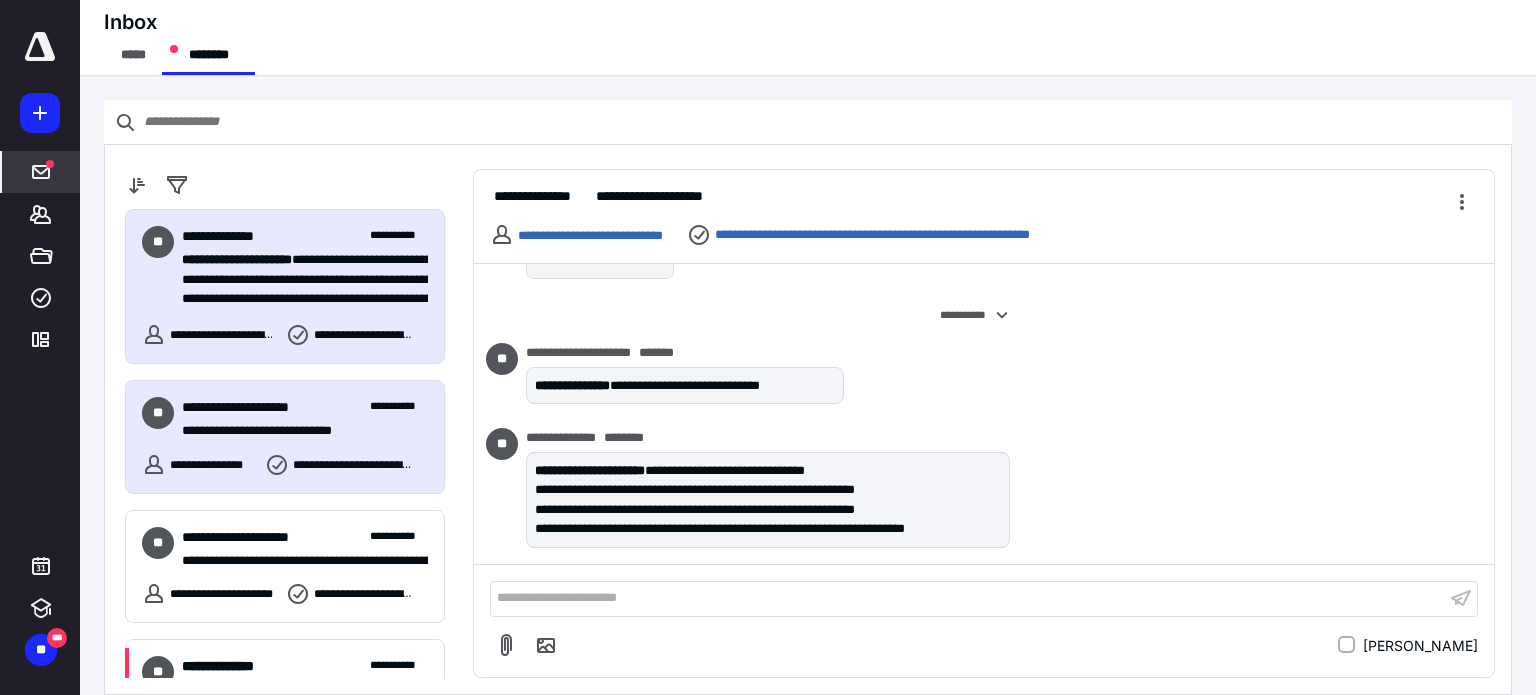 click on "**********" at bounding box center [261, 407] 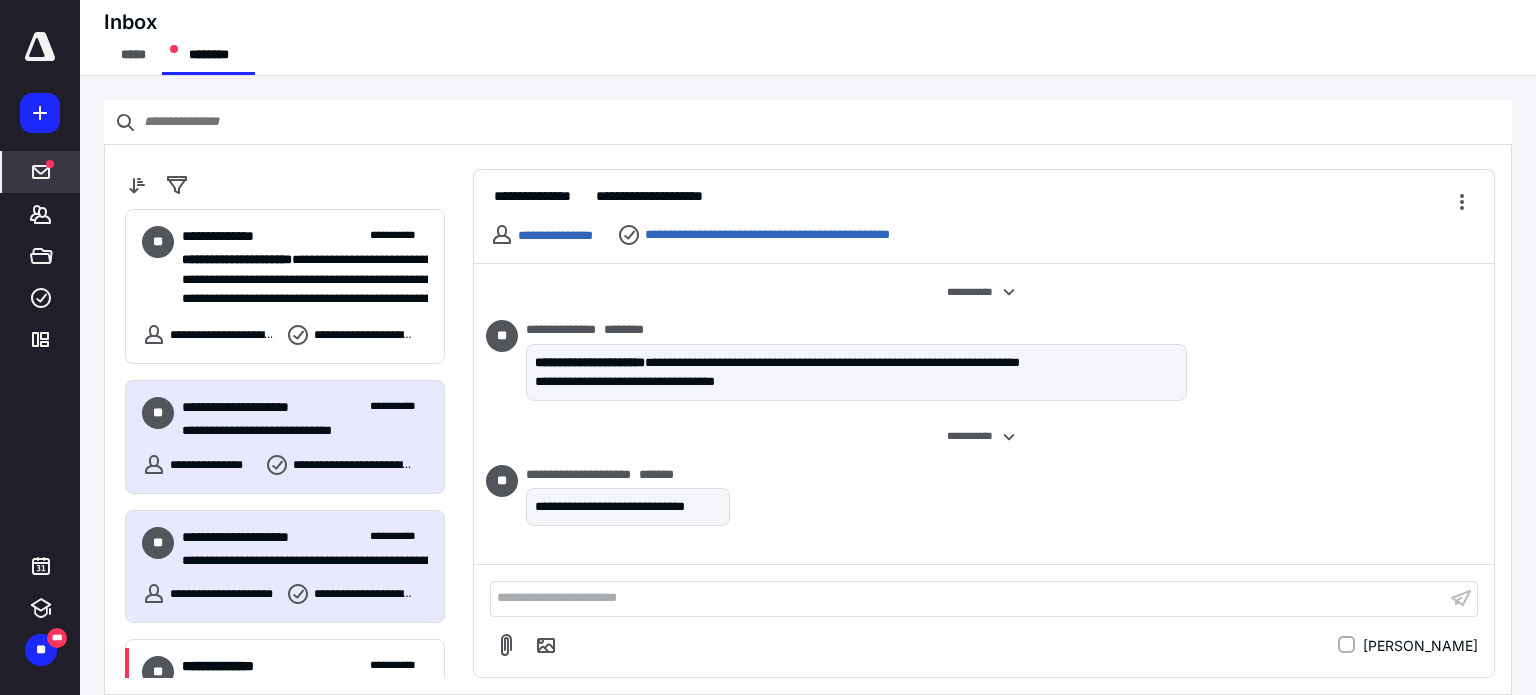 click on "**********" at bounding box center (261, 537) 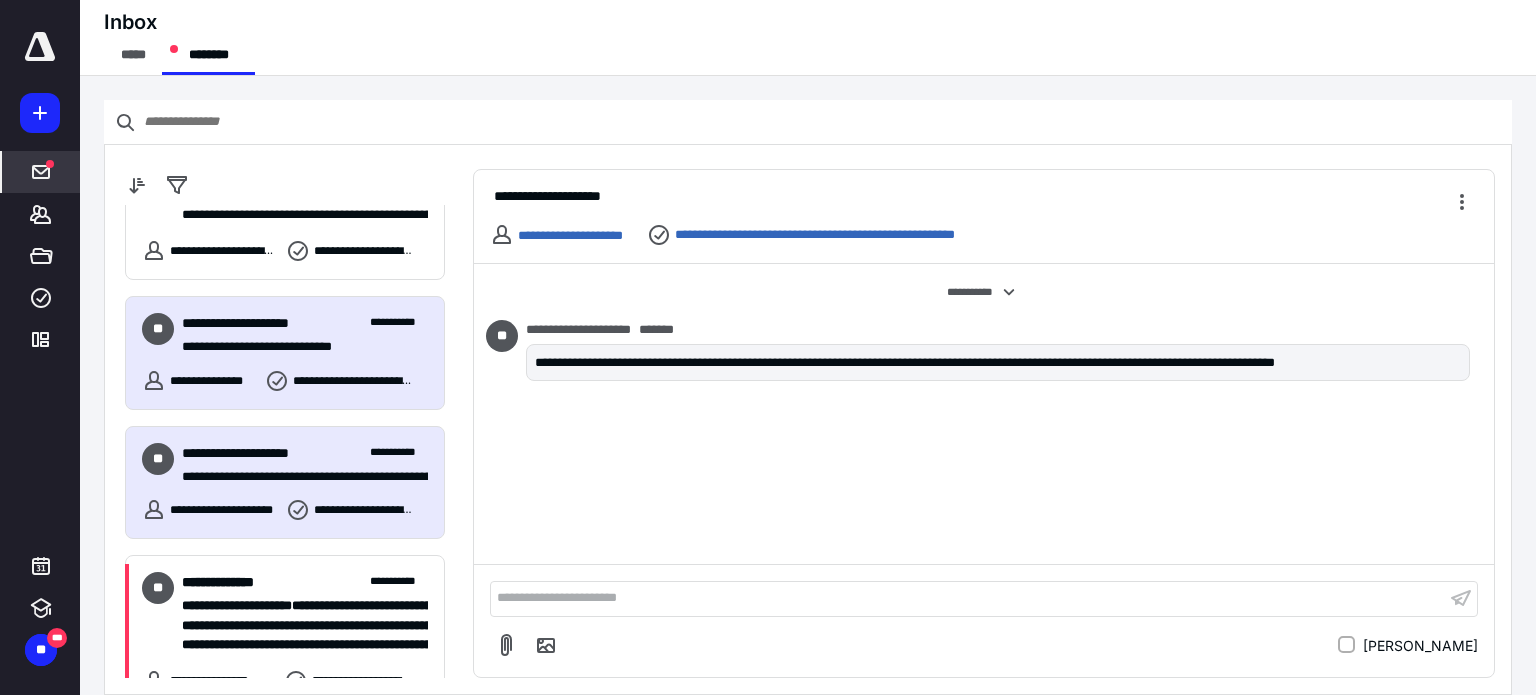 scroll, scrollTop: 1700, scrollLeft: 0, axis: vertical 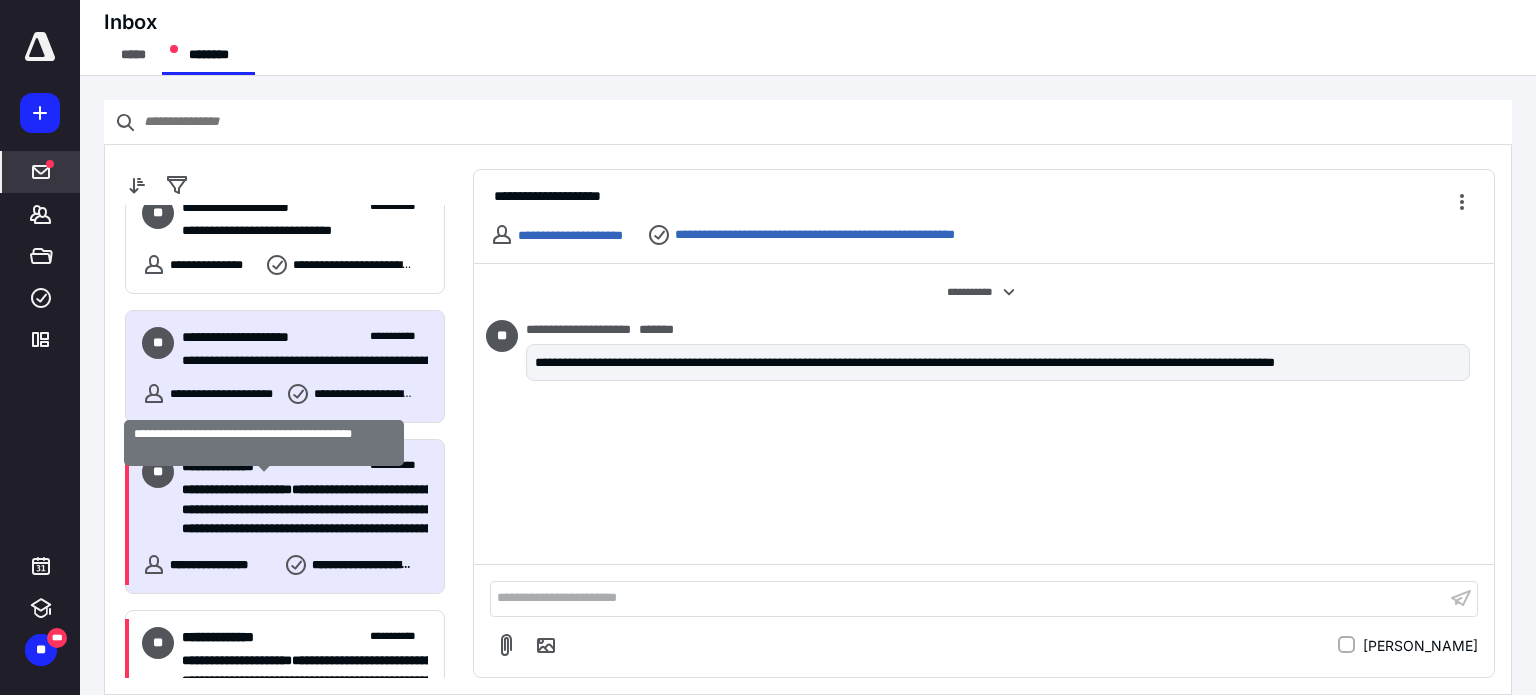 click on "**********" at bounding box center [237, 489] 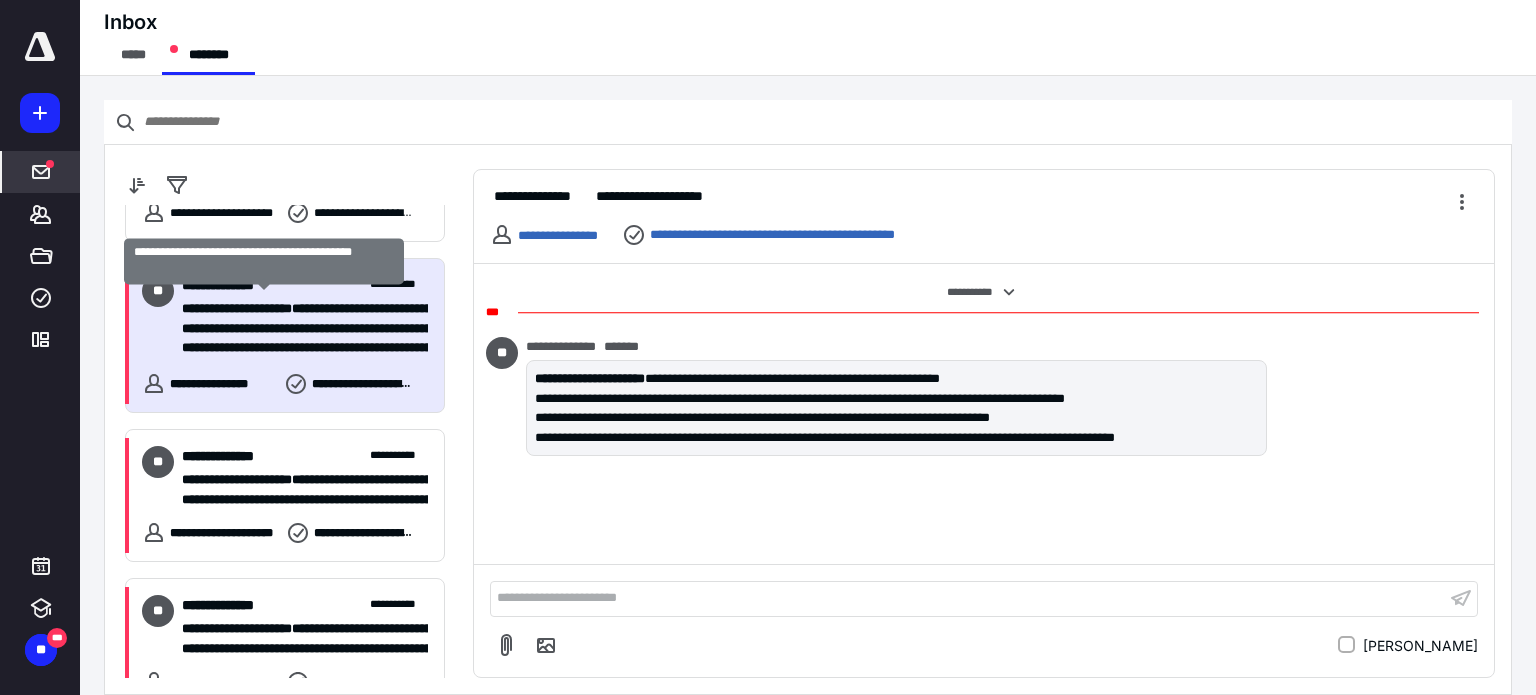 scroll, scrollTop: 2000, scrollLeft: 0, axis: vertical 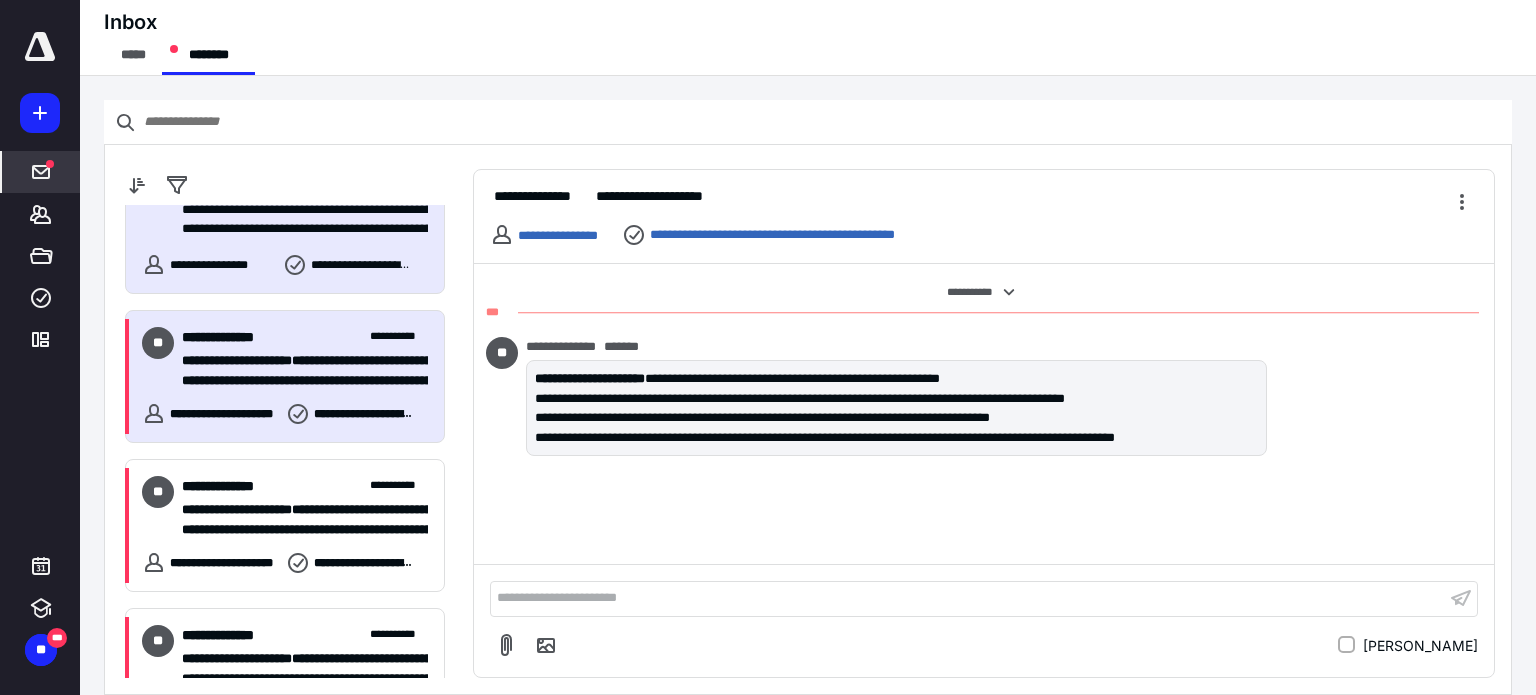 click on "**********" at bounding box center [297, 381] 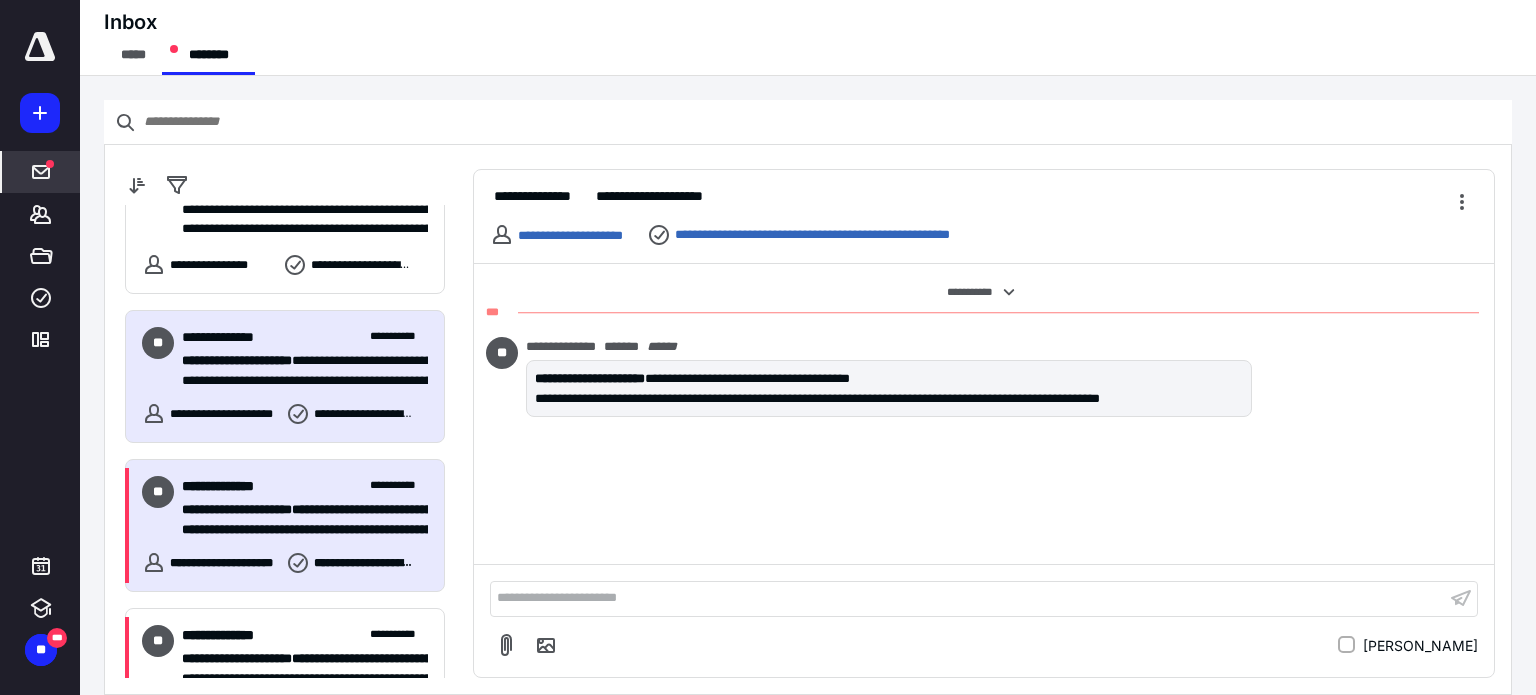 click on "**********" at bounding box center [230, 486] 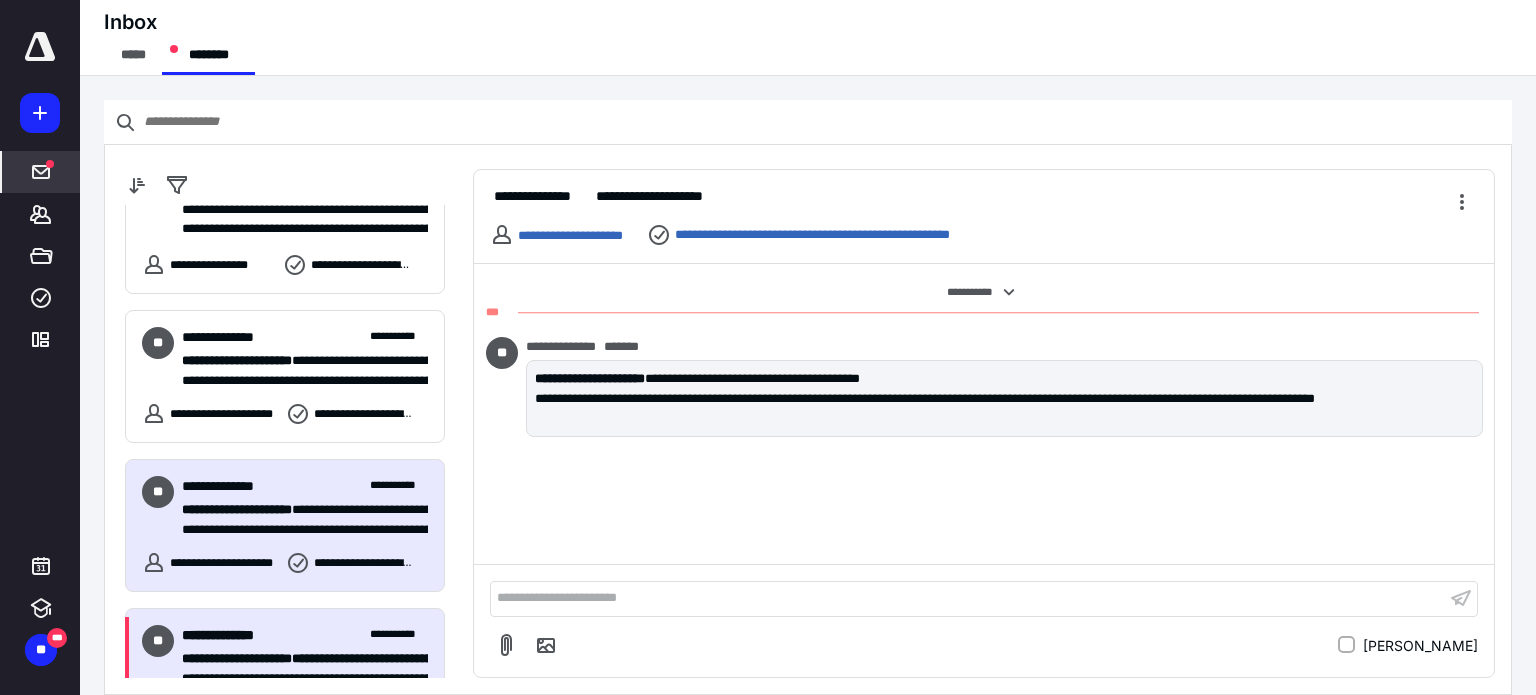 click on "**********" at bounding box center (230, 635) 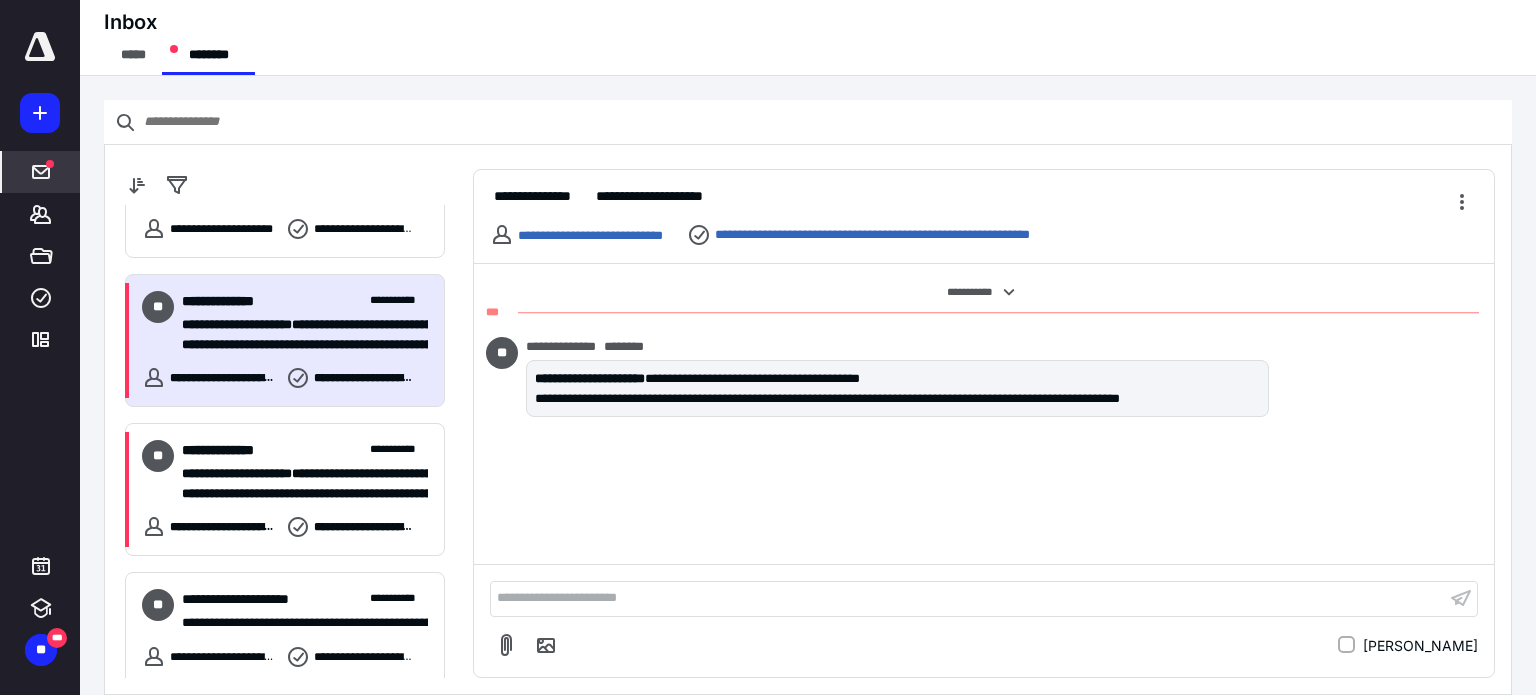 scroll, scrollTop: 2300, scrollLeft: 0, axis: vertical 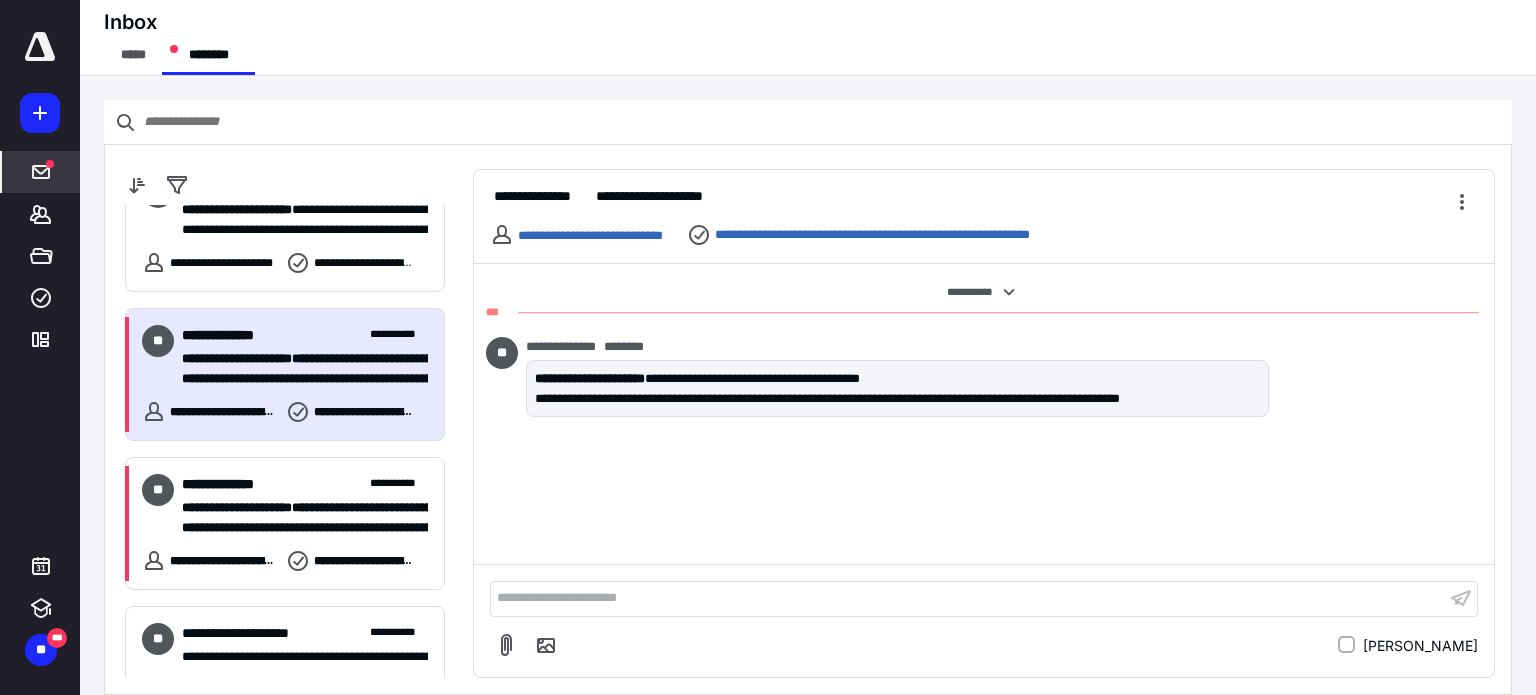 click on "**********" at bounding box center (285, 374) 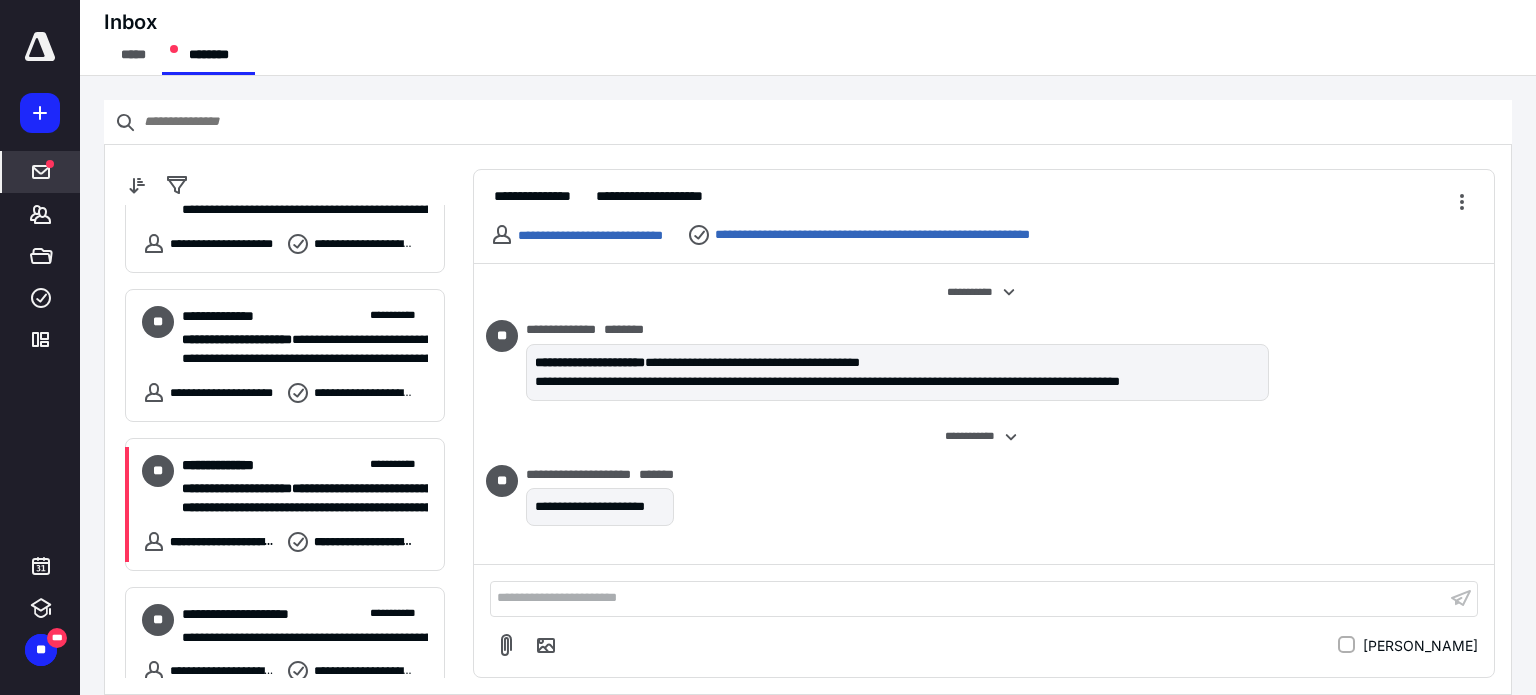 scroll, scrollTop: 0, scrollLeft: 0, axis: both 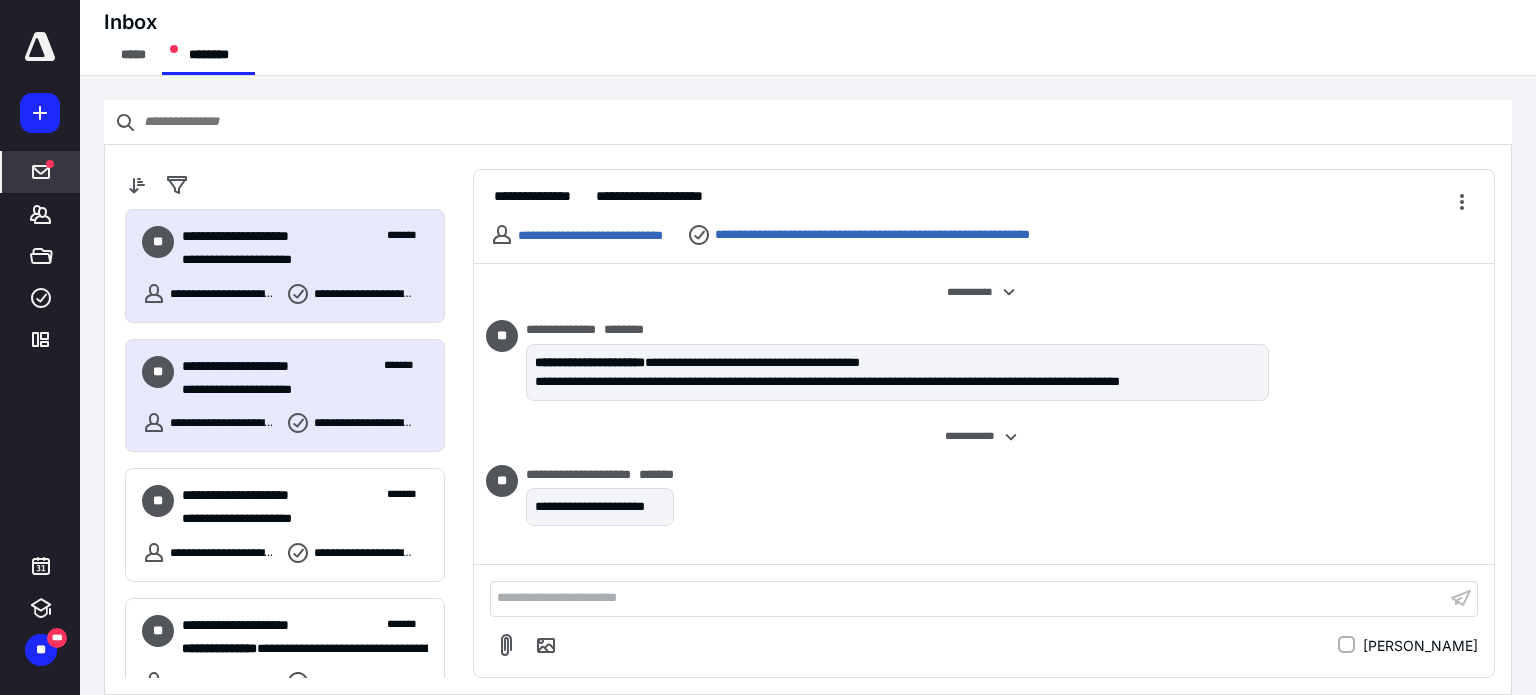 click on "**********" at bounding box center (261, 366) 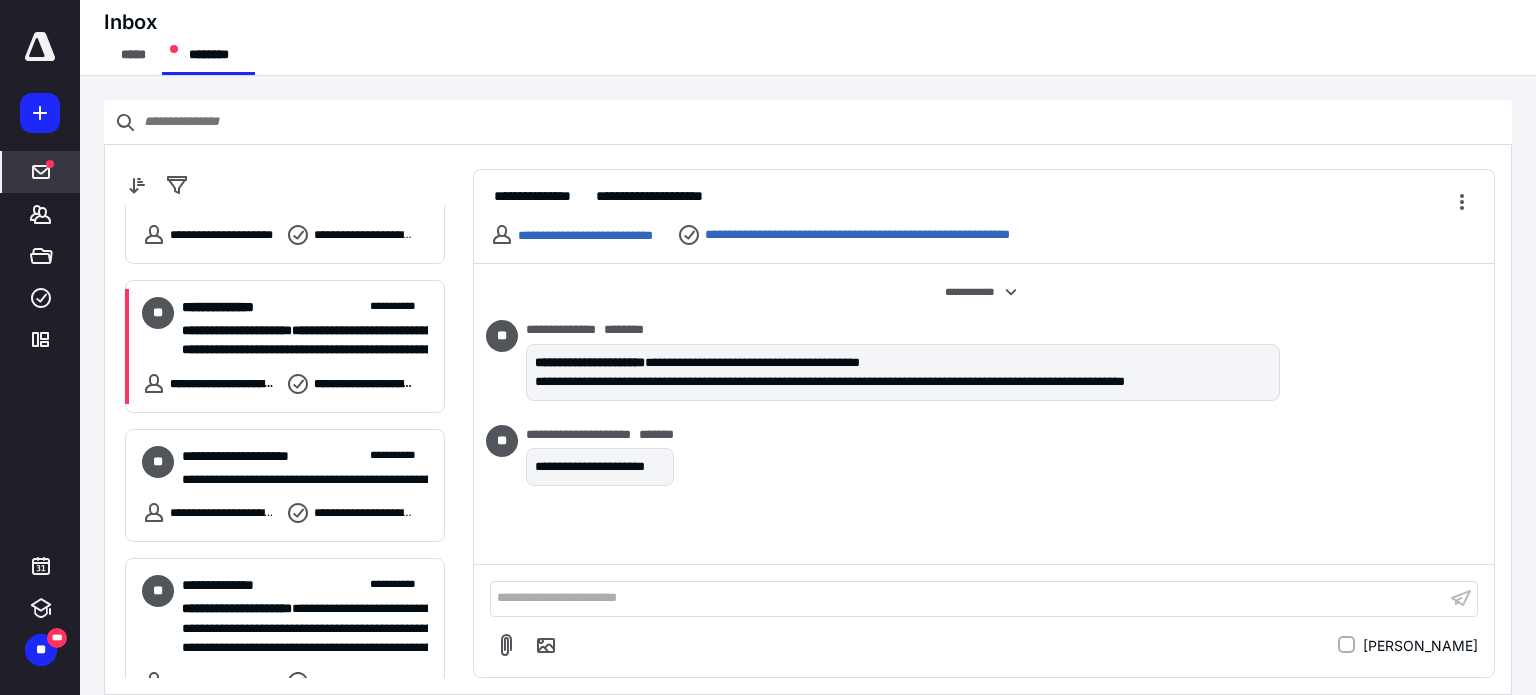 scroll, scrollTop: 2500, scrollLeft: 0, axis: vertical 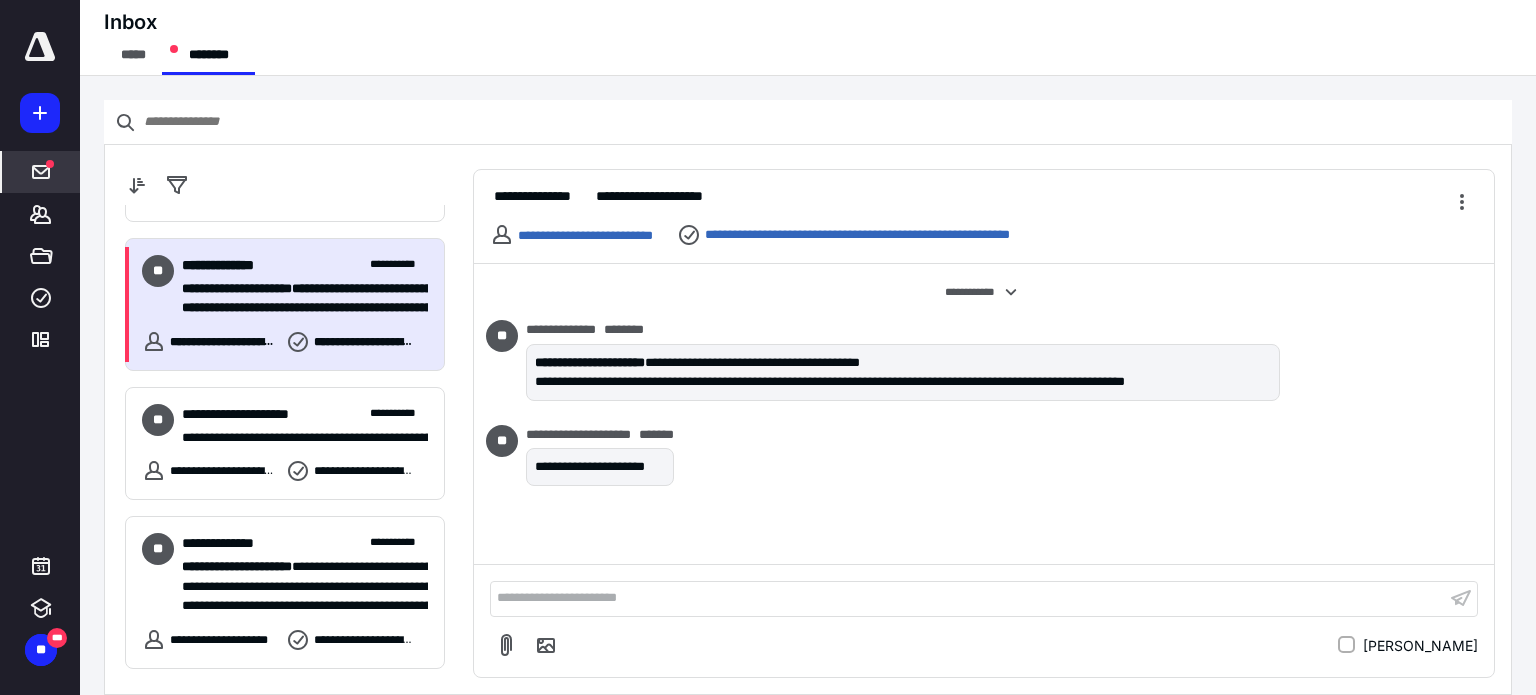 click on "**********" at bounding box center [297, 308] 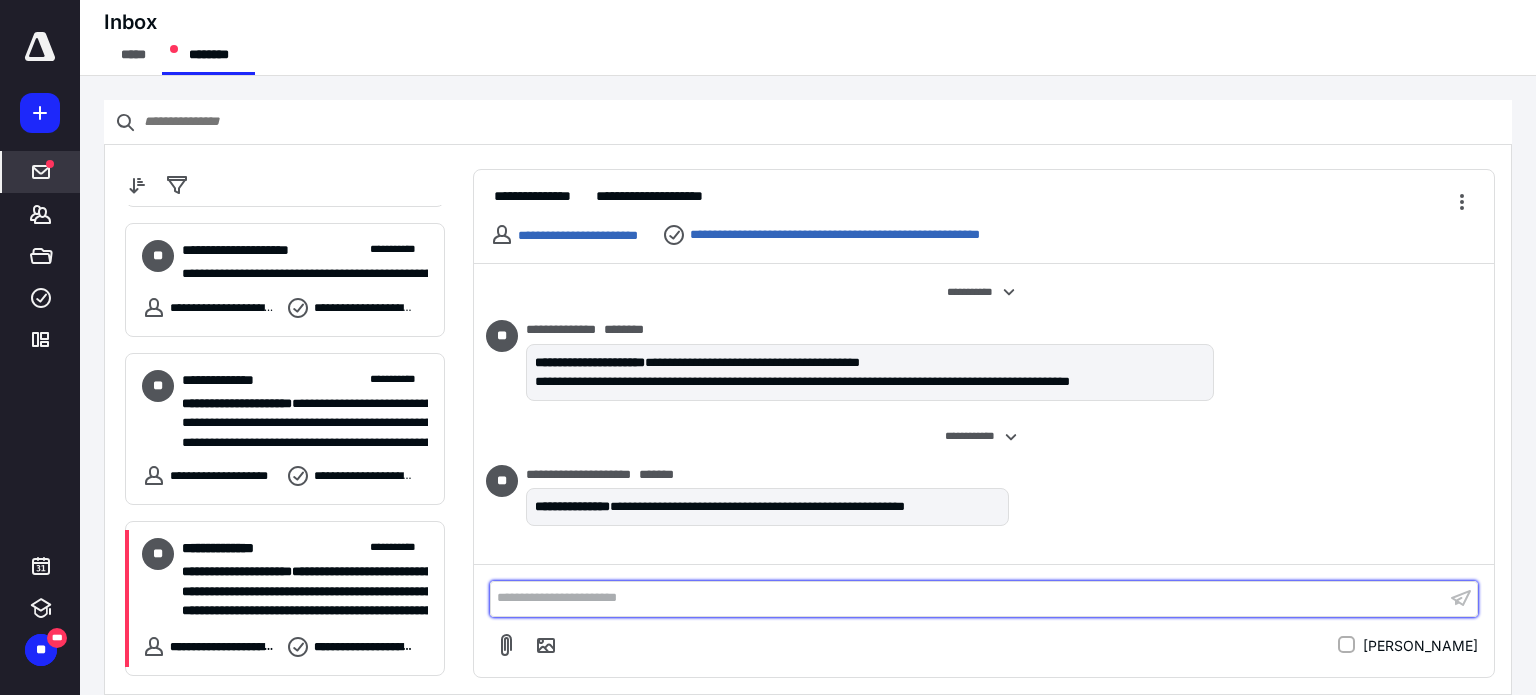 scroll, scrollTop: 2700, scrollLeft: 0, axis: vertical 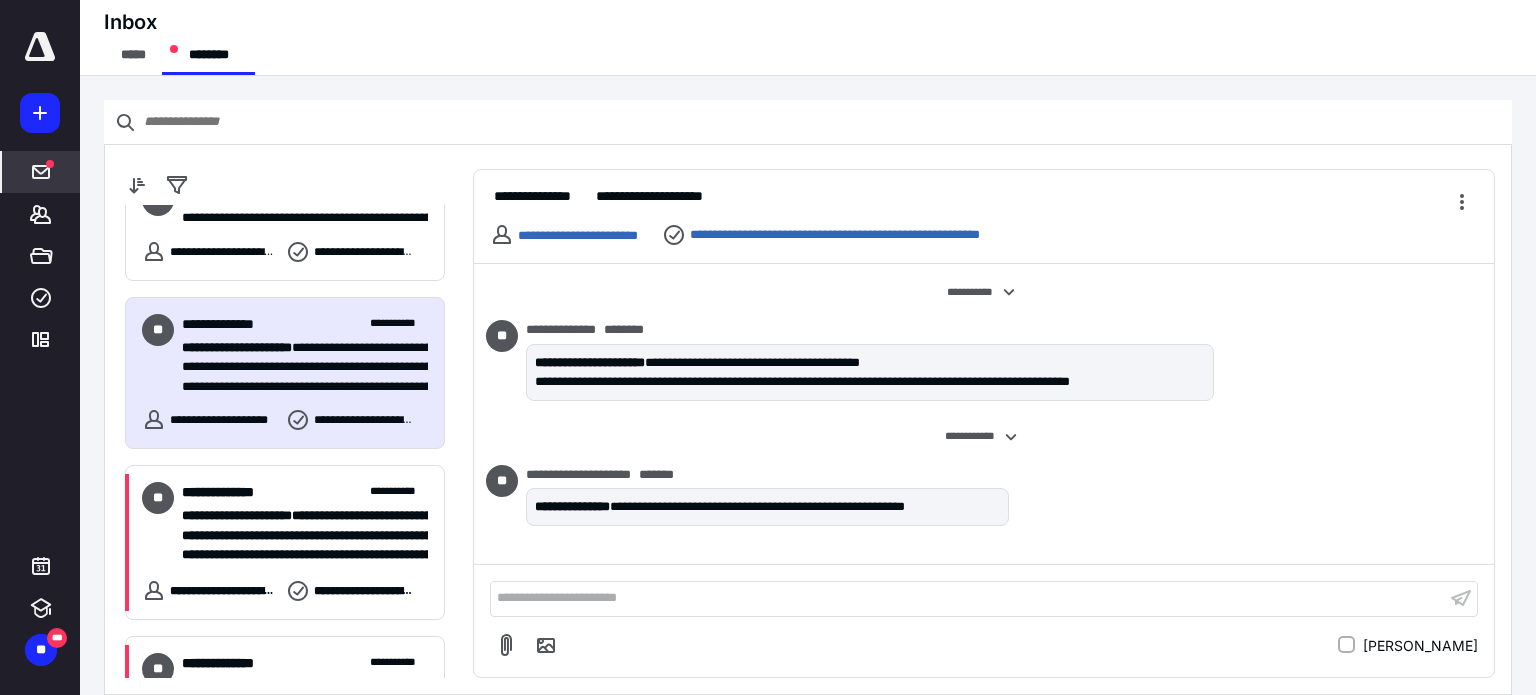 click on "**********" at bounding box center [297, 367] 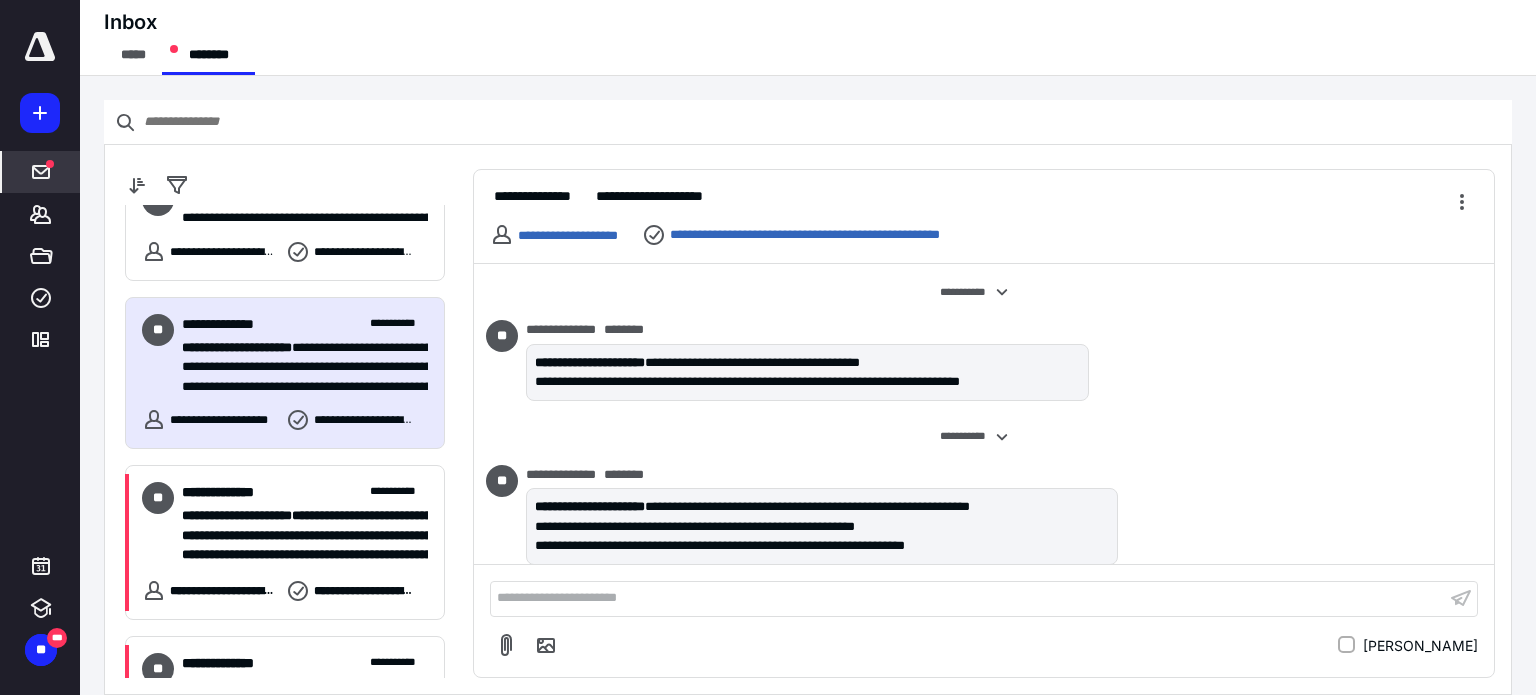 scroll, scrollTop: 18, scrollLeft: 0, axis: vertical 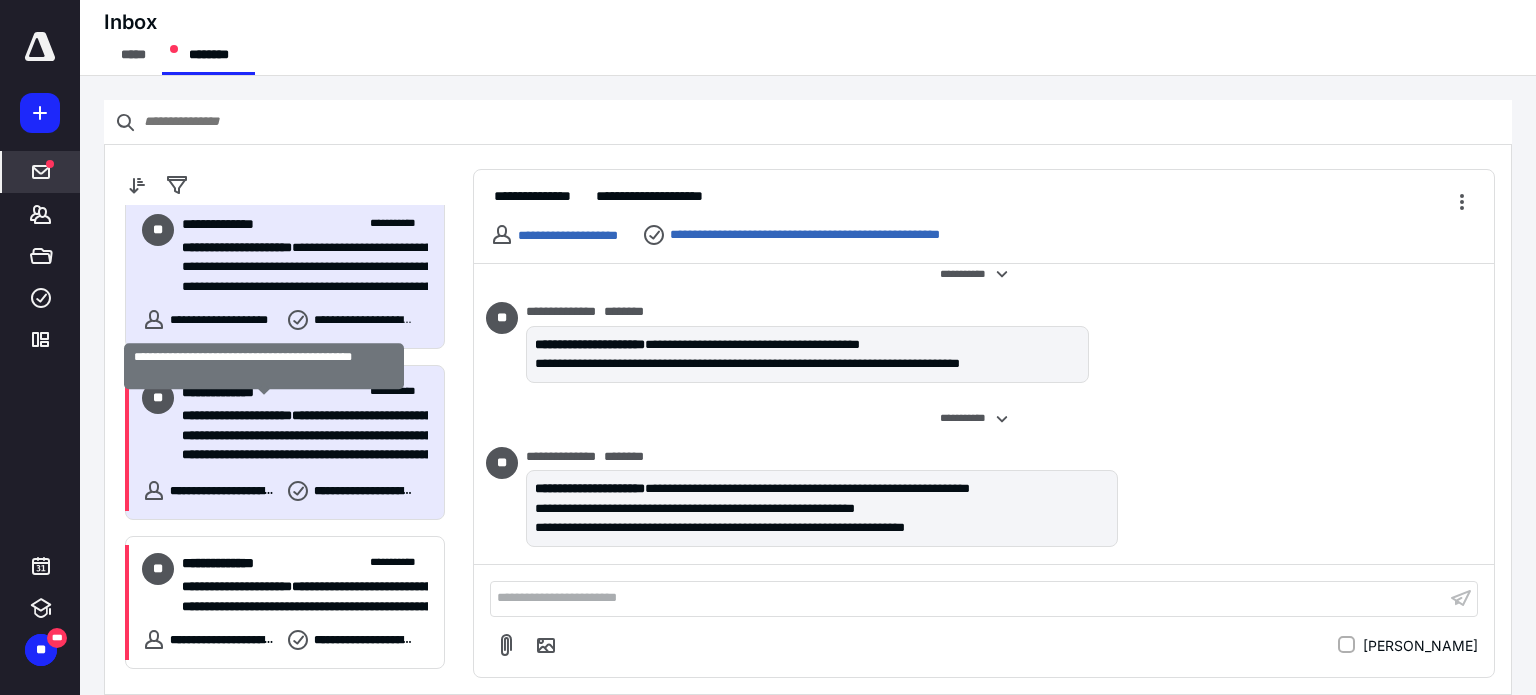 click on "**********" at bounding box center (237, 415) 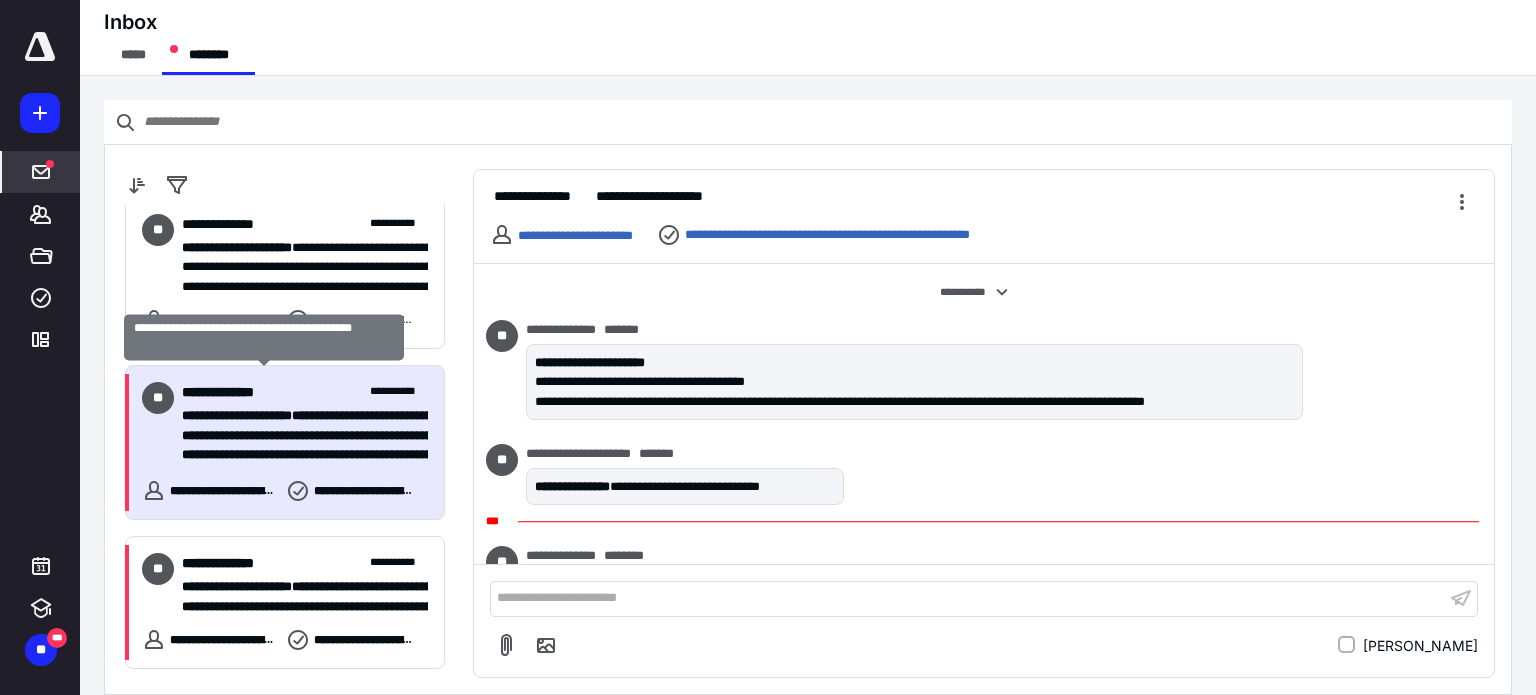 scroll, scrollTop: 3000, scrollLeft: 0, axis: vertical 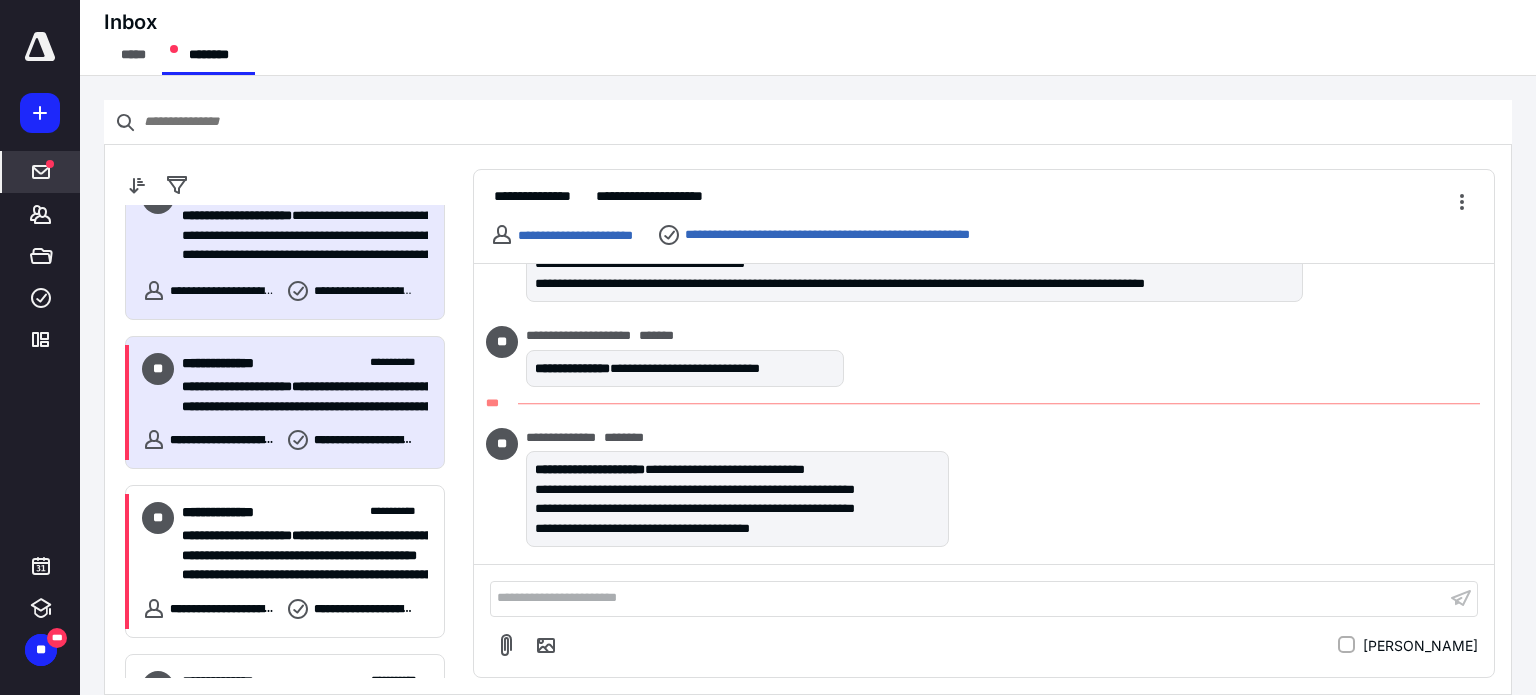 click on "**********" at bounding box center [297, 407] 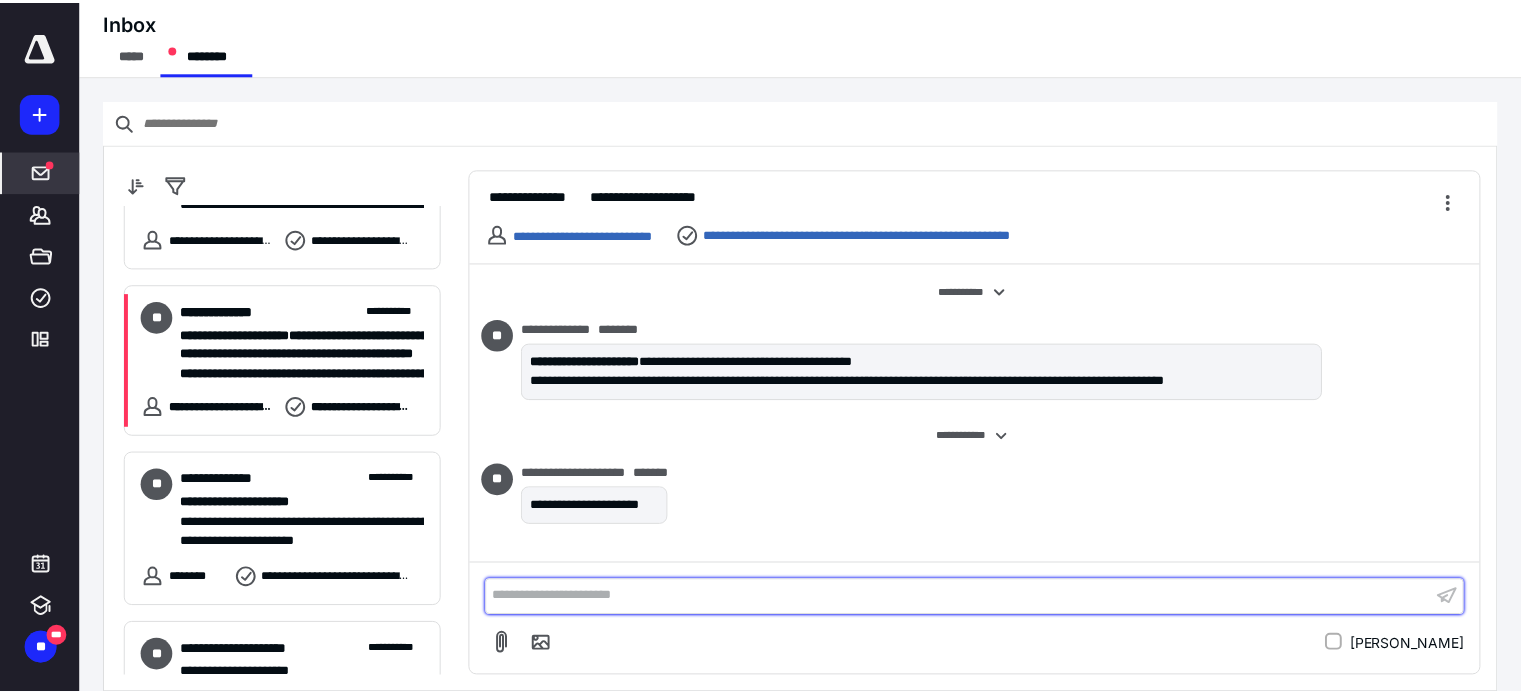scroll, scrollTop: 3200, scrollLeft: 0, axis: vertical 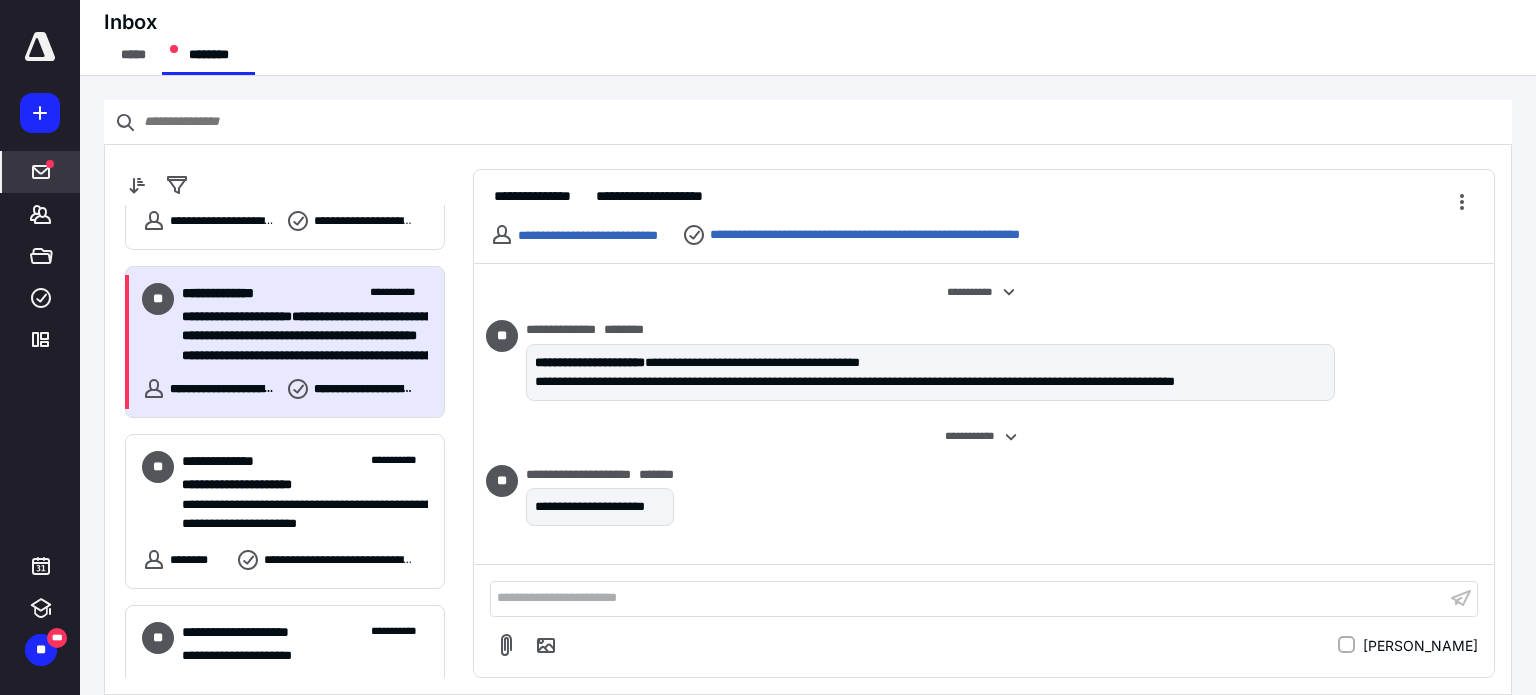 click on "**********" at bounding box center (297, 336) 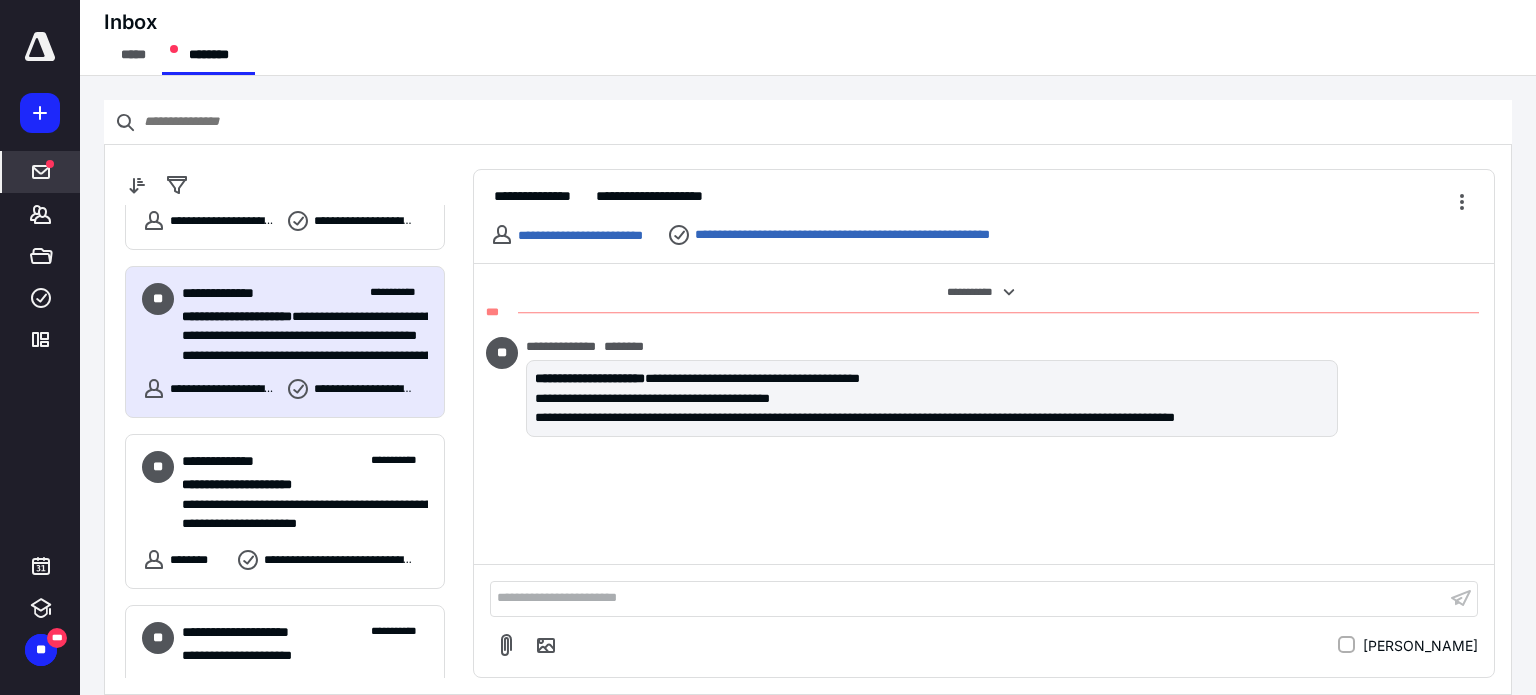 click on "**********" at bounding box center [566, 235] 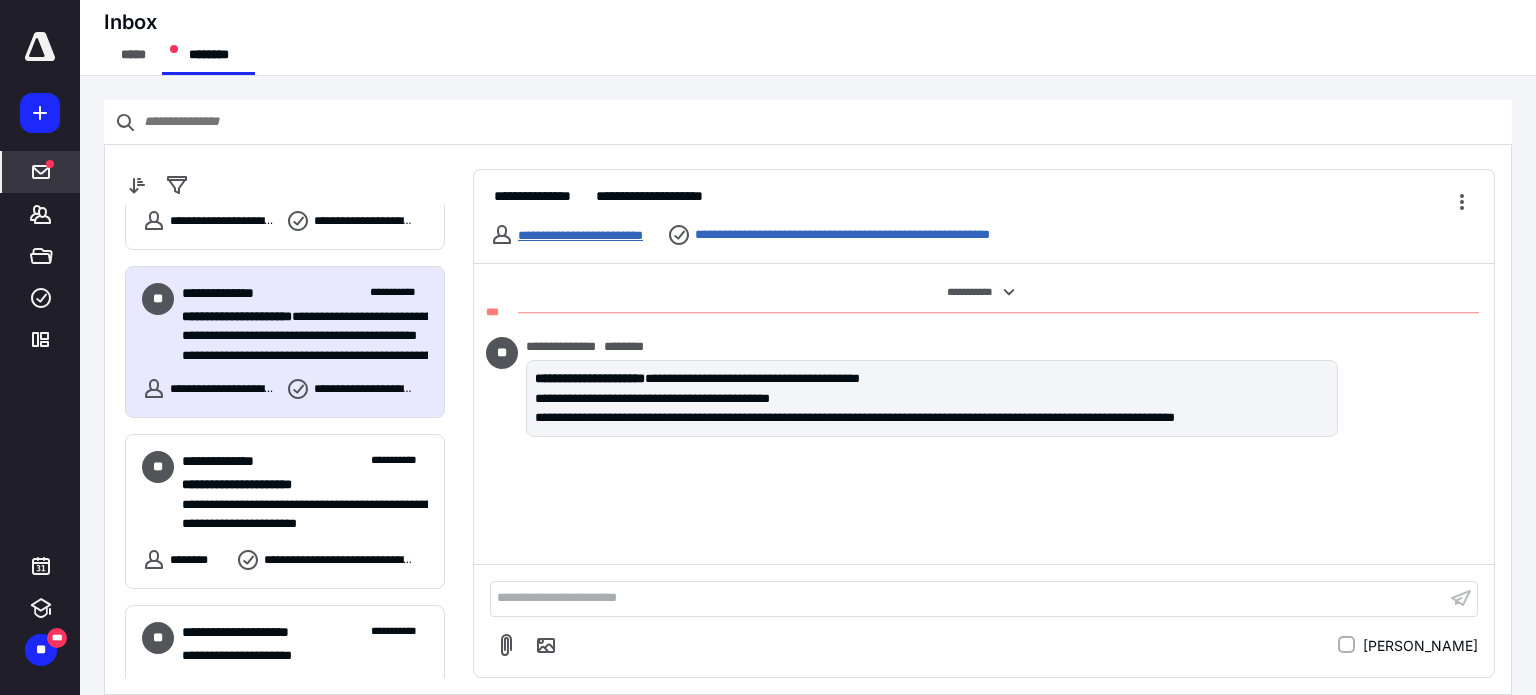 click on "**********" at bounding box center (580, 235) 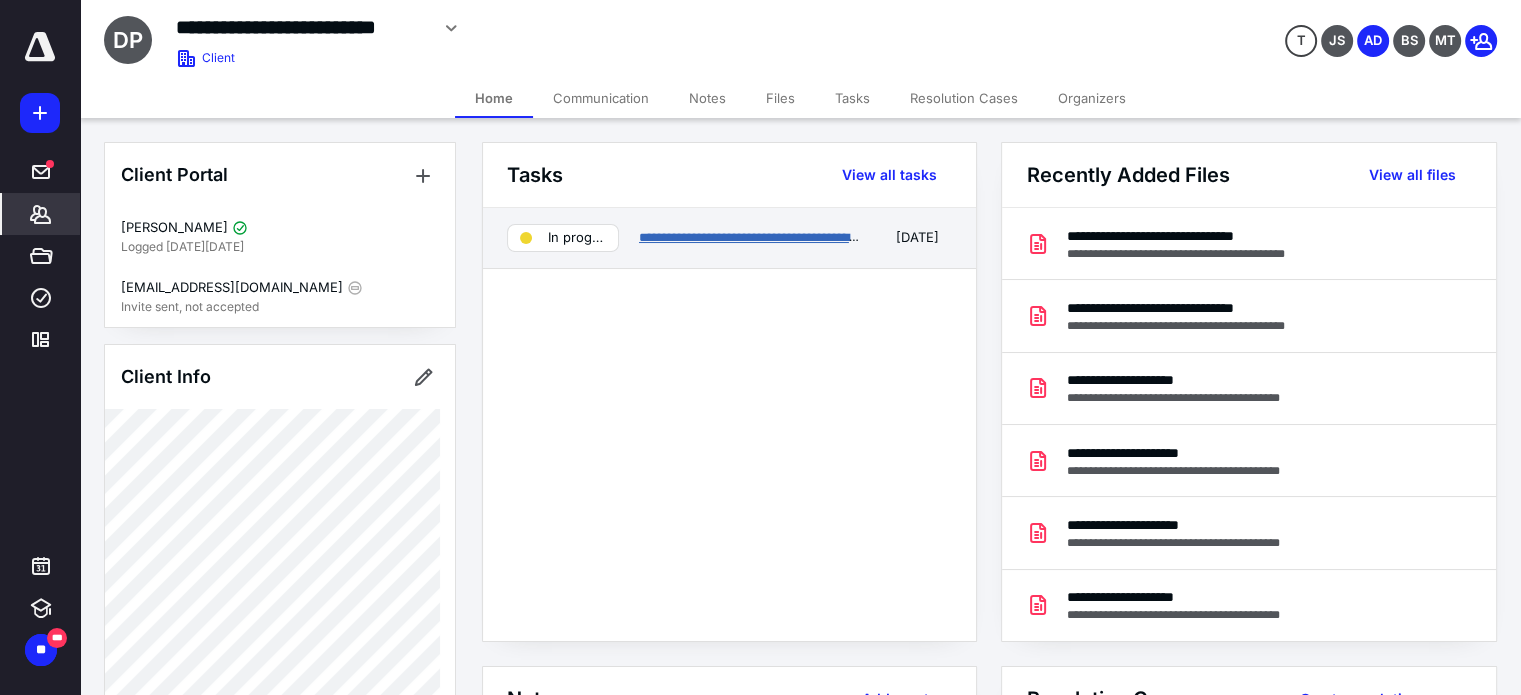 click on "**********" at bounding box center (786, 237) 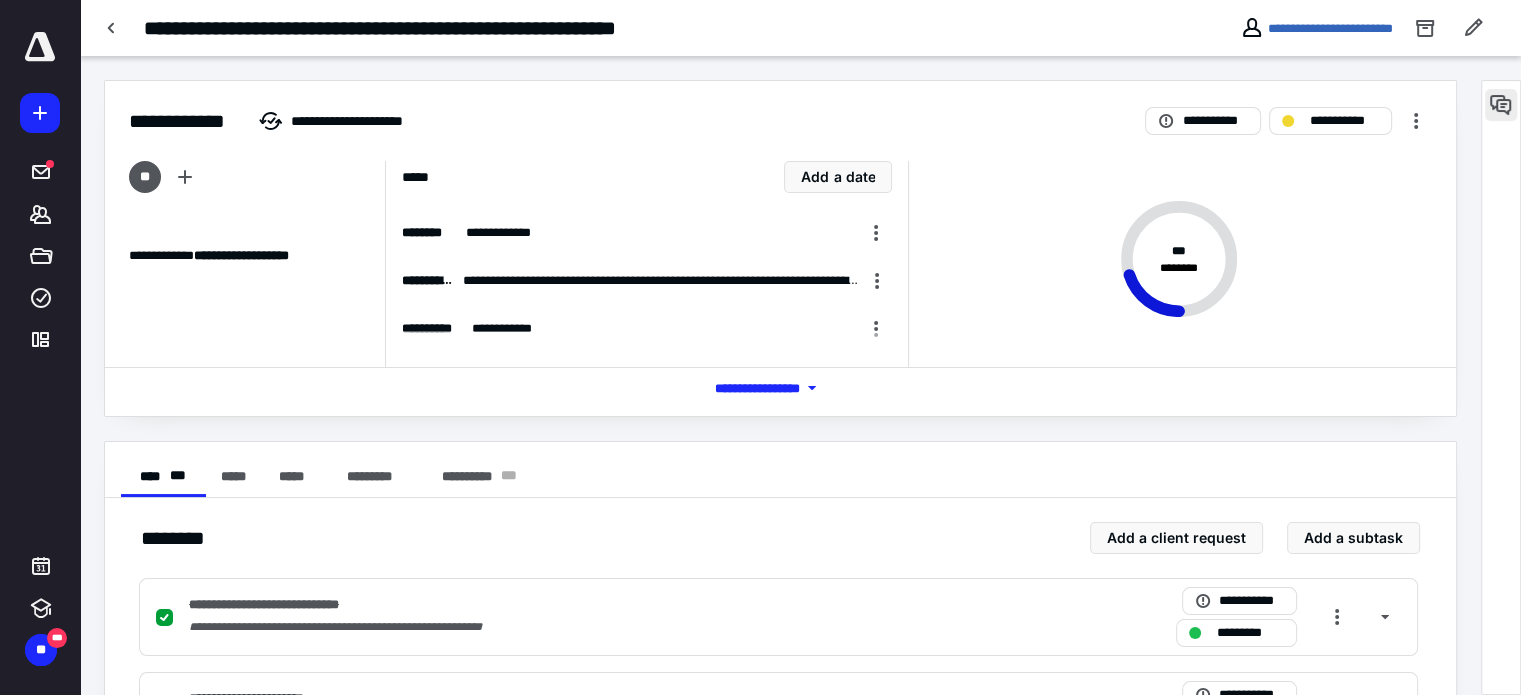 click at bounding box center (1501, 105) 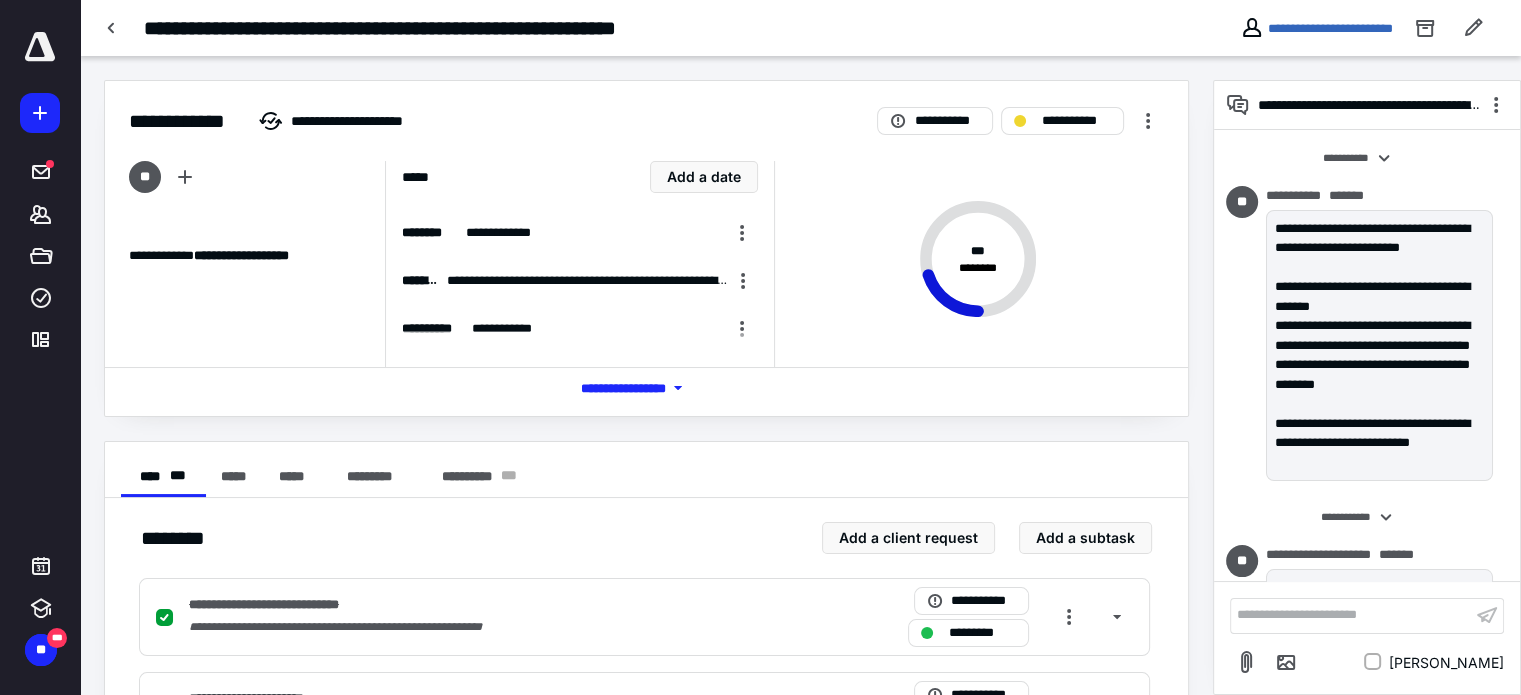 scroll, scrollTop: 185, scrollLeft: 0, axis: vertical 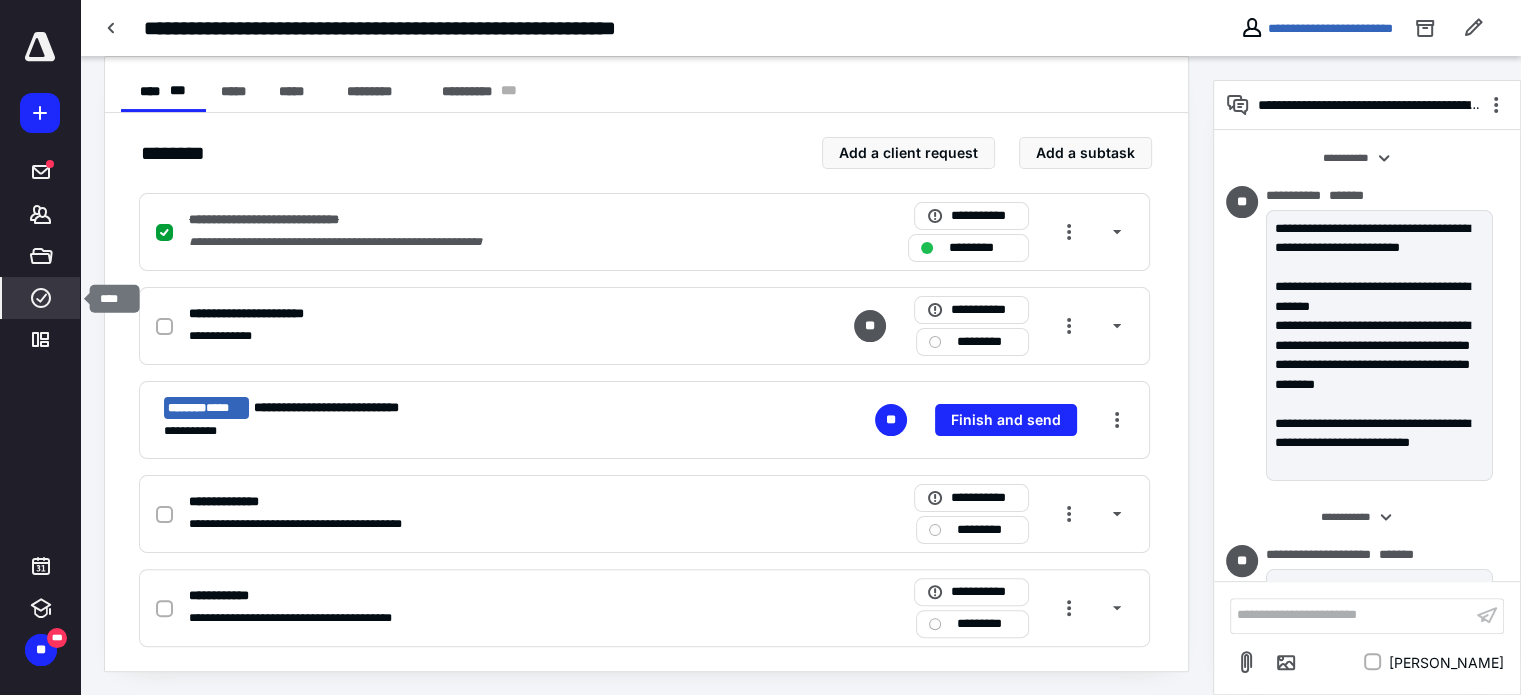 click 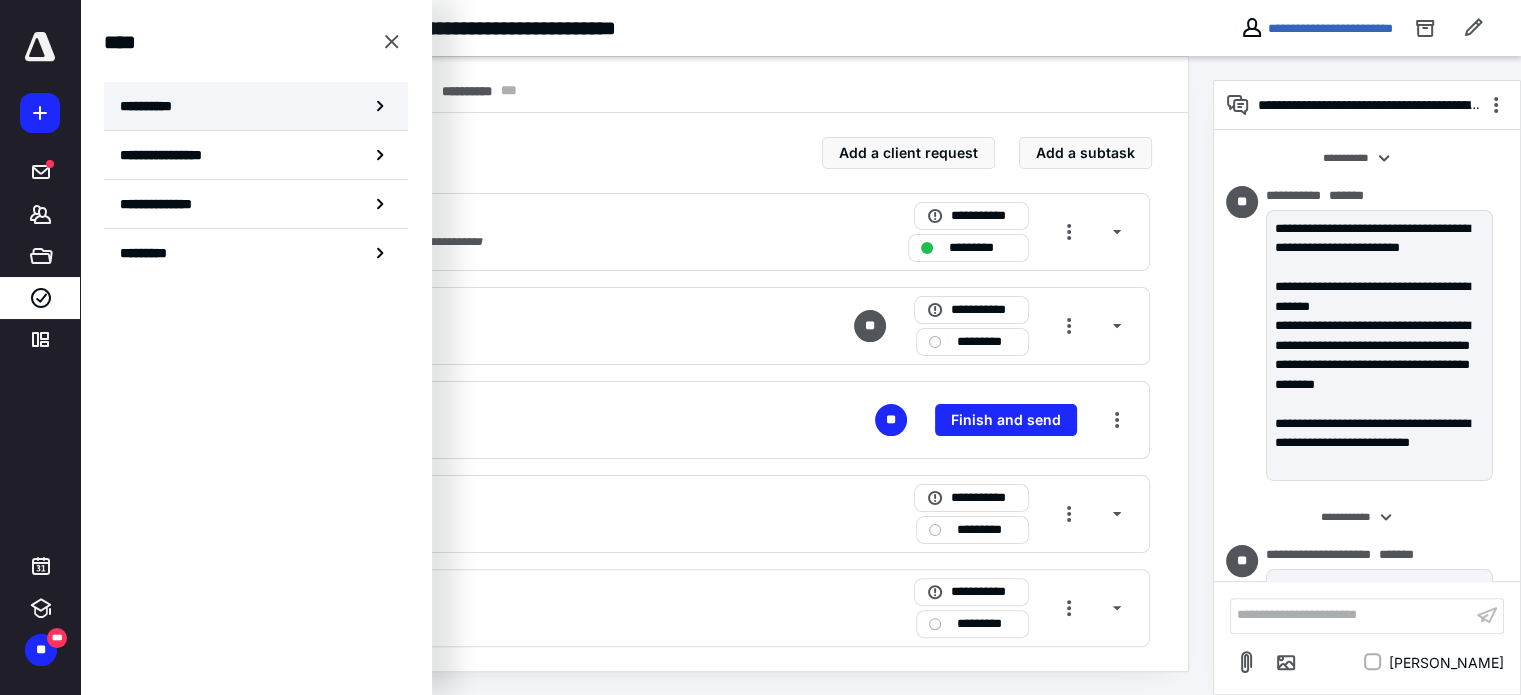 click on "**********" at bounding box center (153, 106) 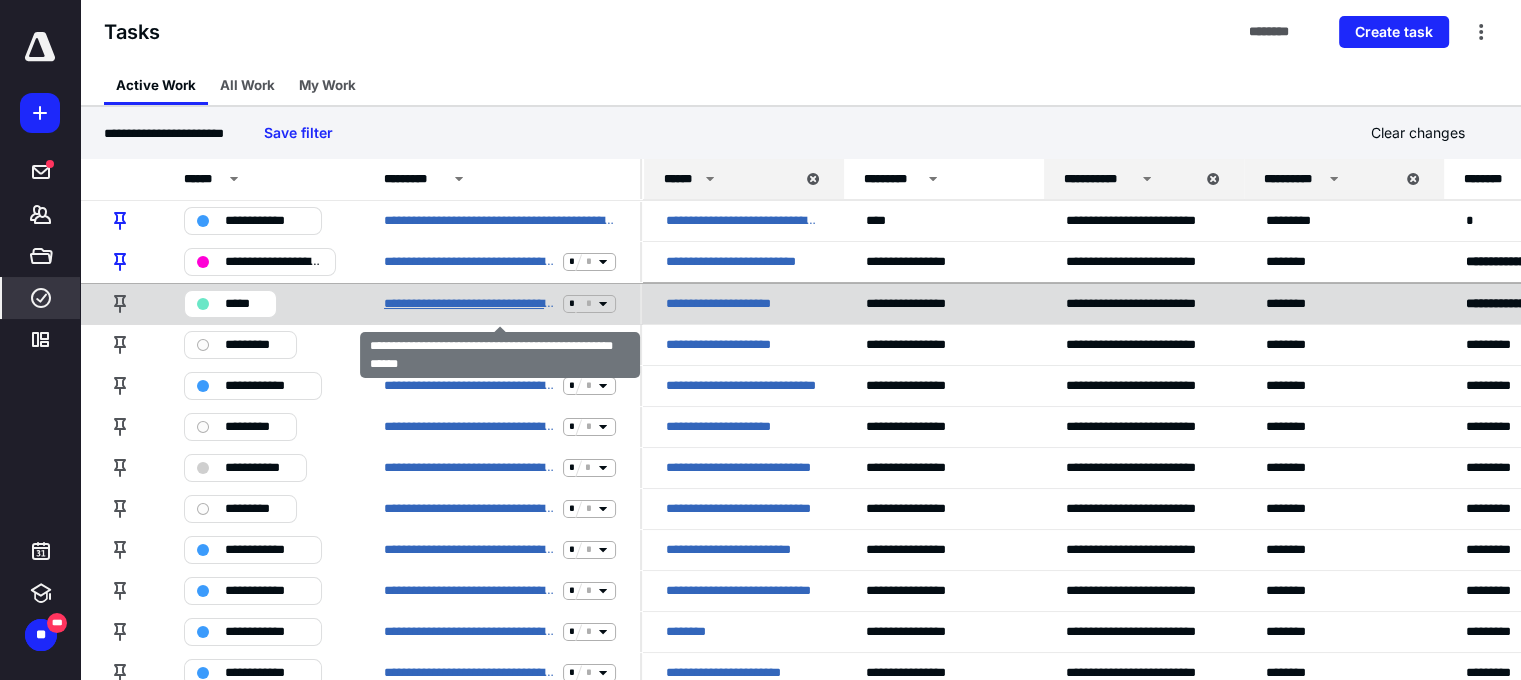click on "**********" at bounding box center [469, 304] 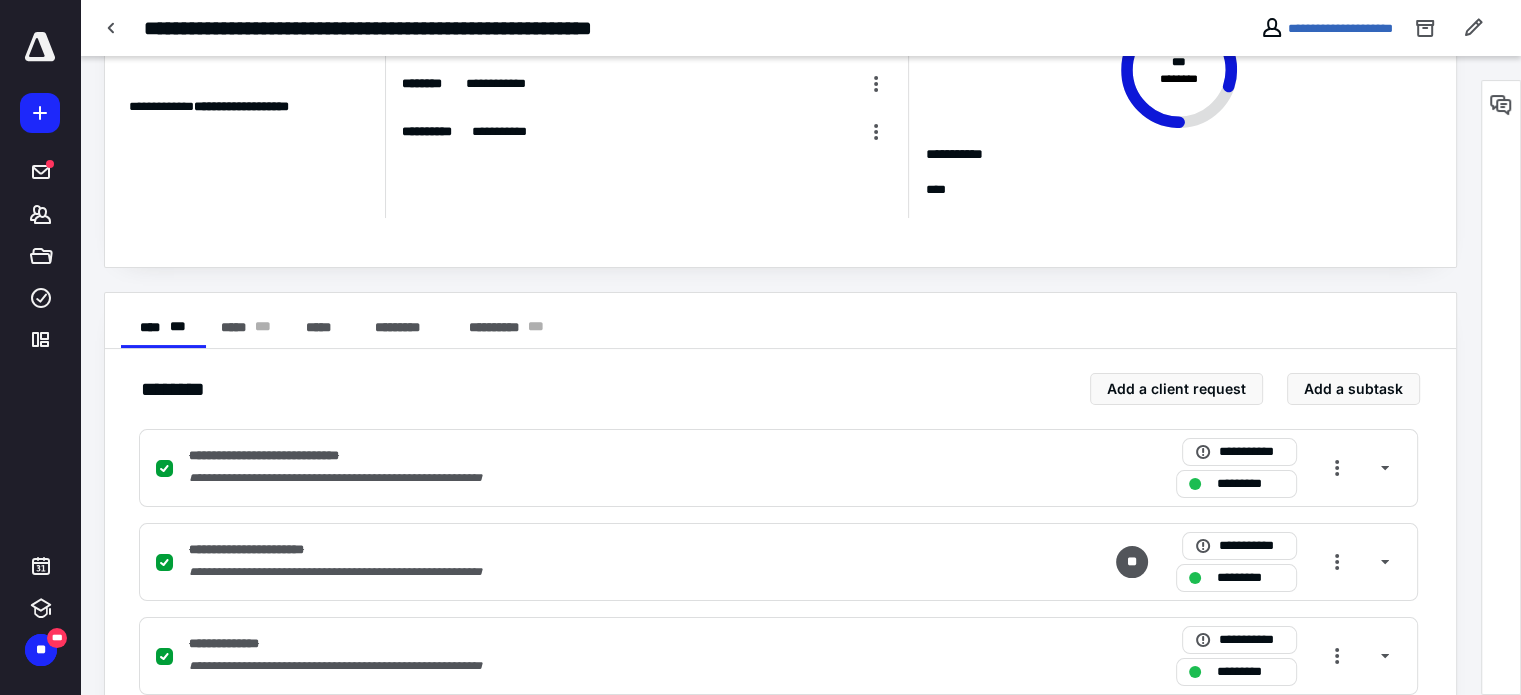 scroll, scrollTop: 385, scrollLeft: 0, axis: vertical 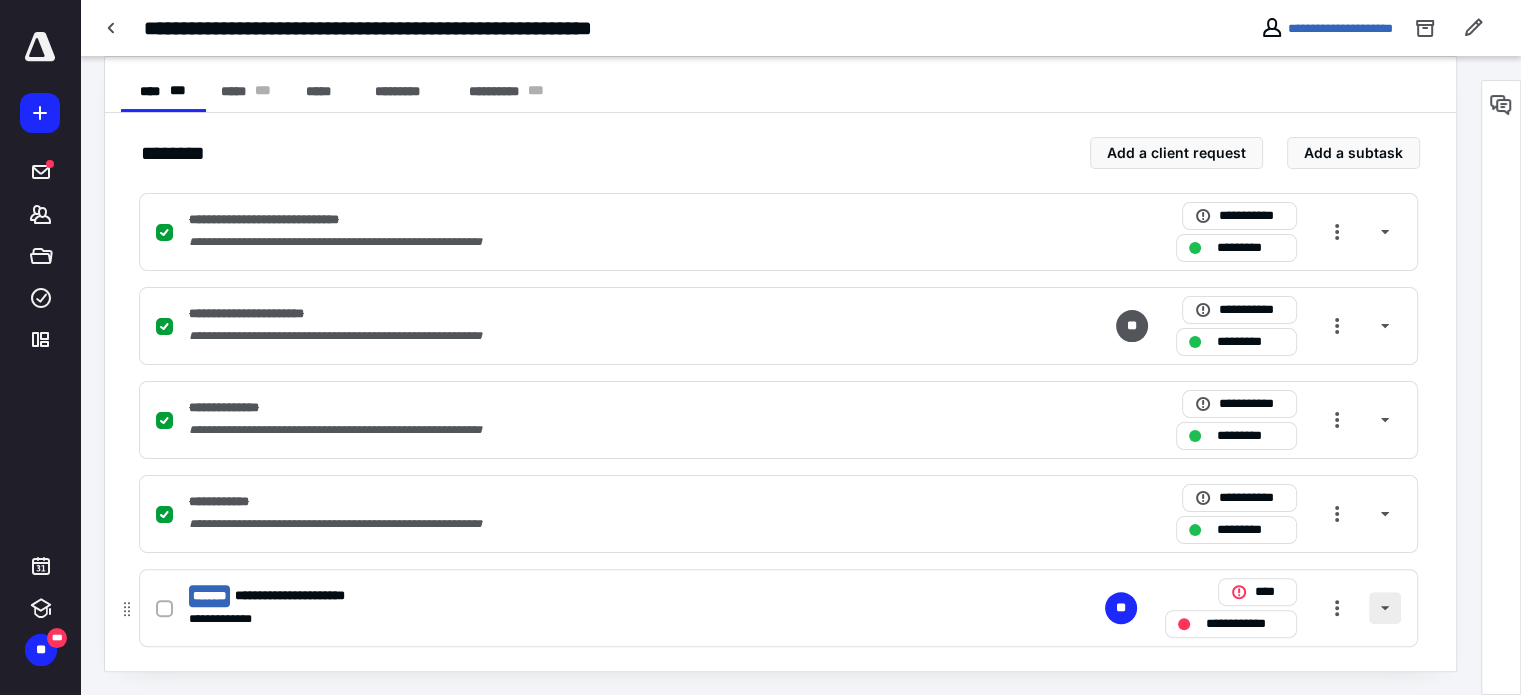 click at bounding box center [1385, 608] 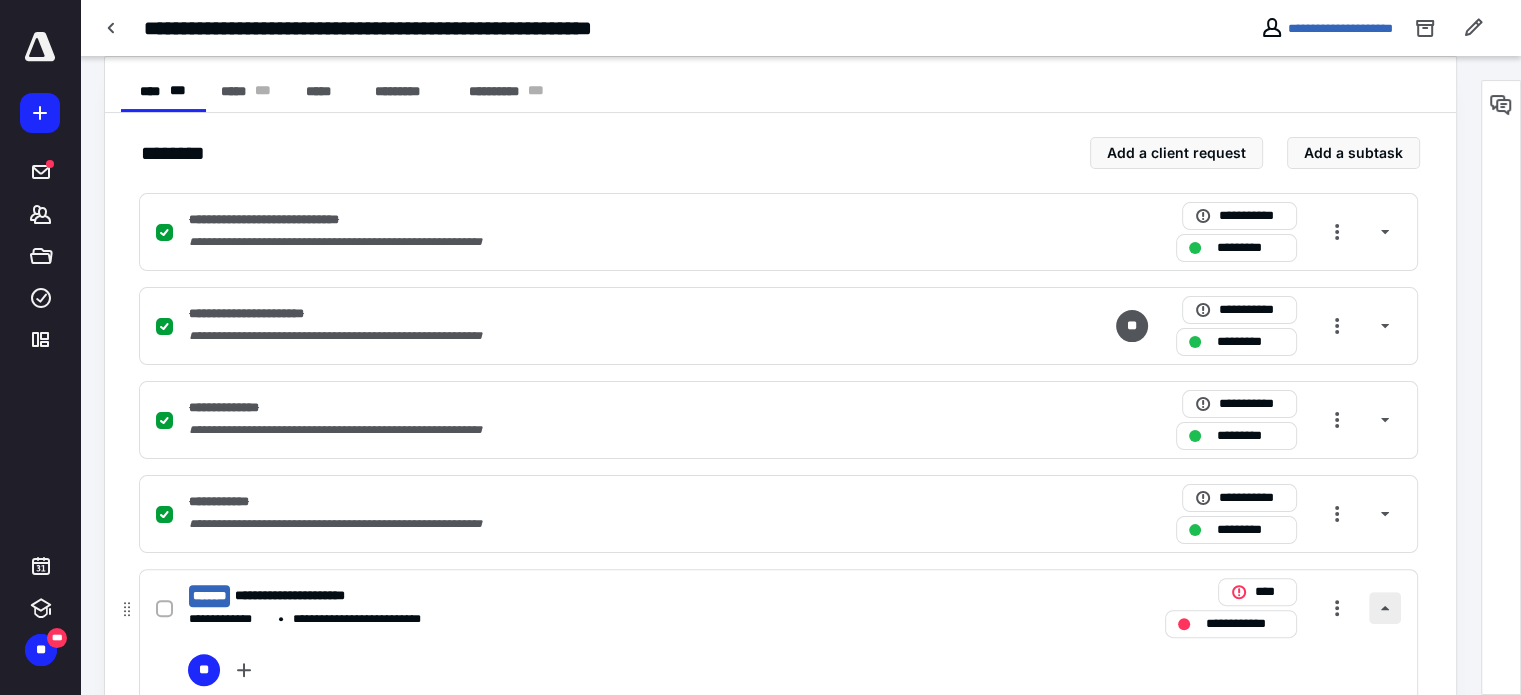 scroll, scrollTop: 315, scrollLeft: 0, axis: vertical 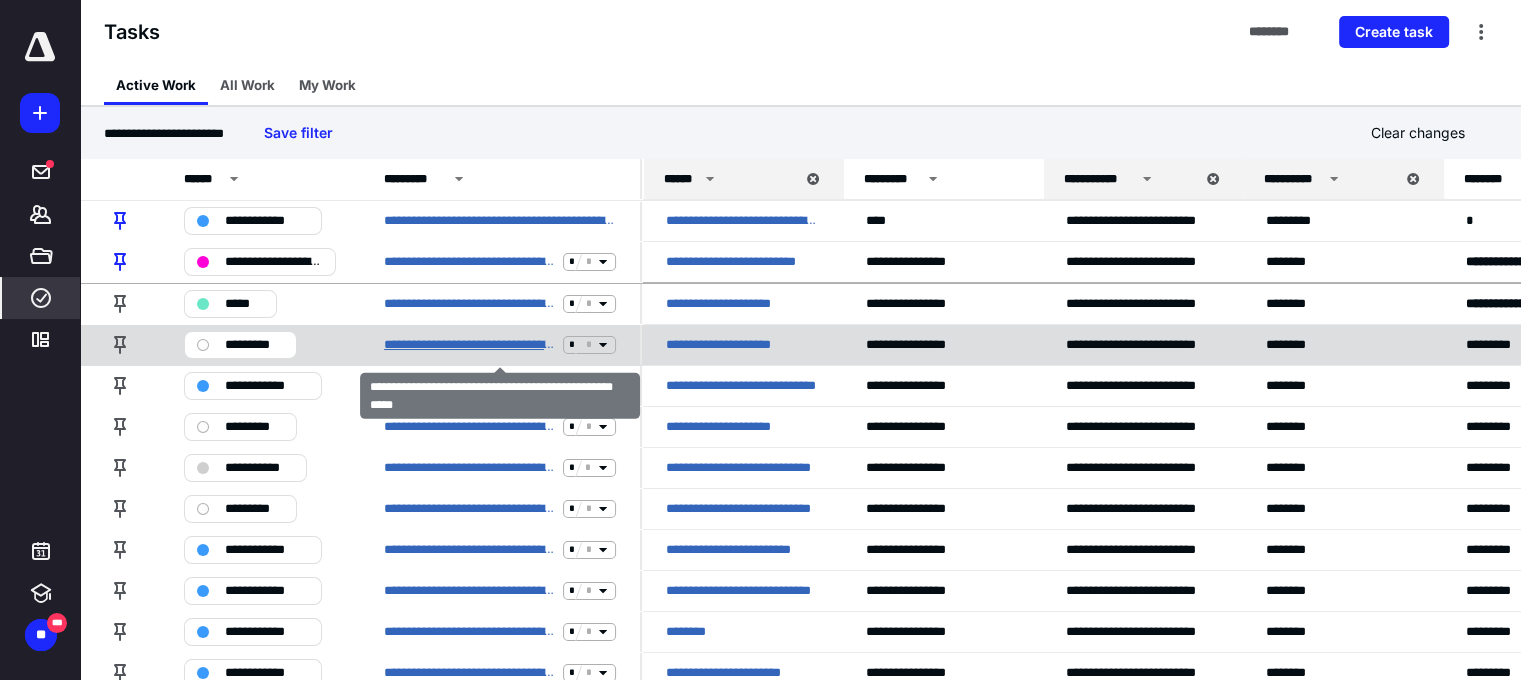 click on "**********" at bounding box center (469, 345) 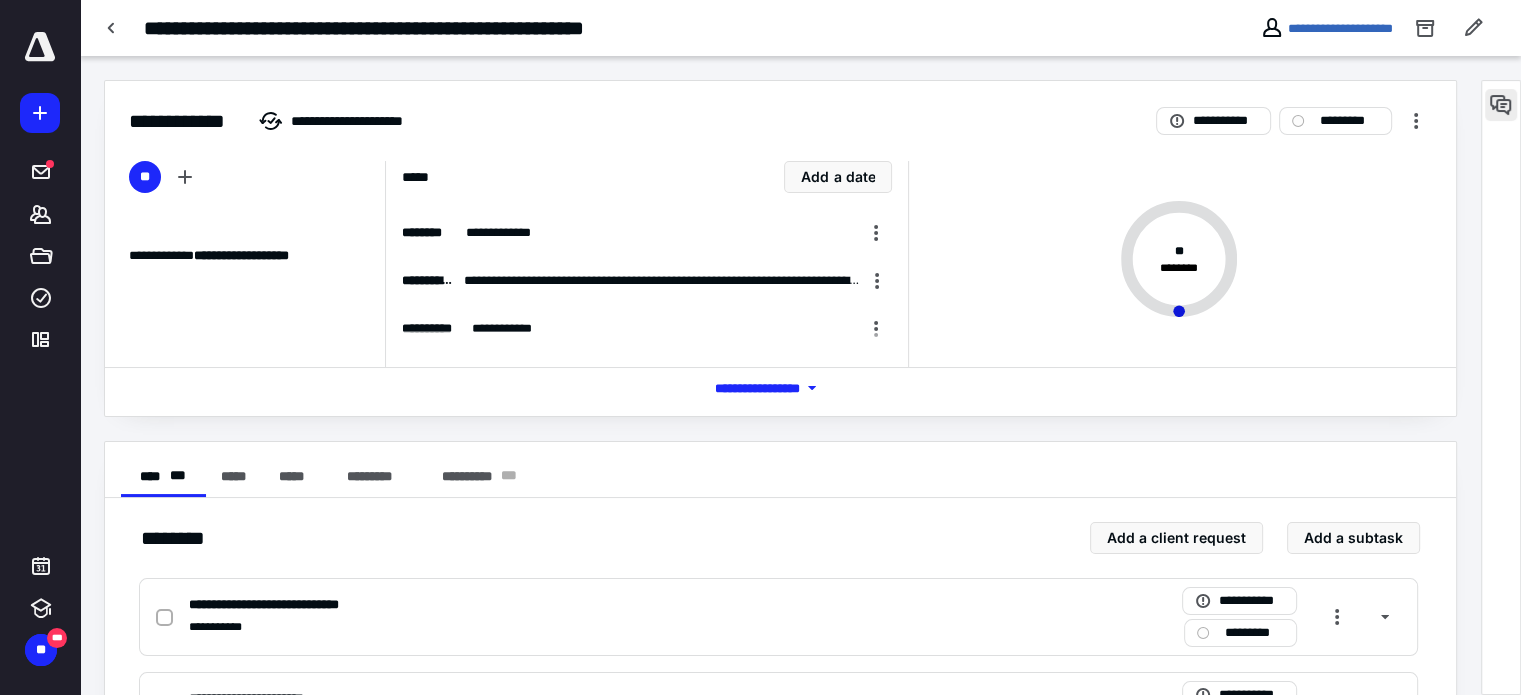 click at bounding box center (1501, 105) 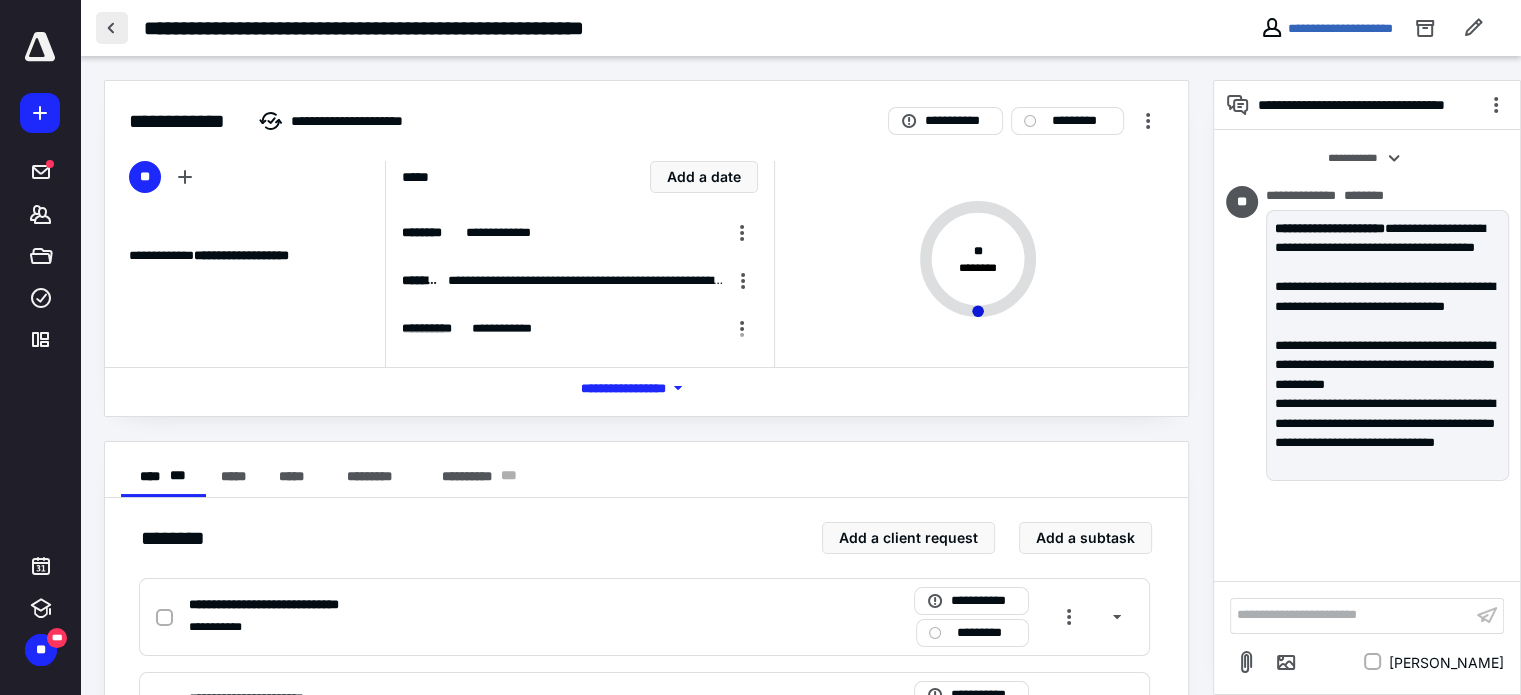 click at bounding box center (112, 28) 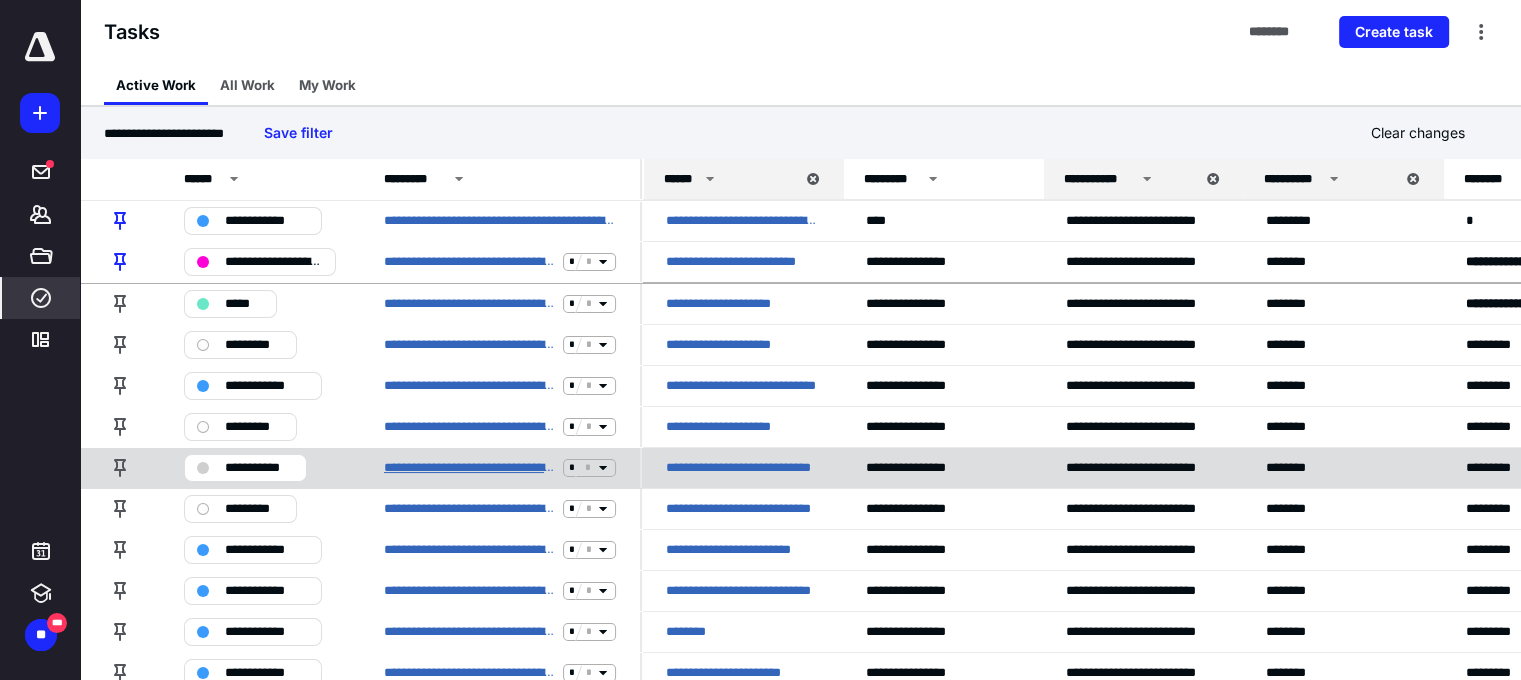 click on "**********" at bounding box center (469, 468) 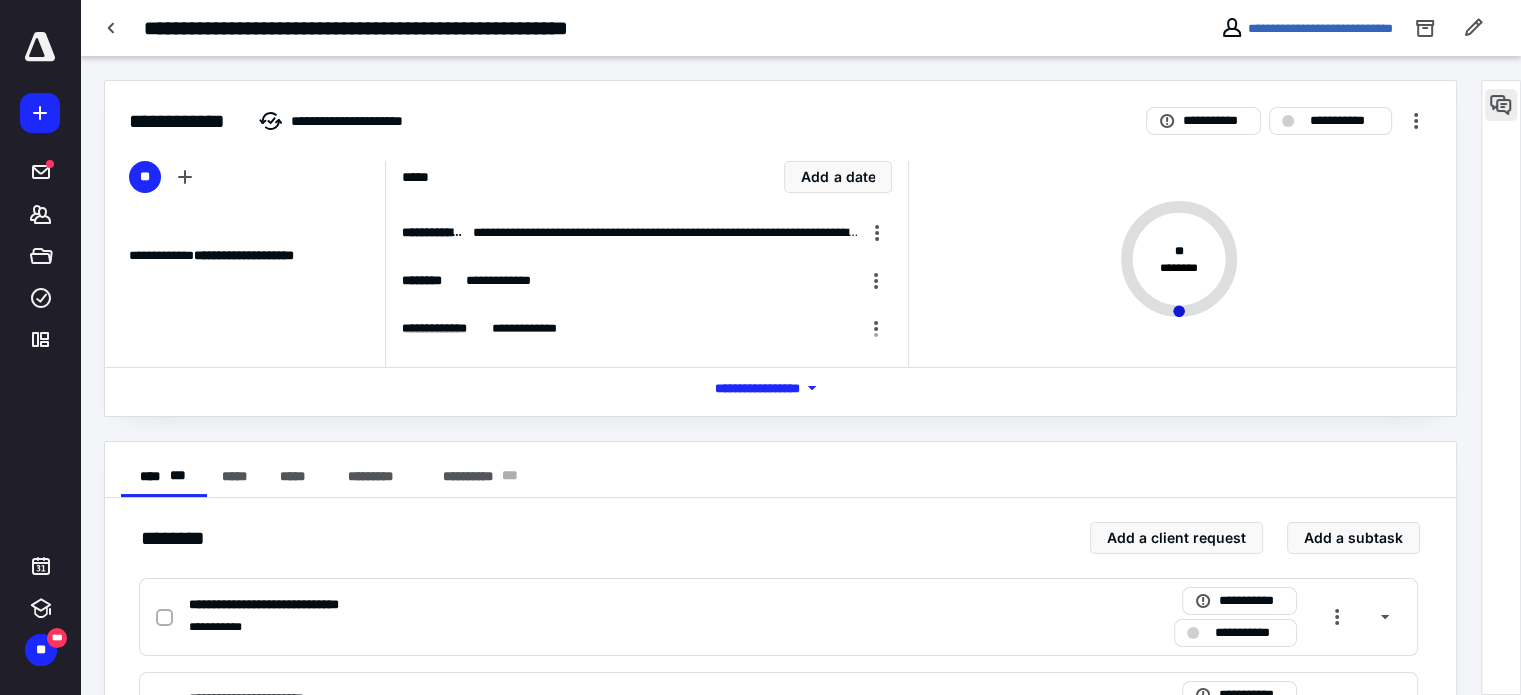 click at bounding box center [1501, 105] 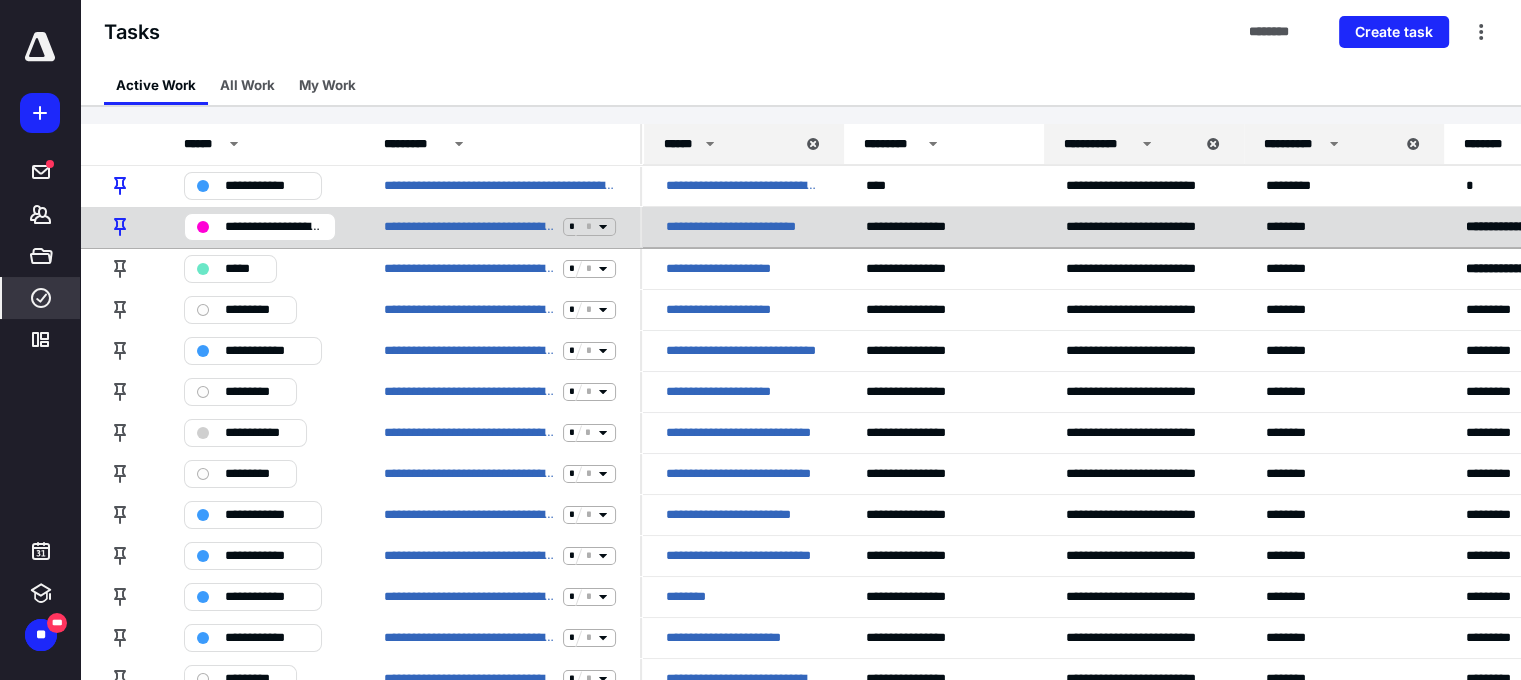 scroll, scrollTop: 0, scrollLeft: 0, axis: both 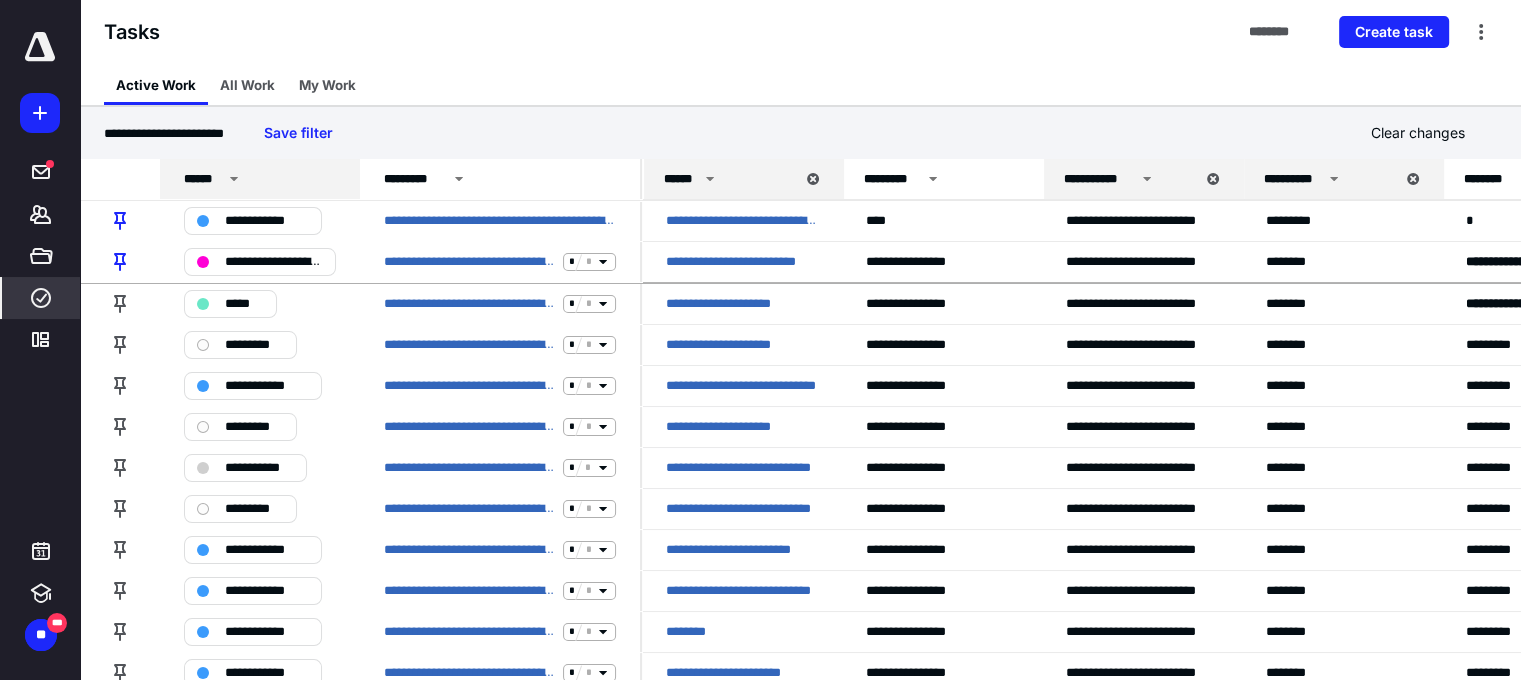 click 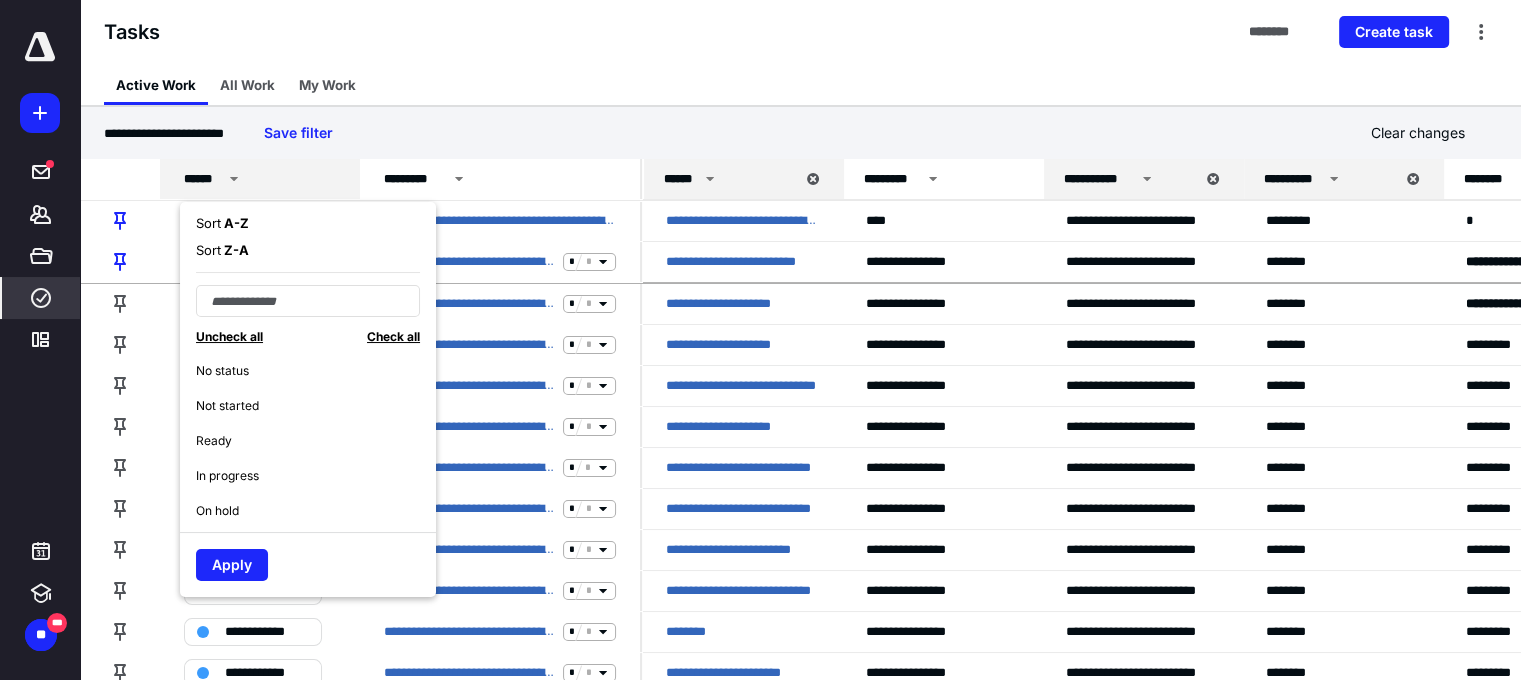 click on "A  -  Z" at bounding box center (235, 223) 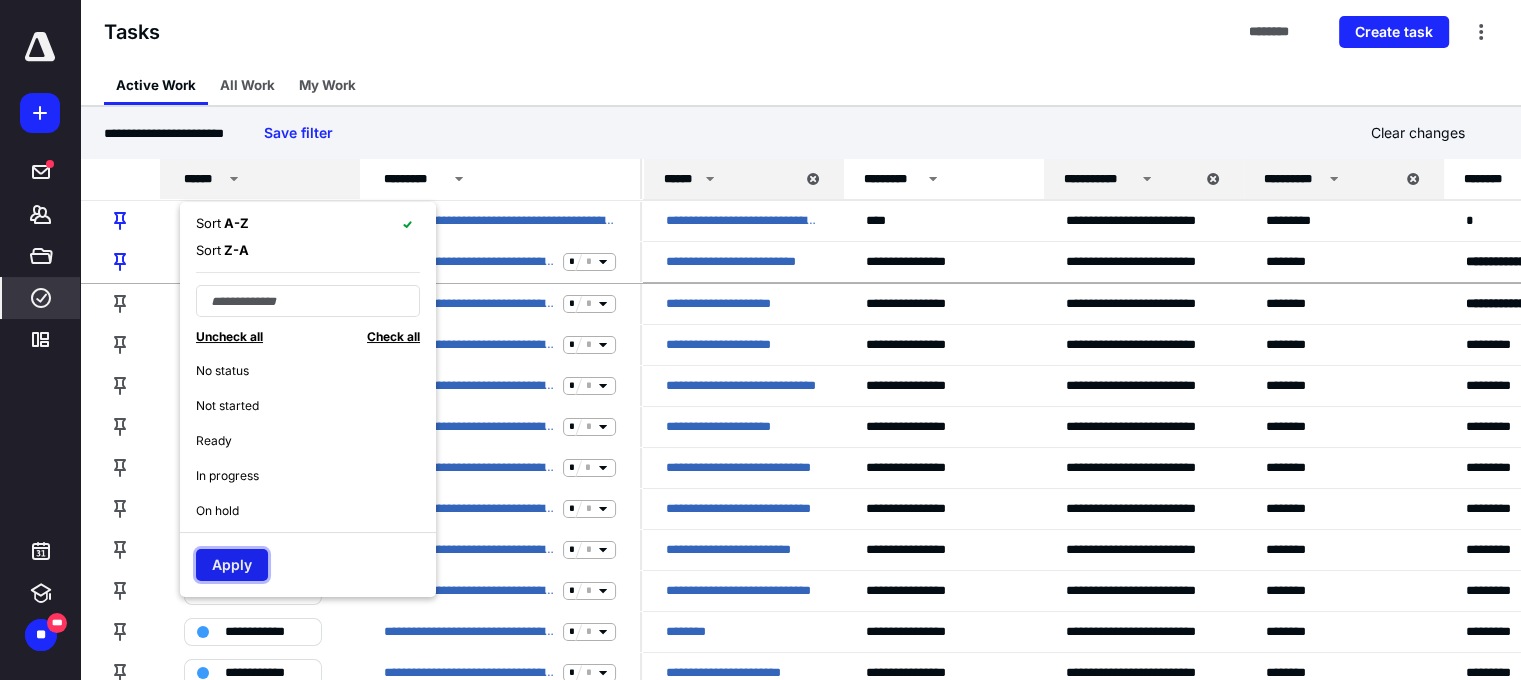 click on "Apply" at bounding box center (232, 565) 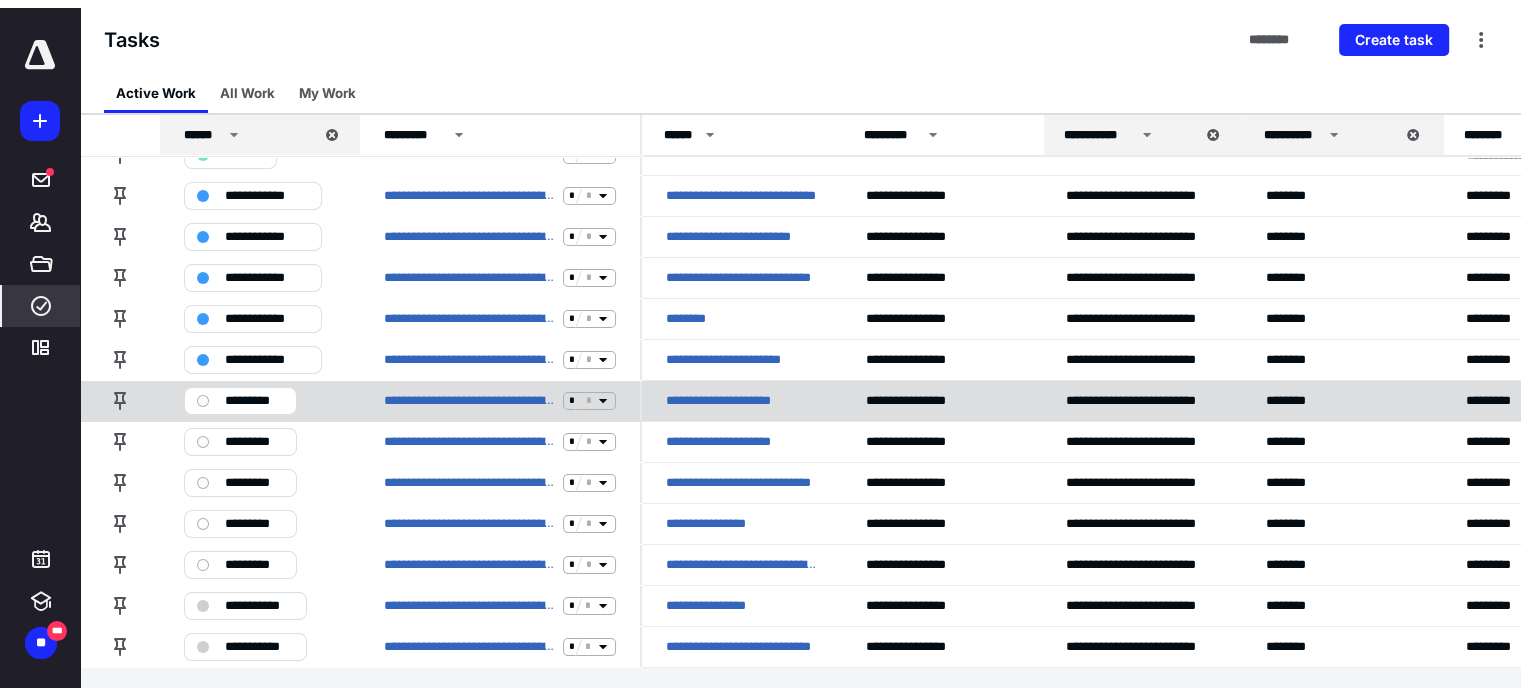 scroll, scrollTop: 0, scrollLeft: 0, axis: both 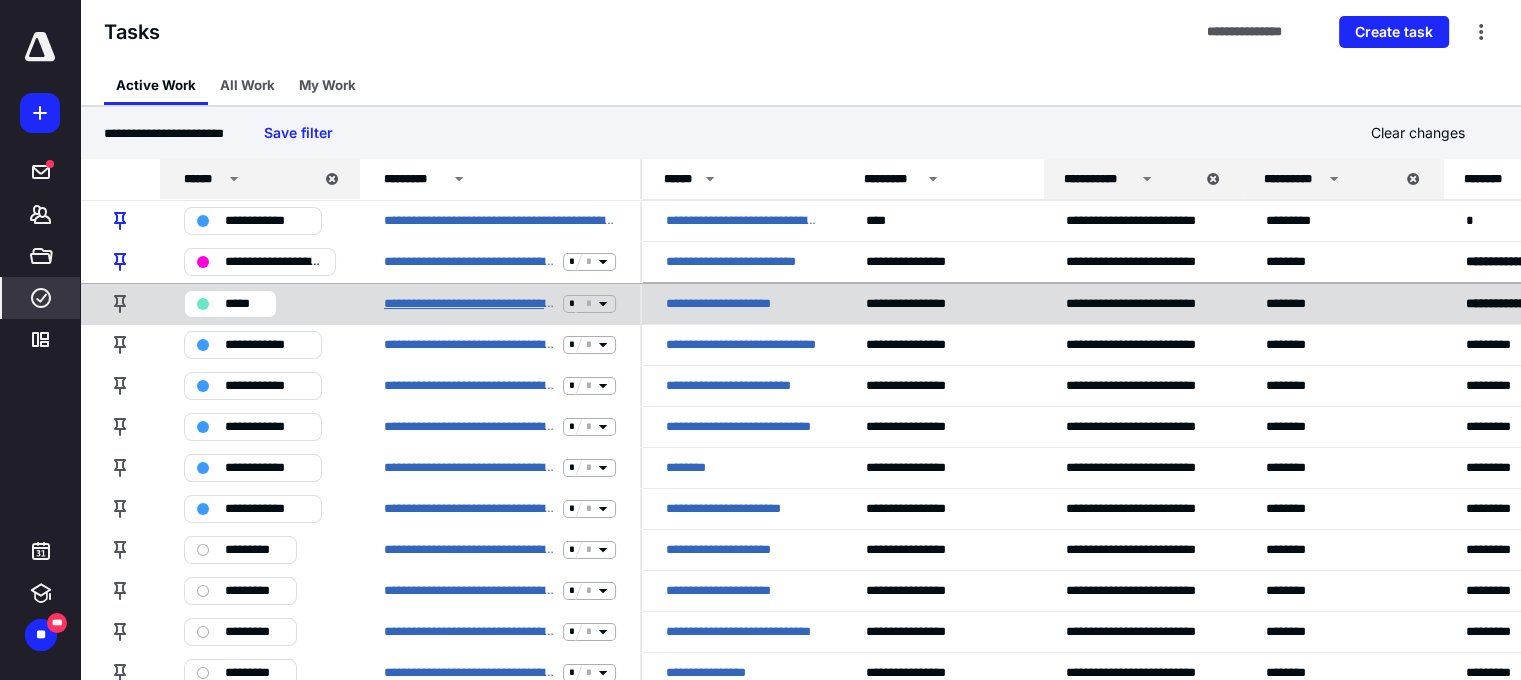 click on "**********" at bounding box center (469, 304) 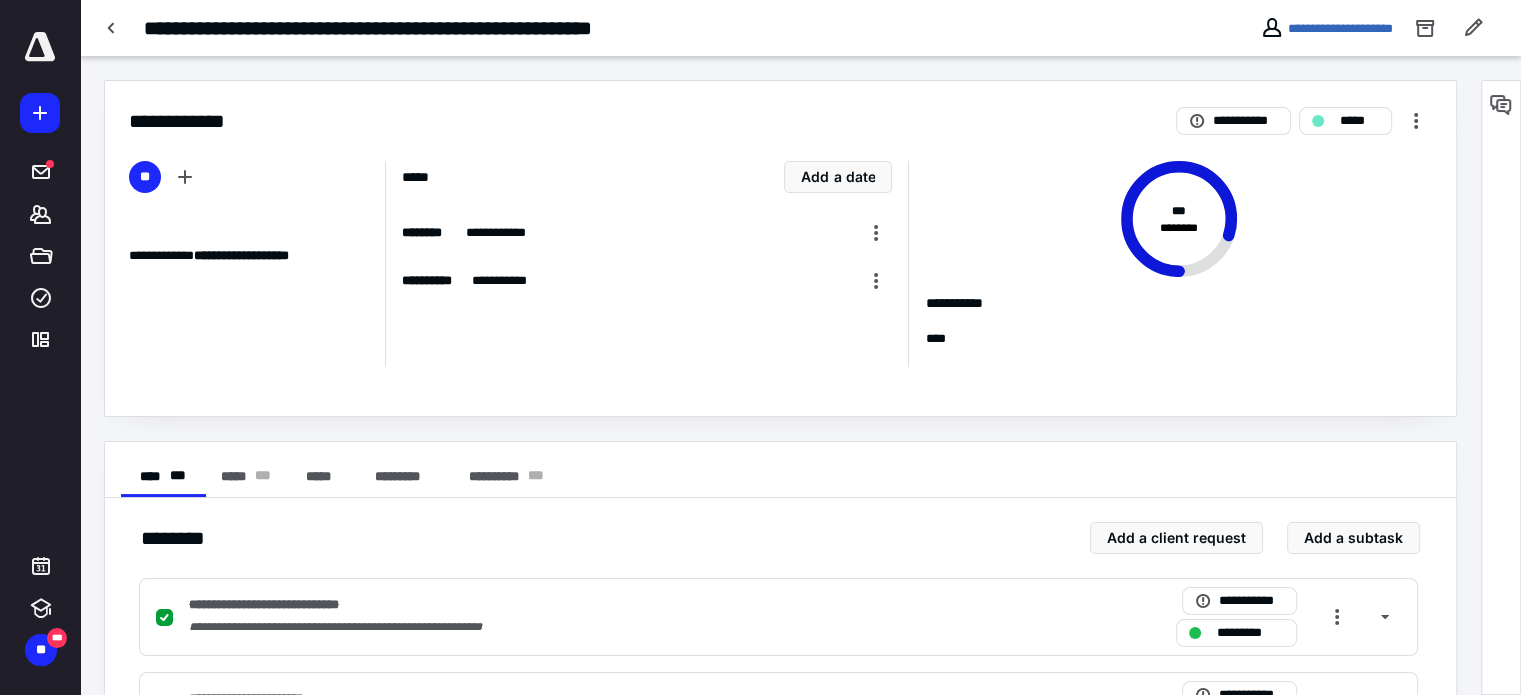 scroll, scrollTop: 385, scrollLeft: 0, axis: vertical 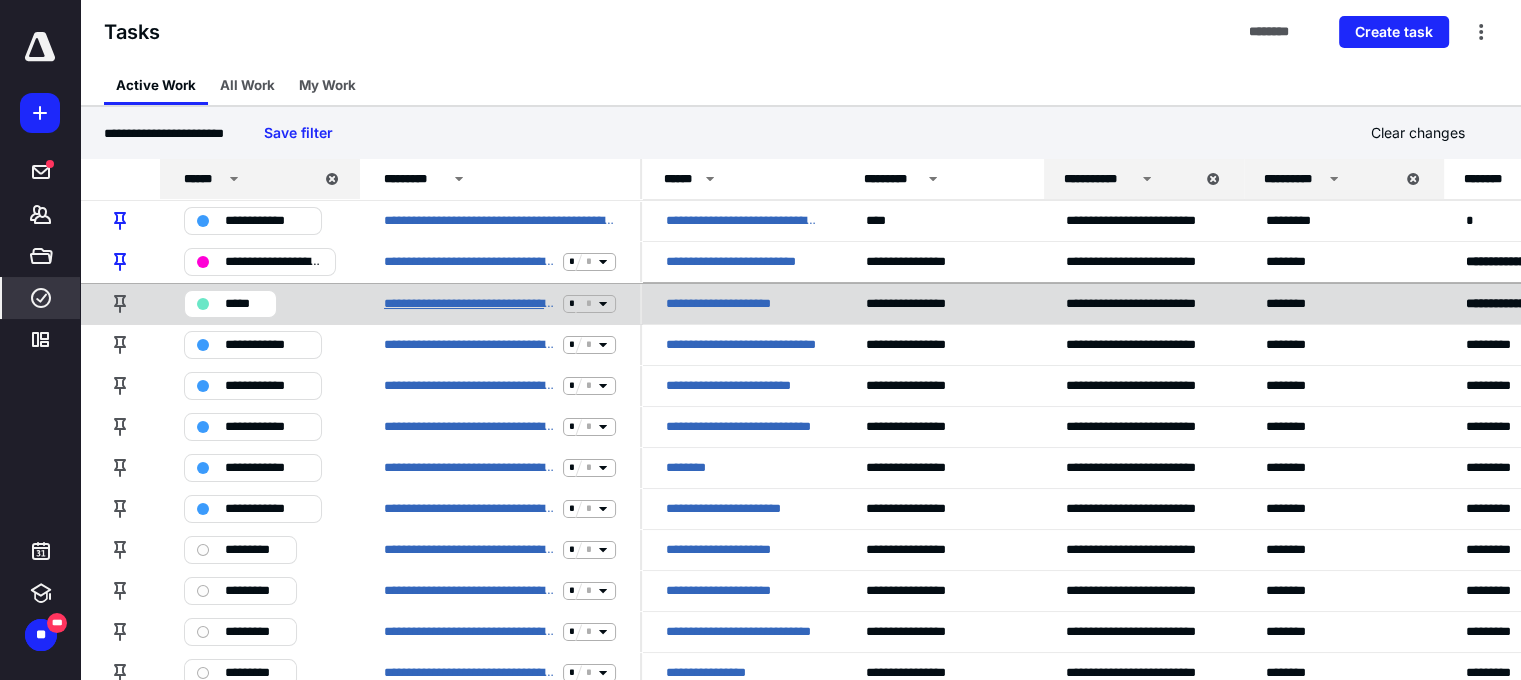 click on "**********" at bounding box center (469, 304) 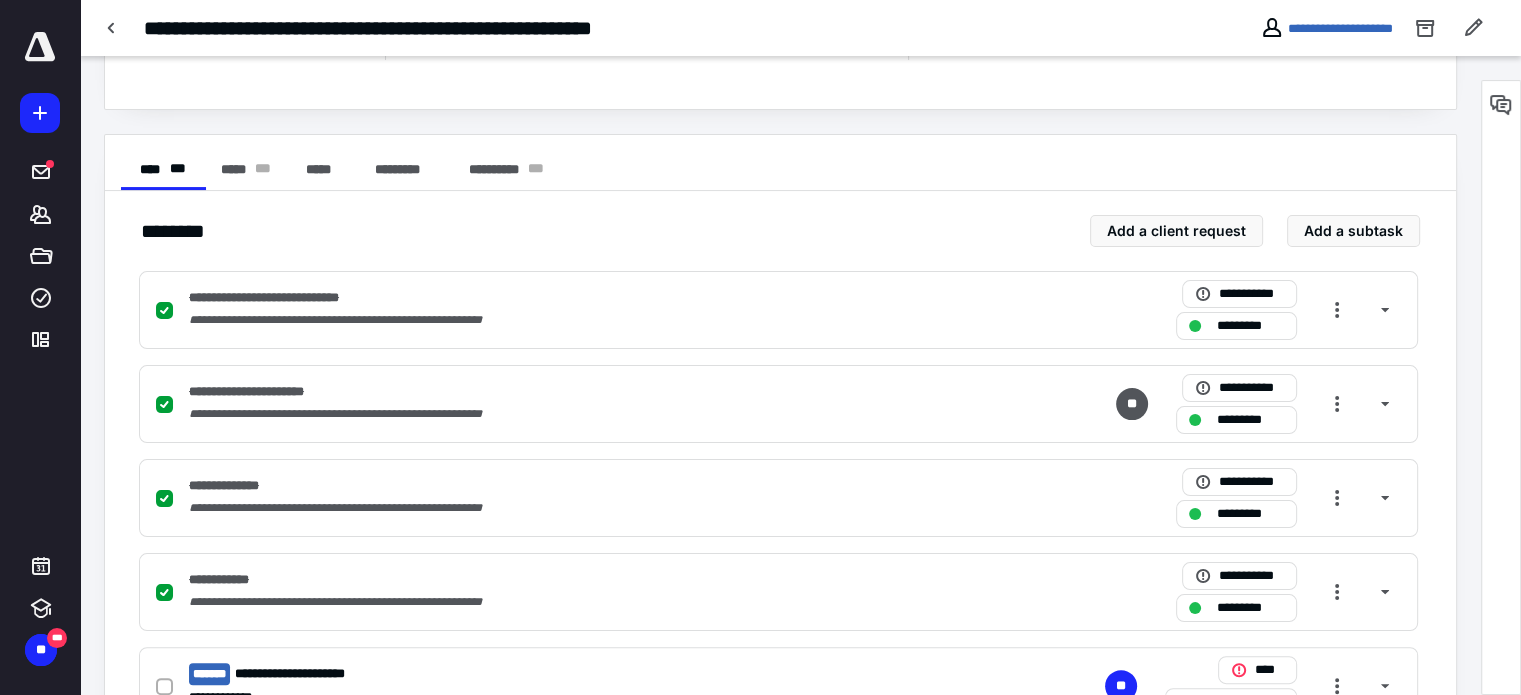 scroll, scrollTop: 385, scrollLeft: 0, axis: vertical 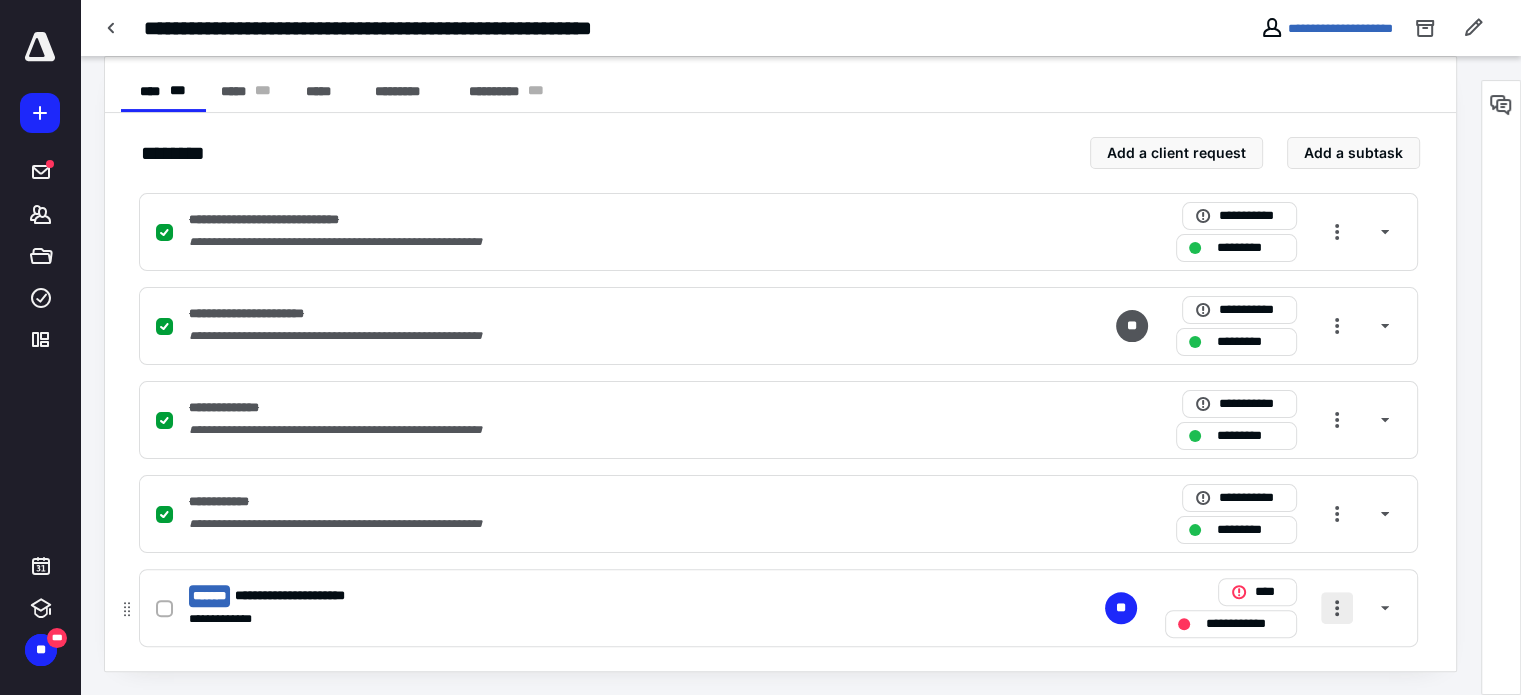 click at bounding box center (1337, 608) 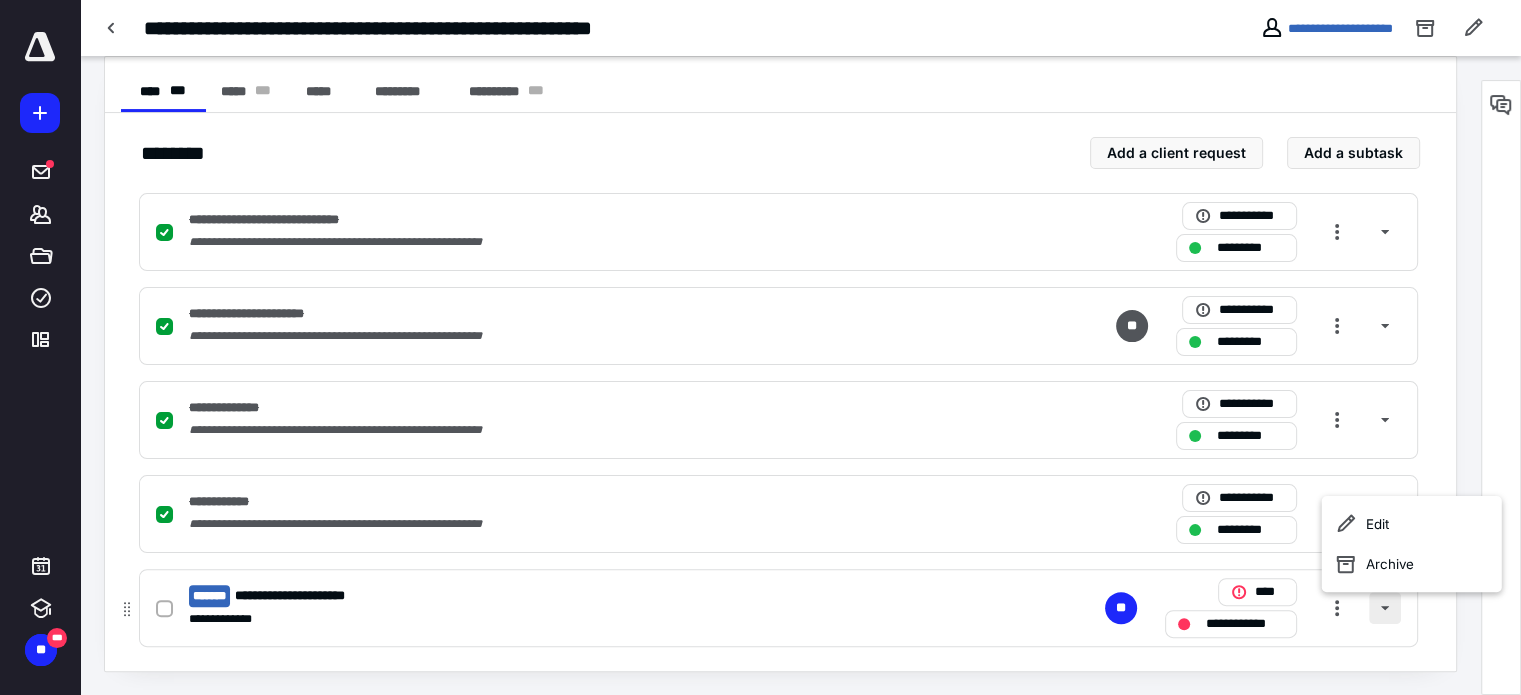 click at bounding box center (1385, 608) 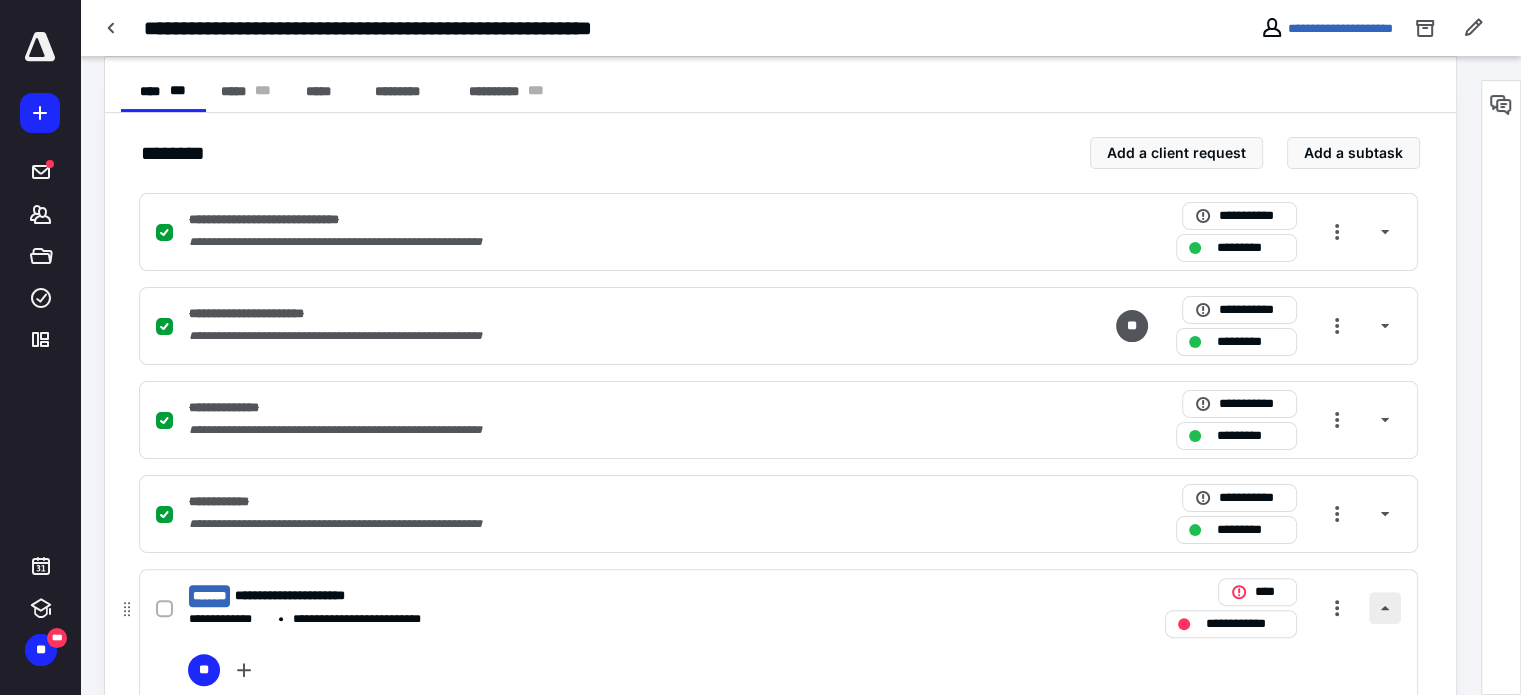 scroll, scrollTop: 315, scrollLeft: 0, axis: vertical 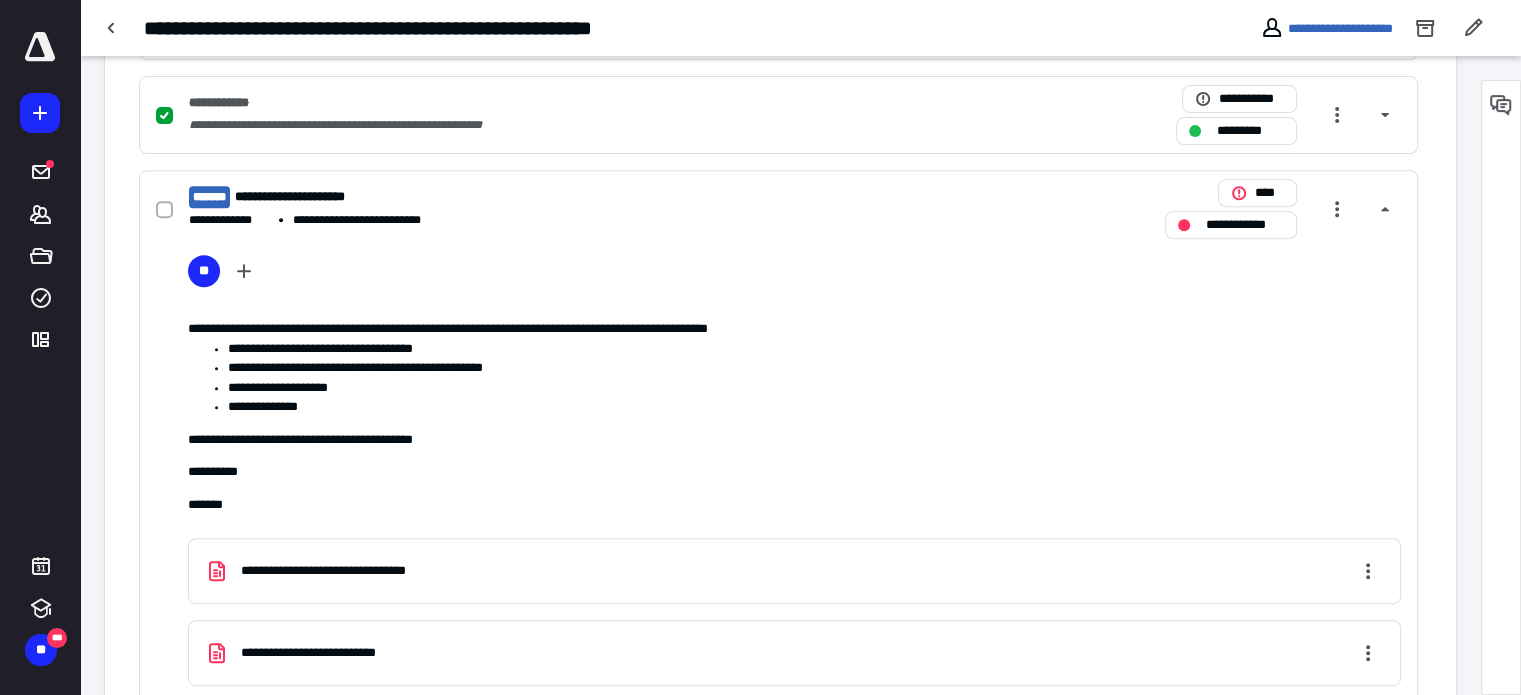 type 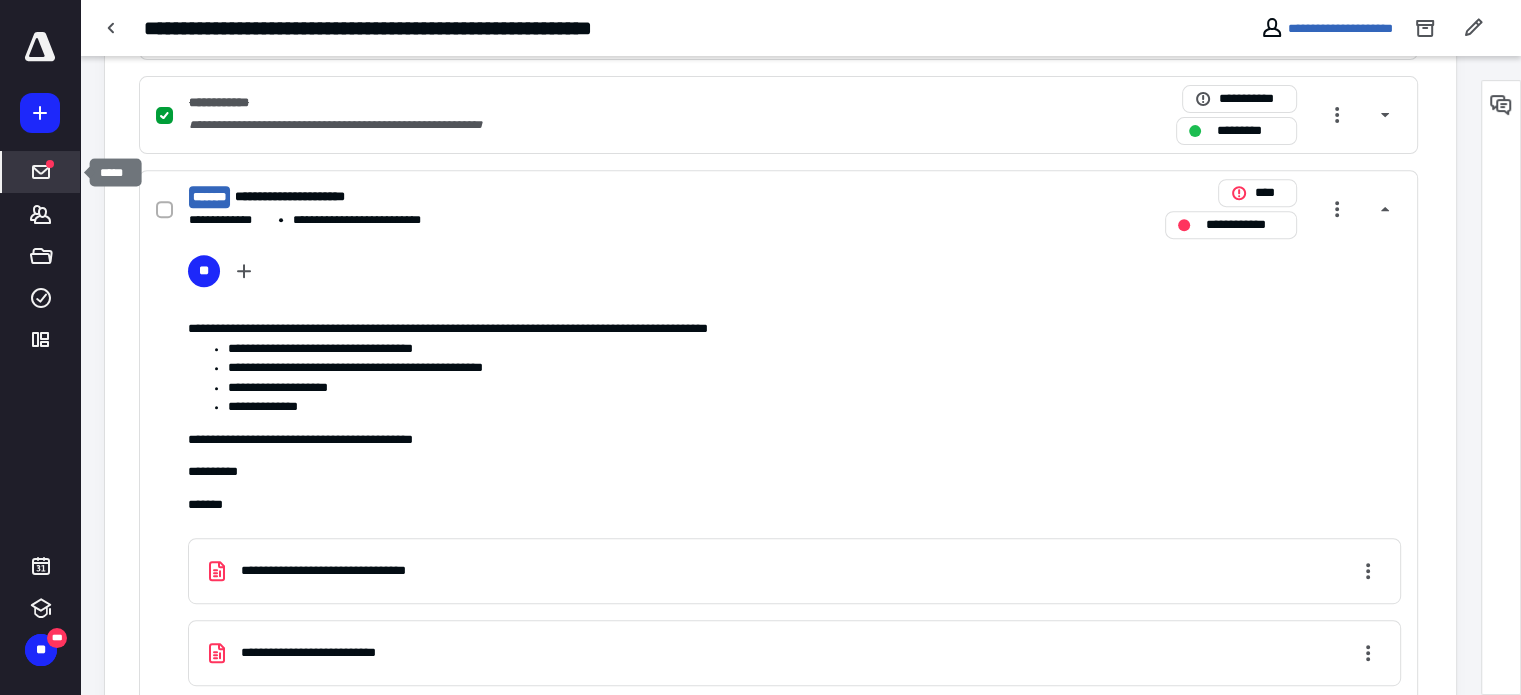click 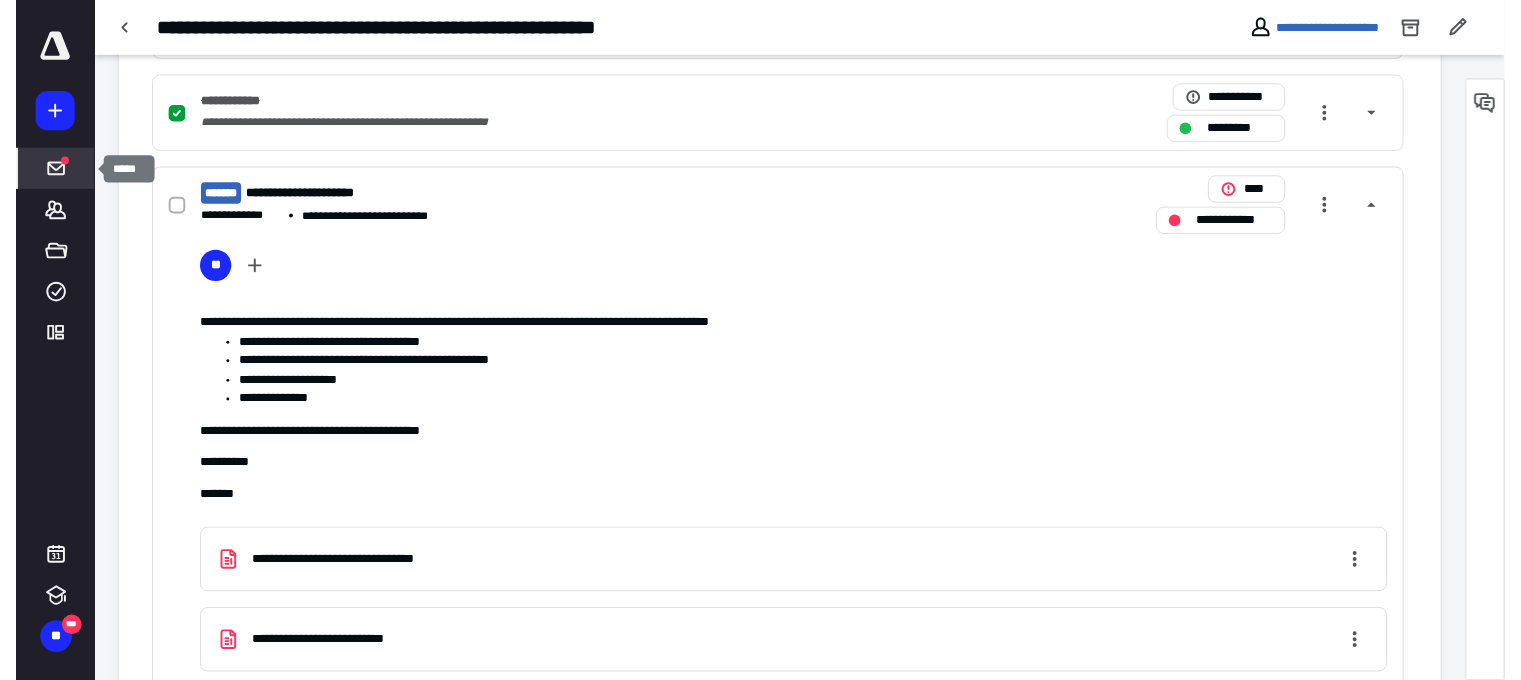 scroll, scrollTop: 0, scrollLeft: 0, axis: both 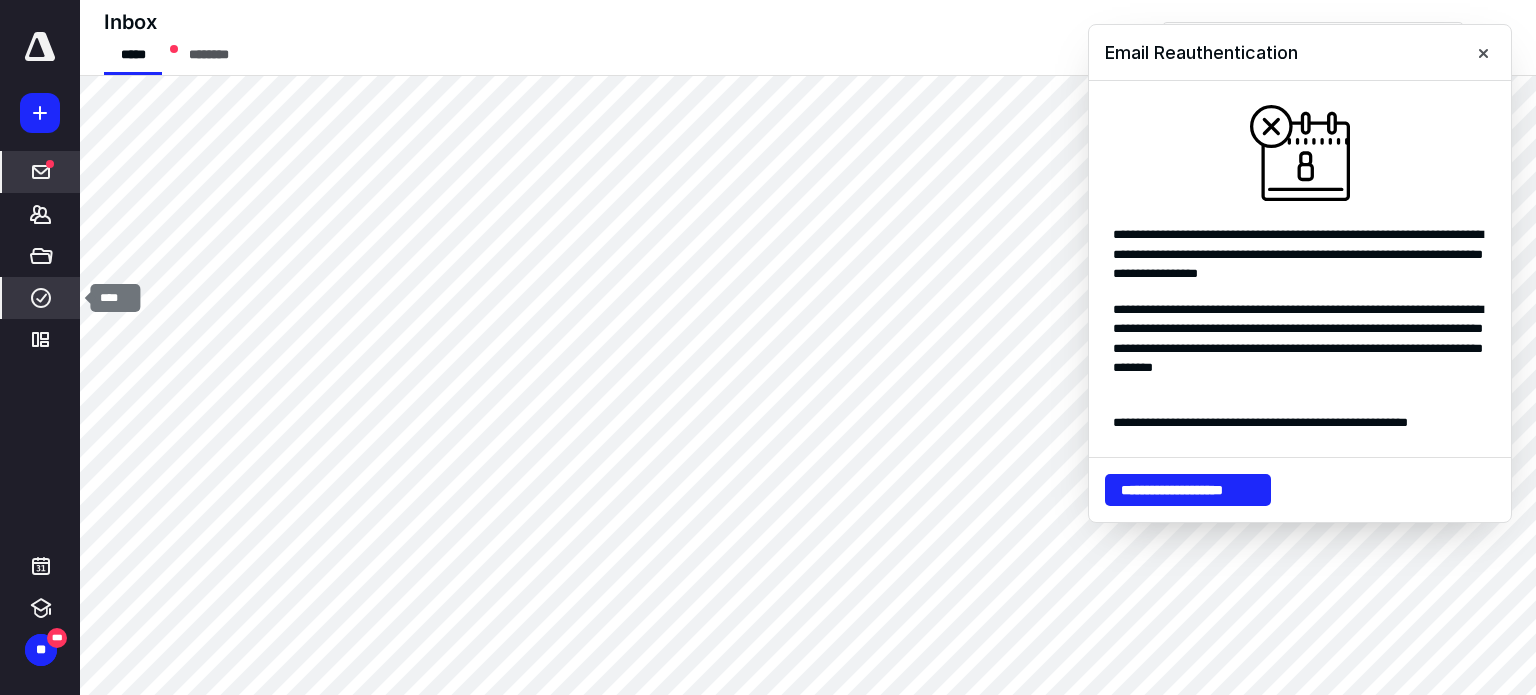 click 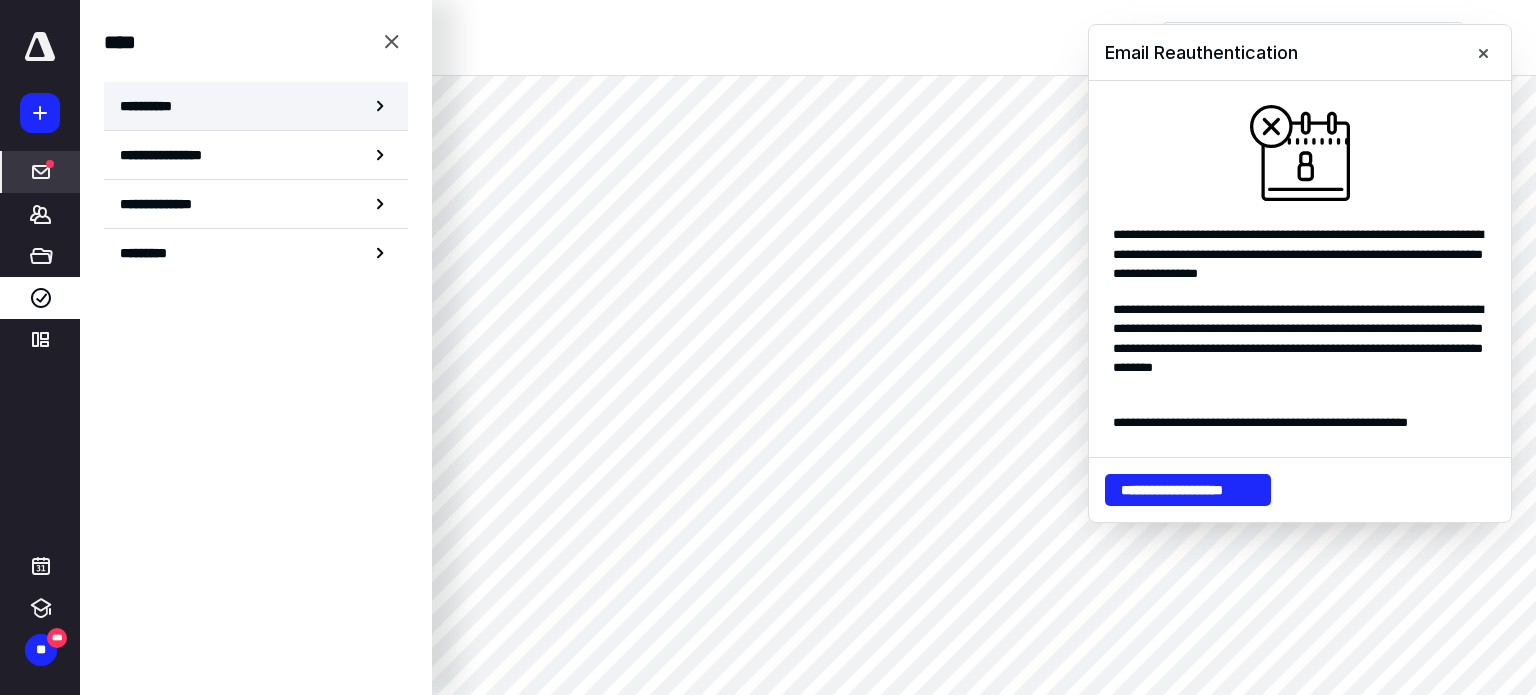 click on "**********" at bounding box center [256, 106] 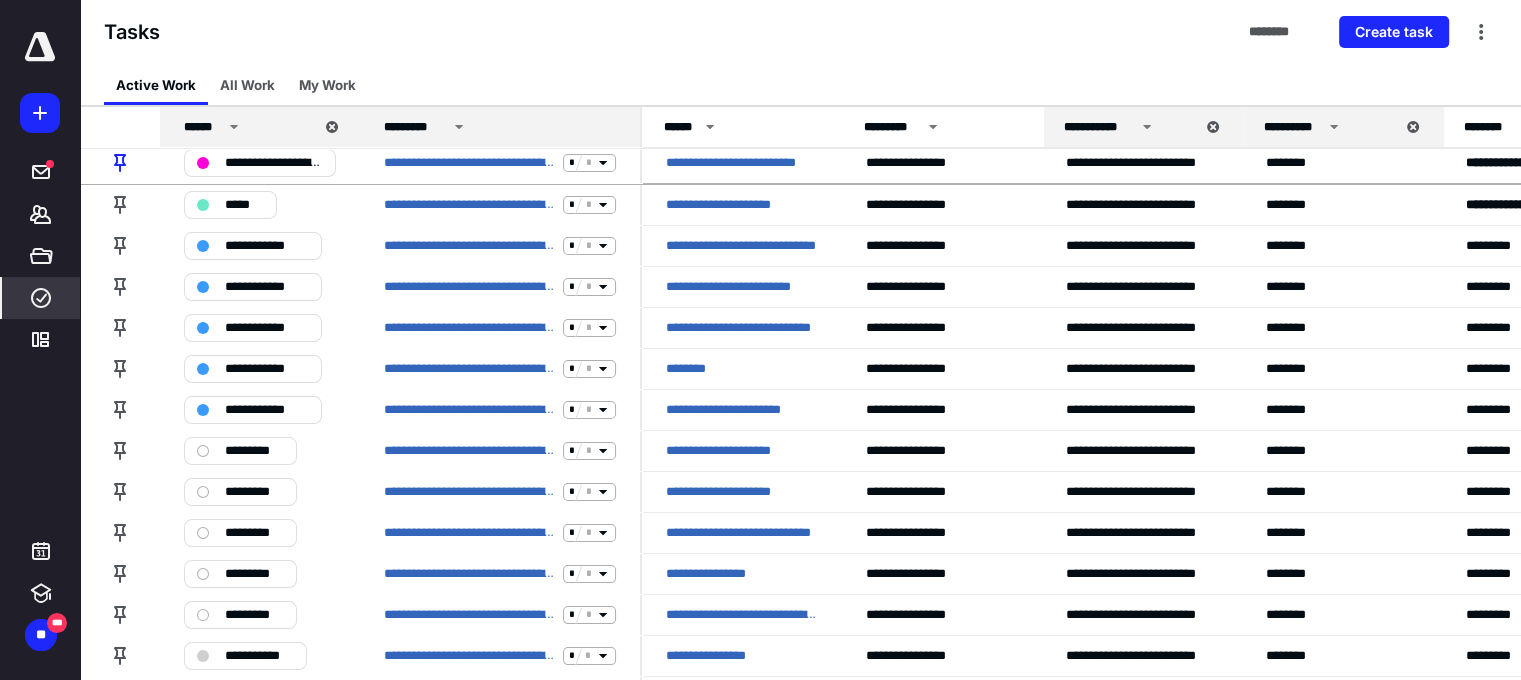 scroll, scrollTop: 157, scrollLeft: 0, axis: vertical 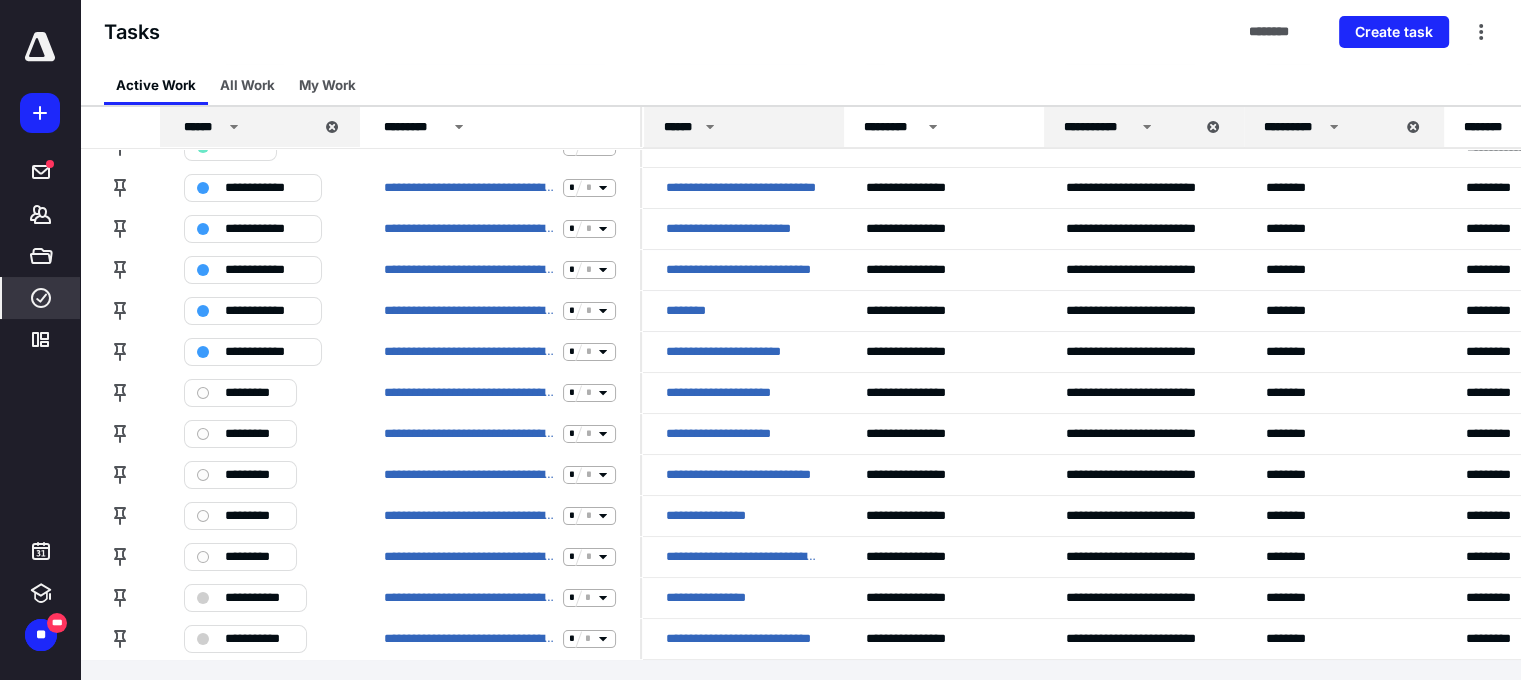 click 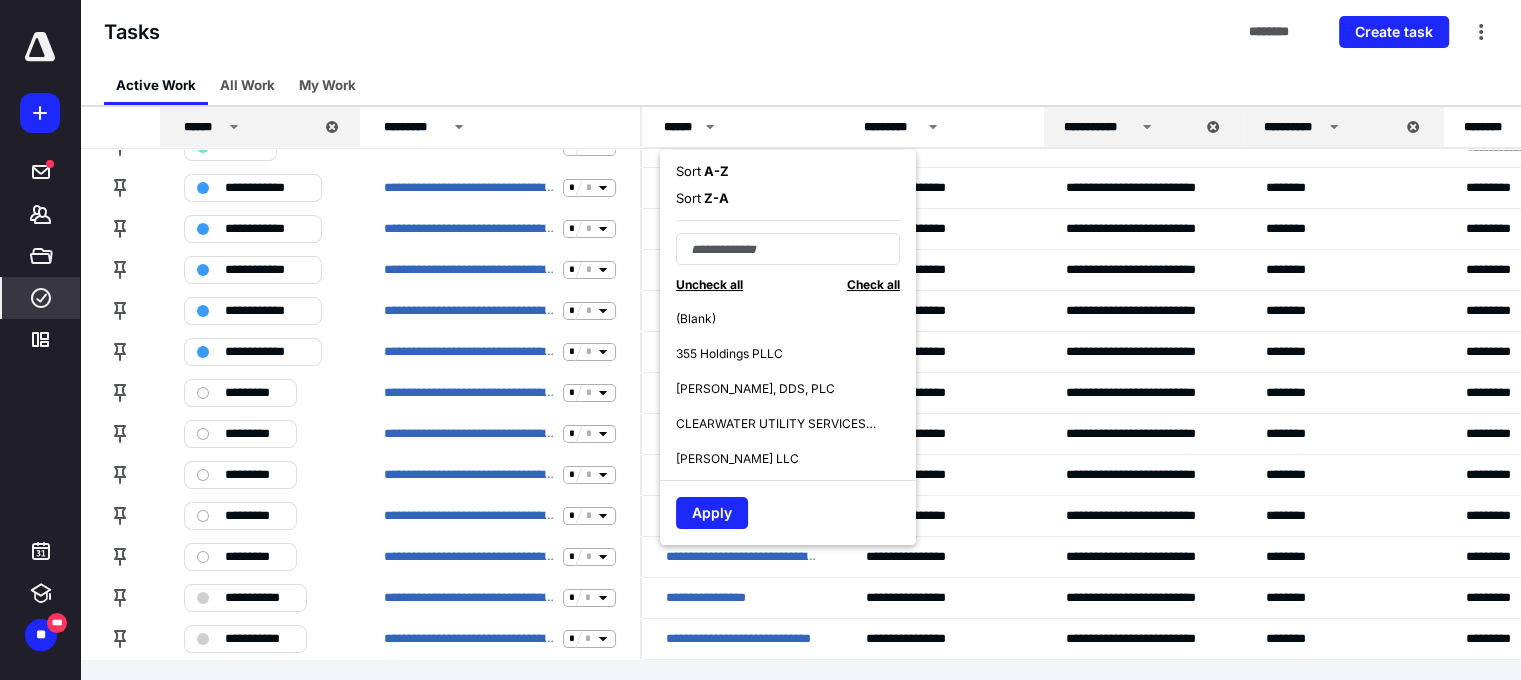 click on "A  -  Z" at bounding box center [715, 171] 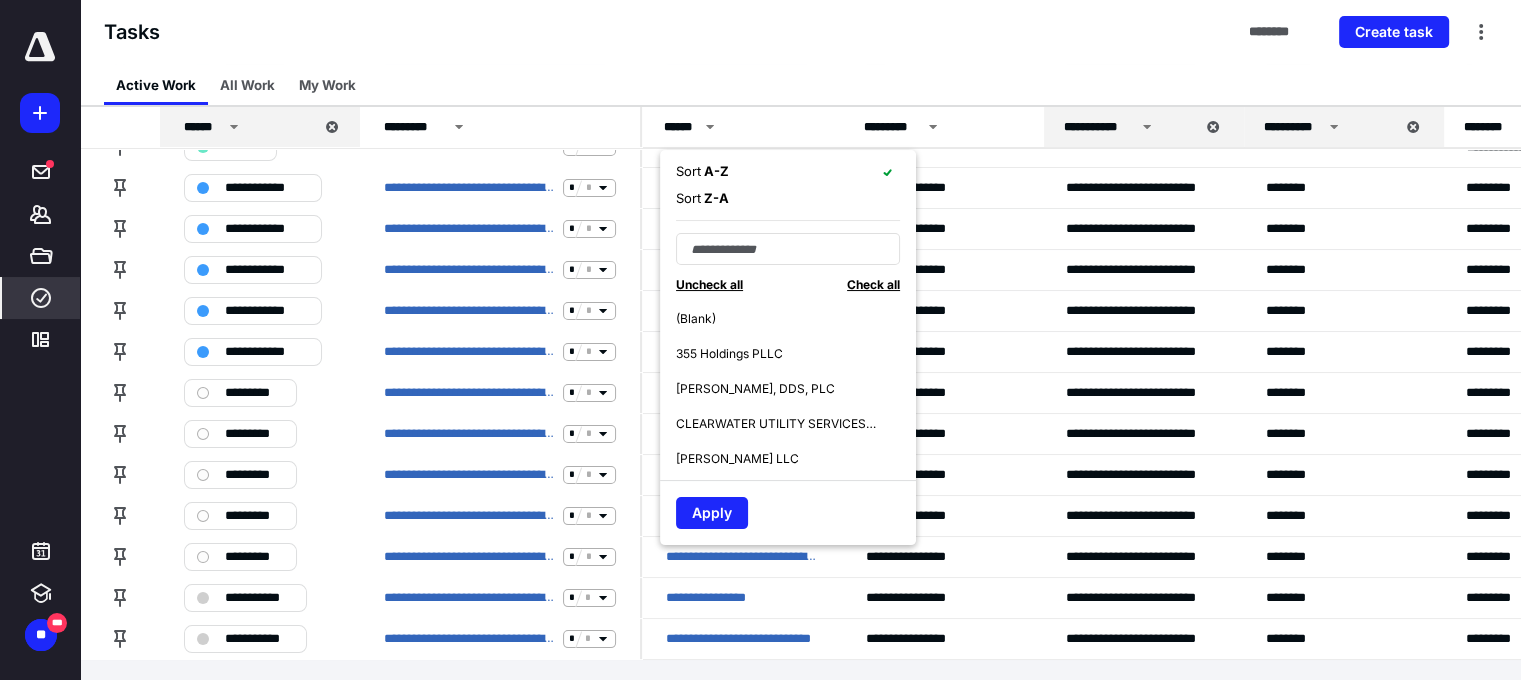 click on "Tasks ******** Create task" at bounding box center (800, 32) 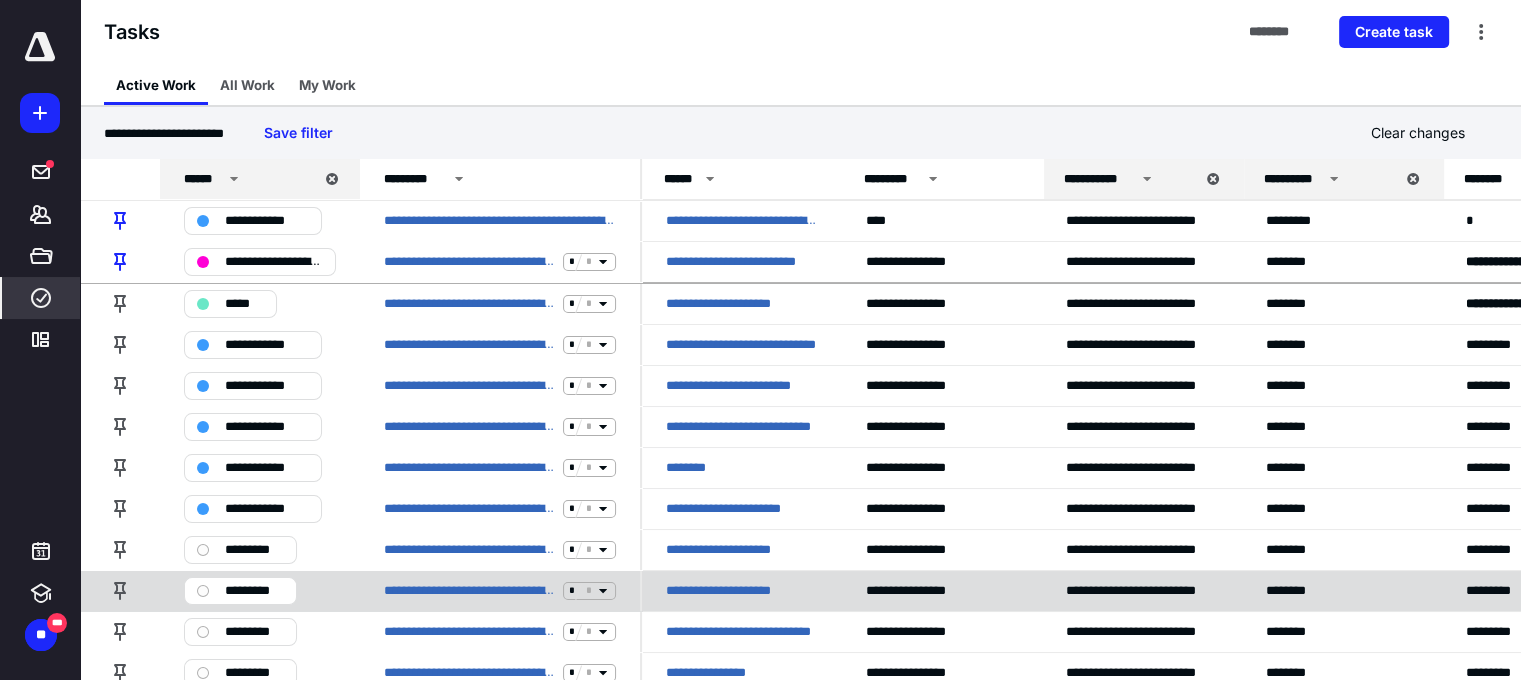 scroll, scrollTop: 0, scrollLeft: 0, axis: both 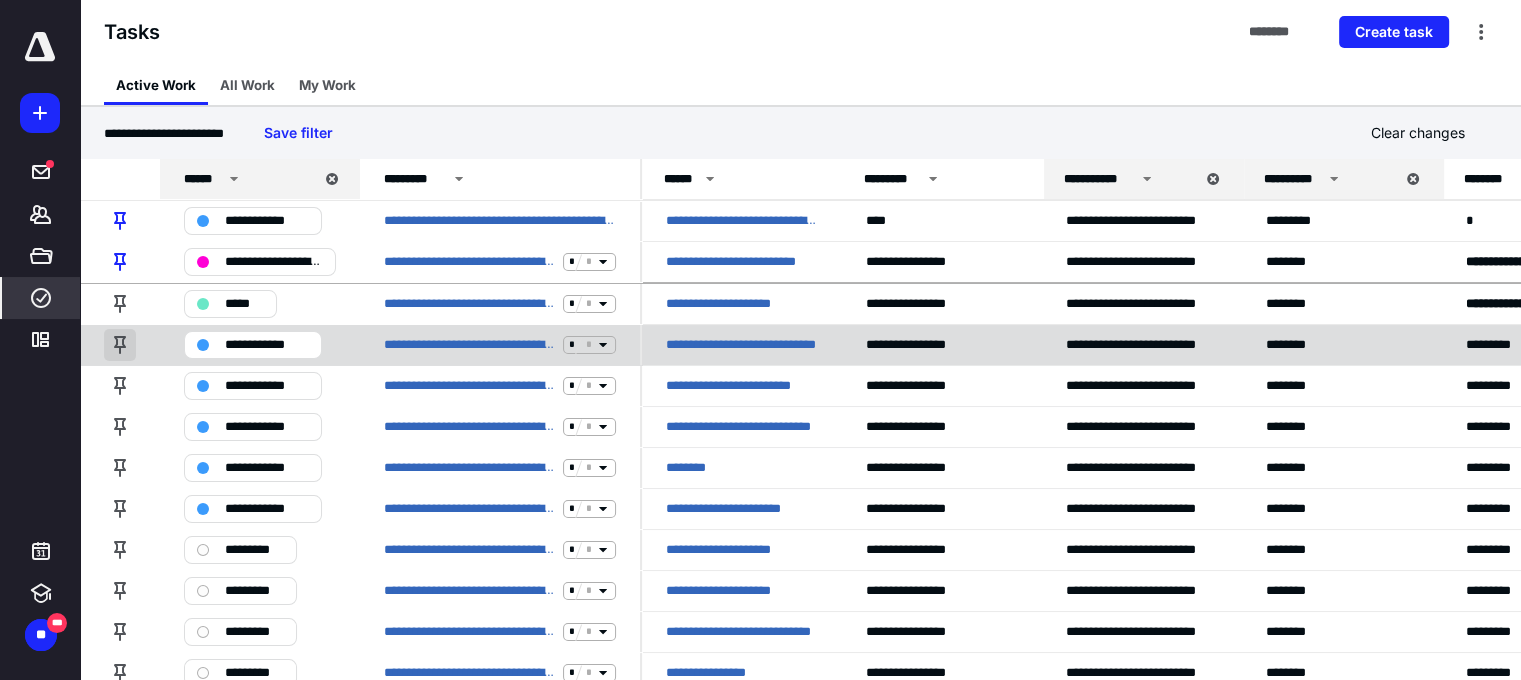 click at bounding box center [120, 345] 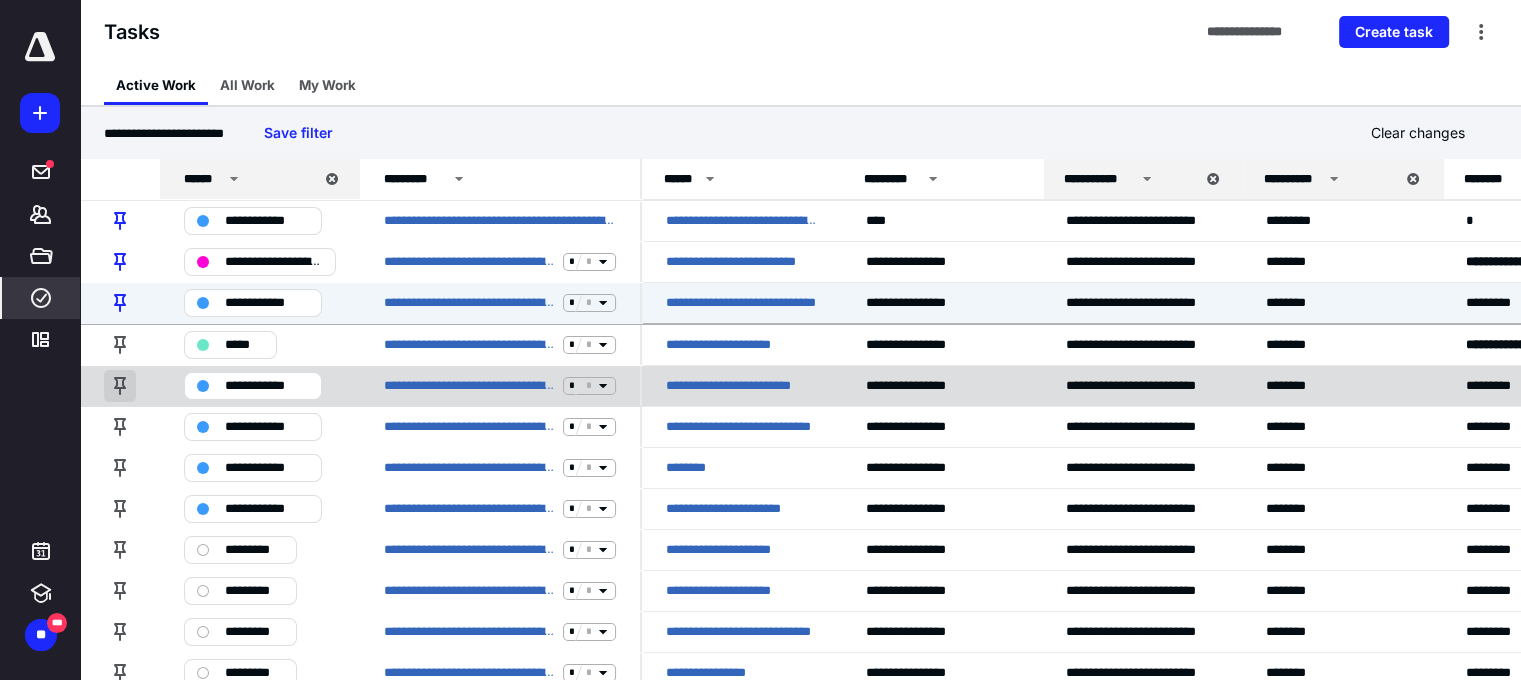 click at bounding box center [120, 386] 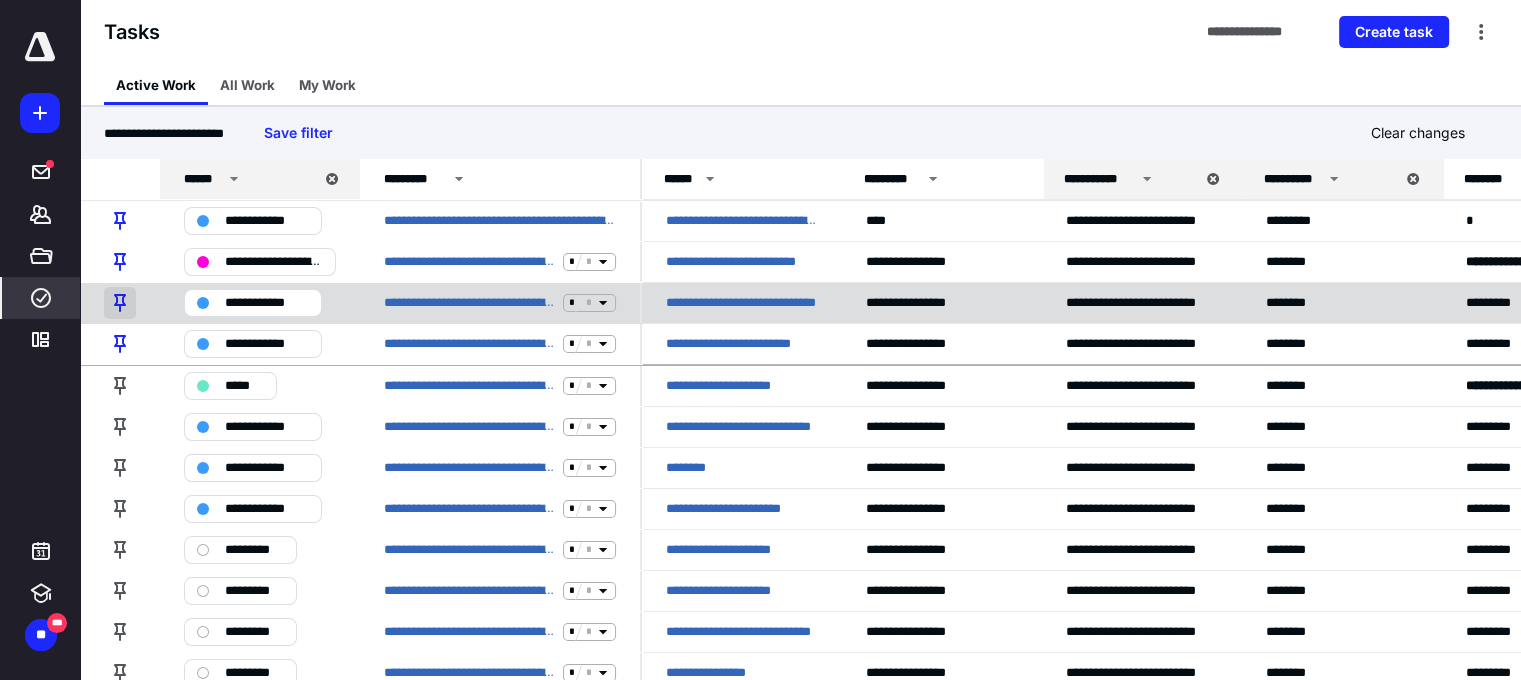 click at bounding box center (120, 303) 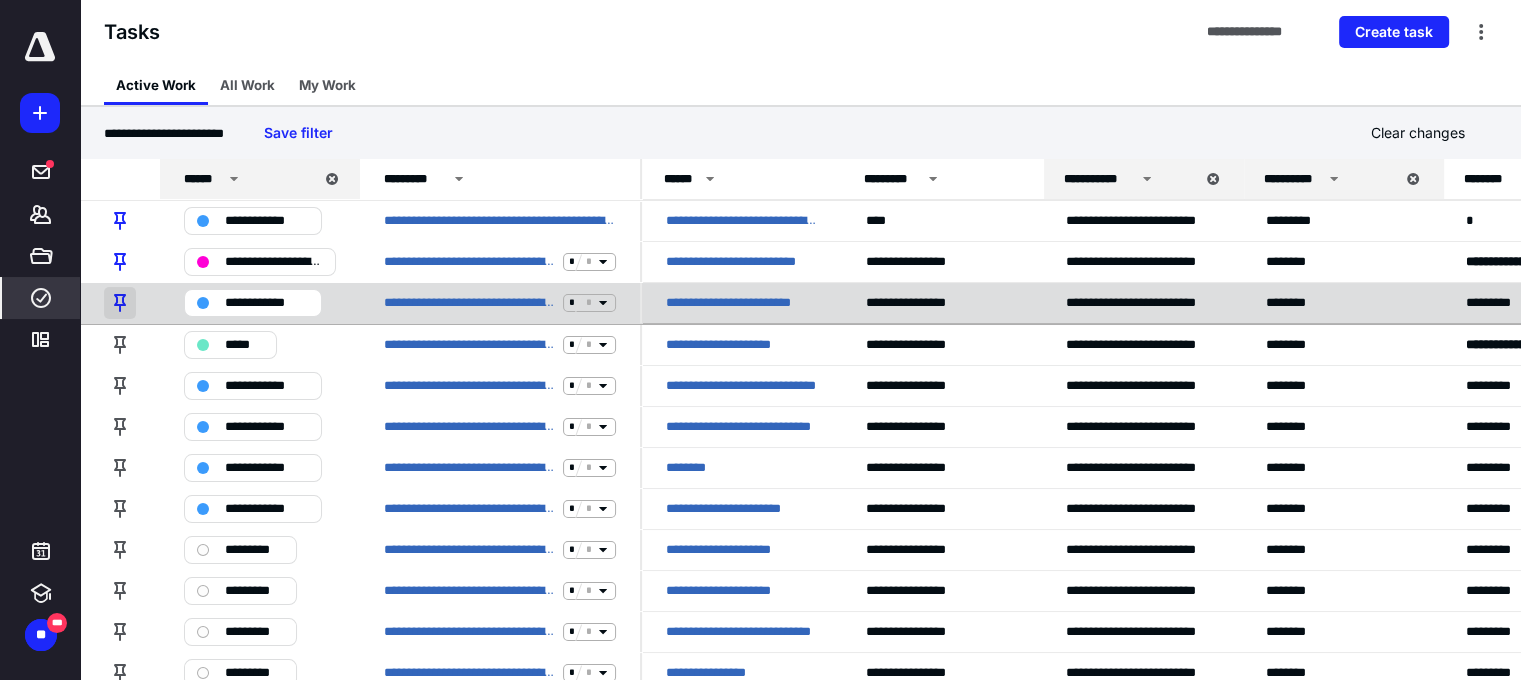 click at bounding box center (120, 303) 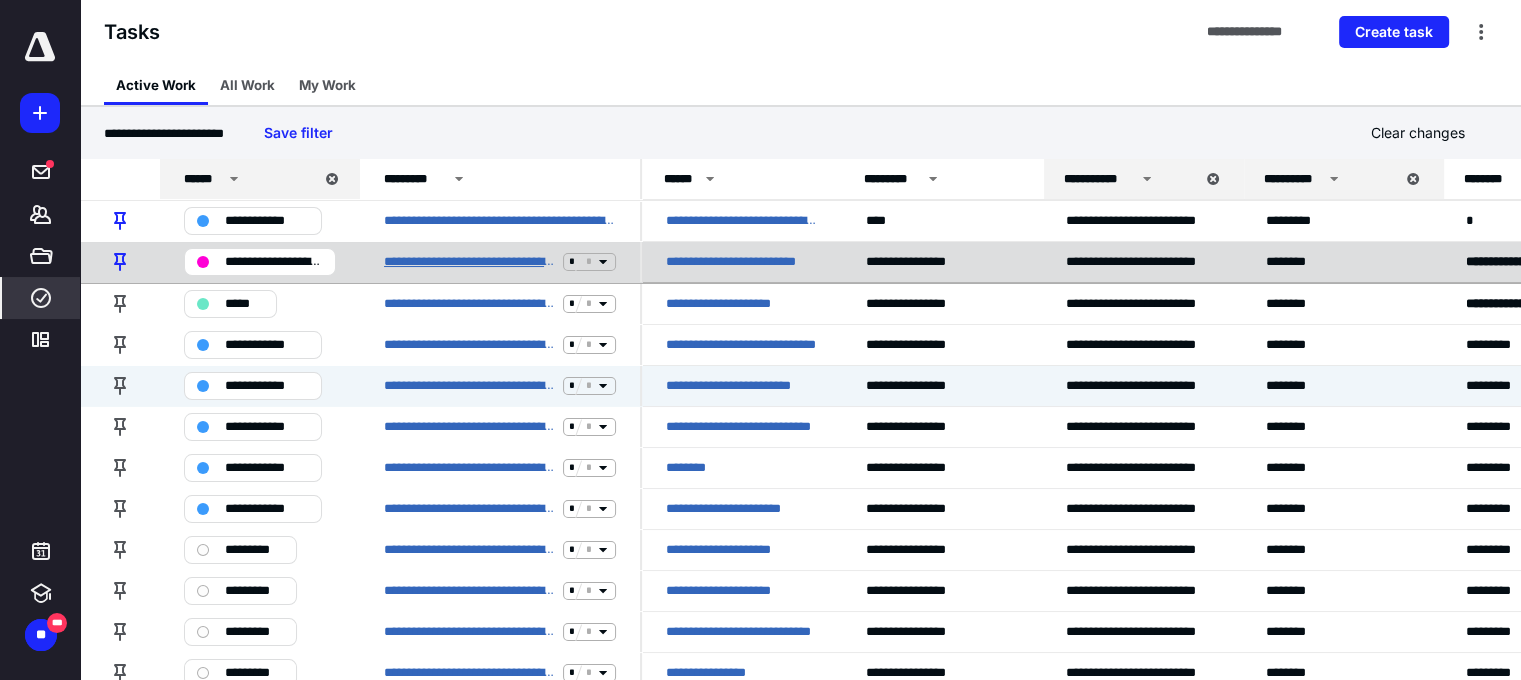 scroll, scrollTop: 157, scrollLeft: 0, axis: vertical 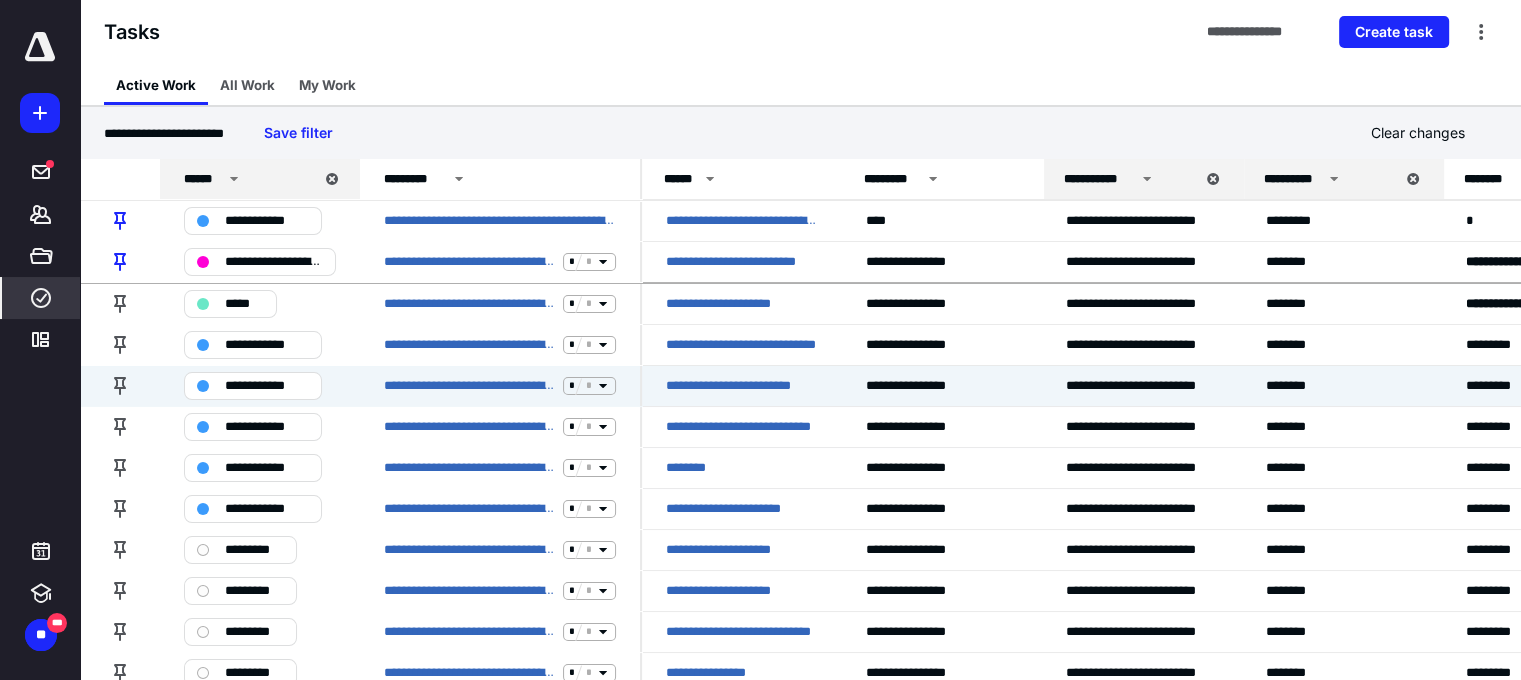 click on "**********" at bounding box center (1129, 179) 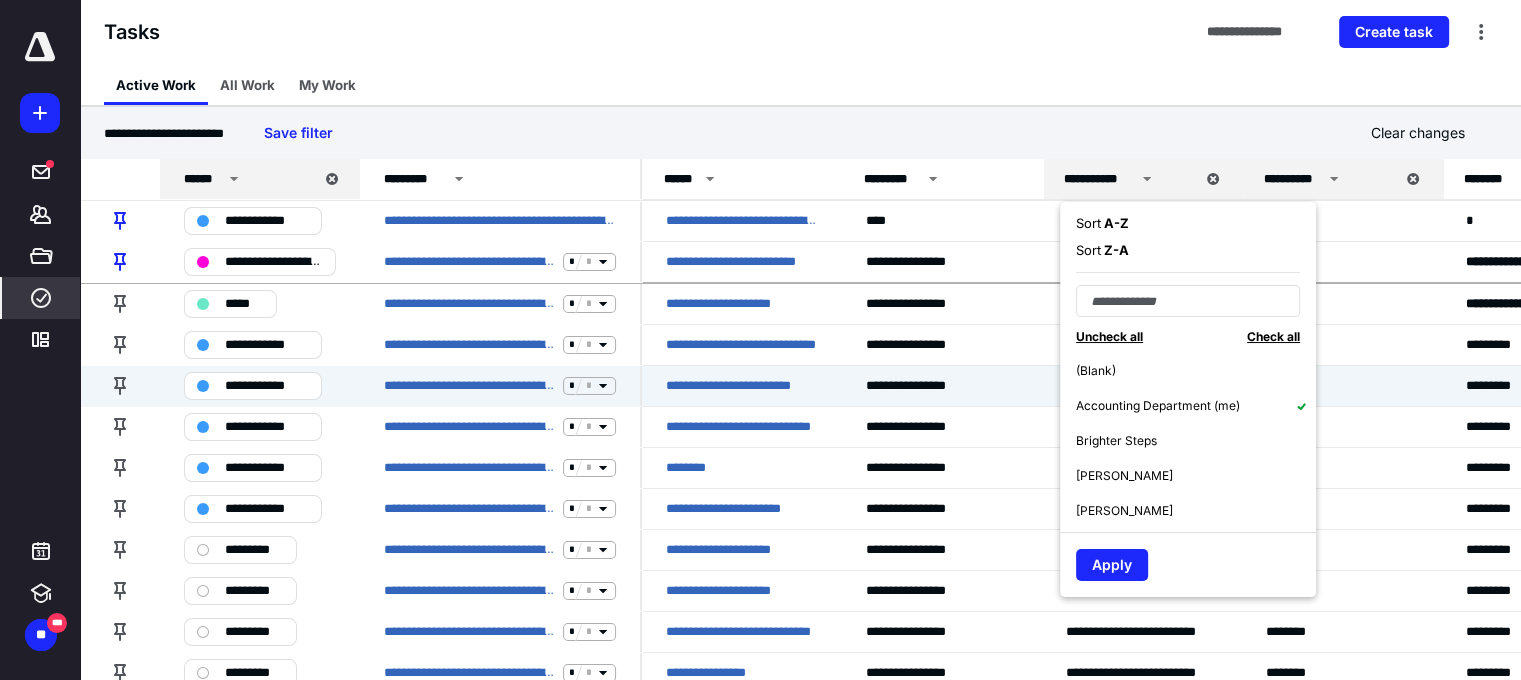 click 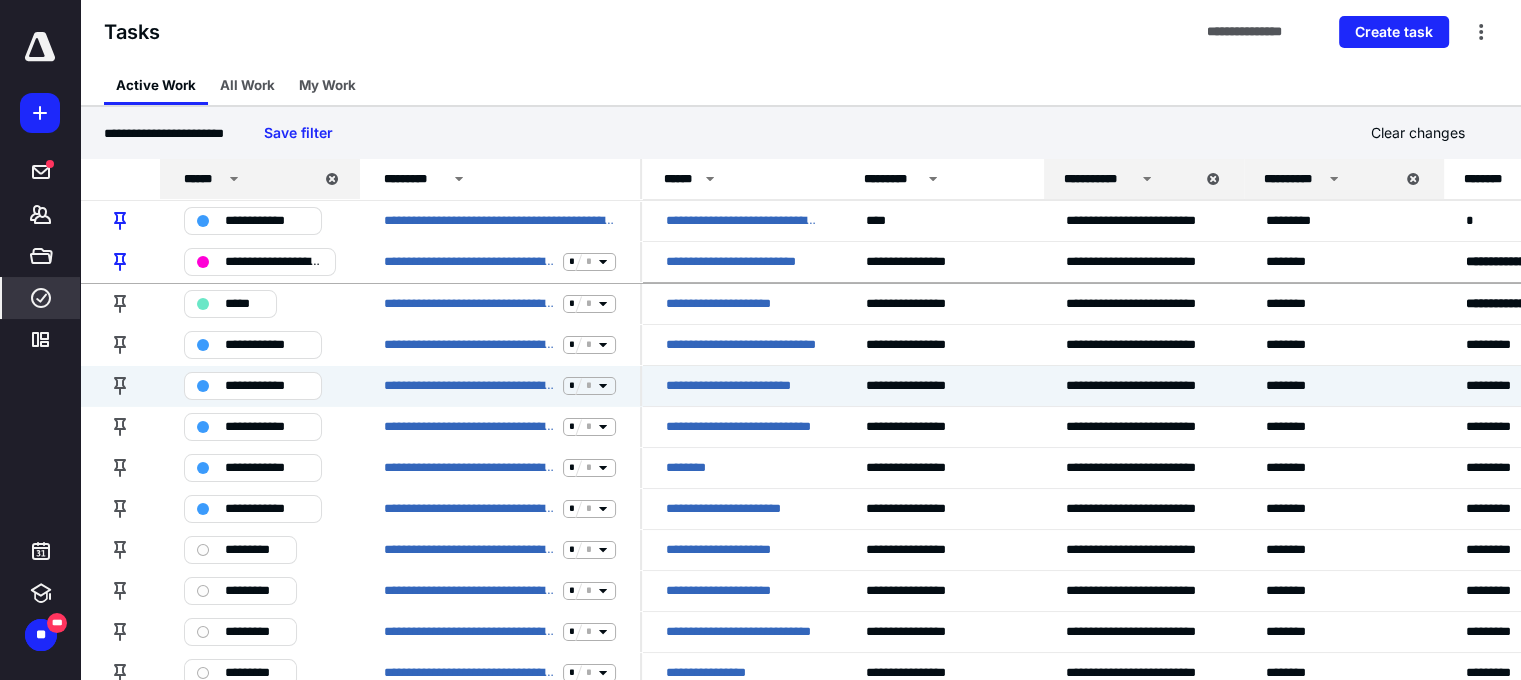 click 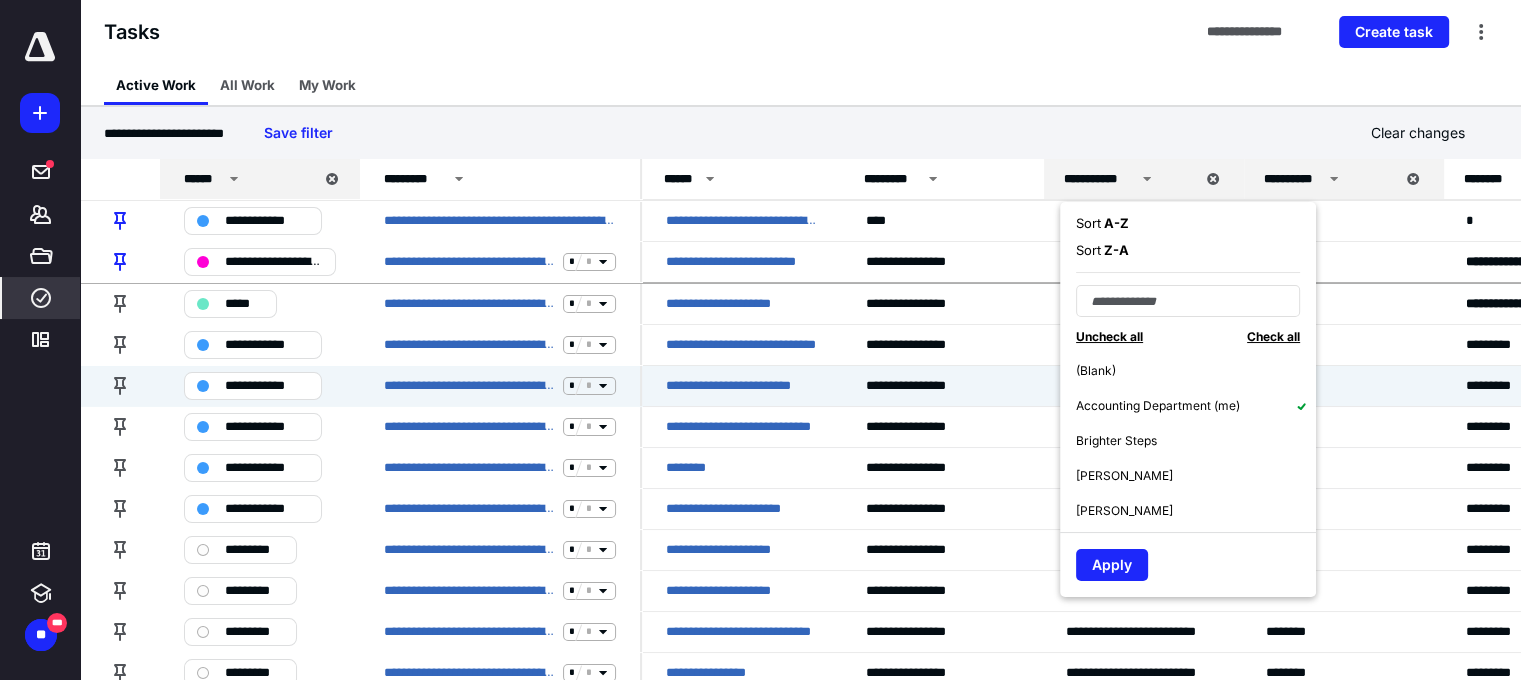 click on "Brighter Steps" at bounding box center (1116, 441) 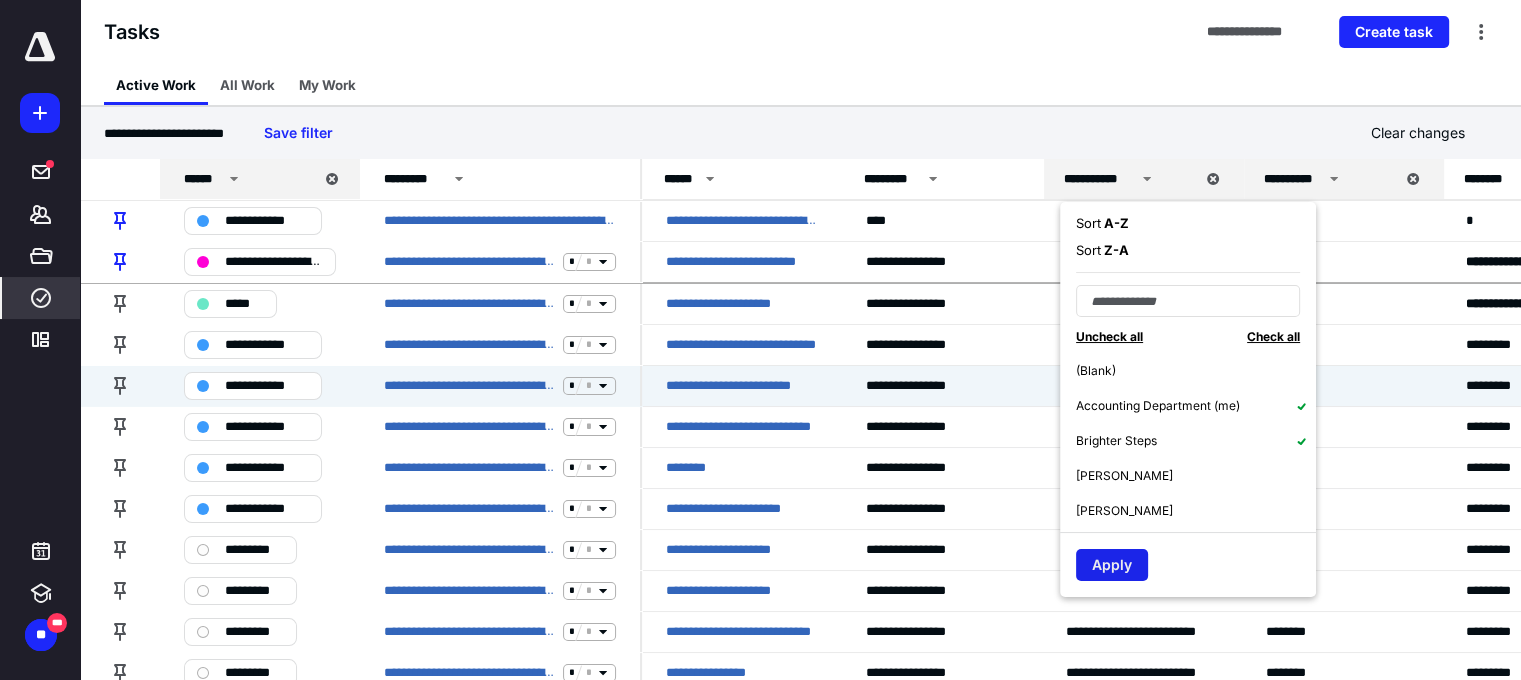 click on "Apply" at bounding box center [1112, 565] 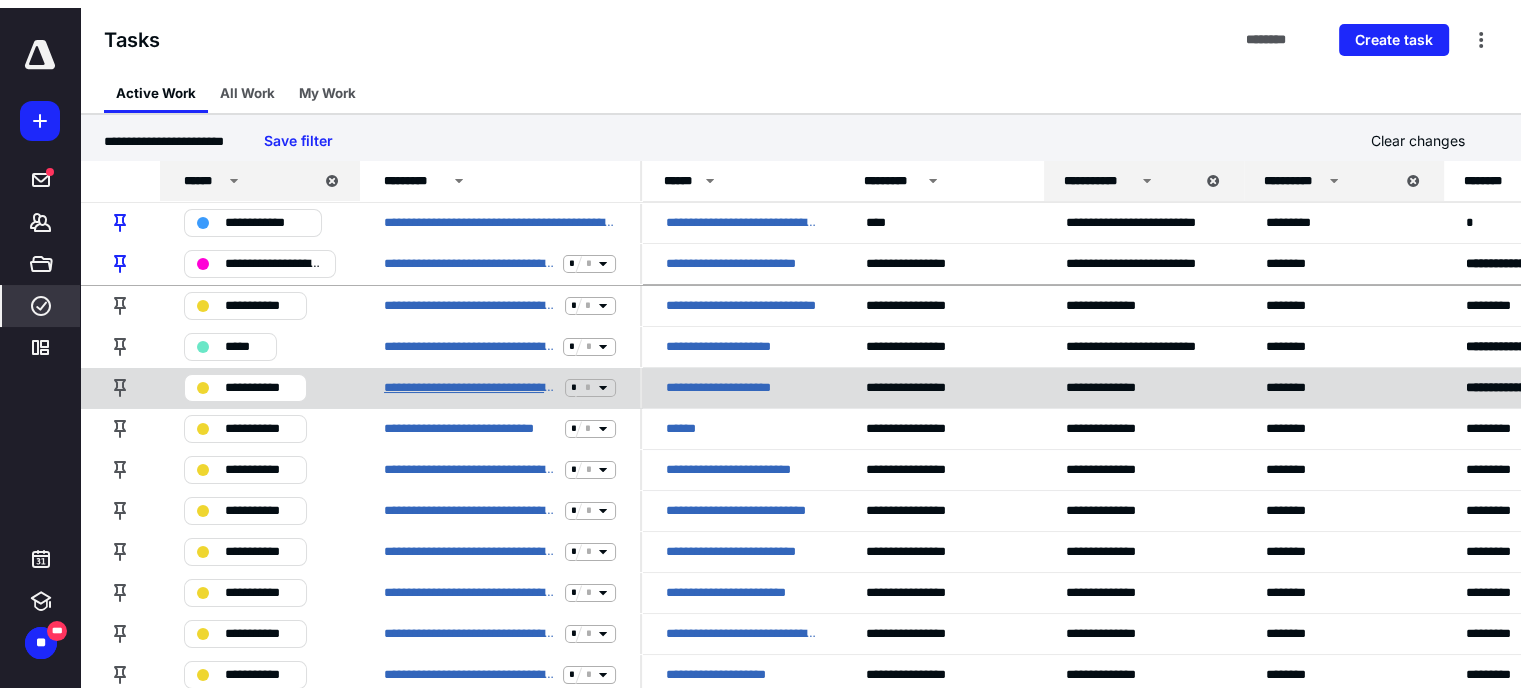 scroll, scrollTop: 0, scrollLeft: 0, axis: both 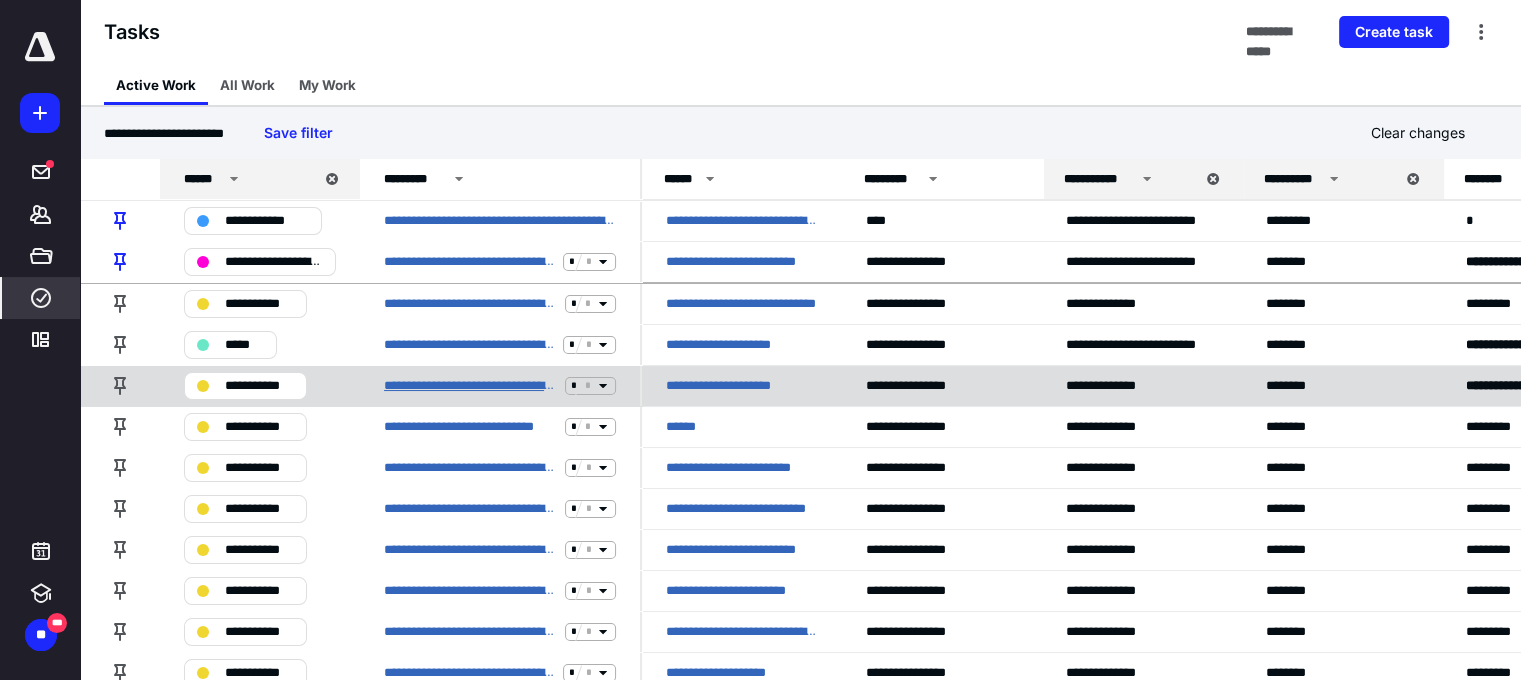 click on "**********" at bounding box center [470, 386] 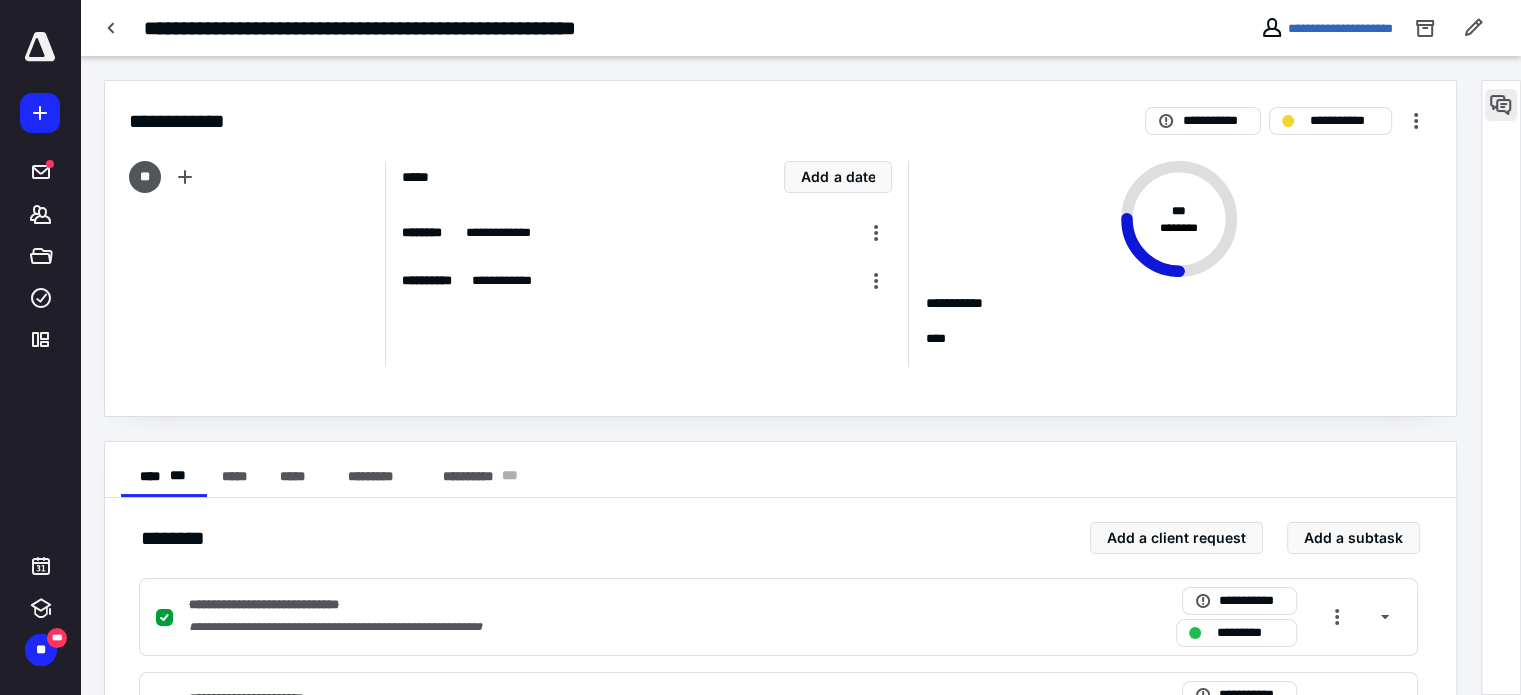 click at bounding box center [1501, 105] 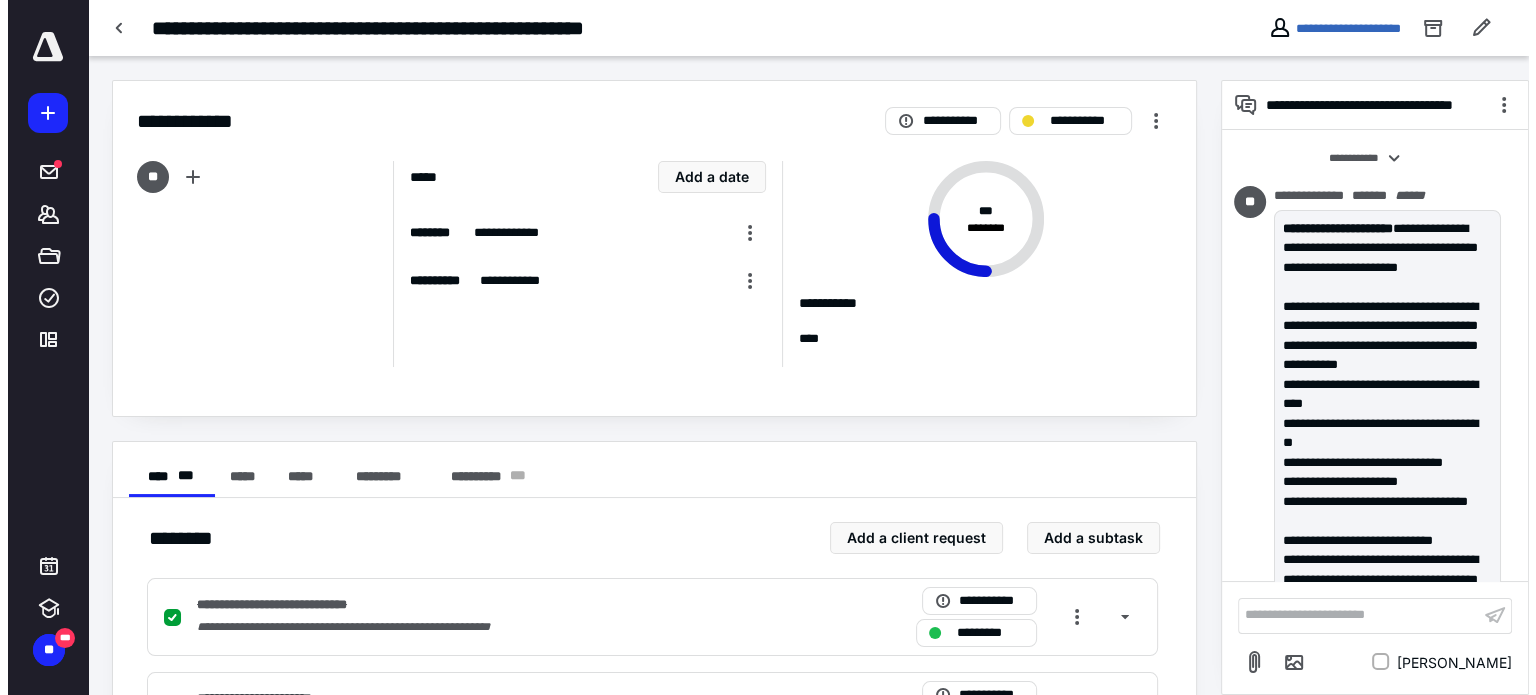 scroll, scrollTop: 2258, scrollLeft: 0, axis: vertical 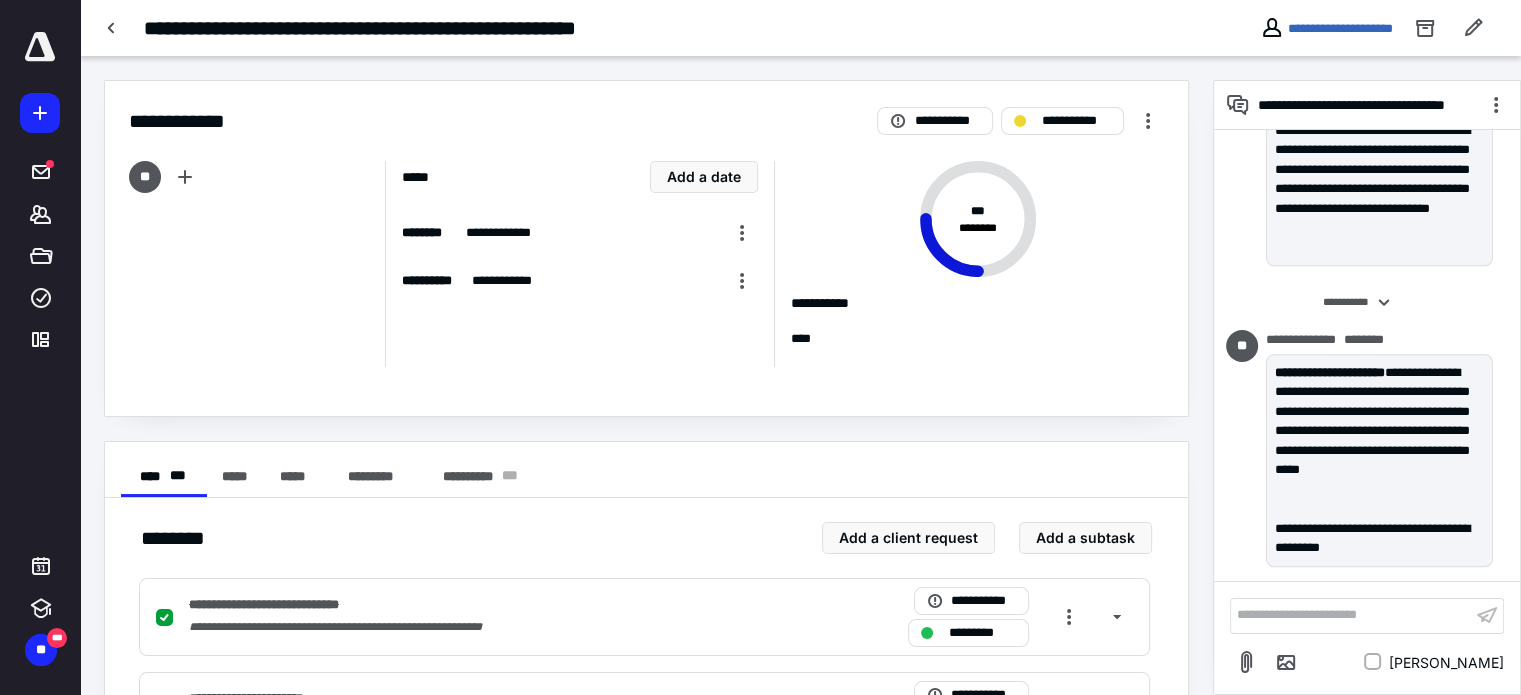 click on "**********" at bounding box center [1351, 615] 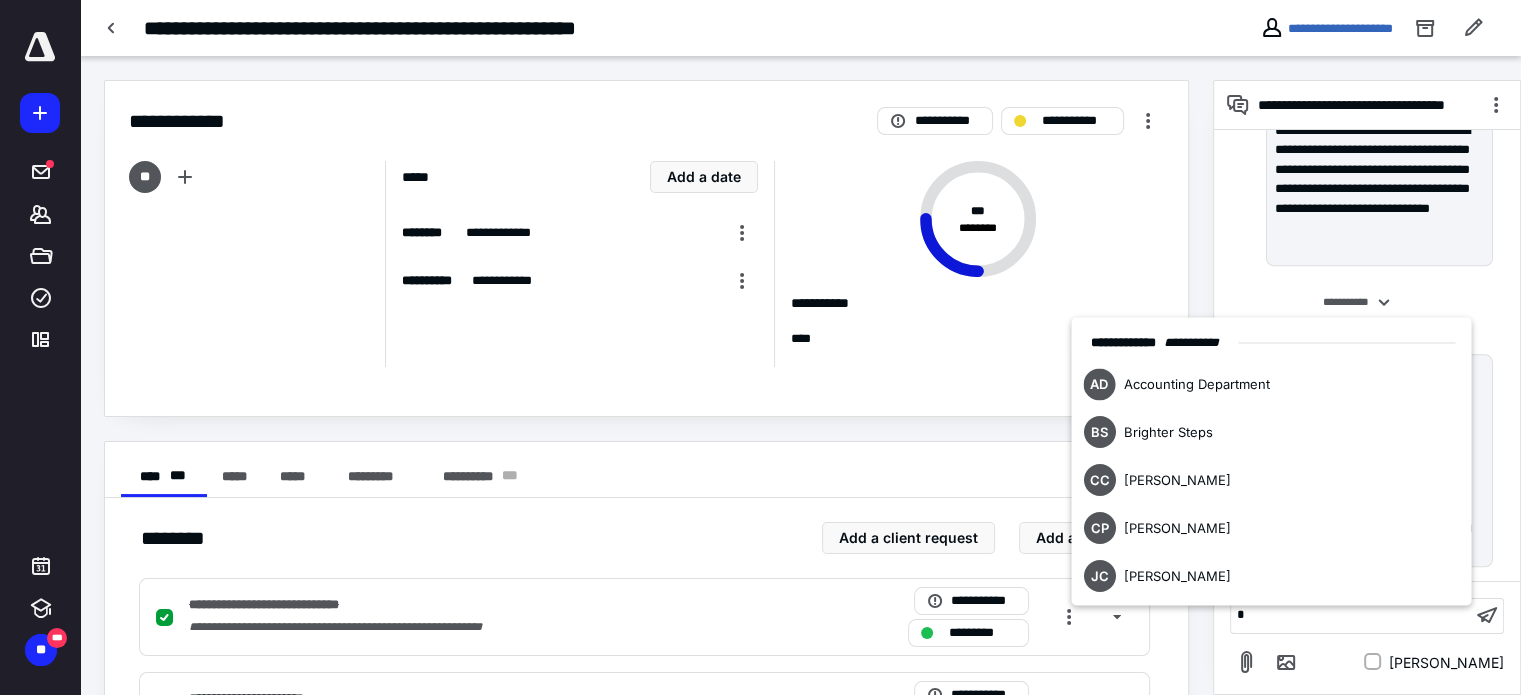 type 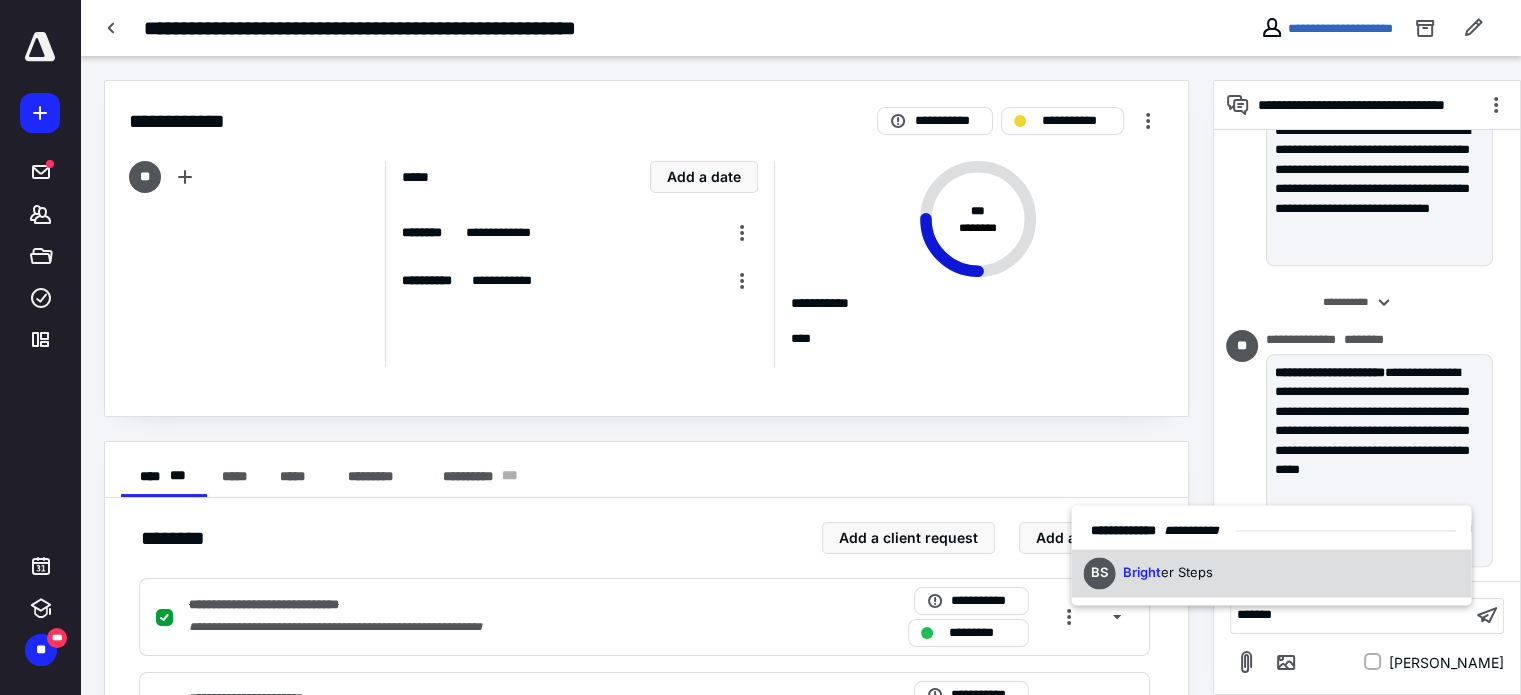 click on "[PERSON_NAME] er Steps" at bounding box center [1271, 573] 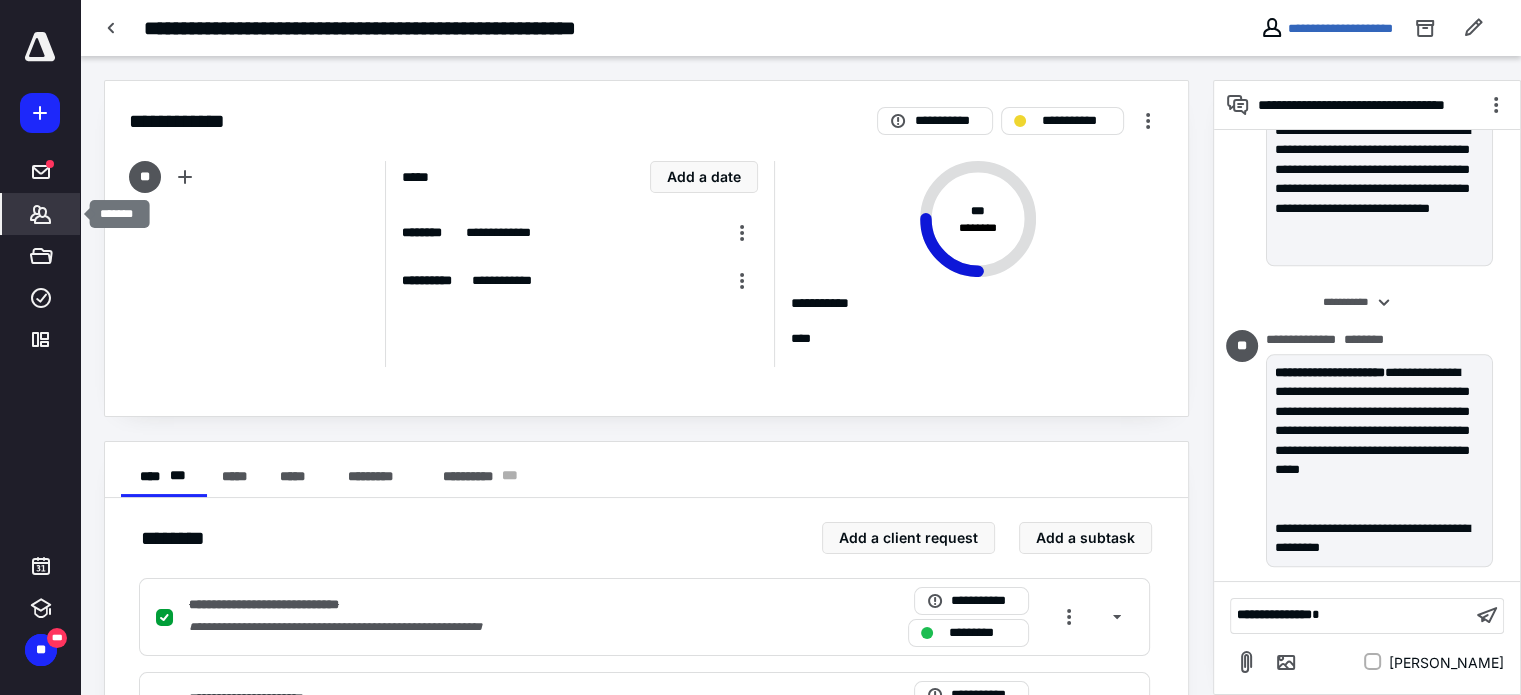 click 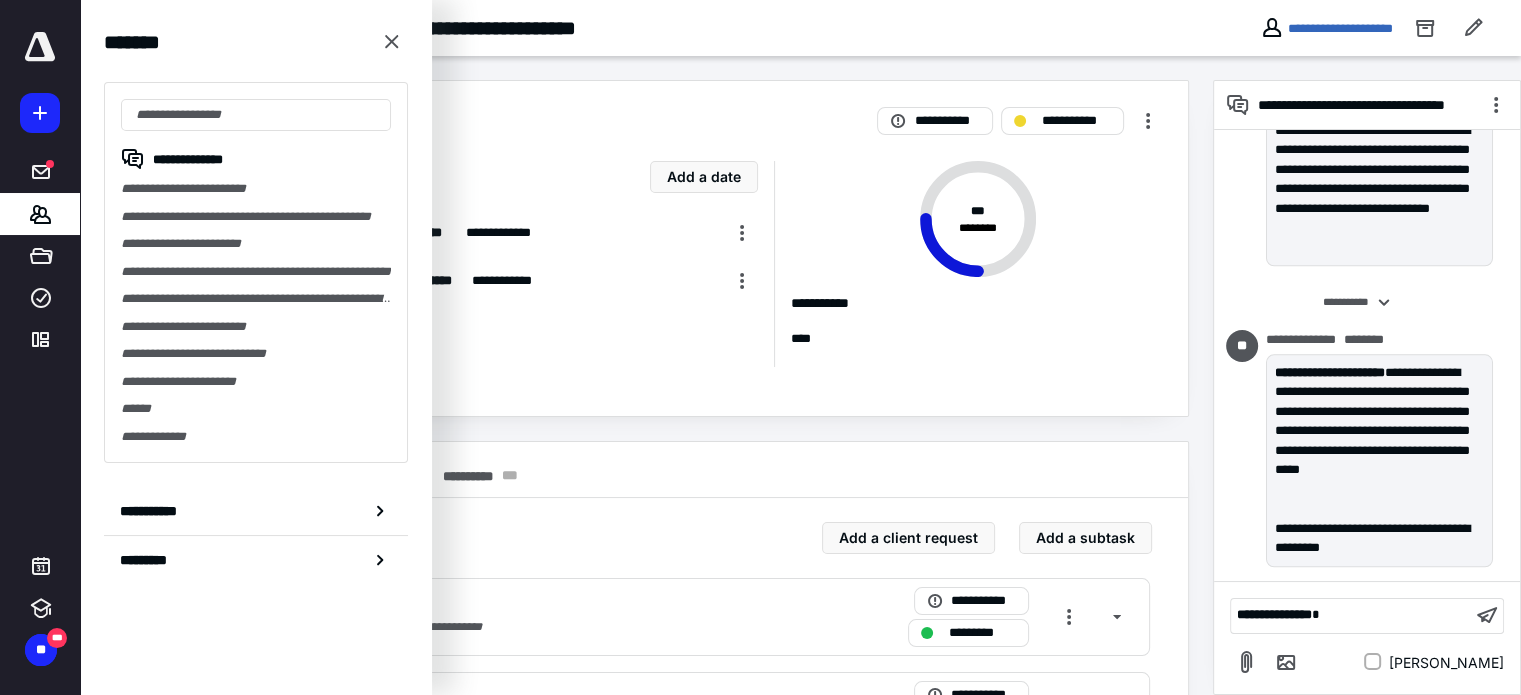 click on "**********" at bounding box center [646, 109] 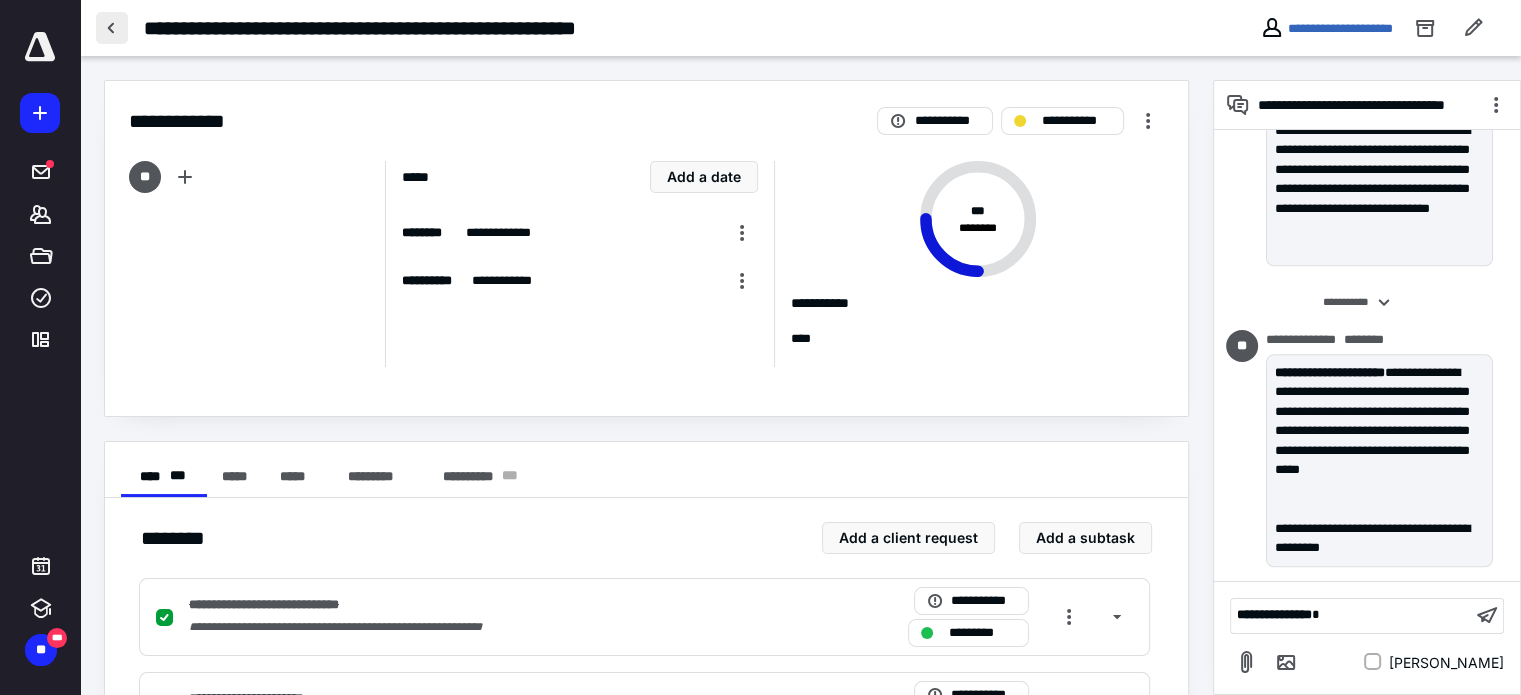 click at bounding box center [112, 28] 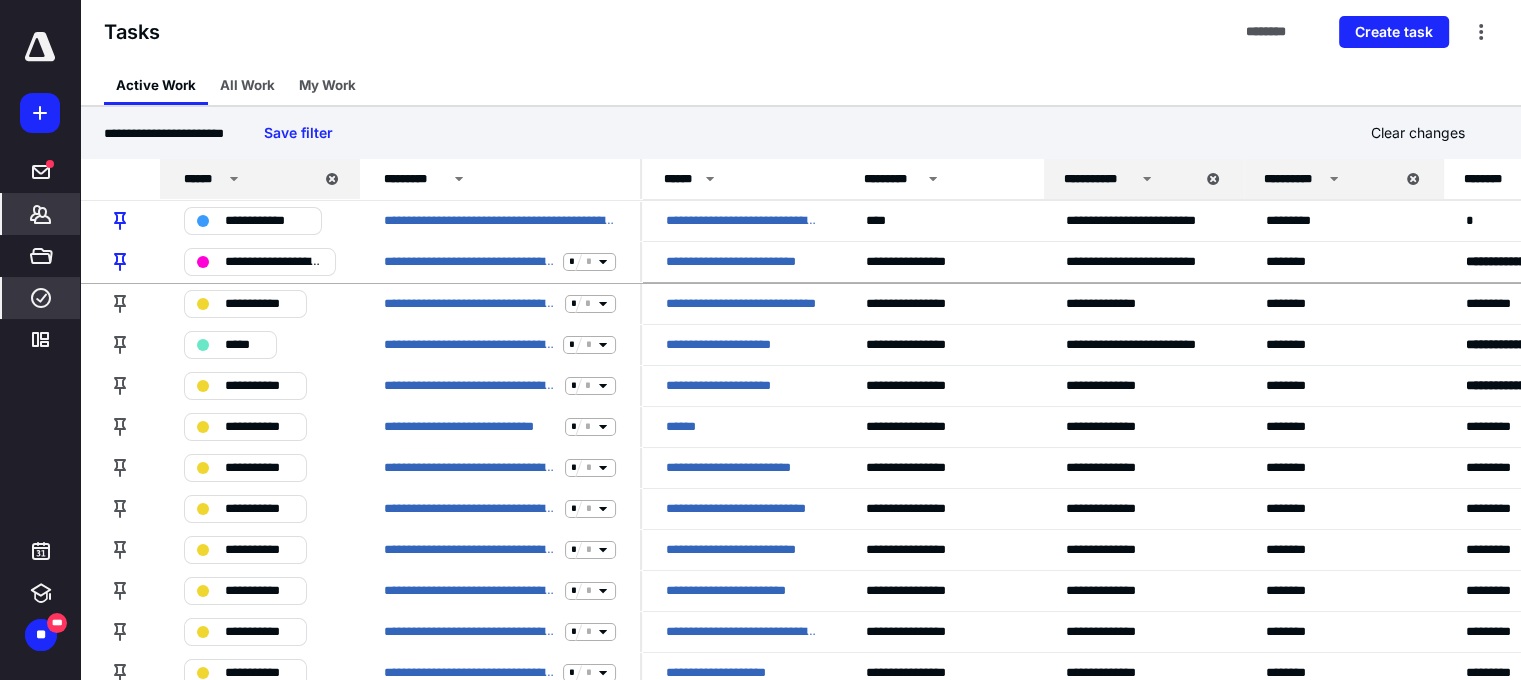 click 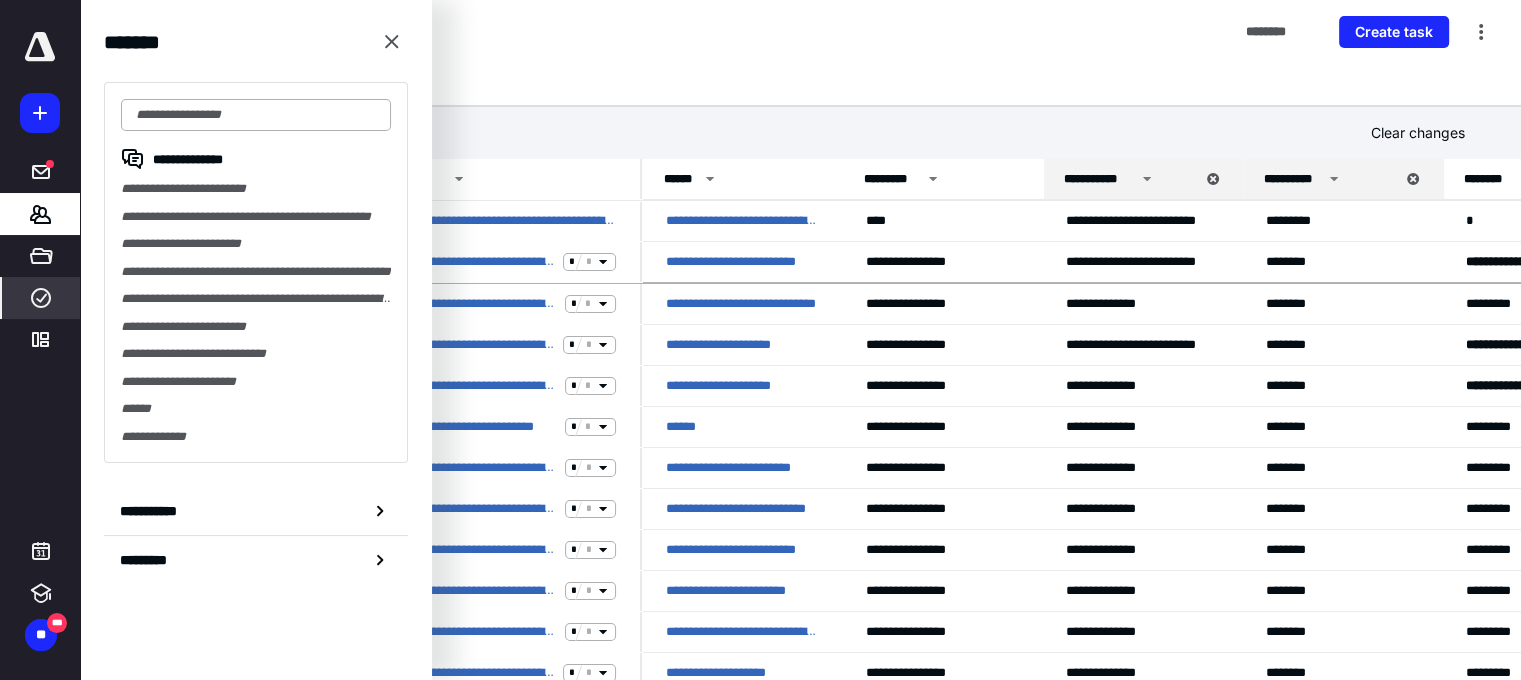 click at bounding box center (256, 115) 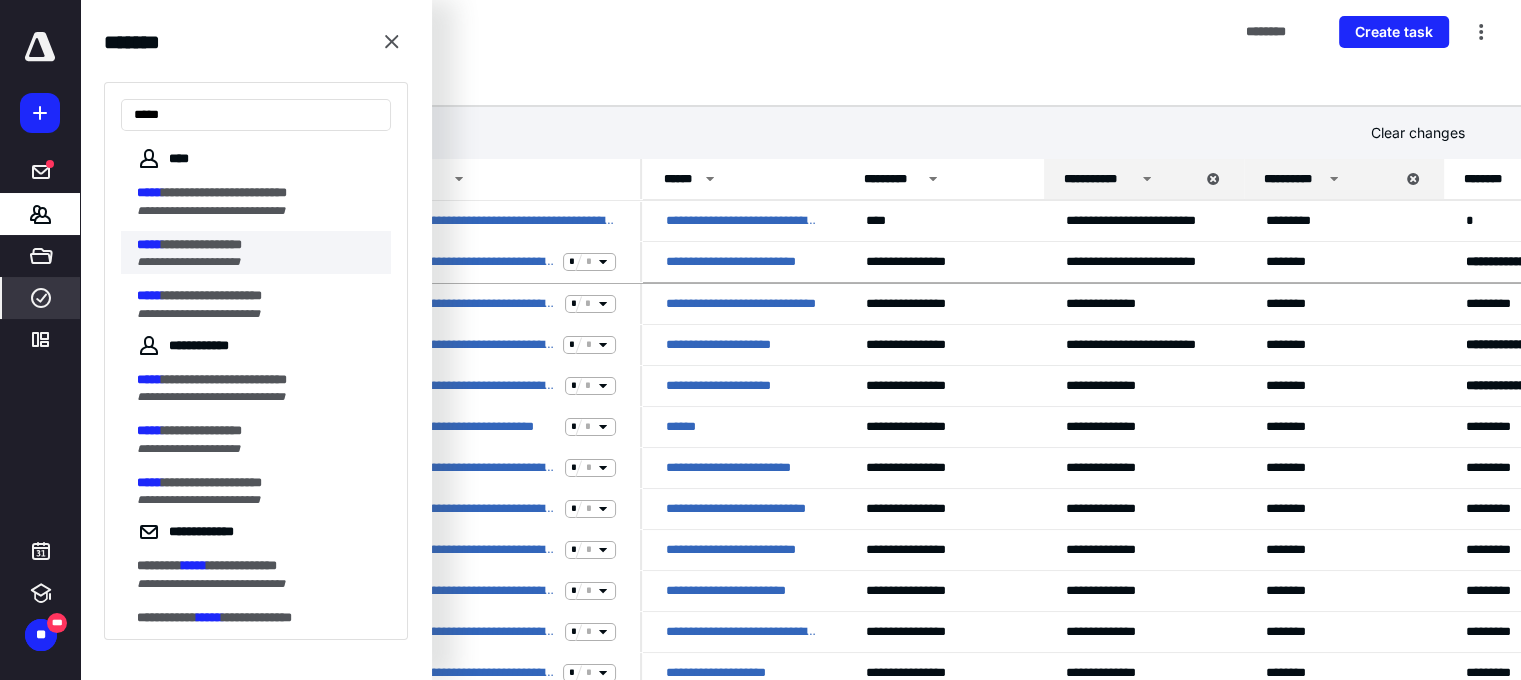 type on "*****" 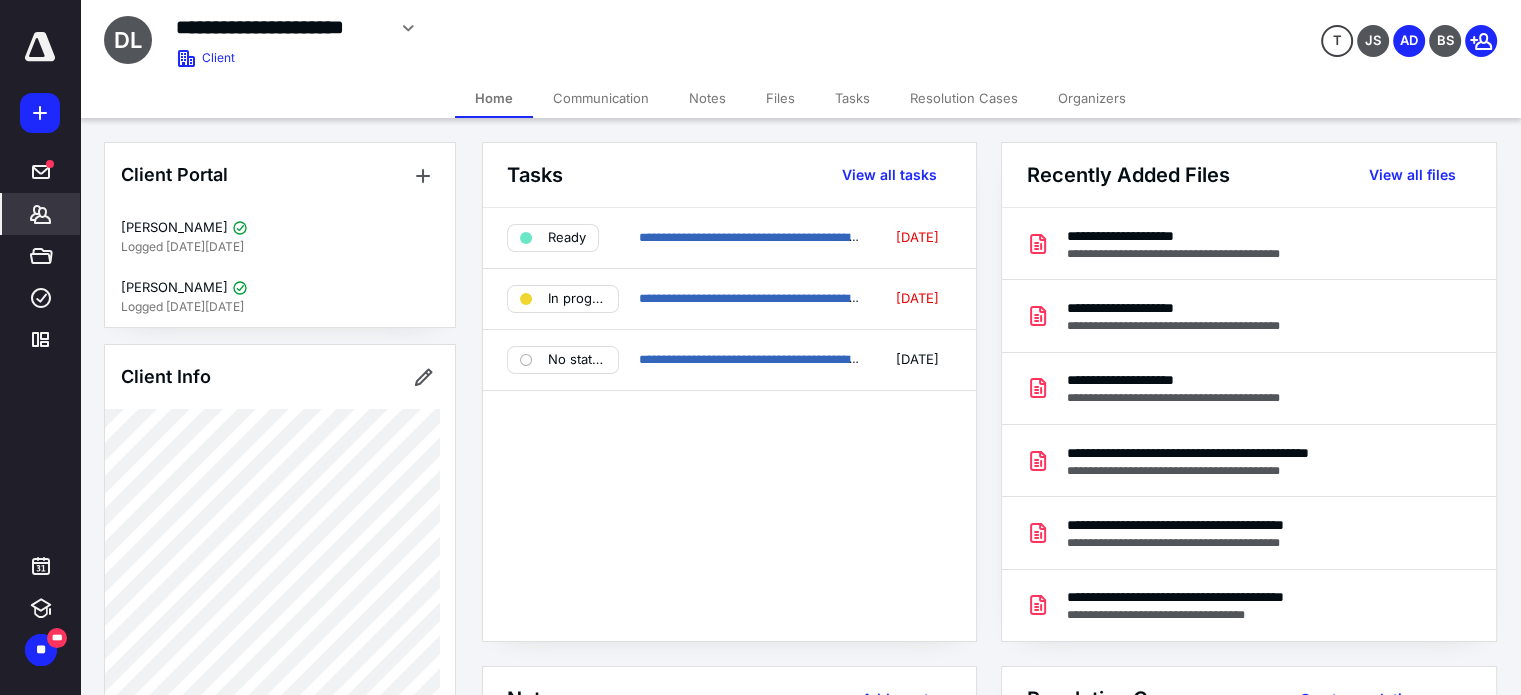 click on "Files" at bounding box center [780, 98] 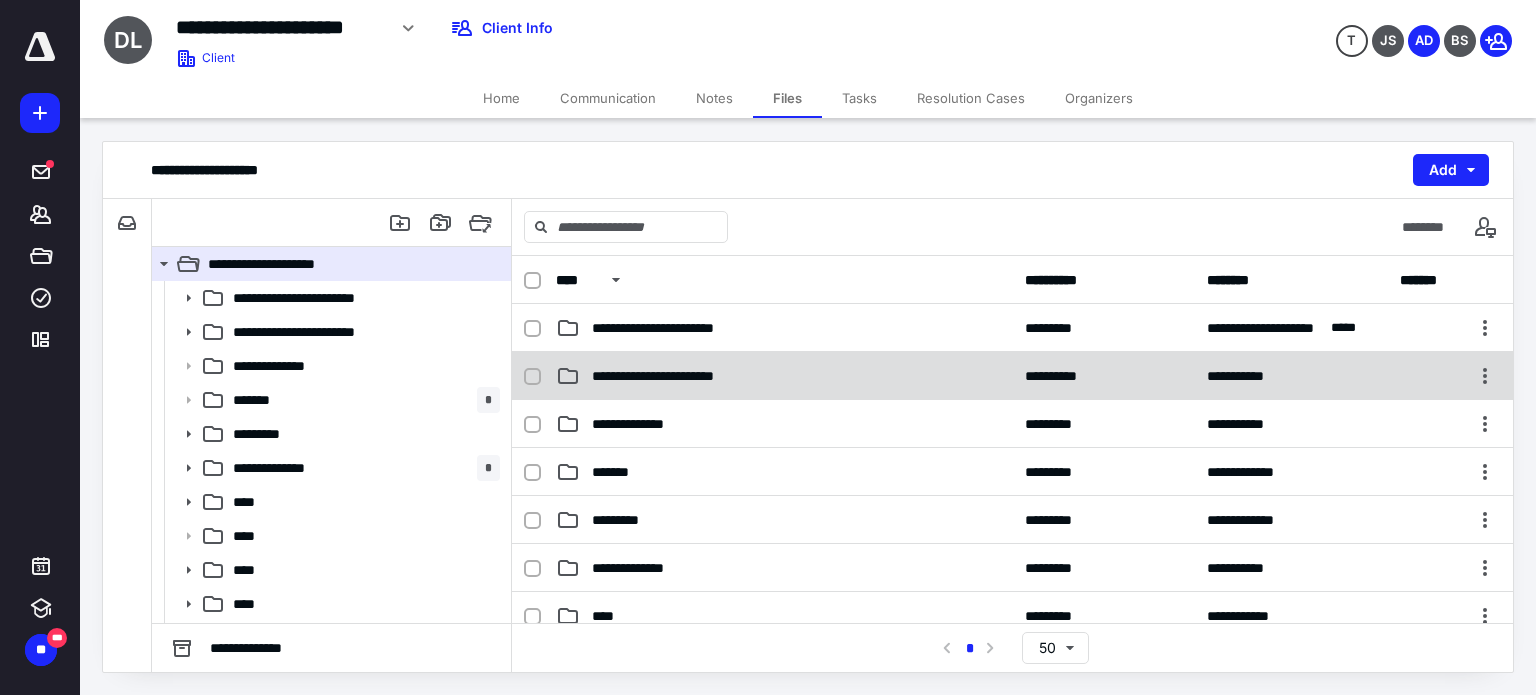 click on "**********" at bounding box center [679, 376] 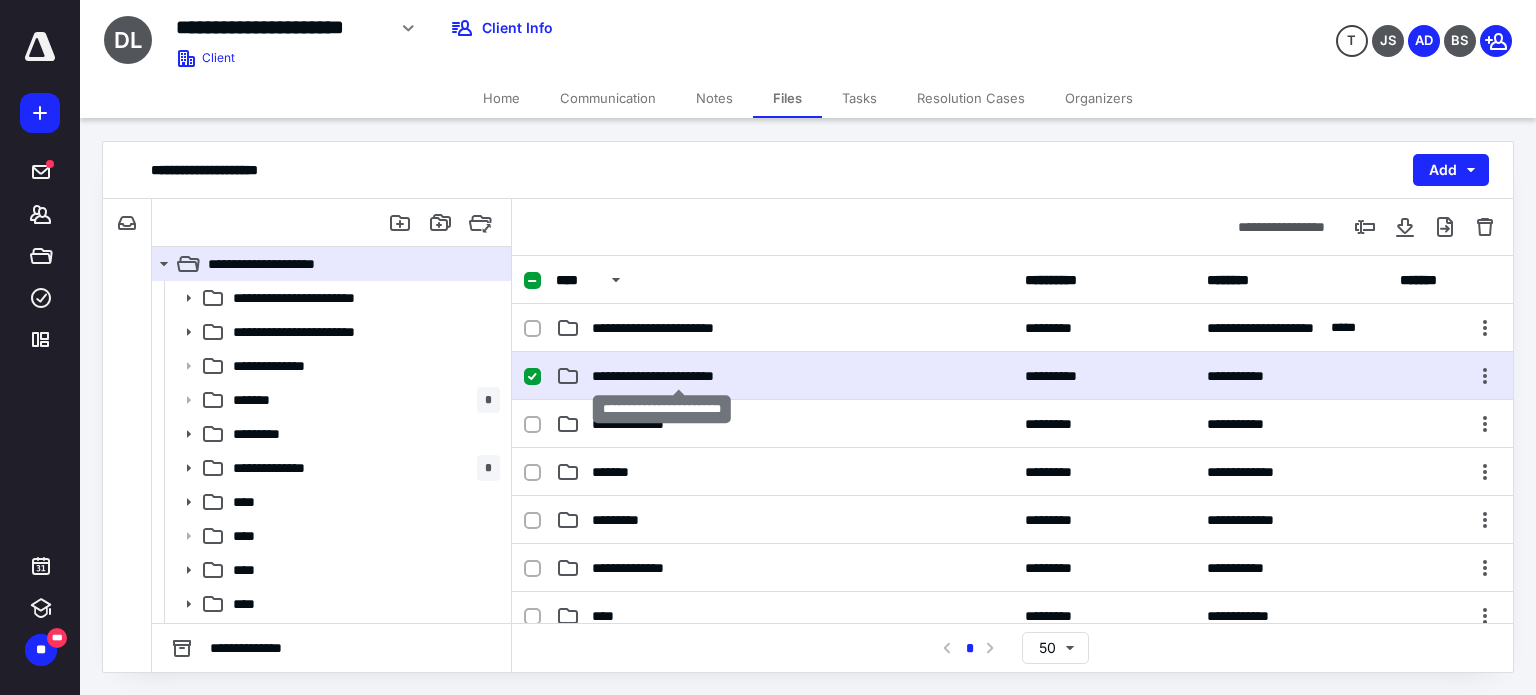 click on "**********" at bounding box center [679, 376] 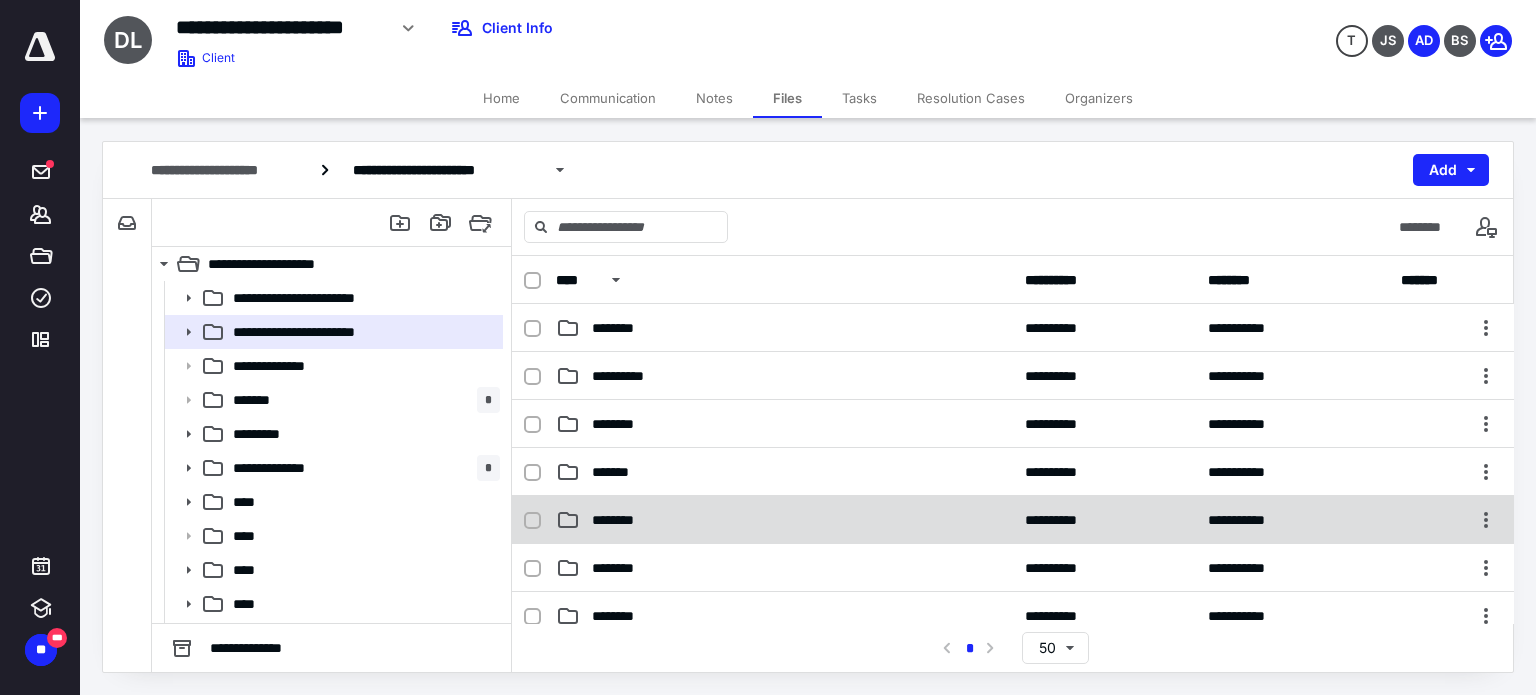 scroll, scrollTop: 100, scrollLeft: 0, axis: vertical 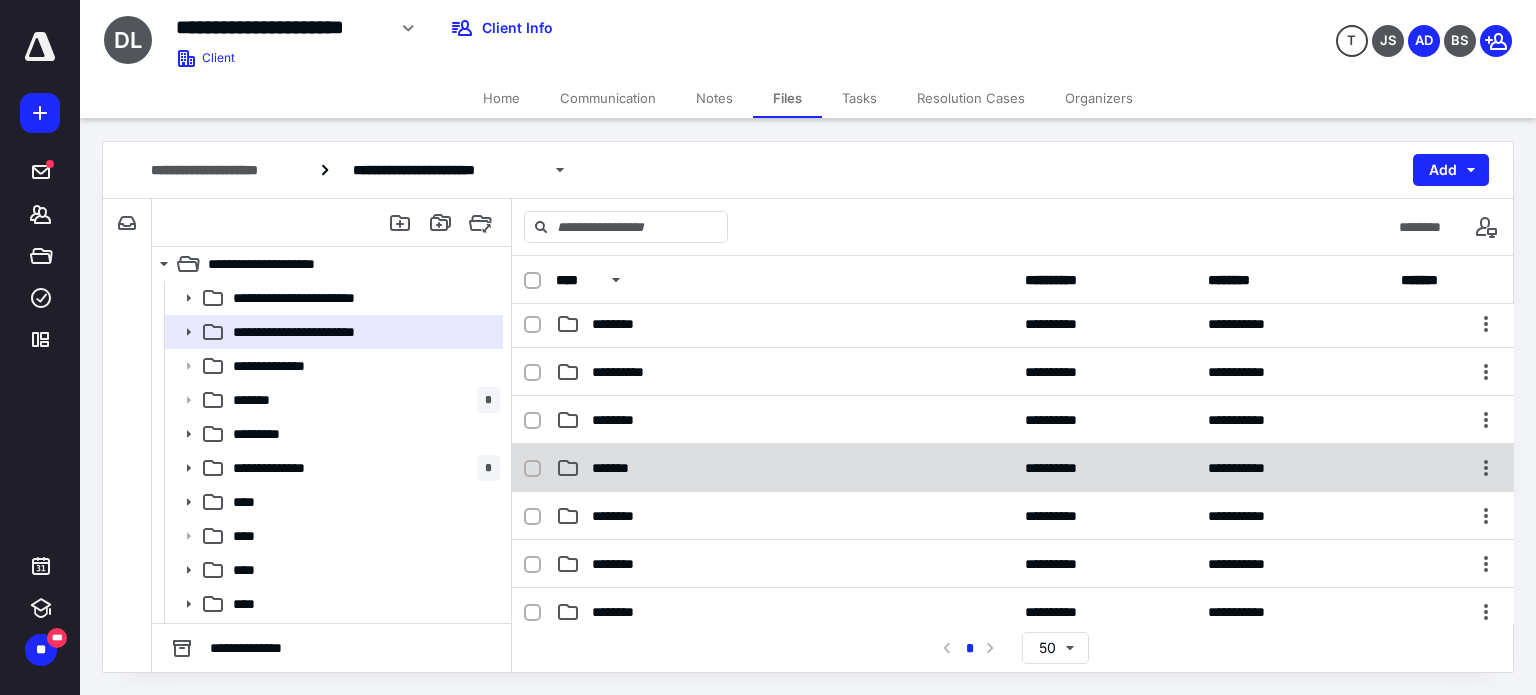 click on "*******" at bounding box center [618, 468] 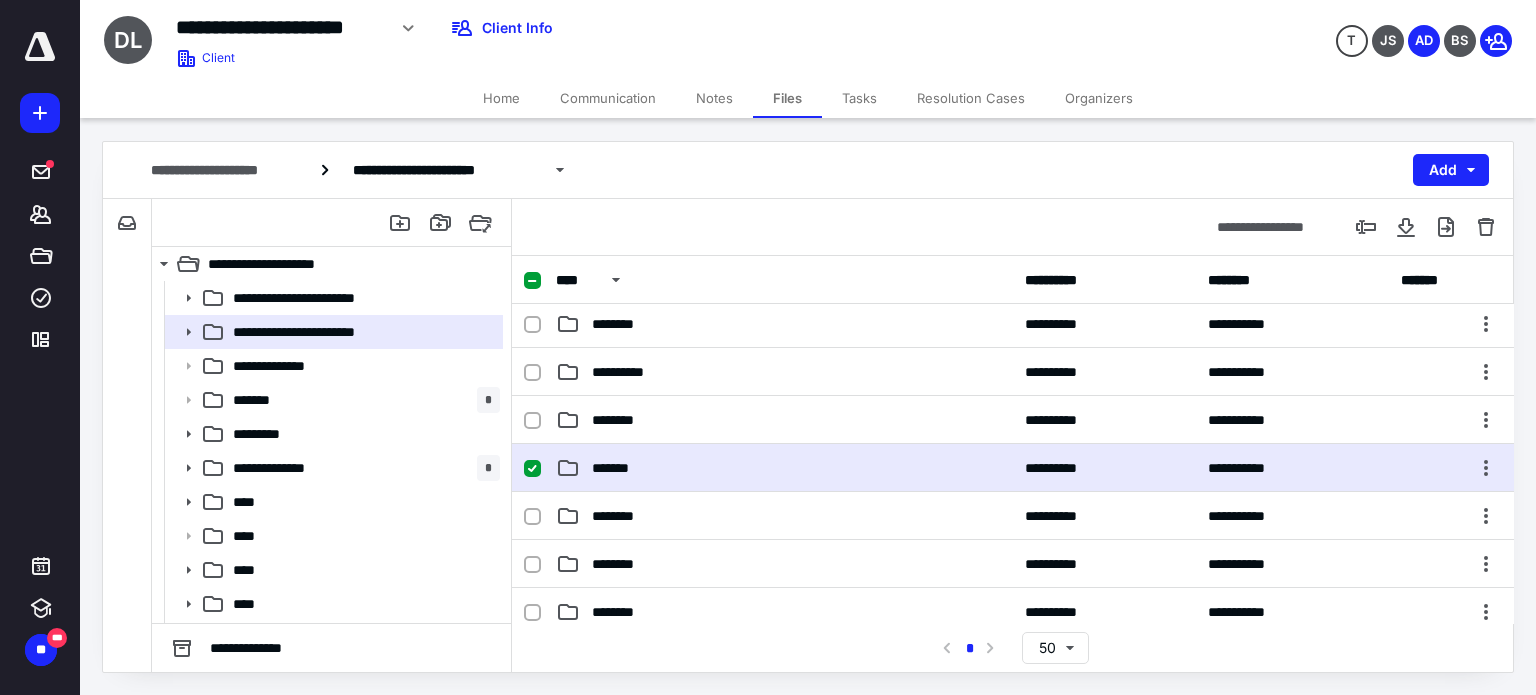 click on "*******" at bounding box center [618, 468] 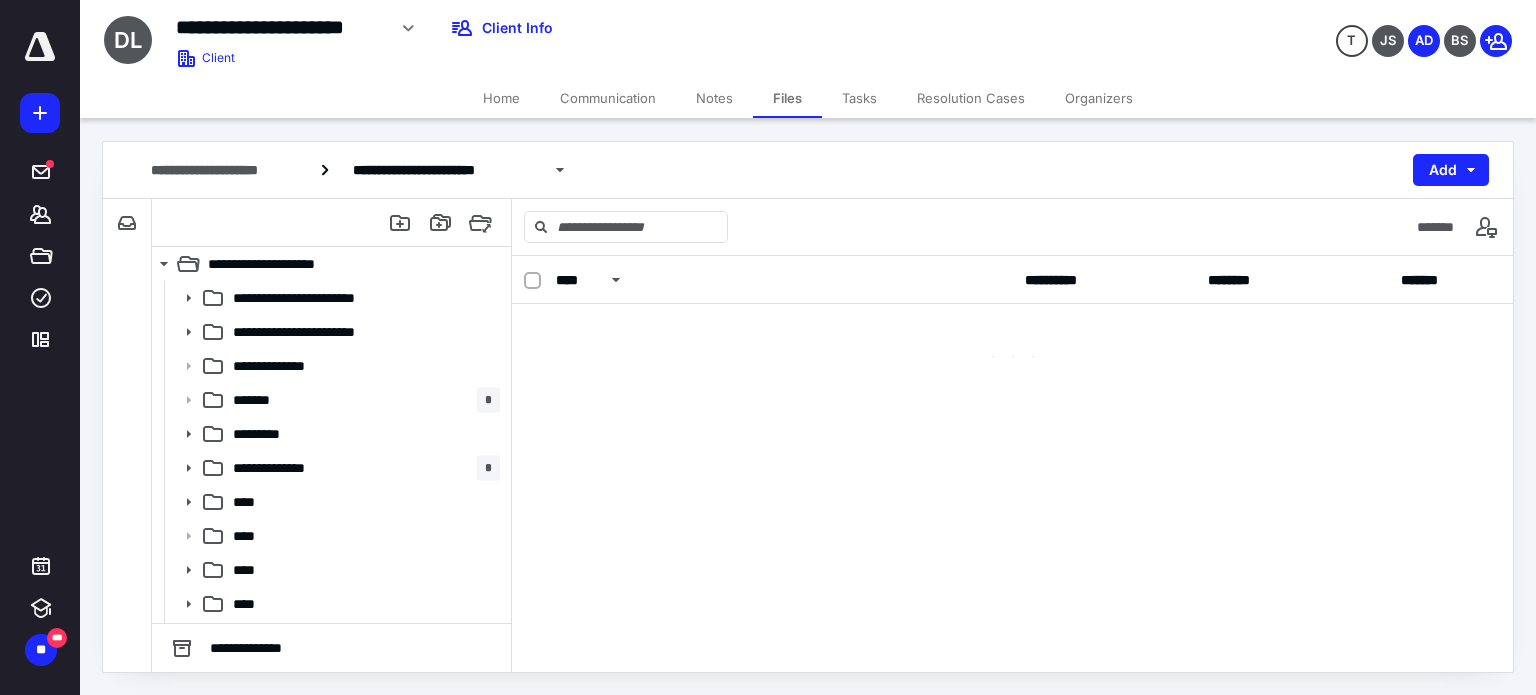 scroll, scrollTop: 0, scrollLeft: 0, axis: both 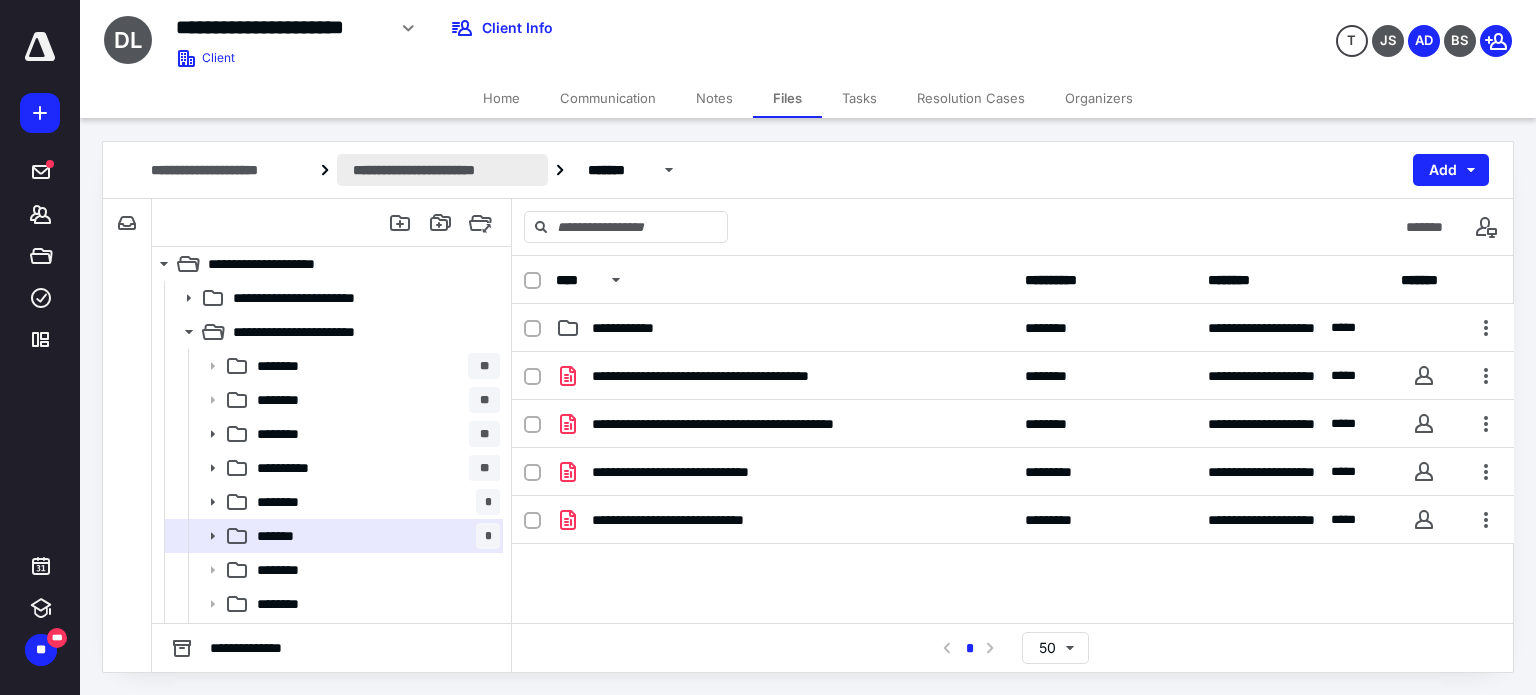 click on "**********" at bounding box center [442, 170] 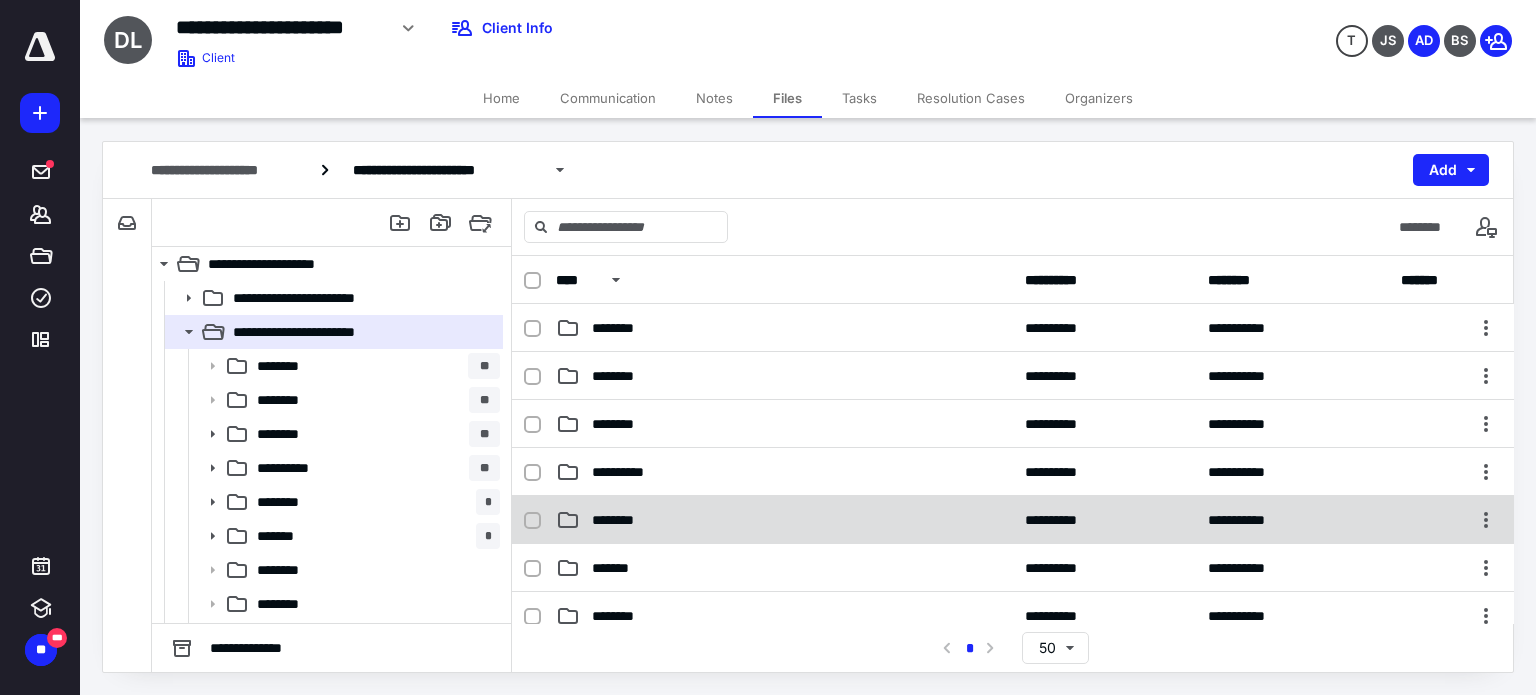 click on "********" at bounding box center [622, 520] 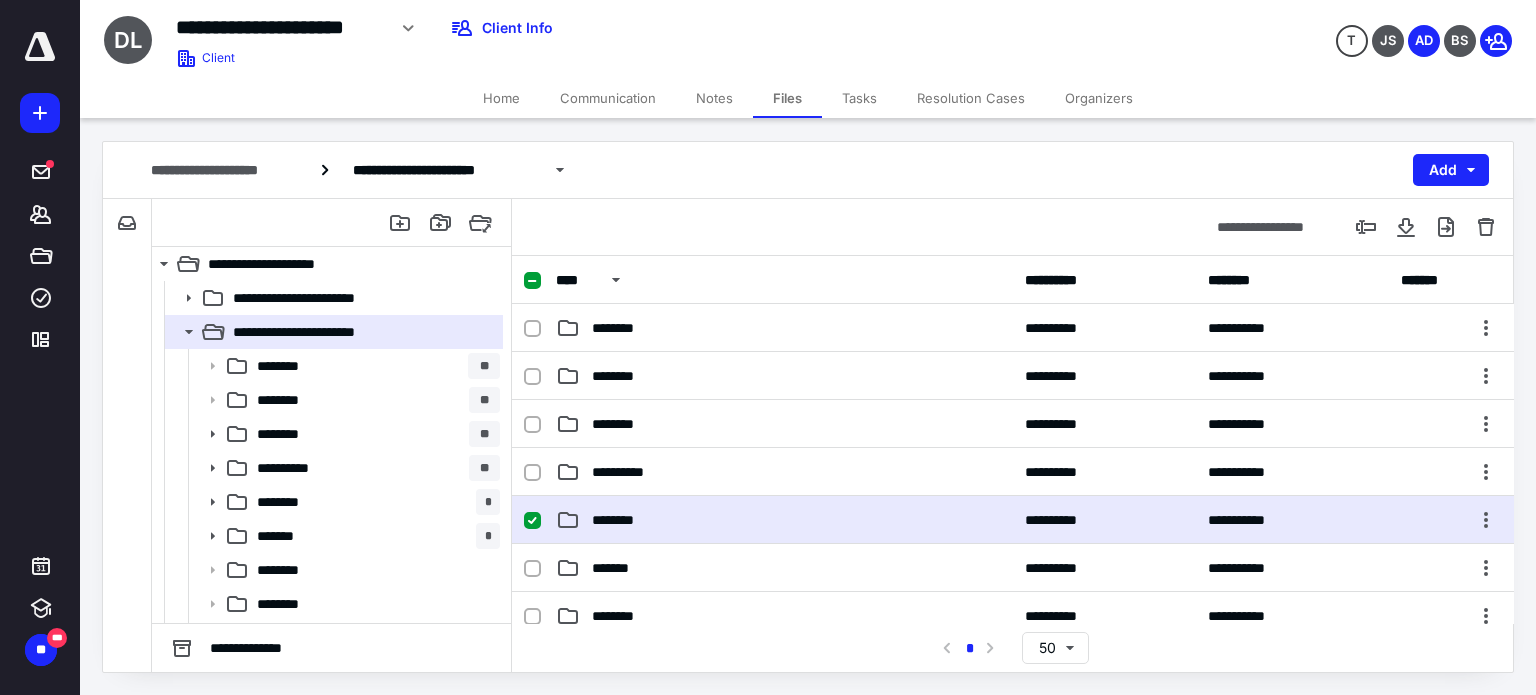 click on "********" at bounding box center (622, 520) 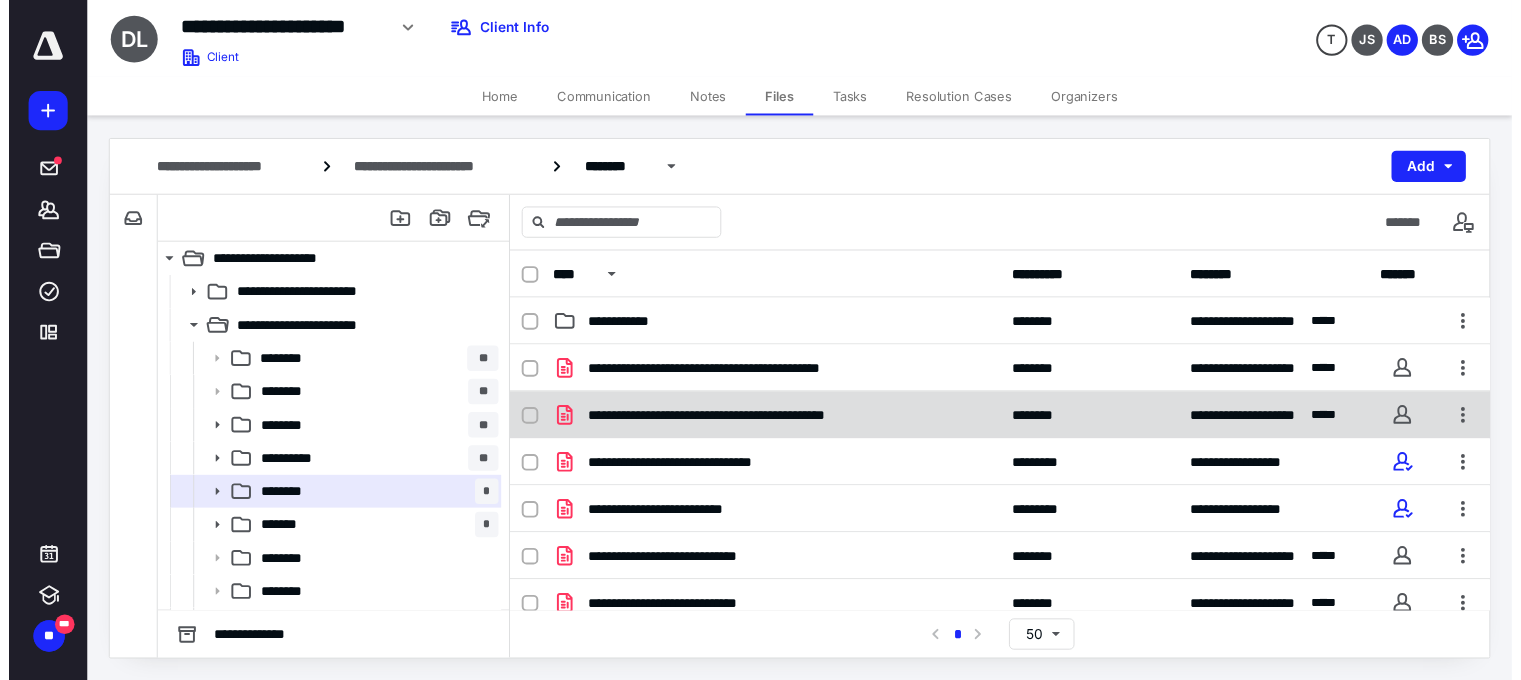 scroll, scrollTop: 28, scrollLeft: 0, axis: vertical 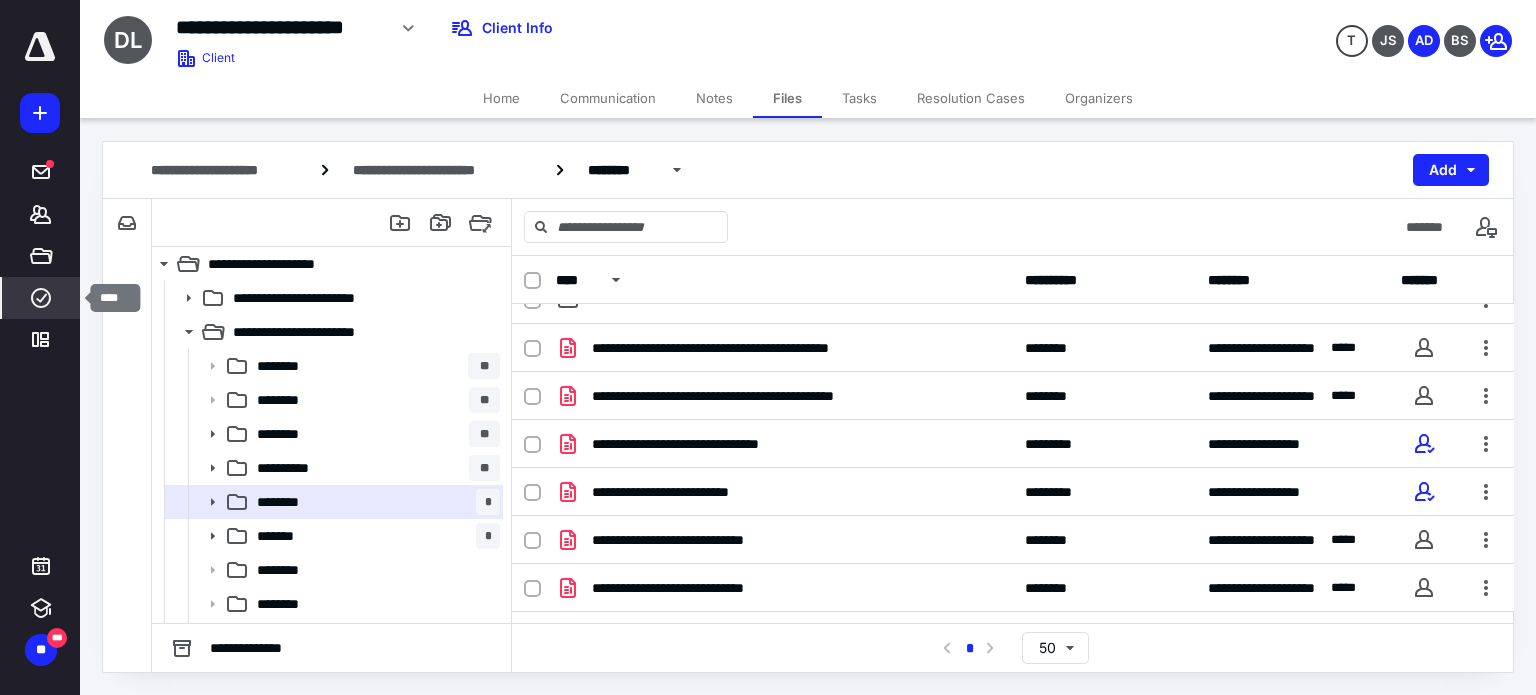 click on "****" at bounding box center (41, 298) 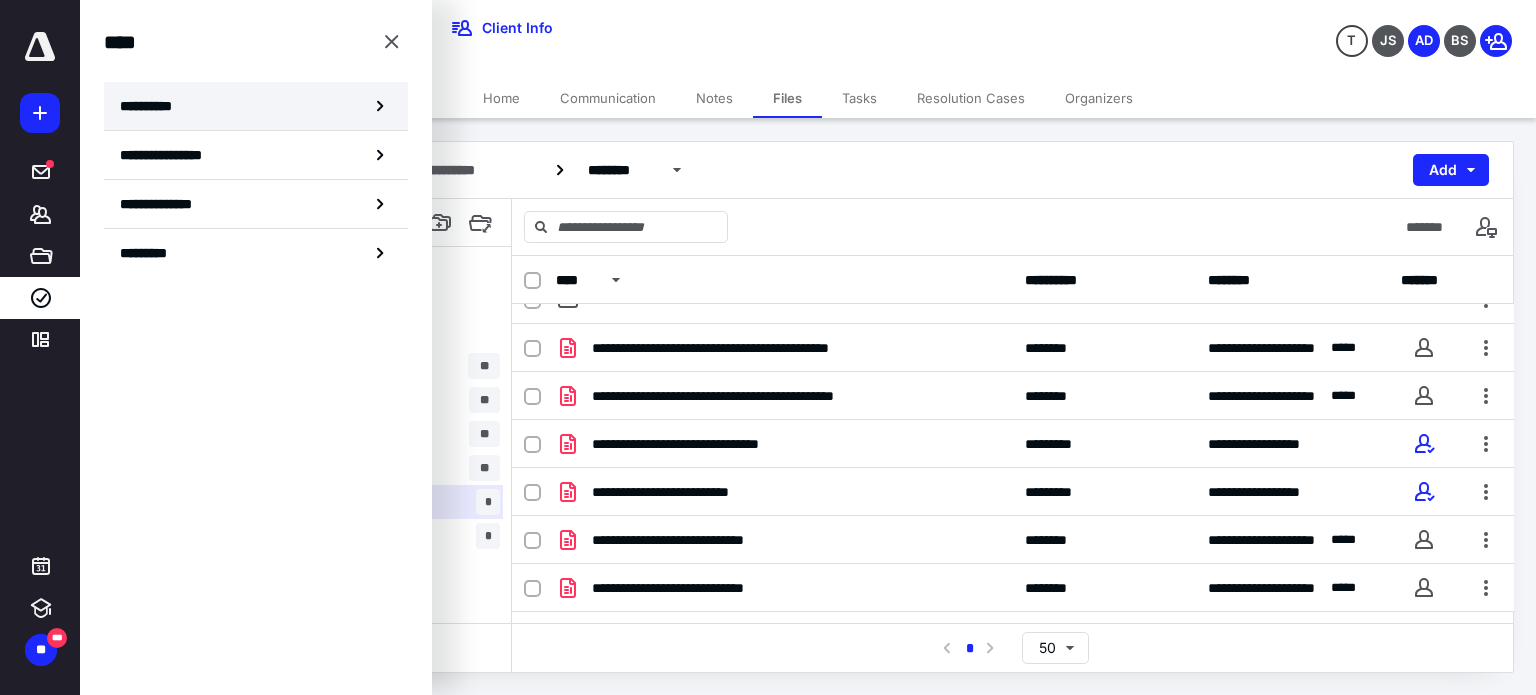 click on "**********" at bounding box center (153, 106) 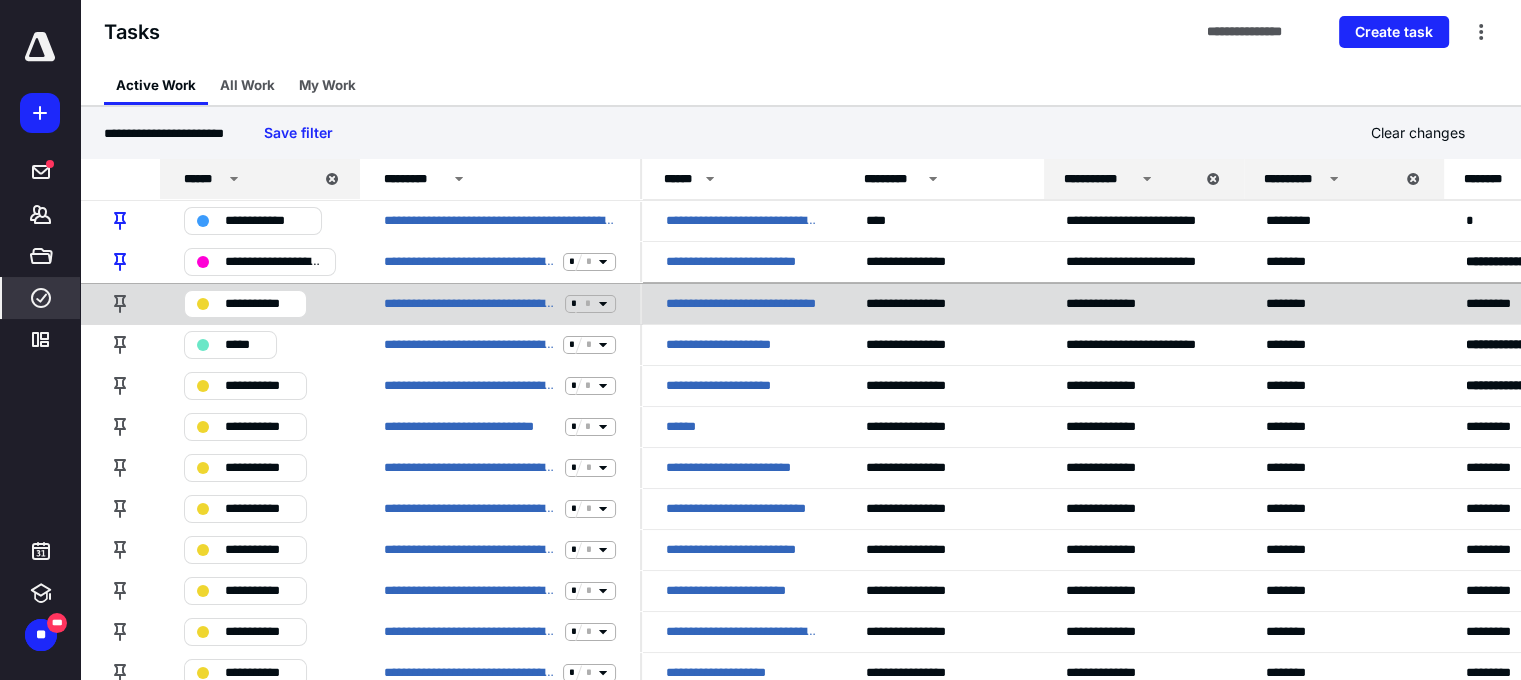 click on "**********" at bounding box center (742, 304) 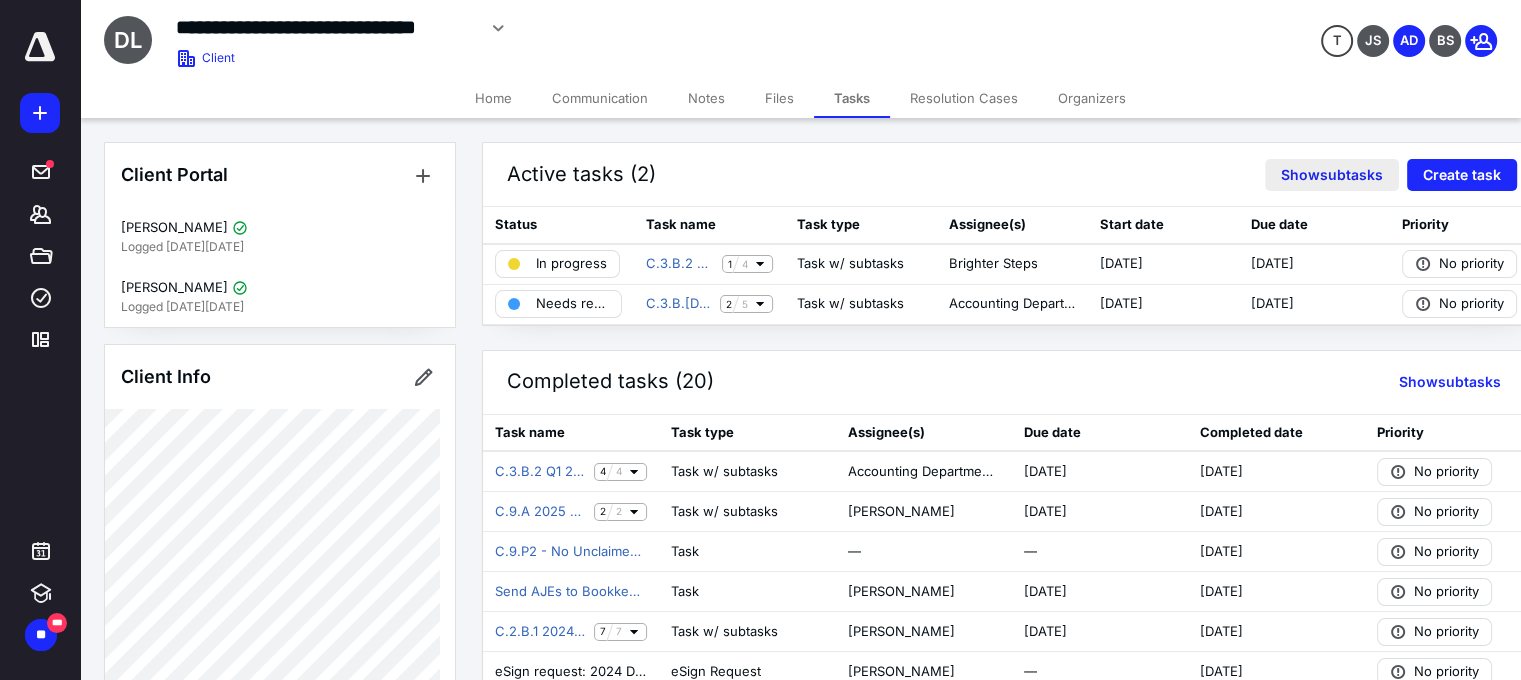 click on "Show  subtasks" at bounding box center (1332, 175) 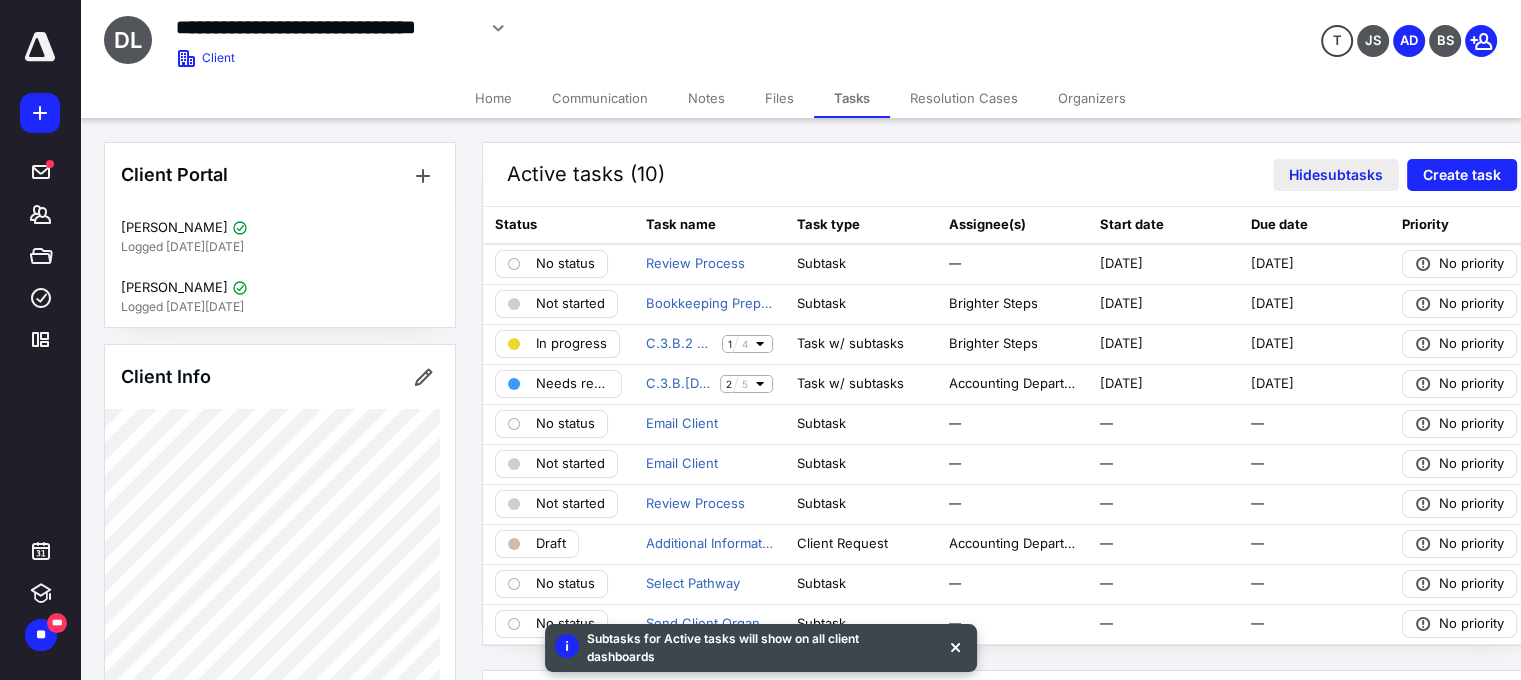 click on "Hide  subtasks" at bounding box center [1336, 175] 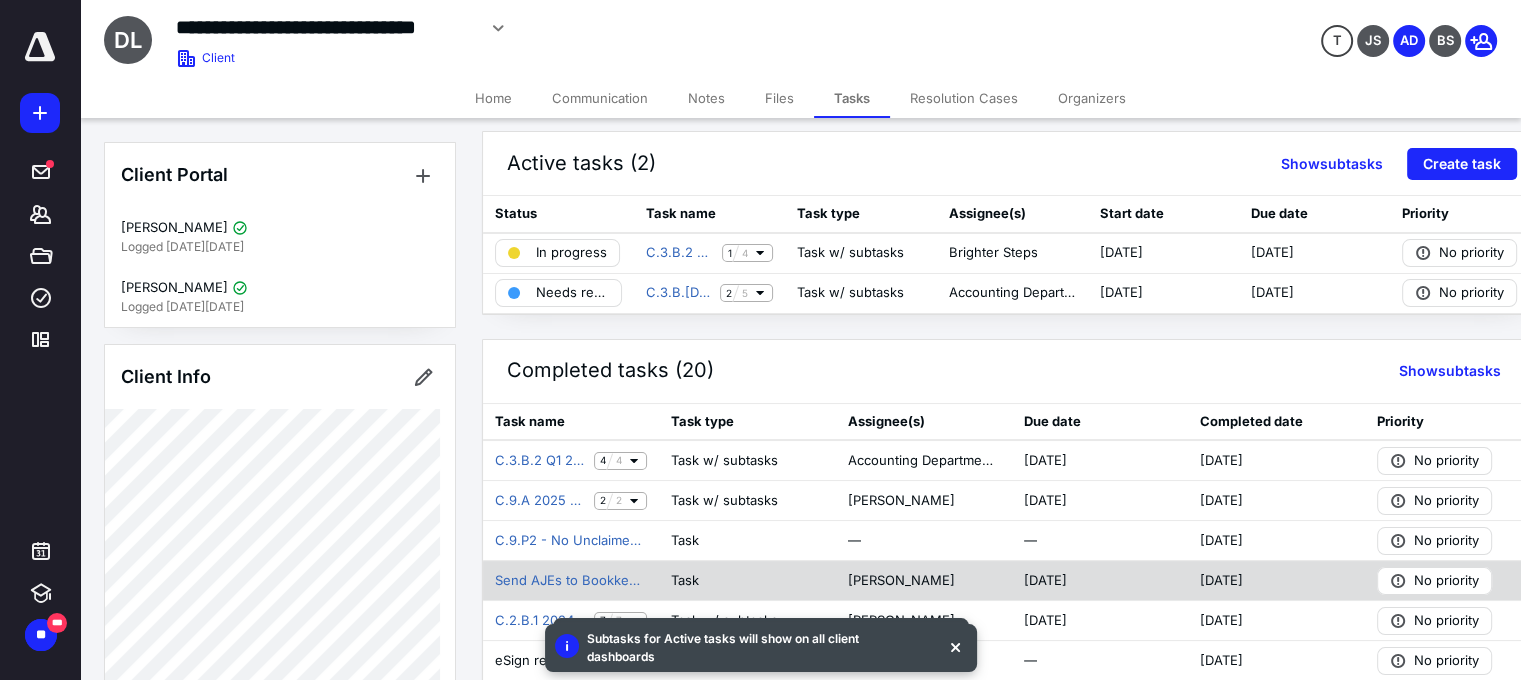 scroll, scrollTop: 0, scrollLeft: 0, axis: both 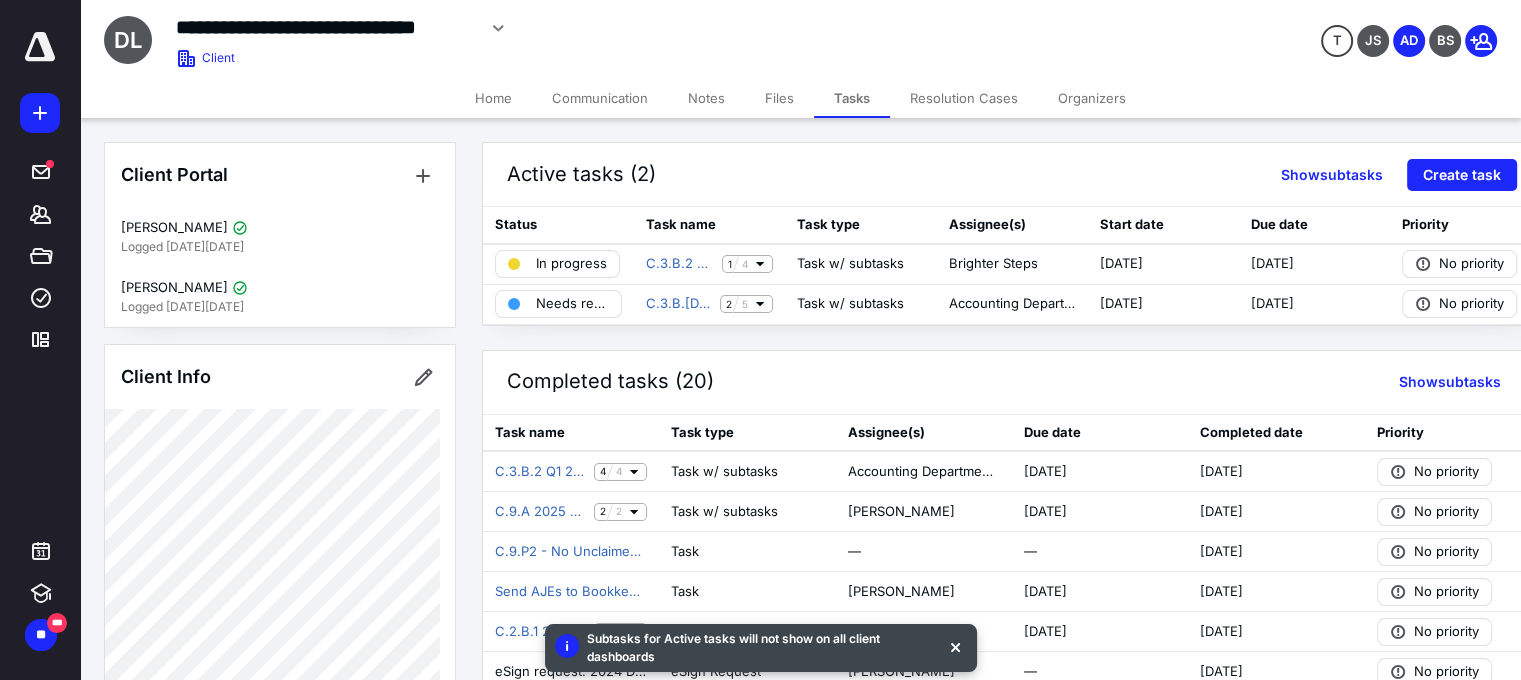 type 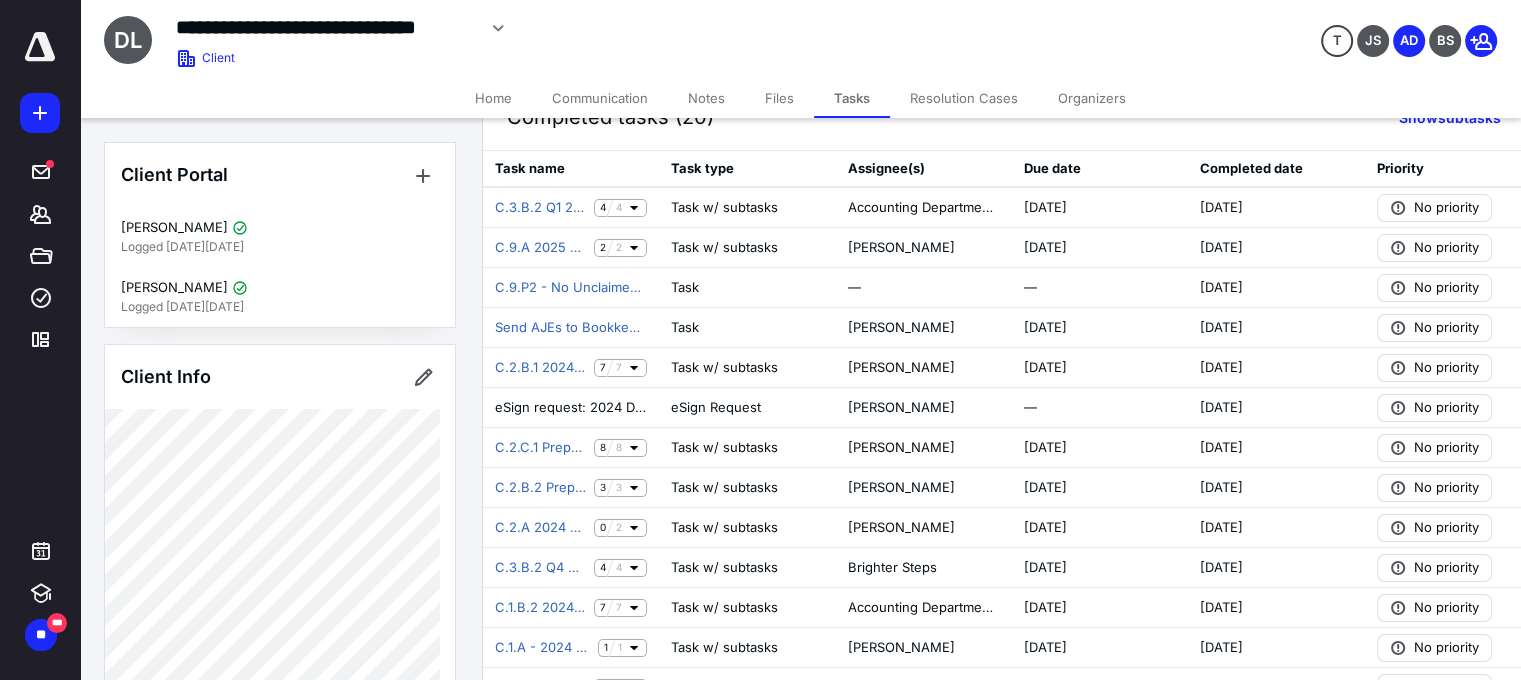 scroll, scrollTop: 300, scrollLeft: 0, axis: vertical 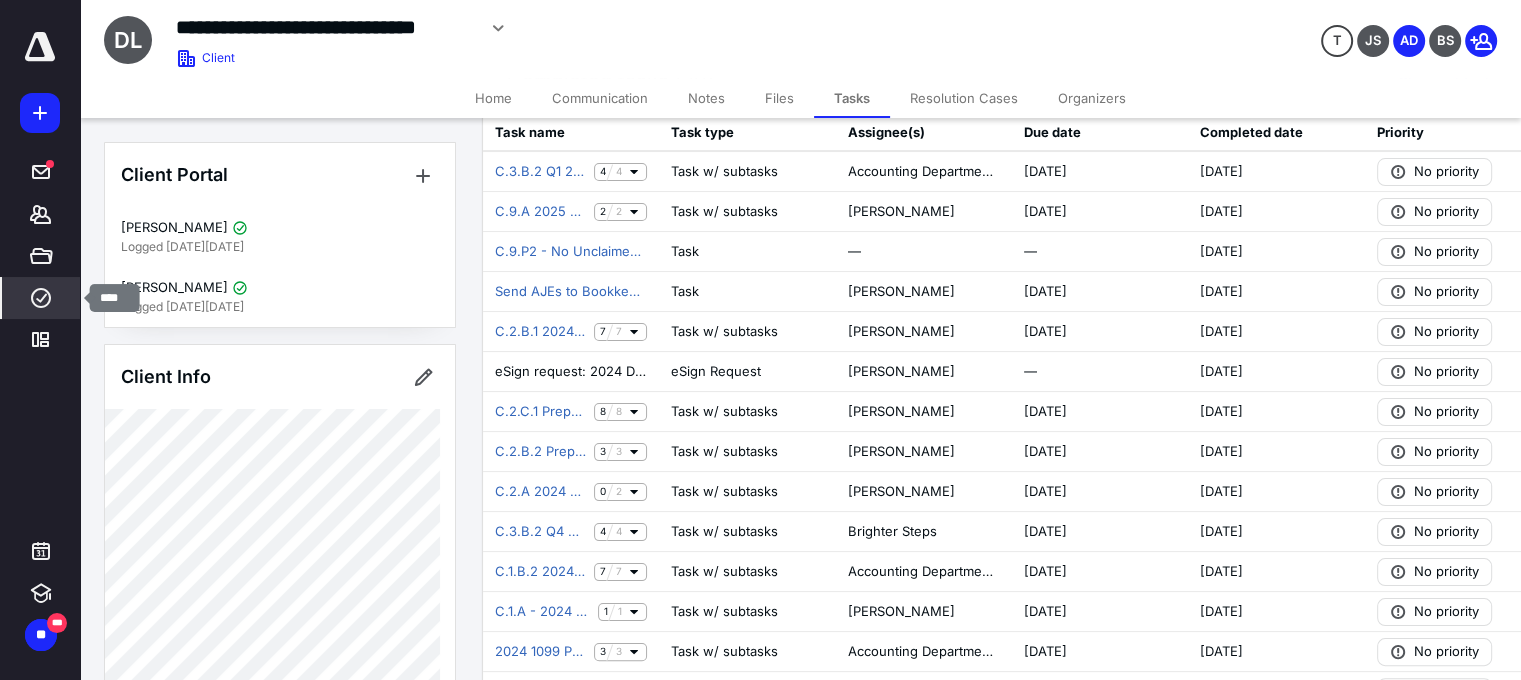 click on "****" at bounding box center (41, 298) 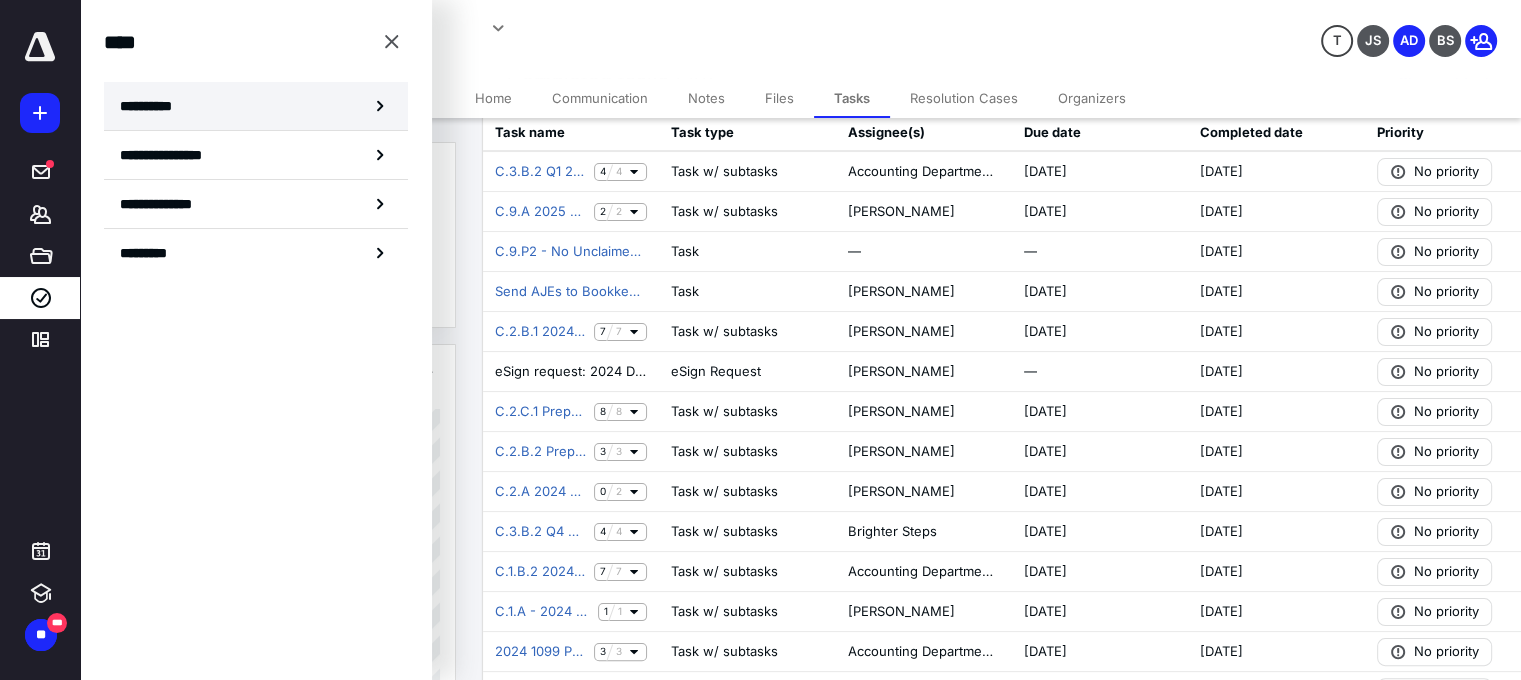 click on "**********" at bounding box center [256, 106] 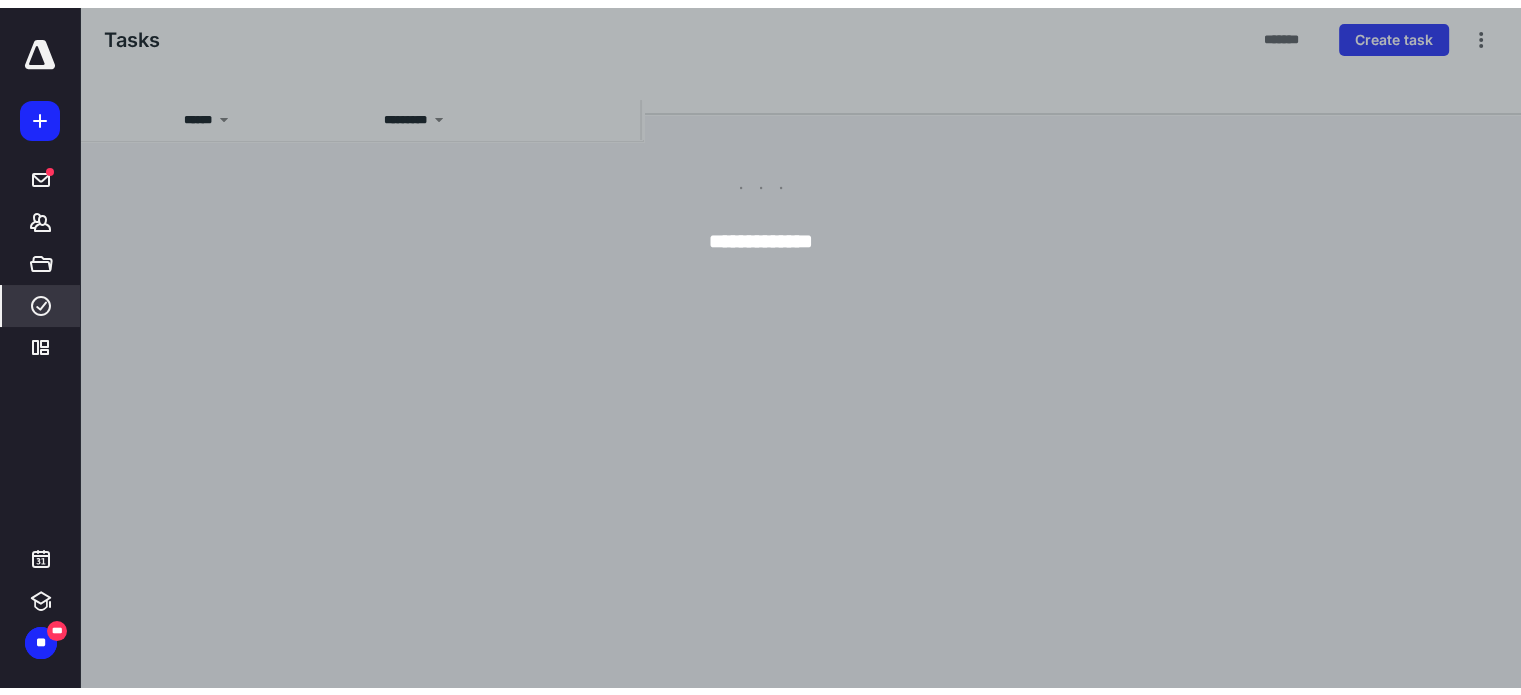 scroll, scrollTop: 0, scrollLeft: 0, axis: both 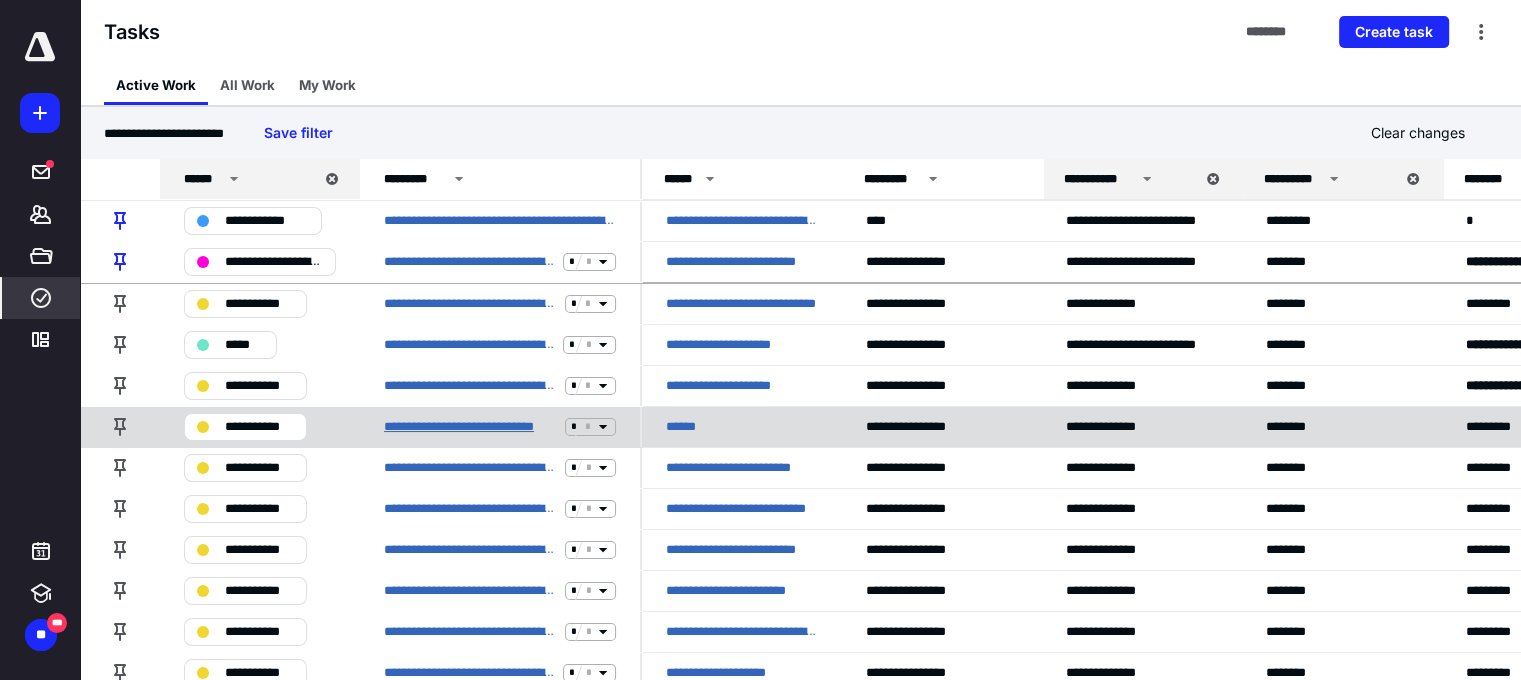 click on "**********" at bounding box center (470, 427) 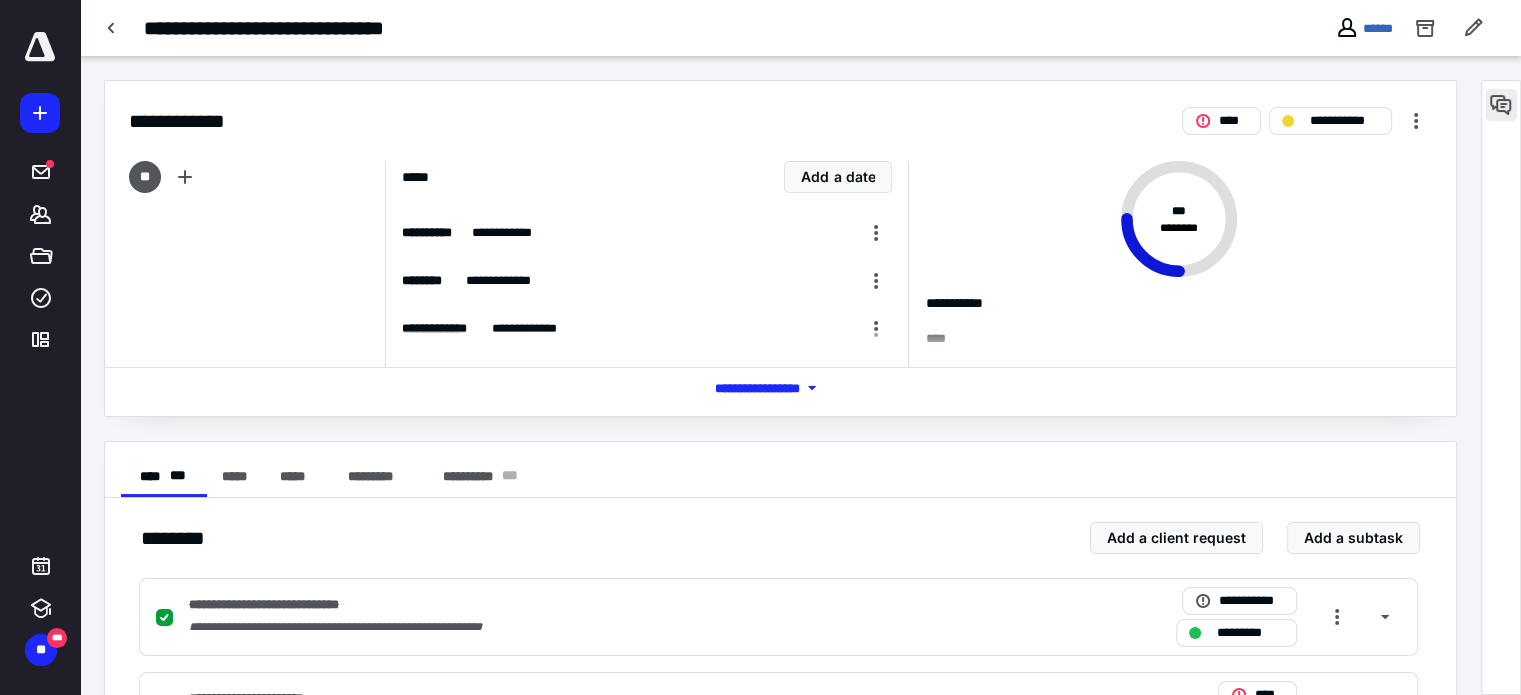 click at bounding box center [1501, 105] 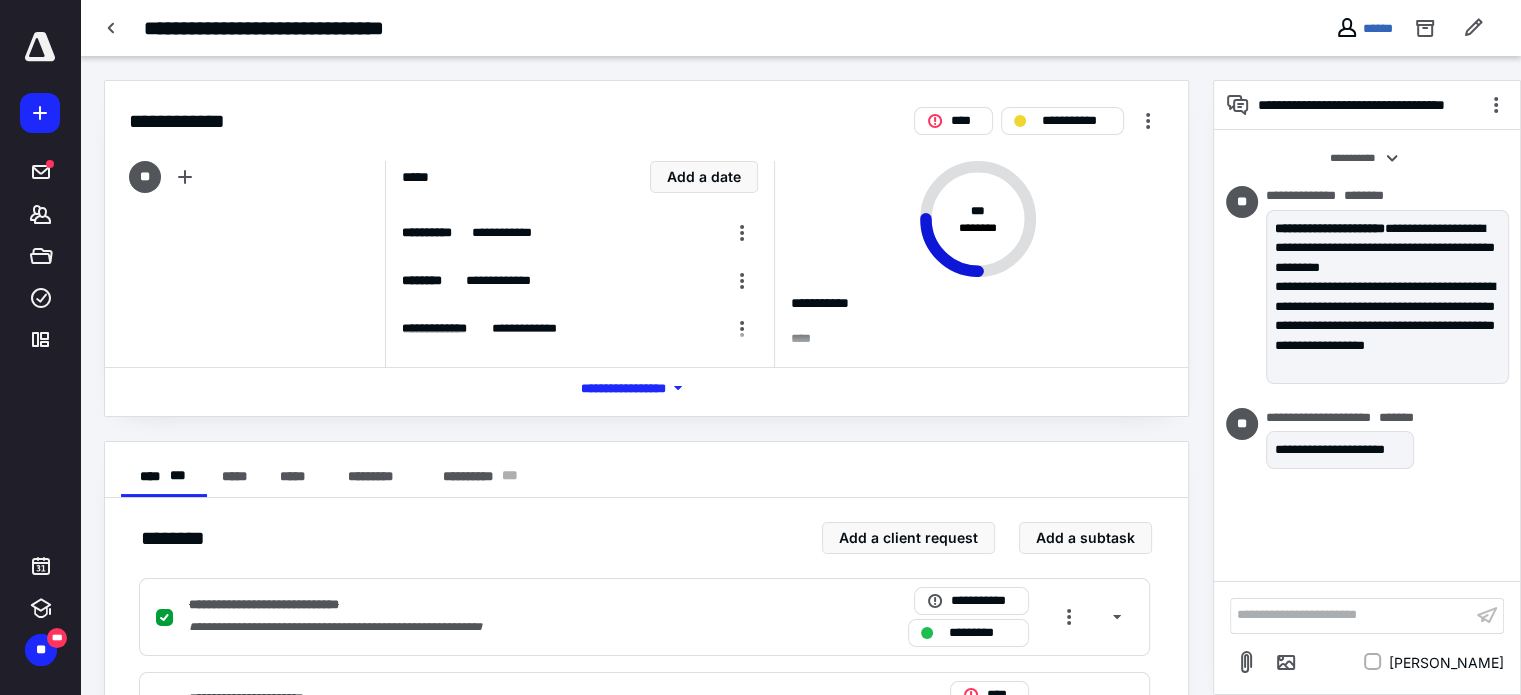click on "**********" at bounding box center [1351, 615] 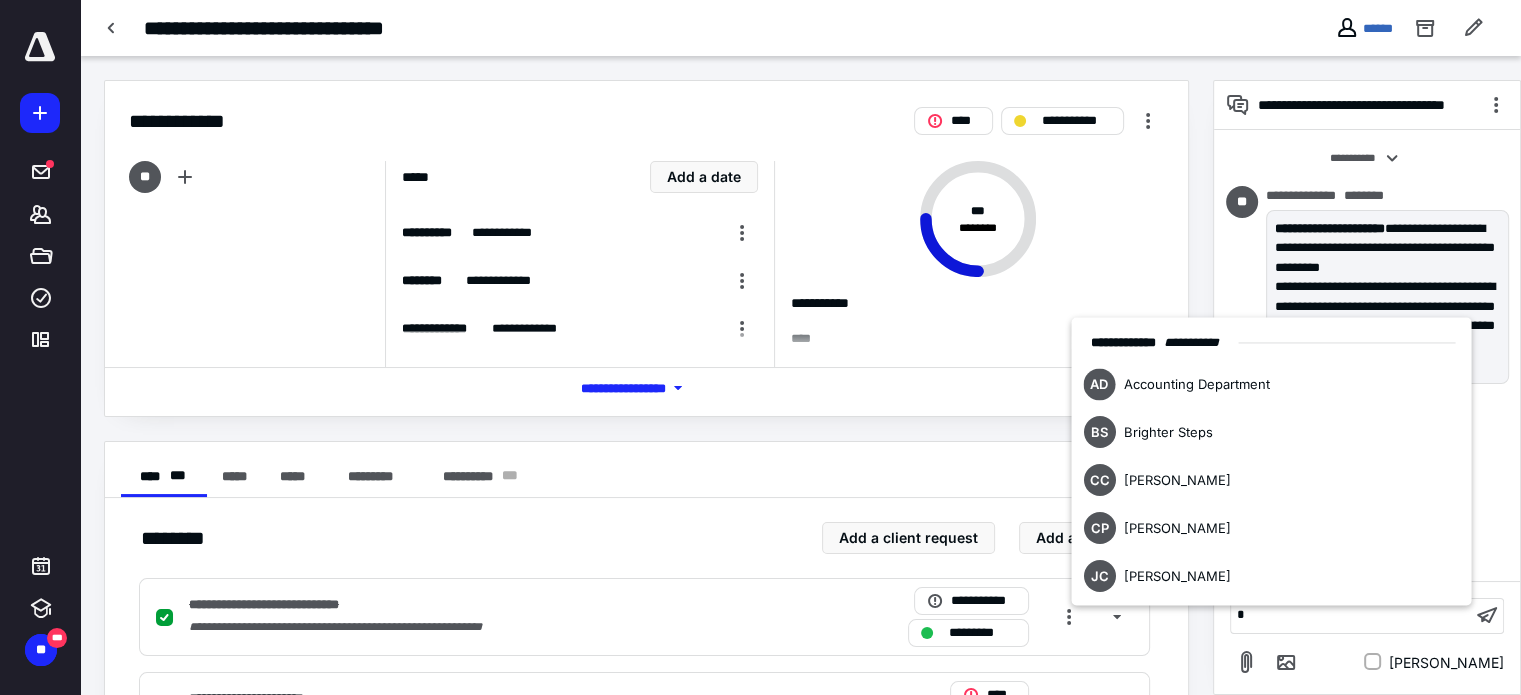 type 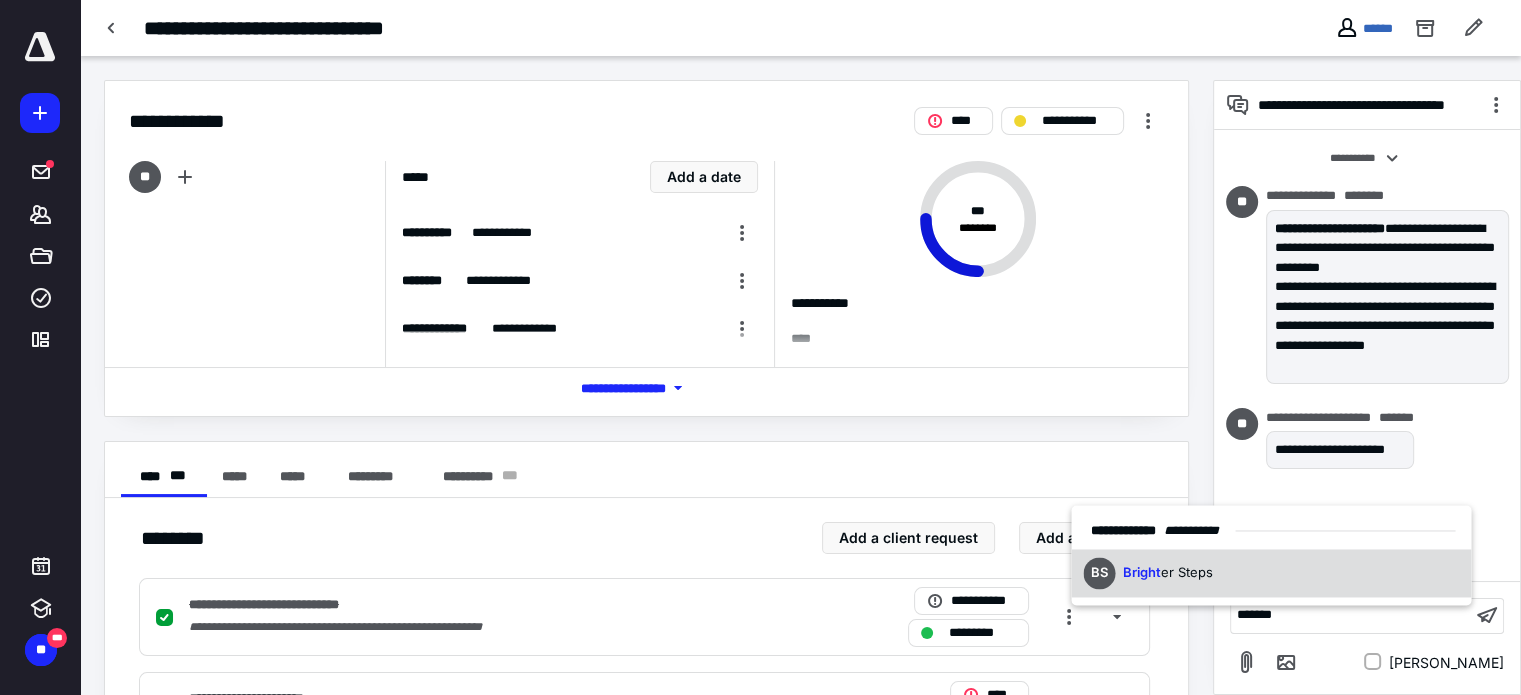 click on "[PERSON_NAME] er Steps" at bounding box center (1271, 573) 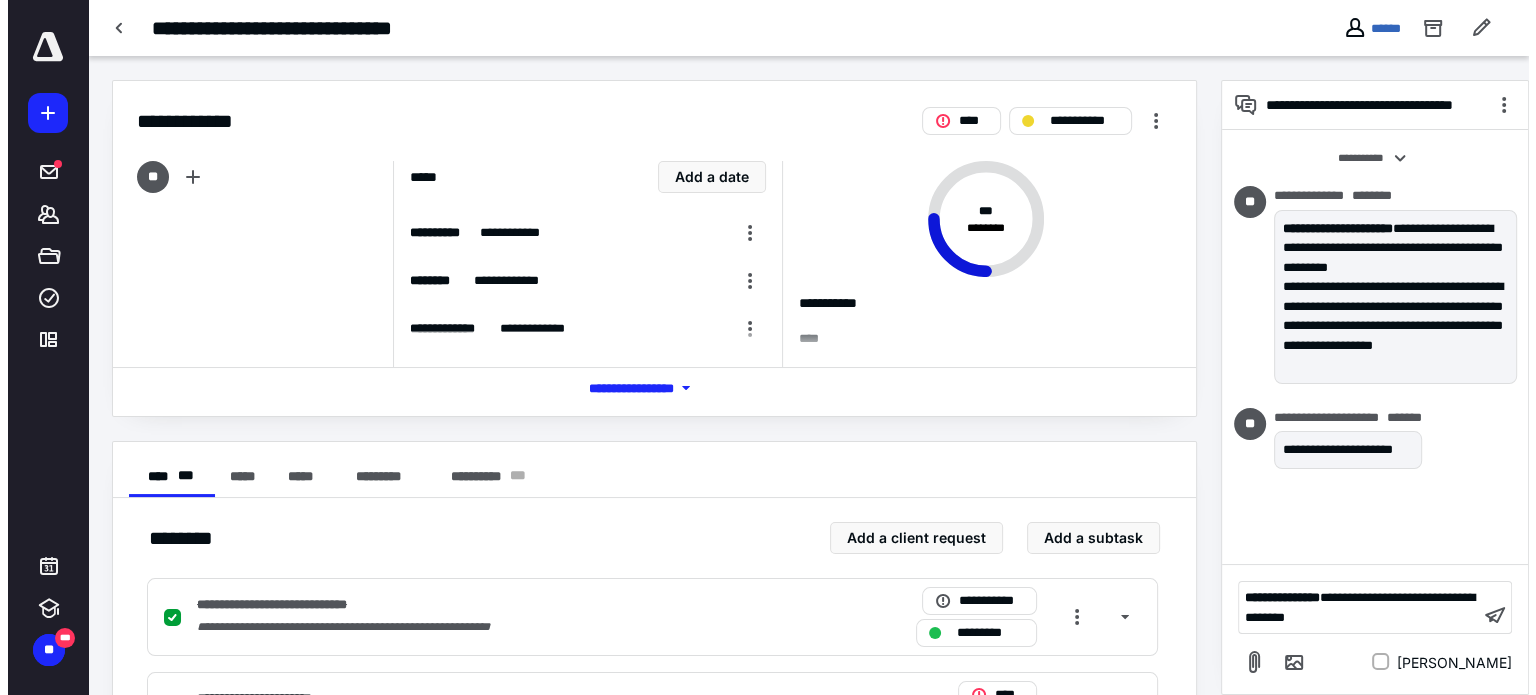 scroll, scrollTop: 68, scrollLeft: 0, axis: vertical 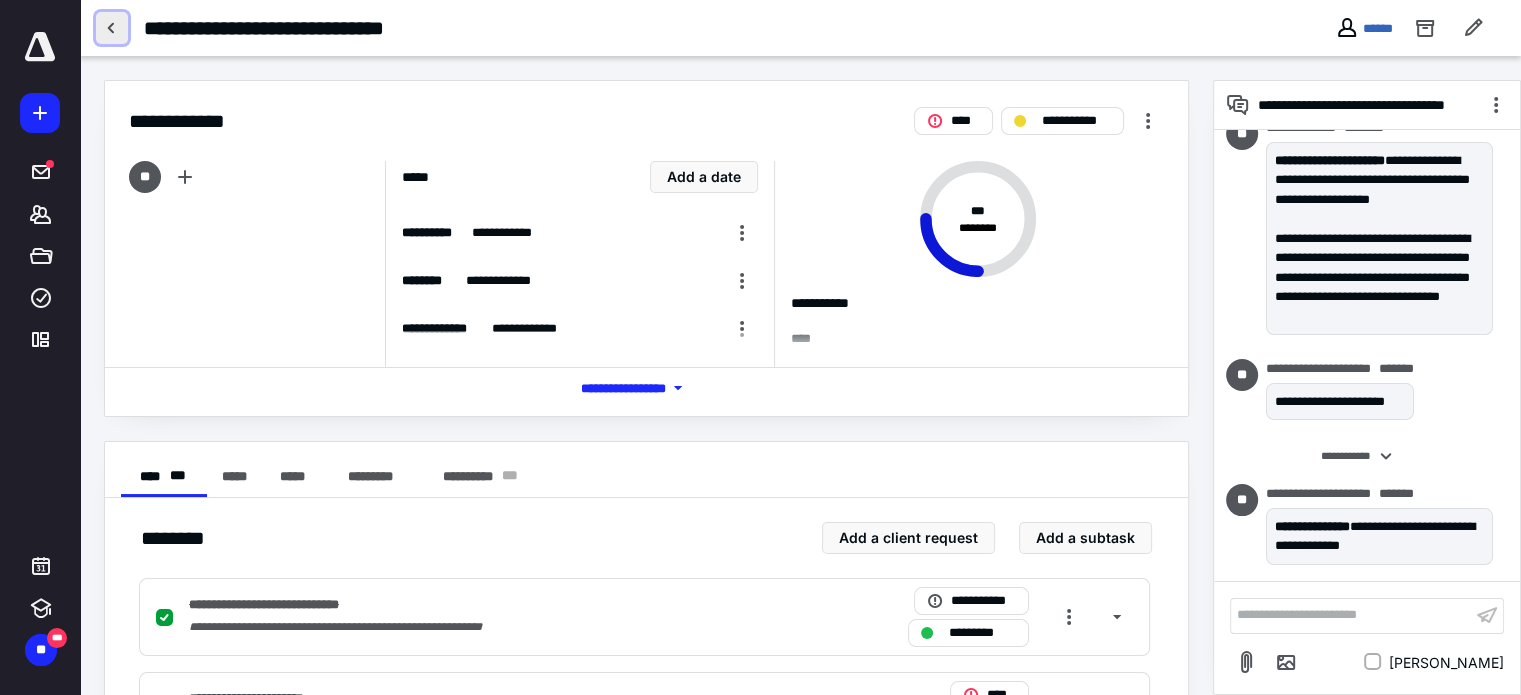 click at bounding box center [112, 28] 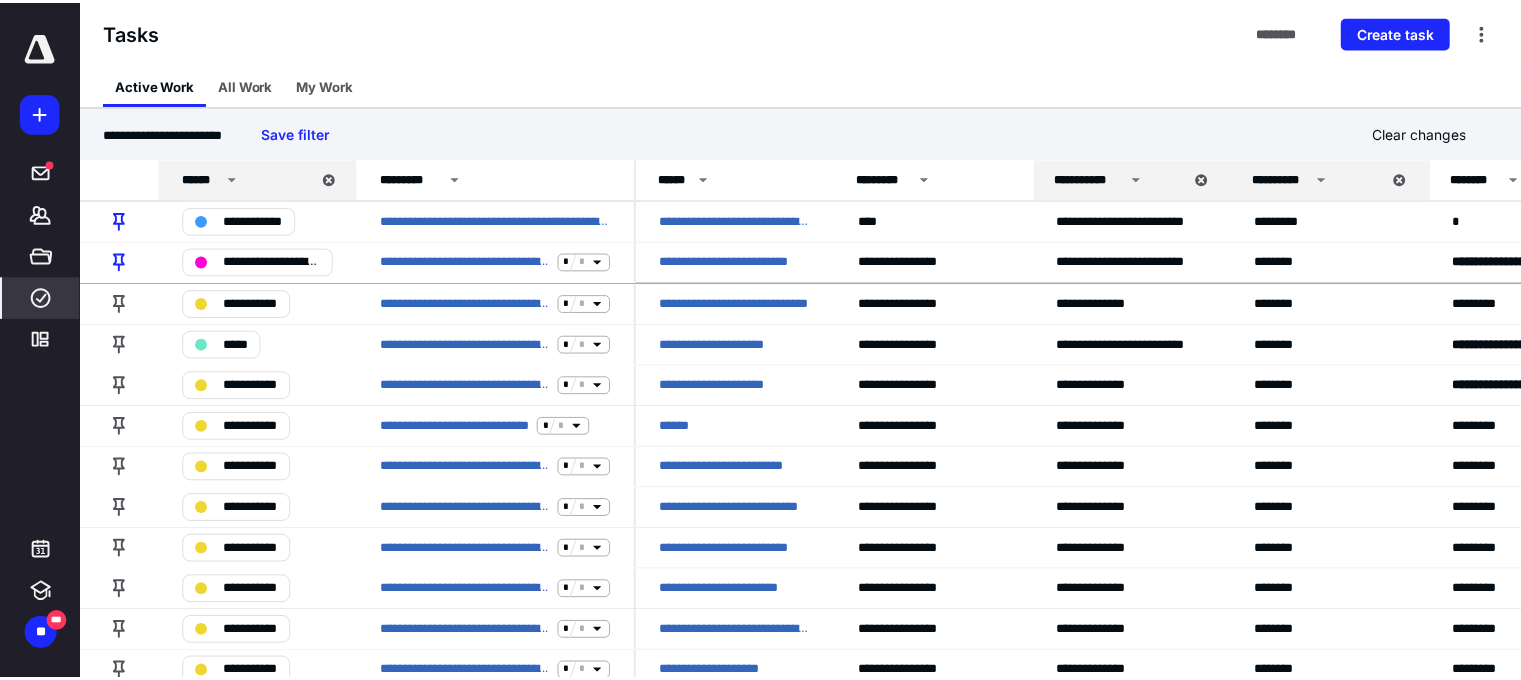 scroll, scrollTop: 0, scrollLeft: 0, axis: both 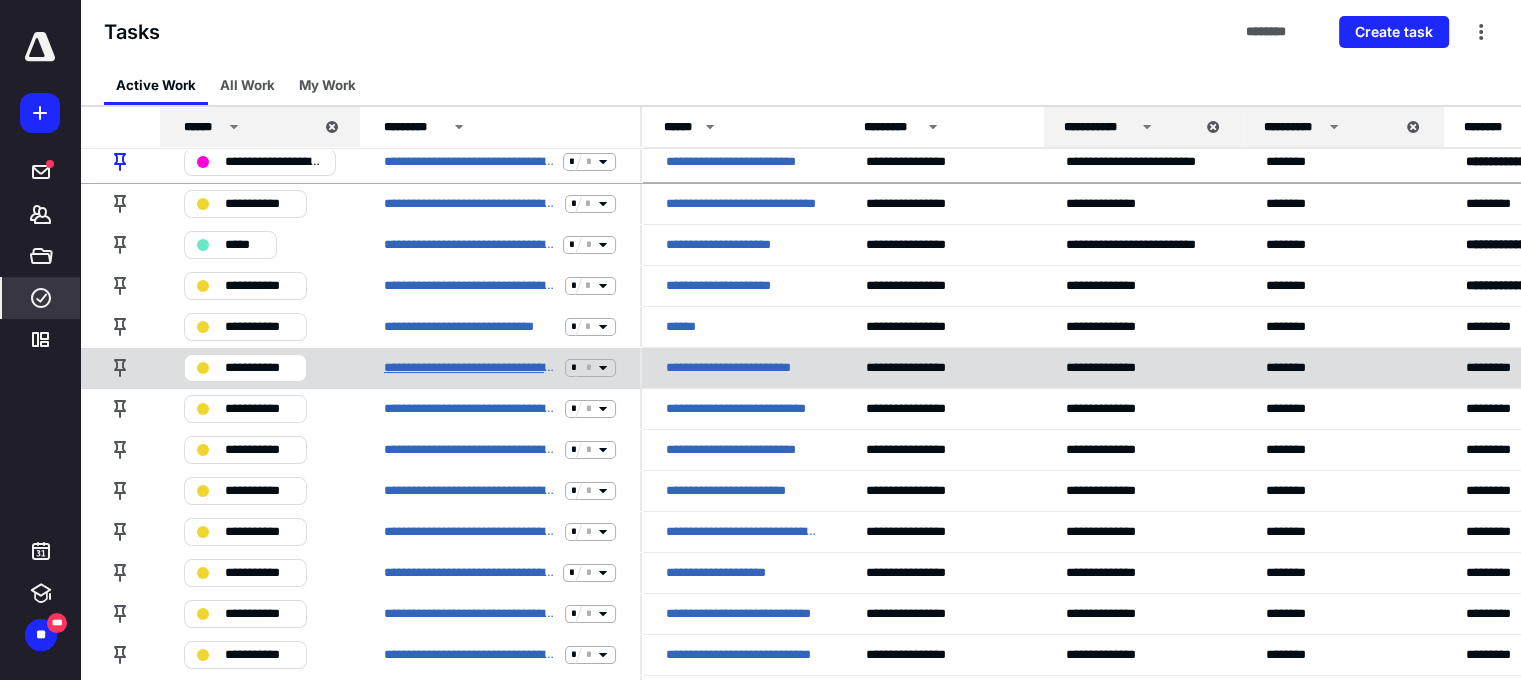 click on "**********" at bounding box center [470, 368] 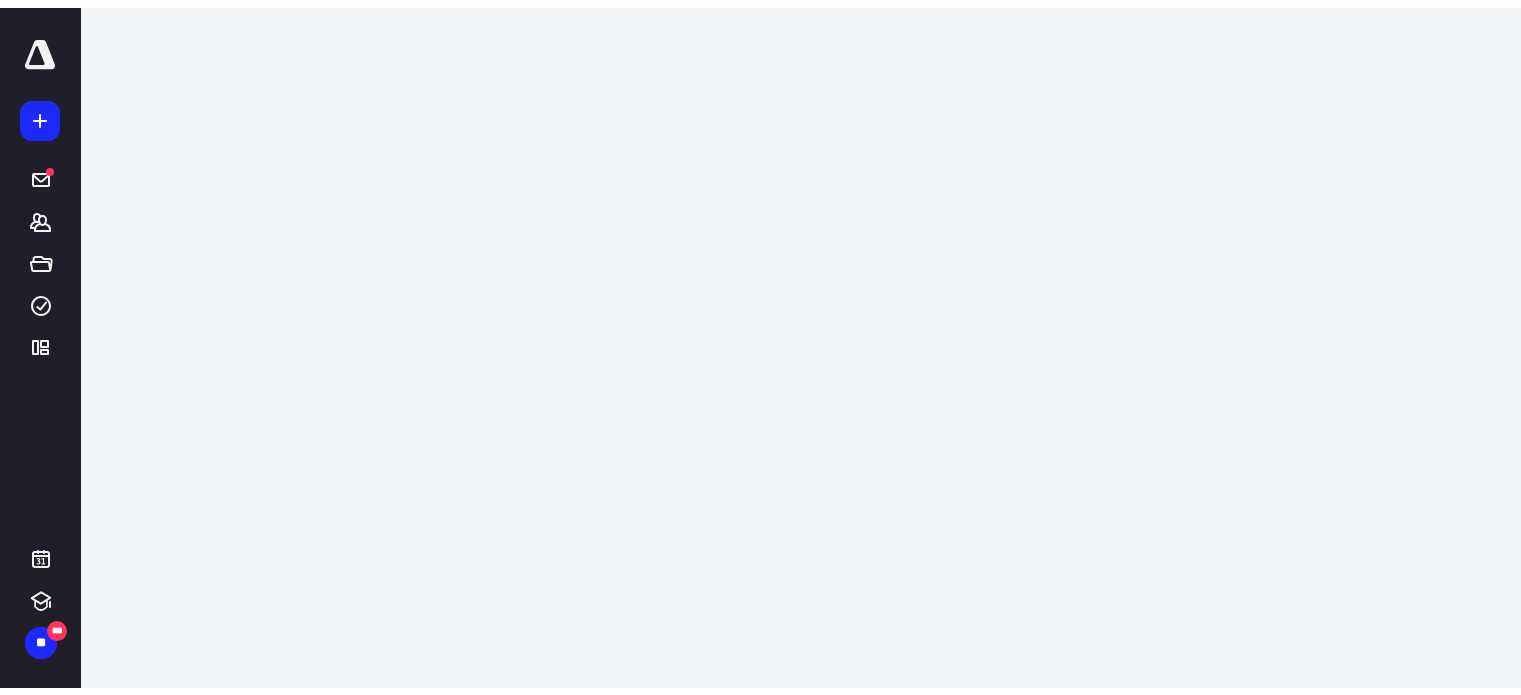 scroll, scrollTop: 0, scrollLeft: 0, axis: both 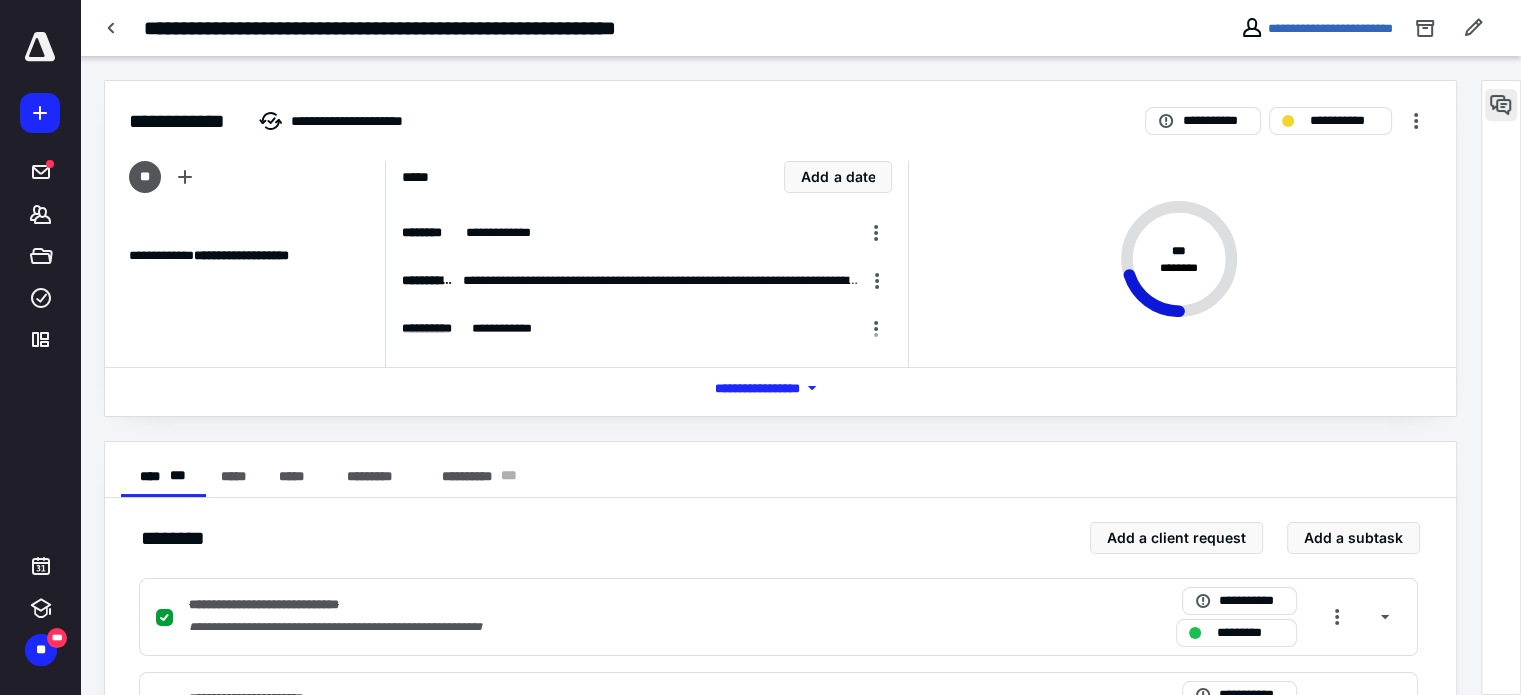 click at bounding box center [1501, 105] 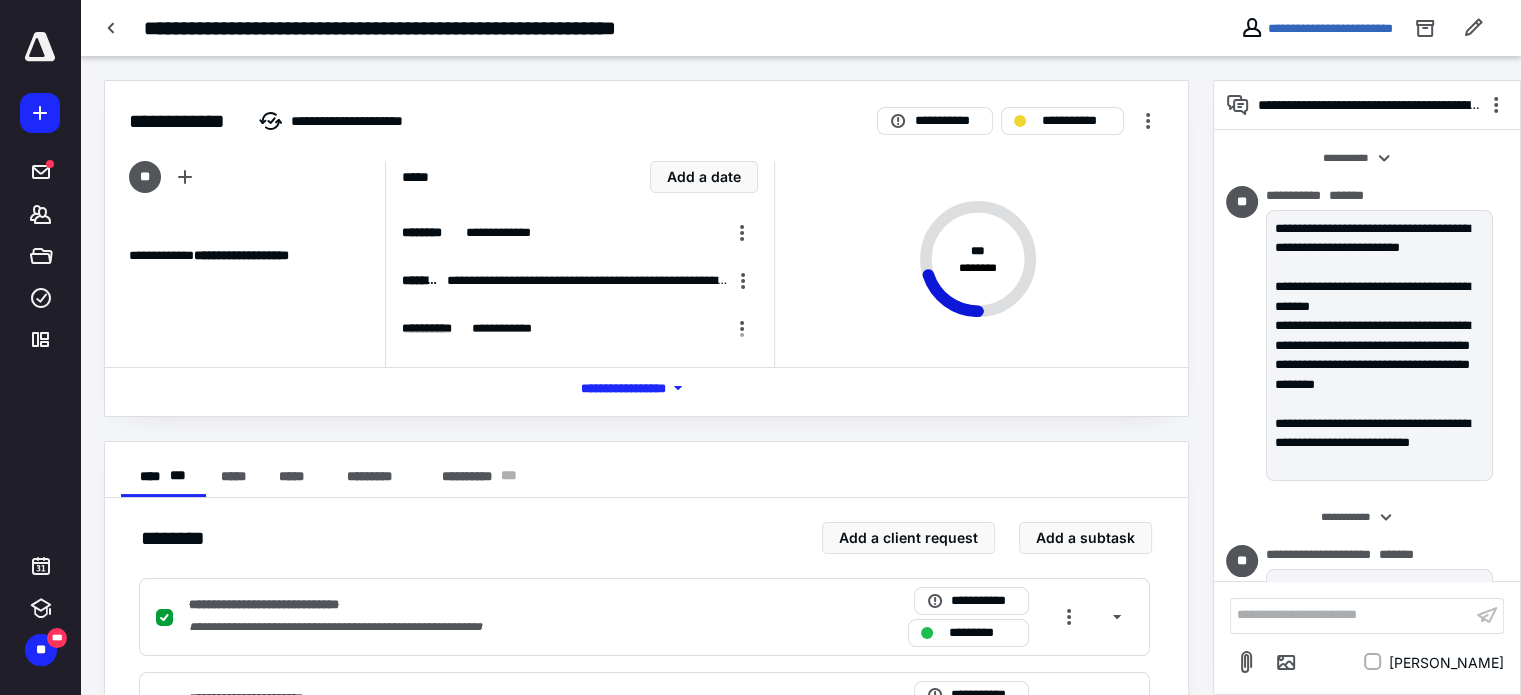 scroll, scrollTop: 185, scrollLeft: 0, axis: vertical 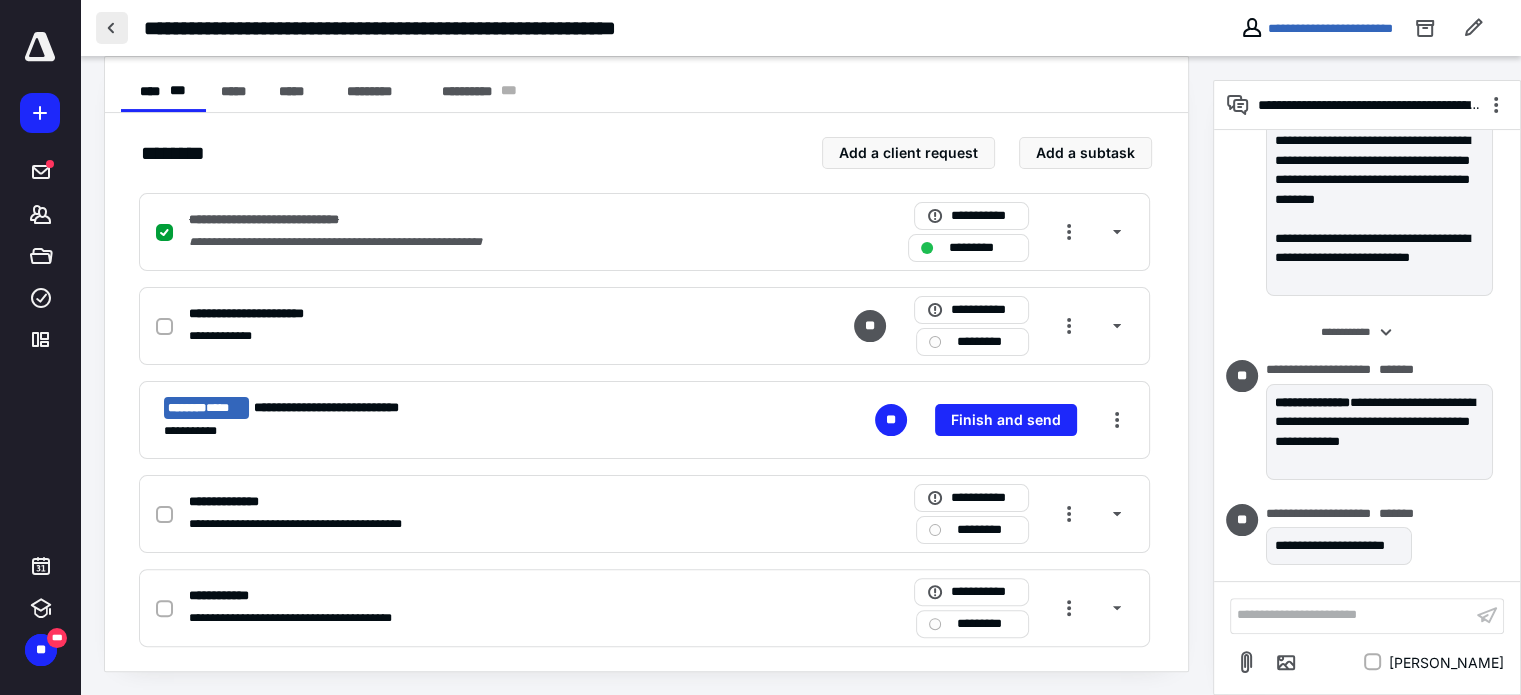 click at bounding box center [112, 28] 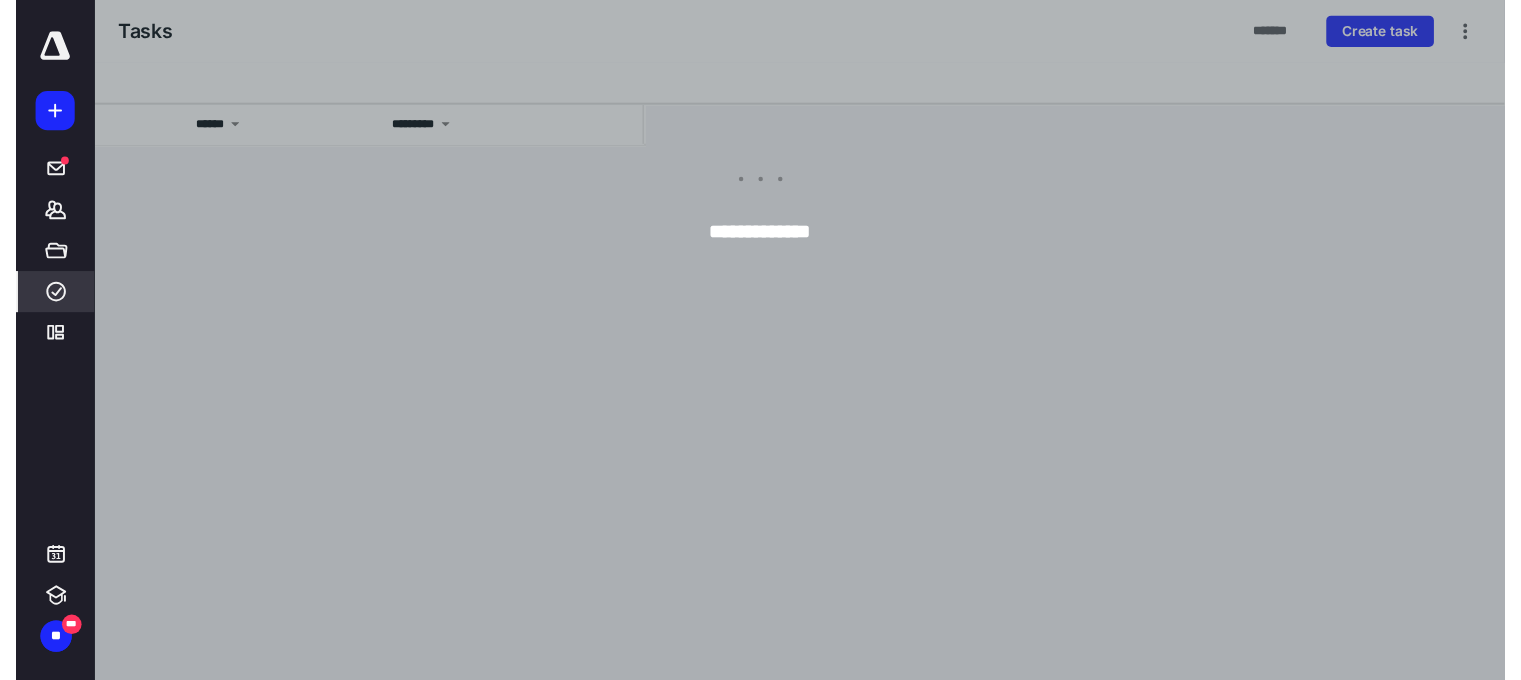 scroll, scrollTop: 0, scrollLeft: 0, axis: both 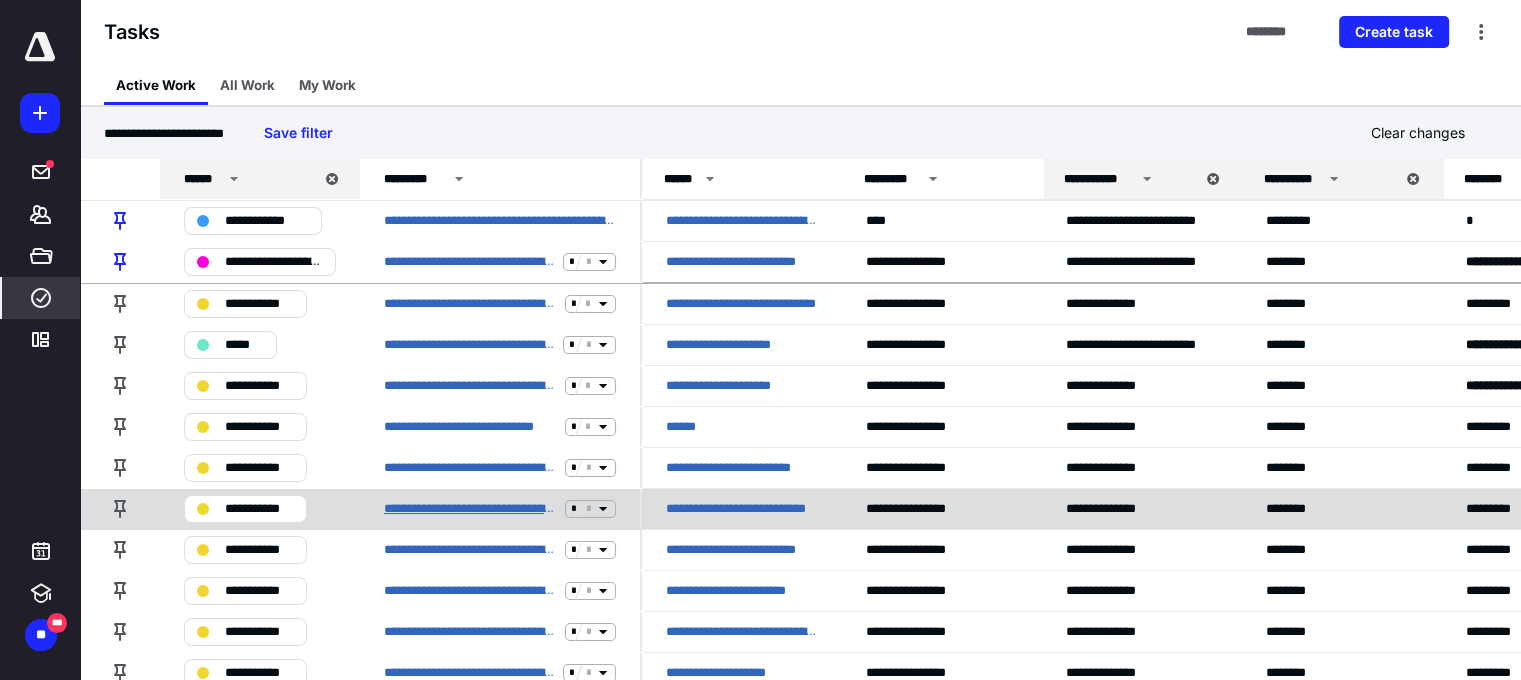 click on "**********" at bounding box center (470, 509) 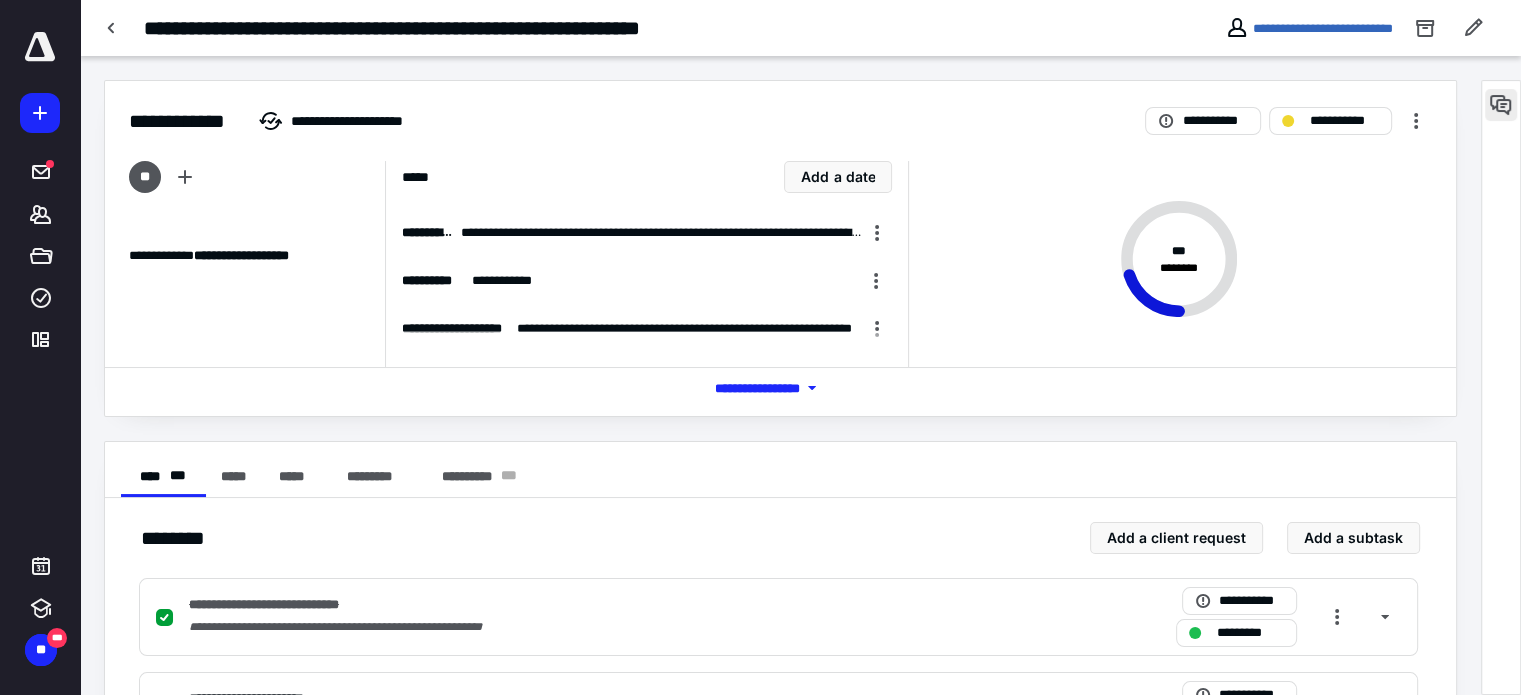 click at bounding box center (1501, 105) 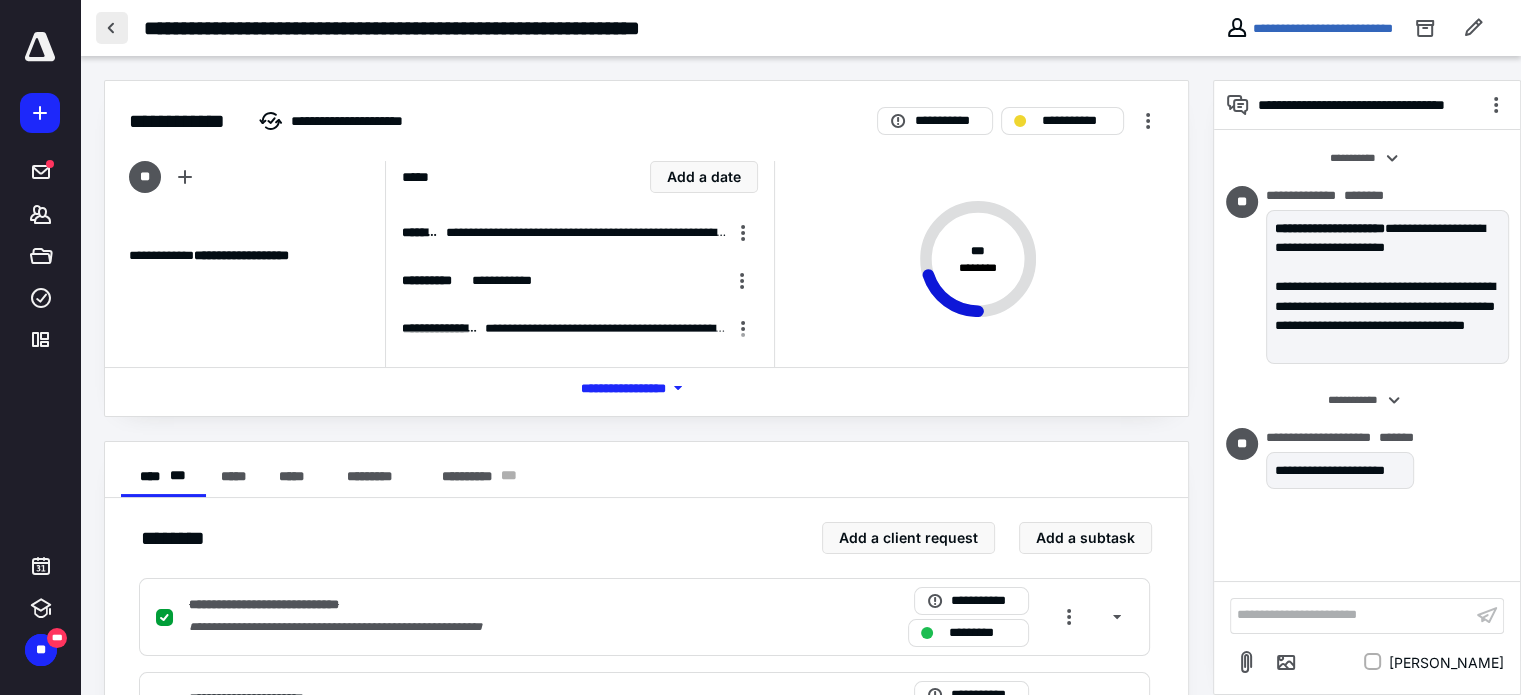 click at bounding box center [112, 28] 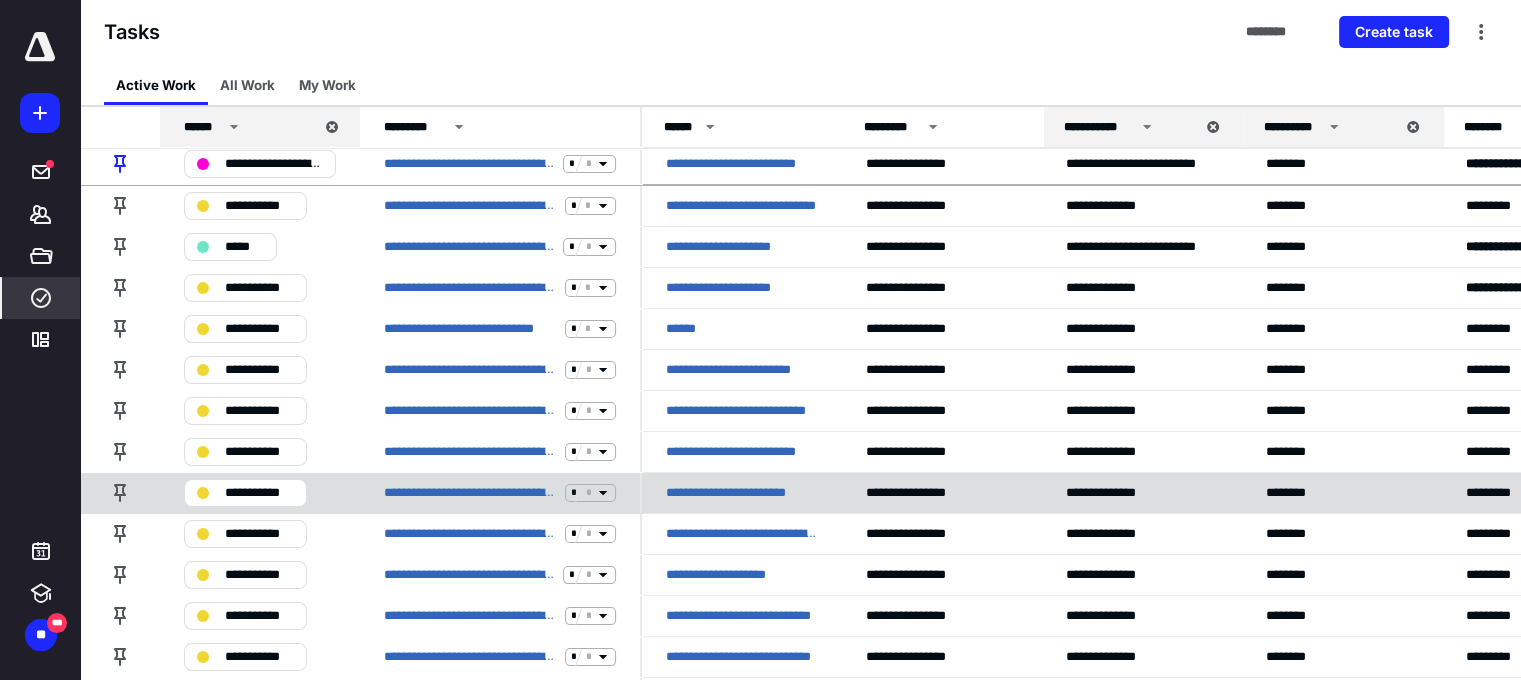 scroll, scrollTop: 100, scrollLeft: 0, axis: vertical 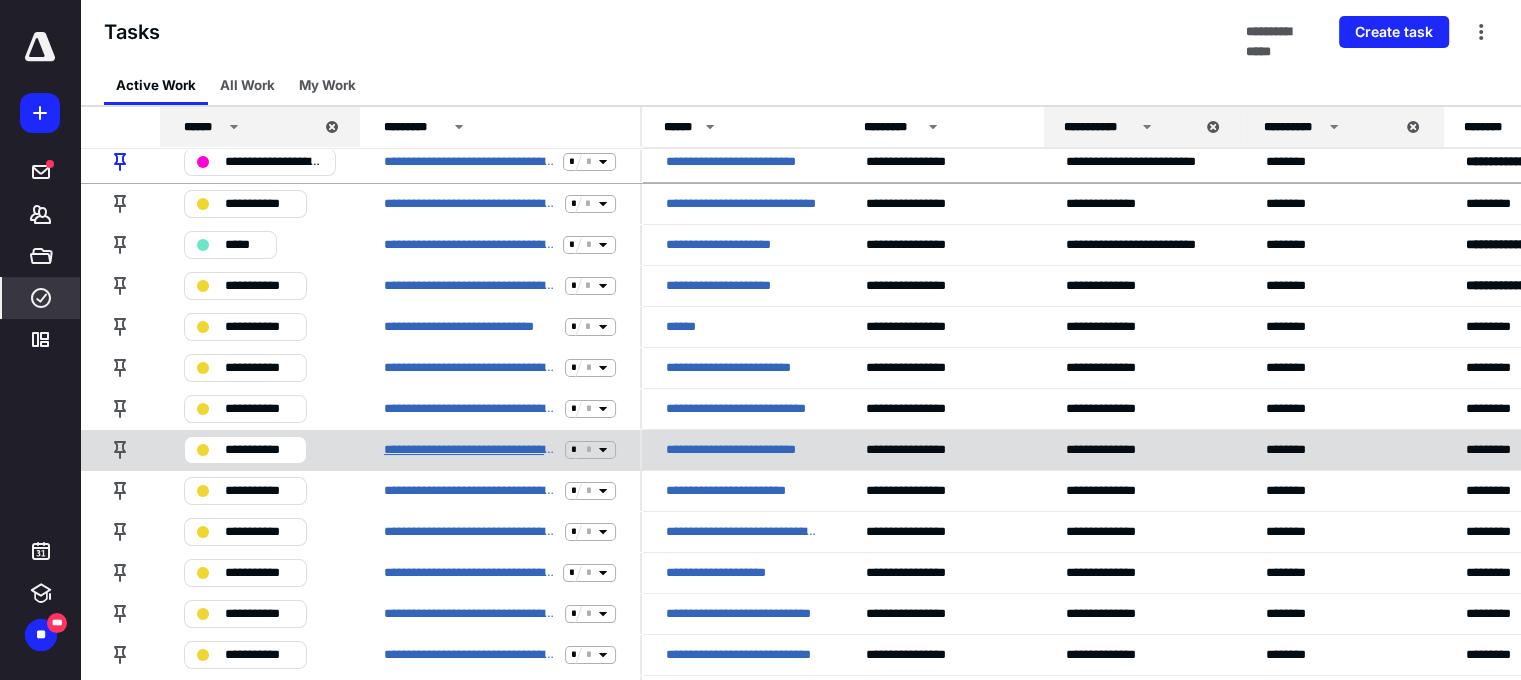 click on "**********" at bounding box center (470, 450) 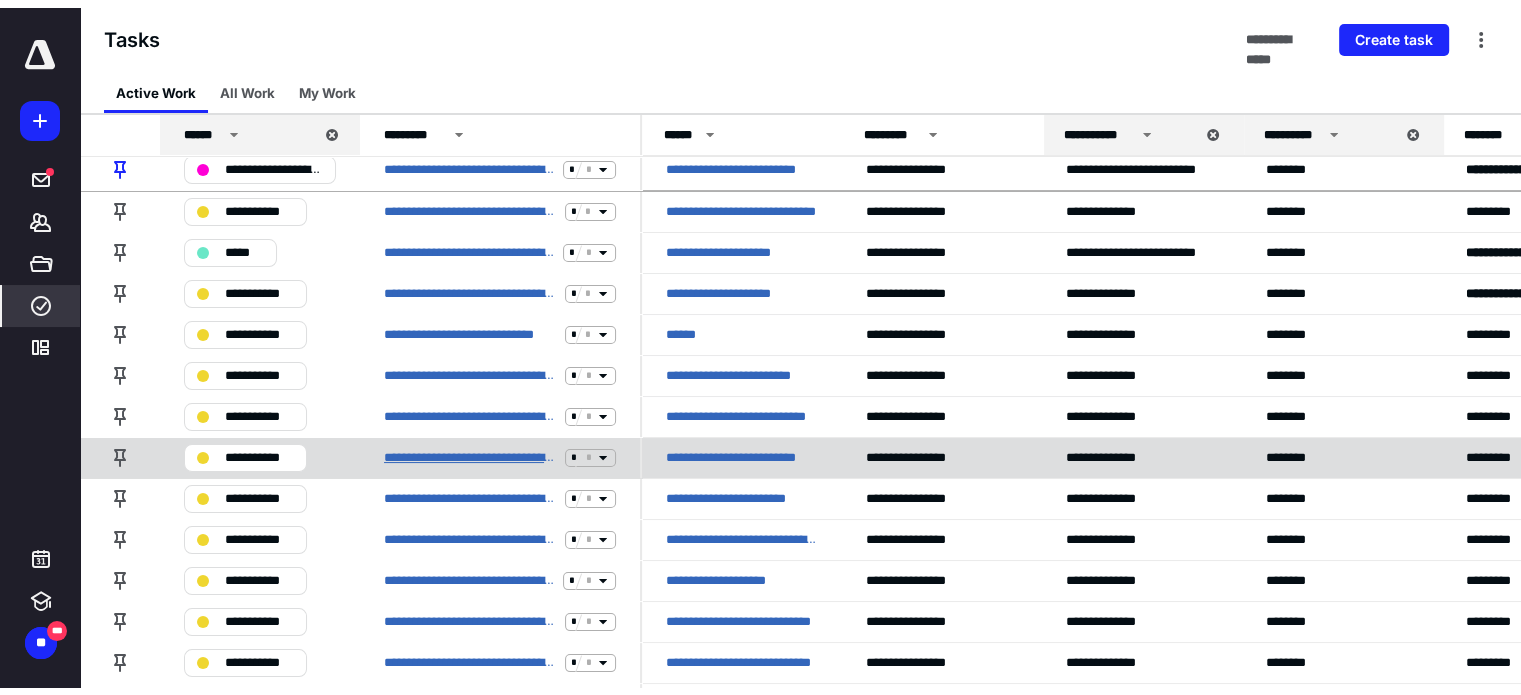 scroll, scrollTop: 0, scrollLeft: 0, axis: both 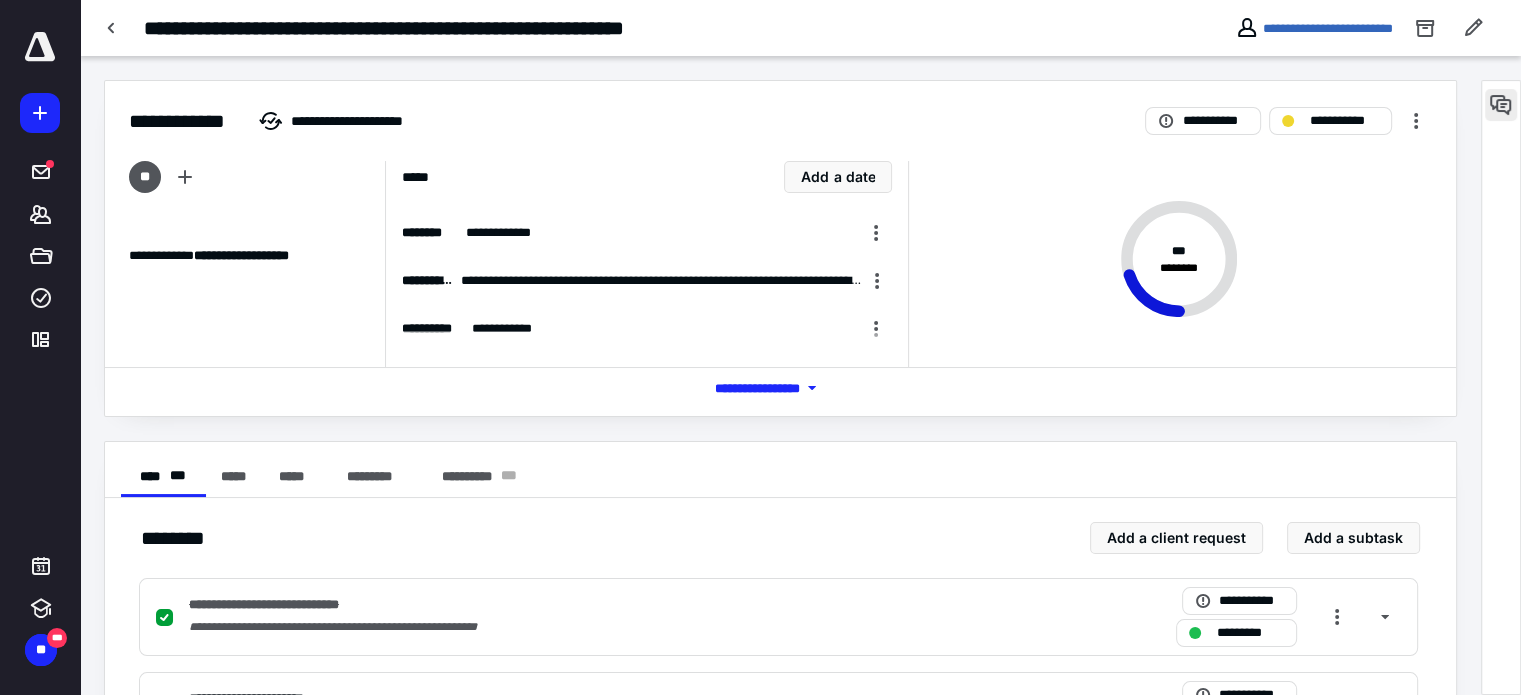 click at bounding box center [1501, 105] 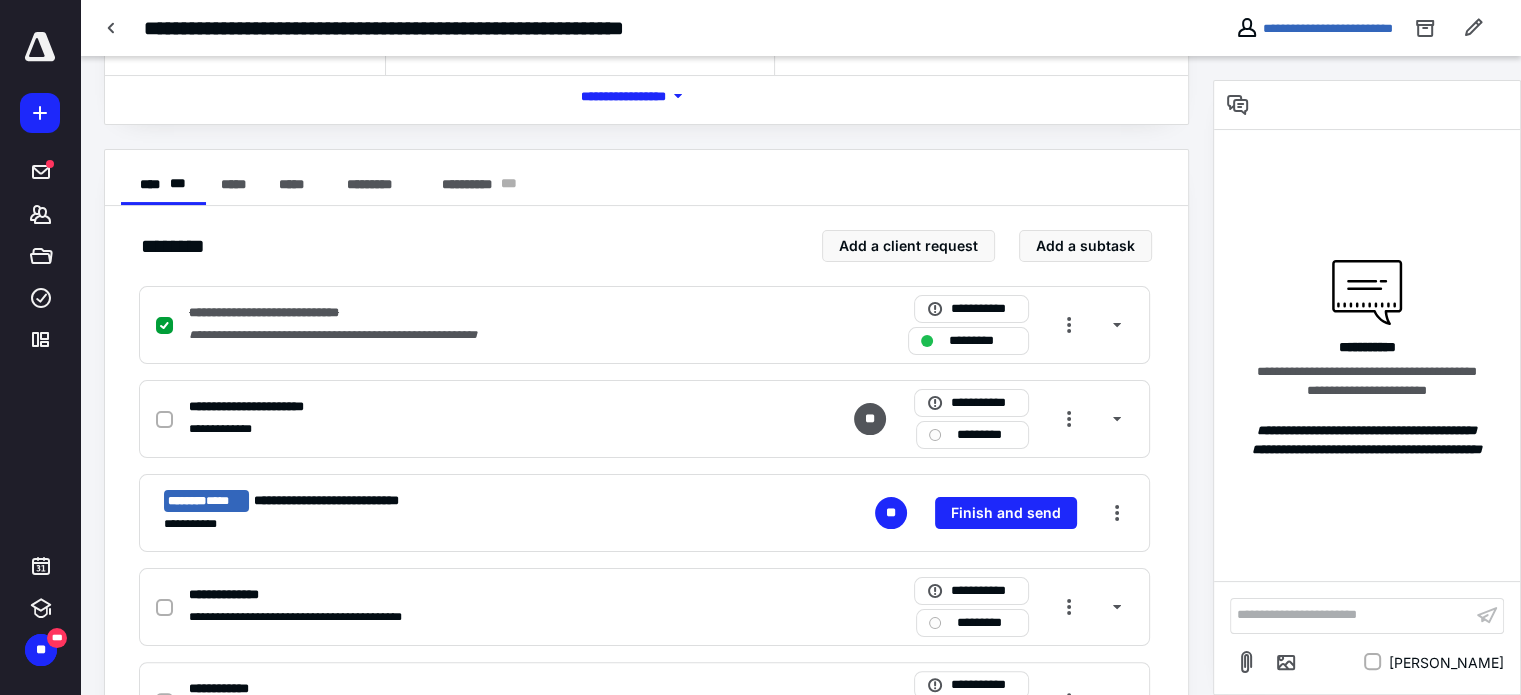scroll, scrollTop: 300, scrollLeft: 0, axis: vertical 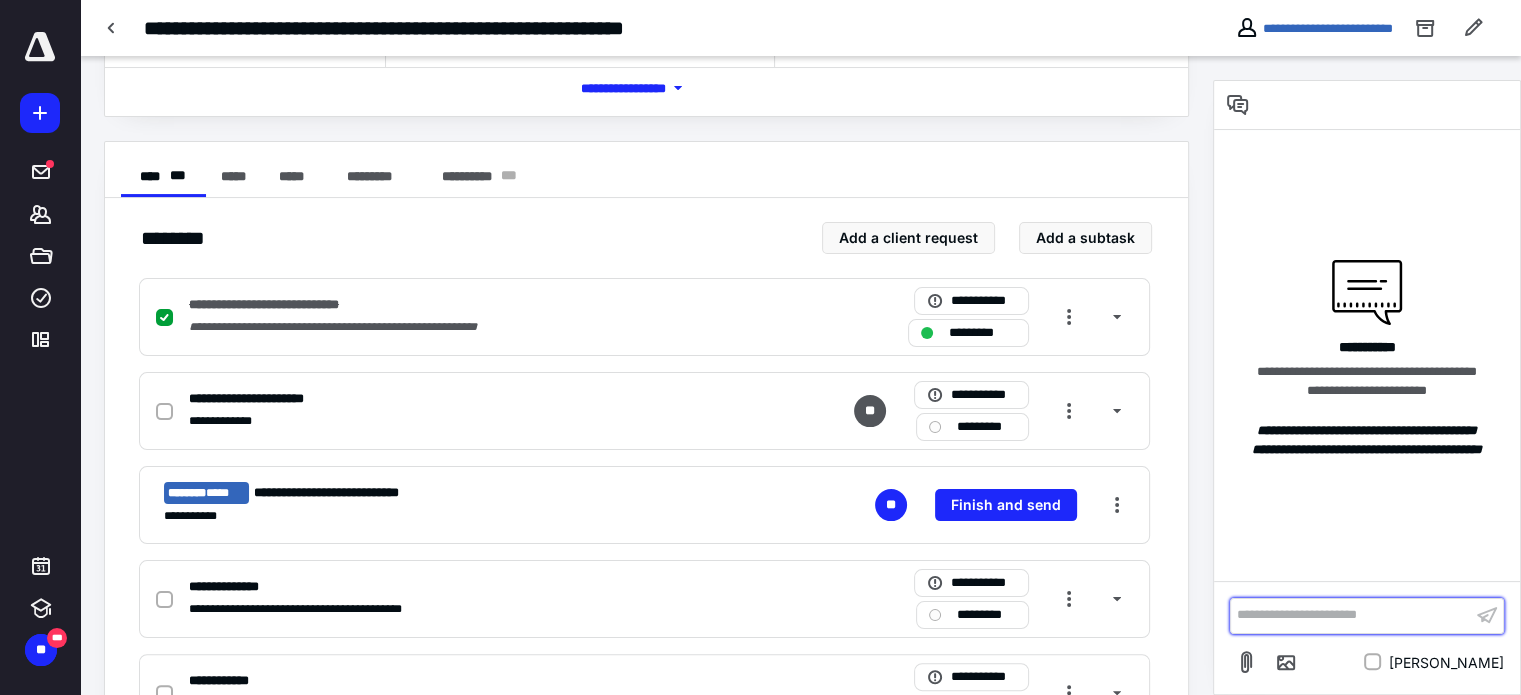 click on "**********" at bounding box center (1351, 615) 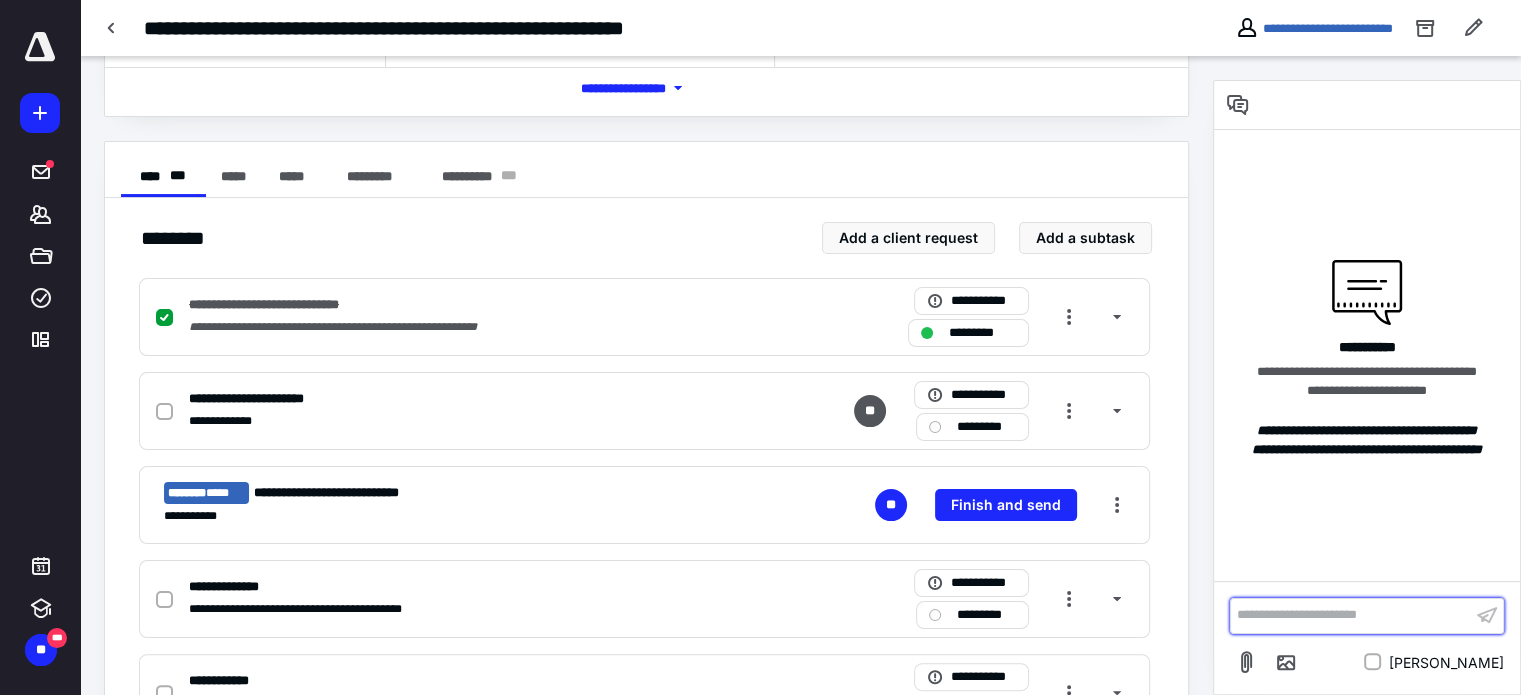scroll, scrollTop: 385, scrollLeft: 0, axis: vertical 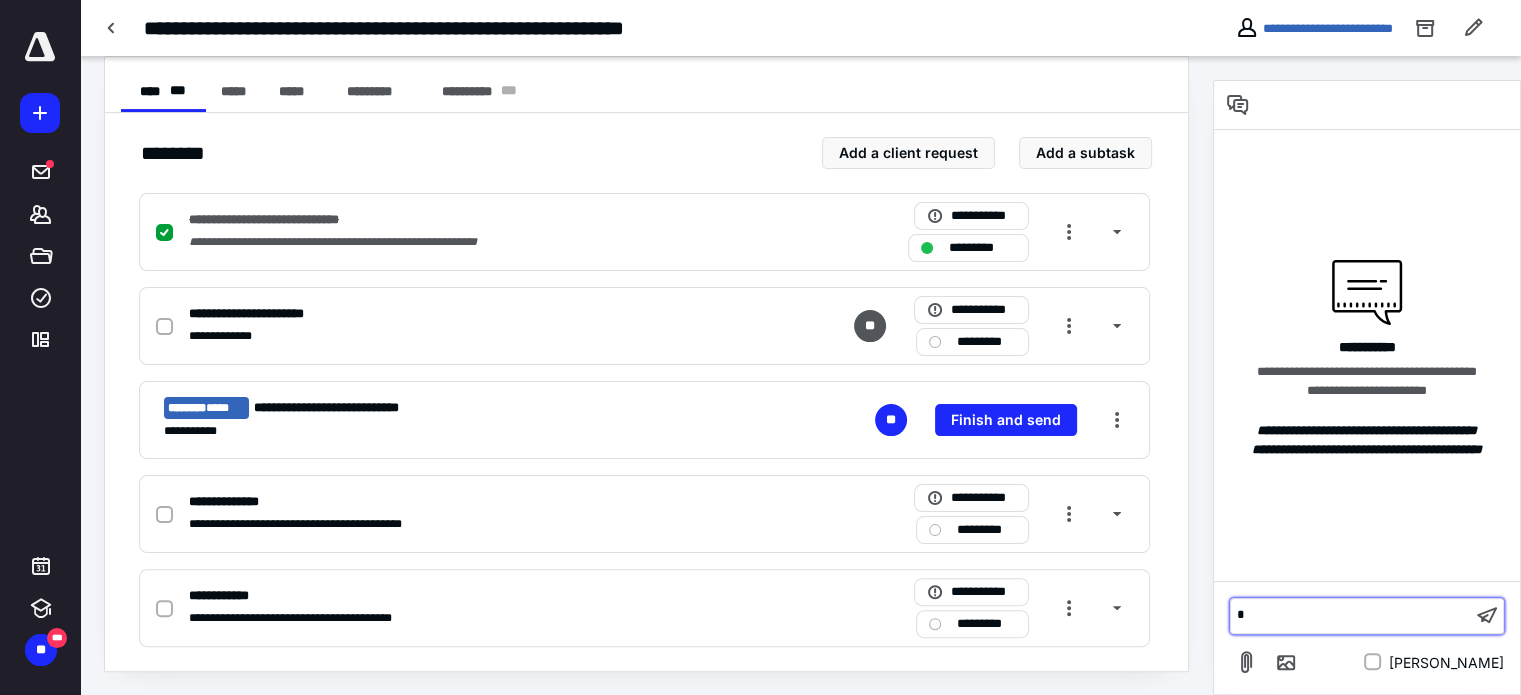 type 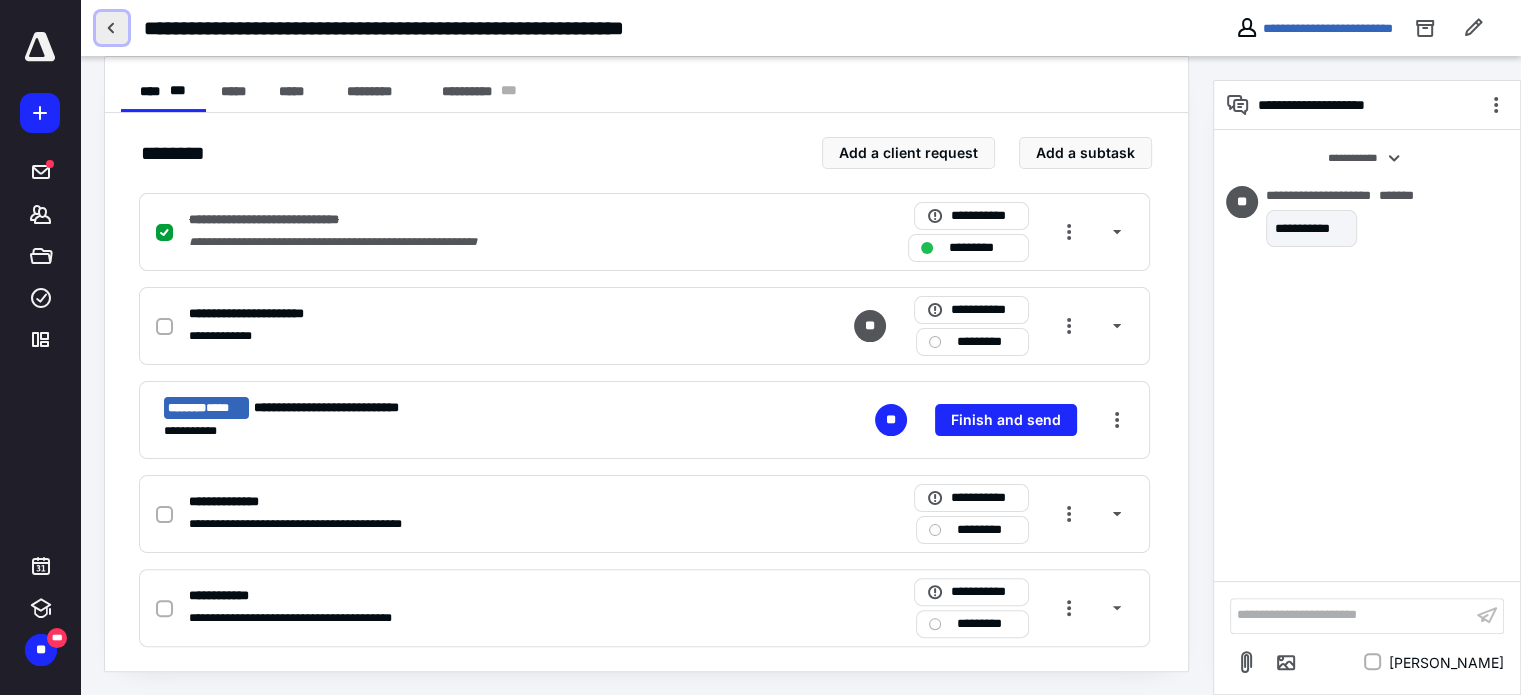 click at bounding box center (112, 28) 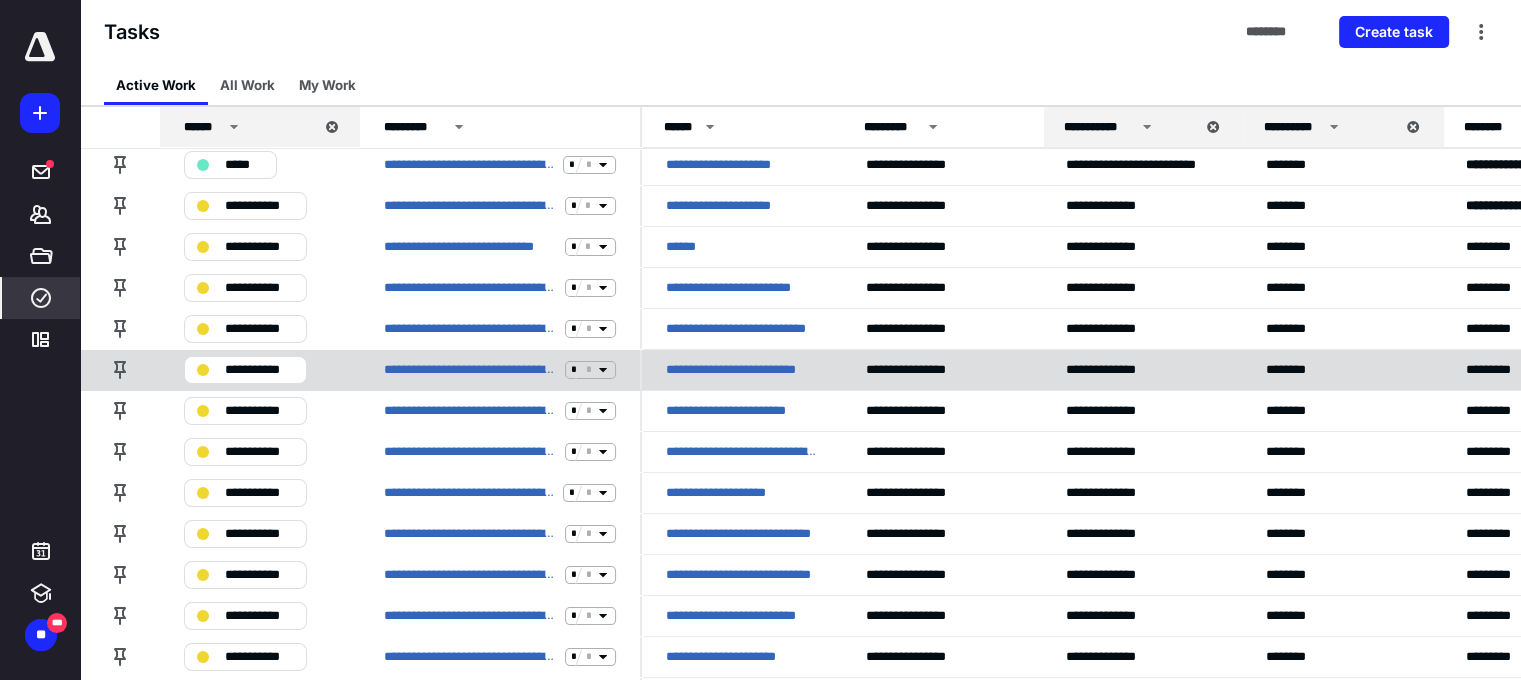 scroll, scrollTop: 200, scrollLeft: 0, axis: vertical 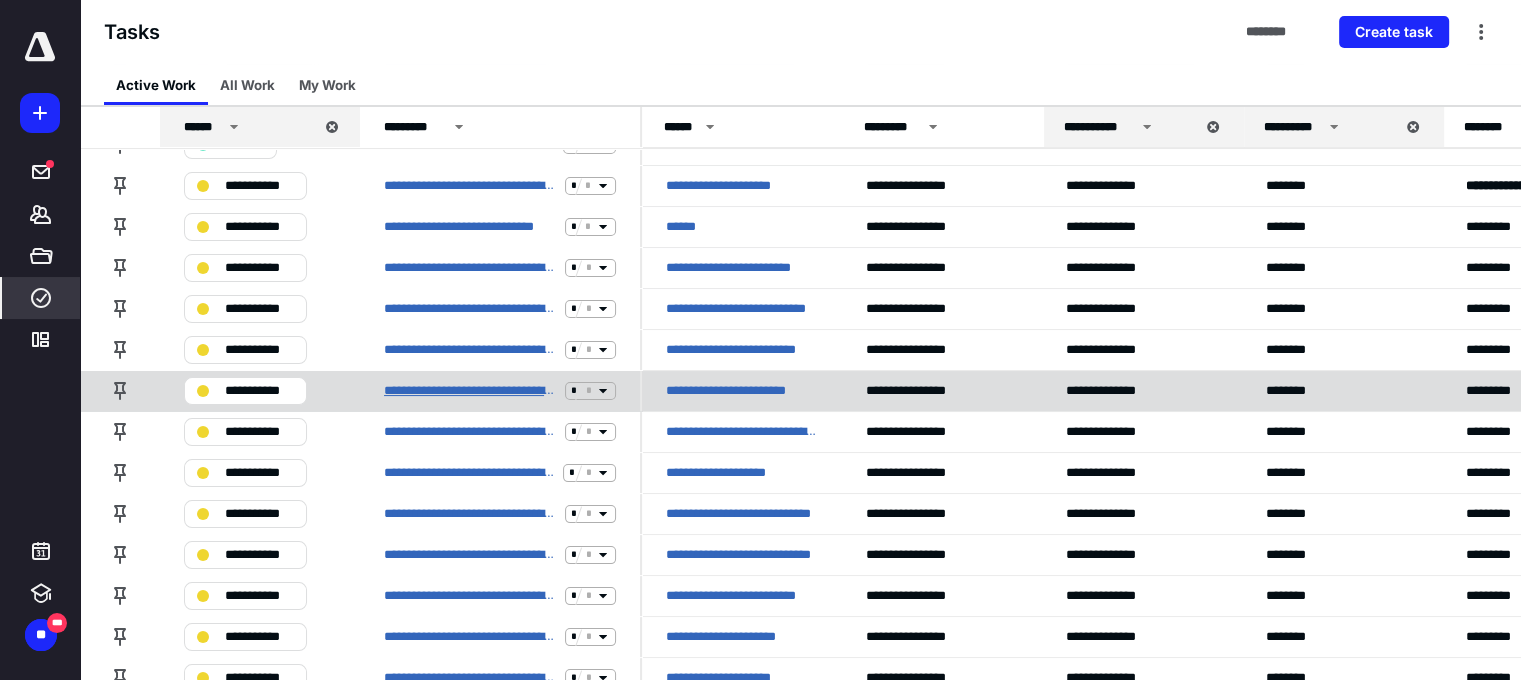 click on "**********" at bounding box center [470, 391] 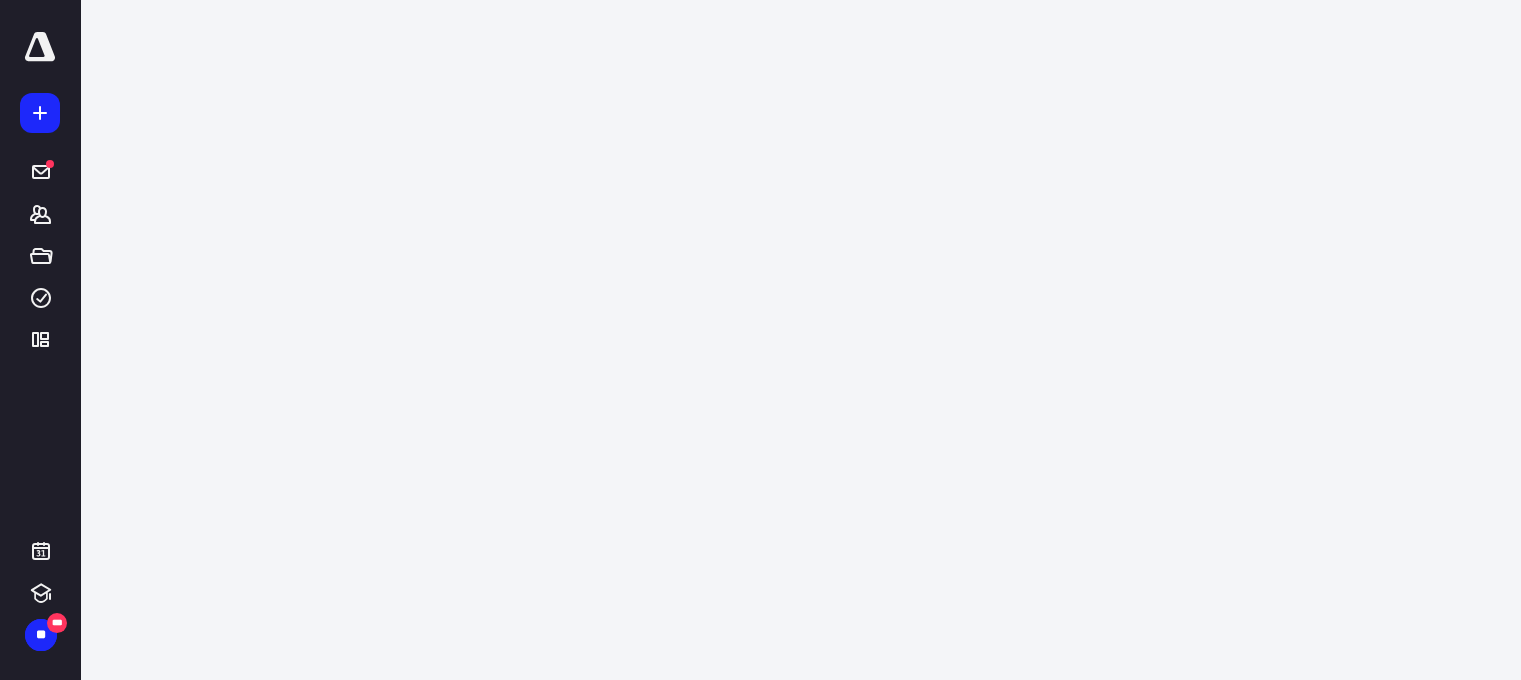 scroll, scrollTop: 0, scrollLeft: 0, axis: both 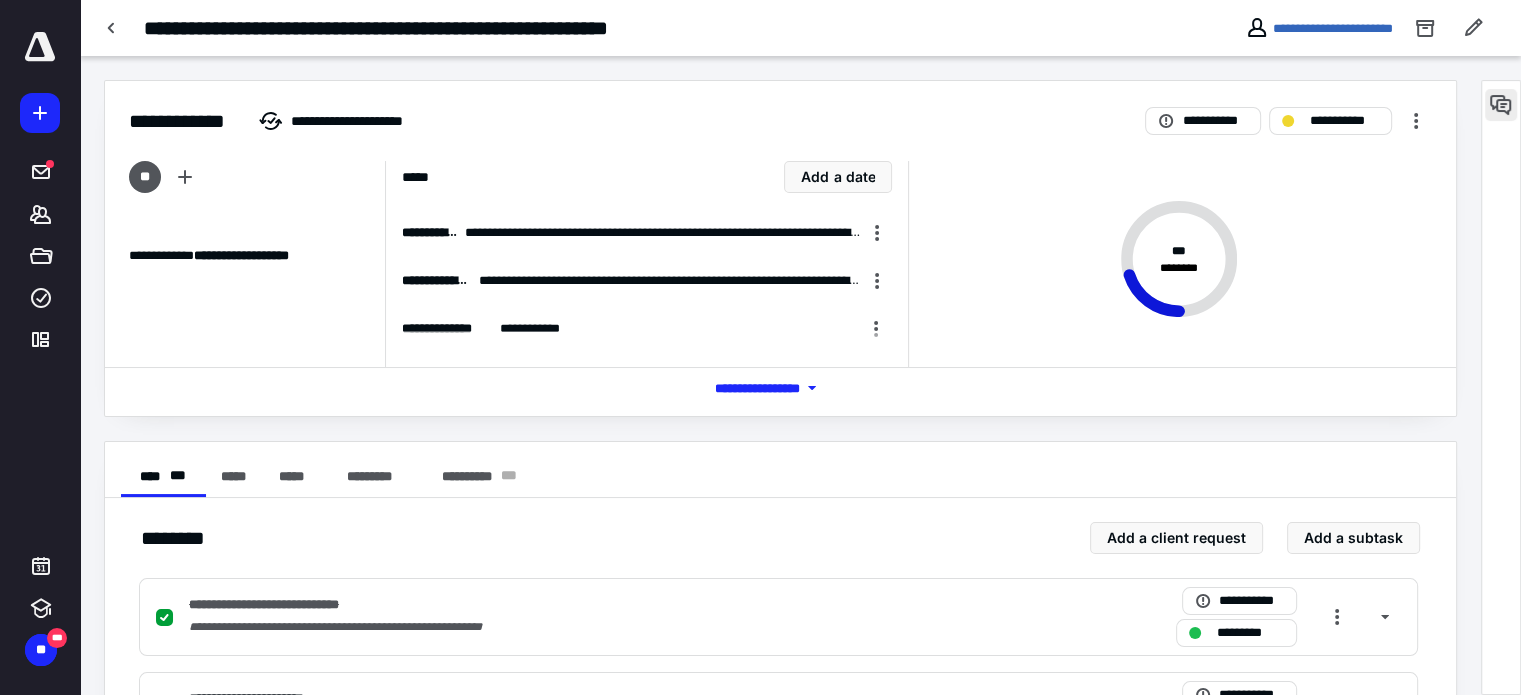 click at bounding box center [1501, 105] 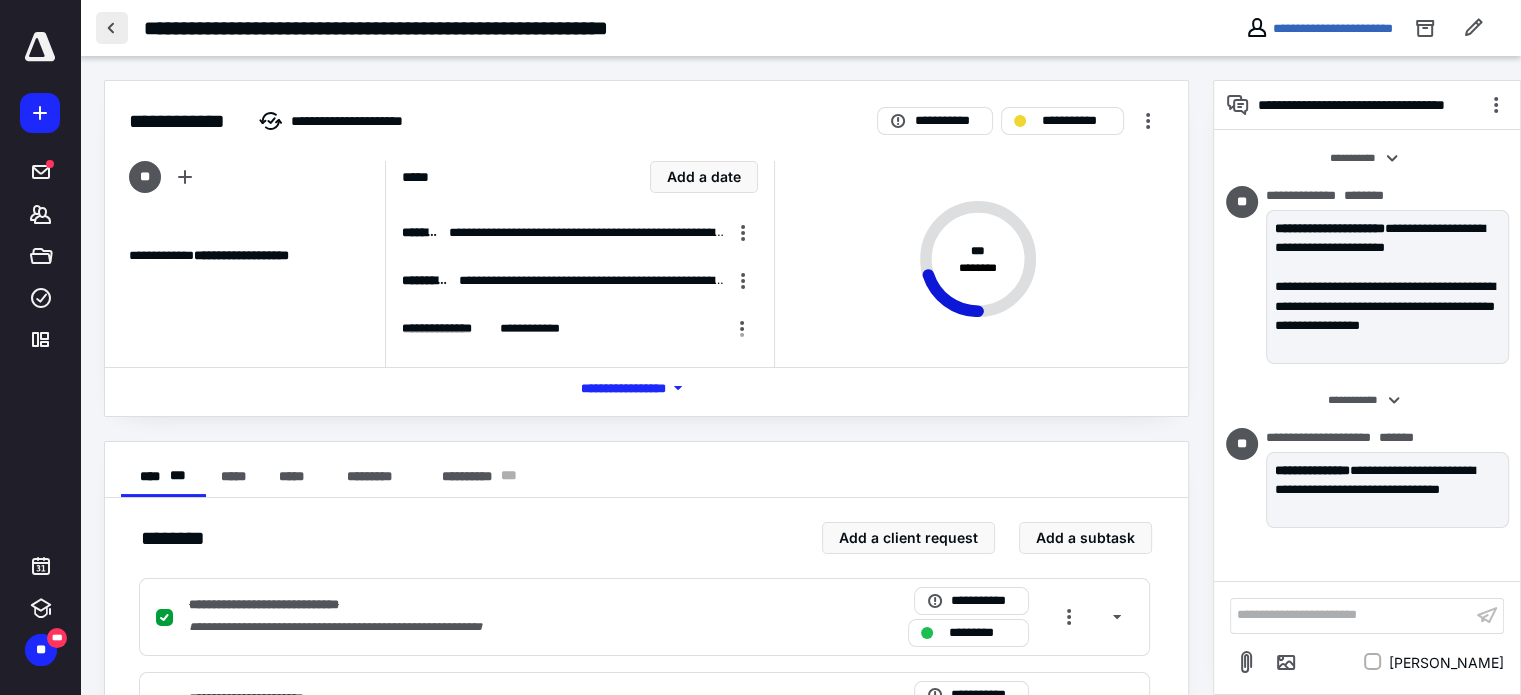 click at bounding box center [112, 28] 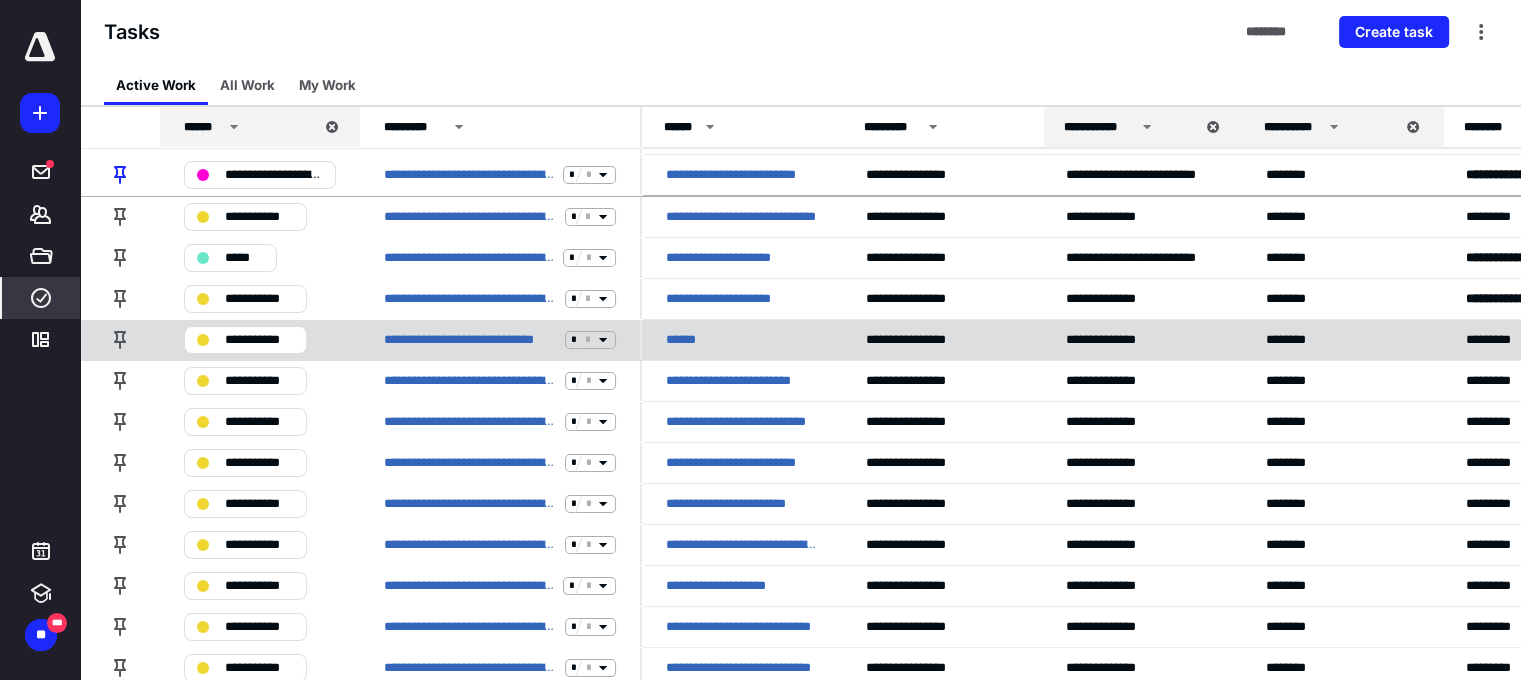 scroll, scrollTop: 200, scrollLeft: 0, axis: vertical 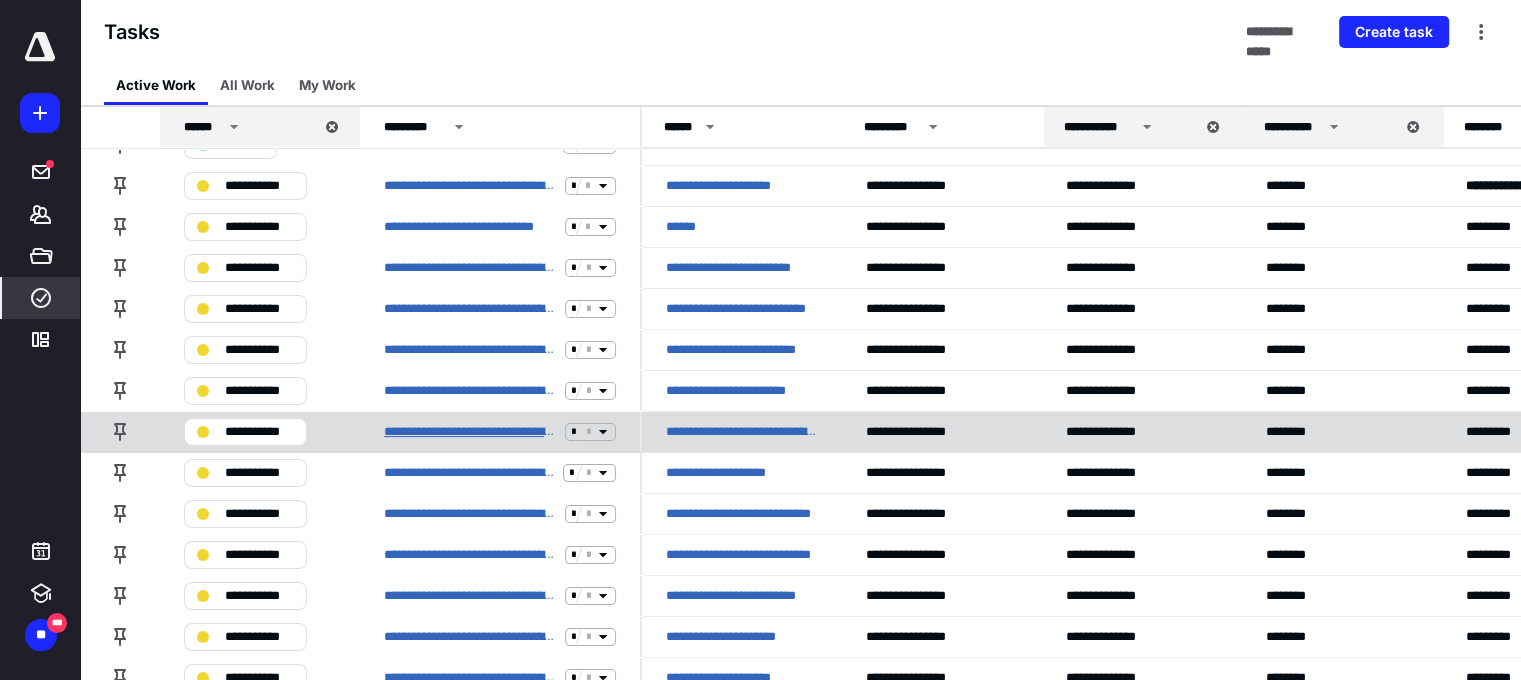 click on "**********" at bounding box center (470, 432) 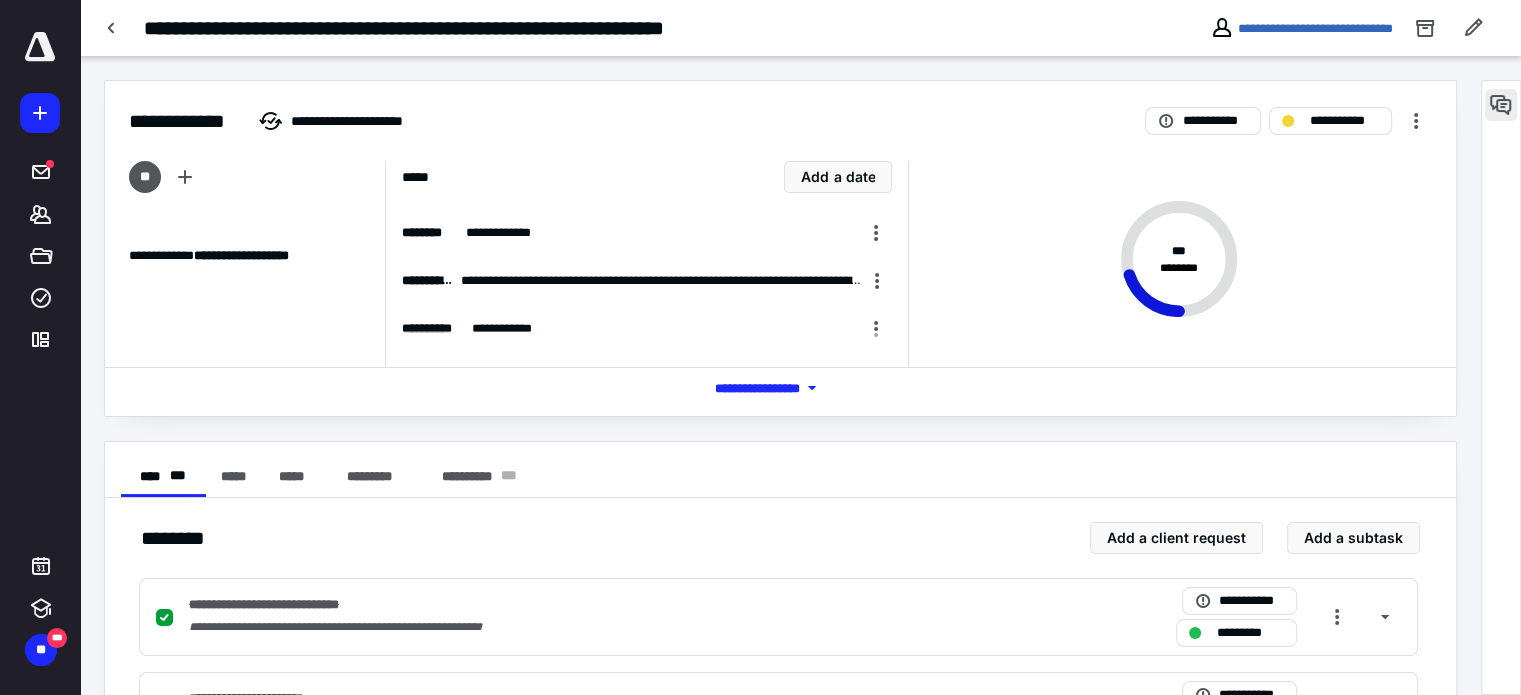click at bounding box center [1501, 105] 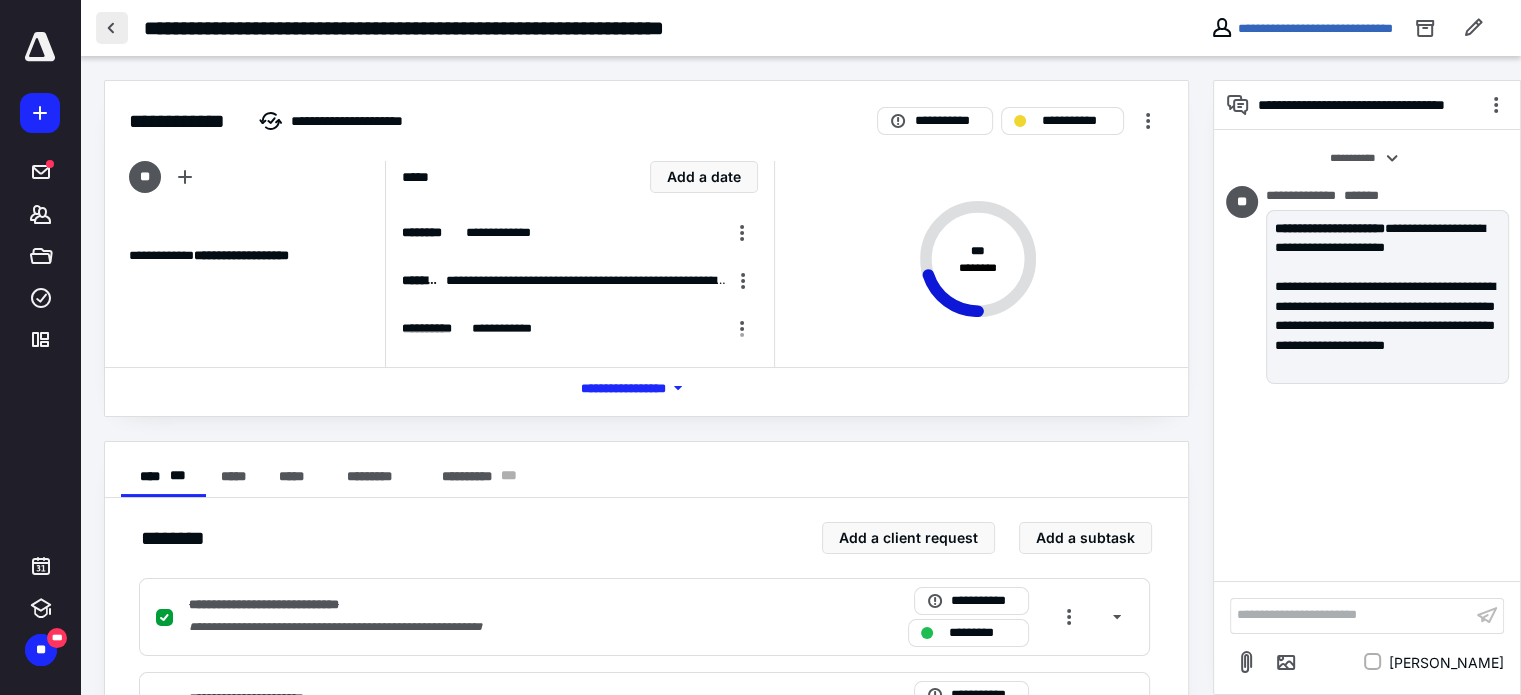 click at bounding box center [112, 28] 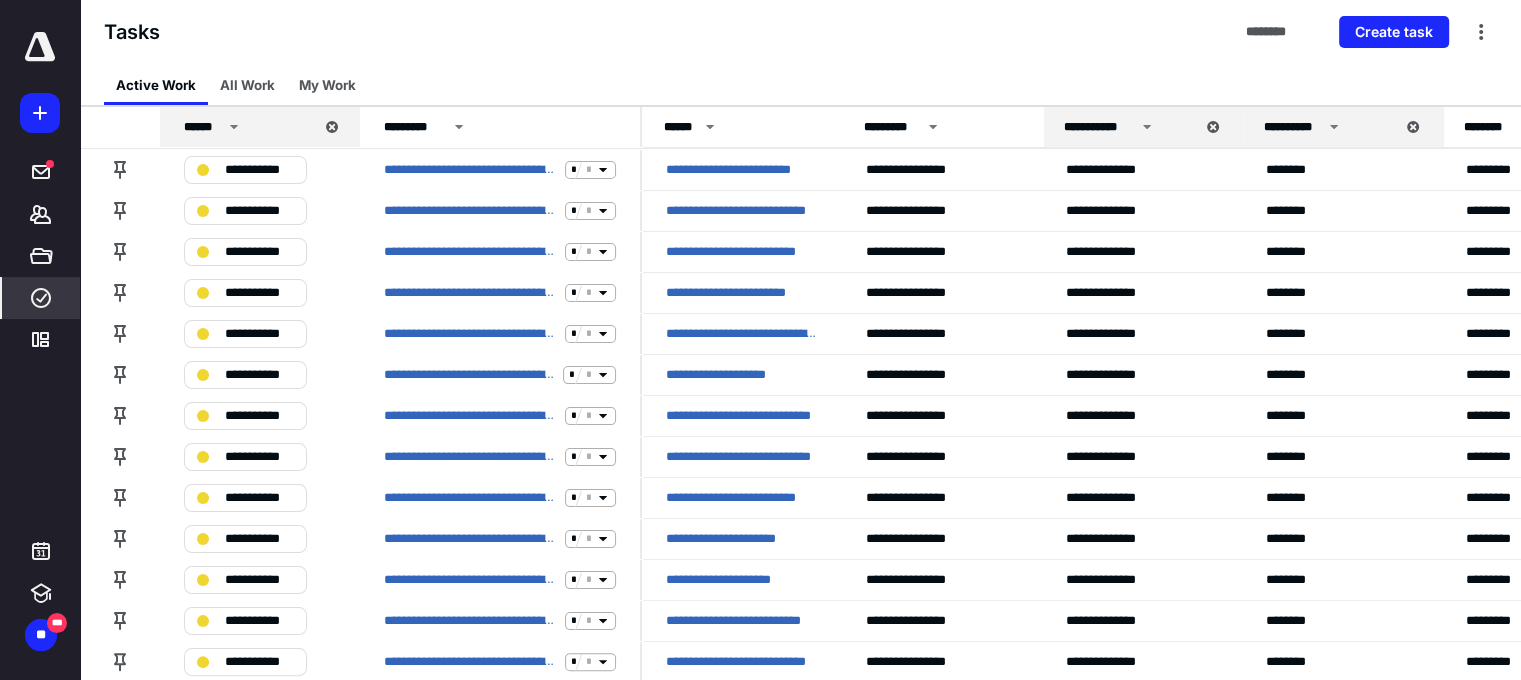 scroll, scrollTop: 300, scrollLeft: 0, axis: vertical 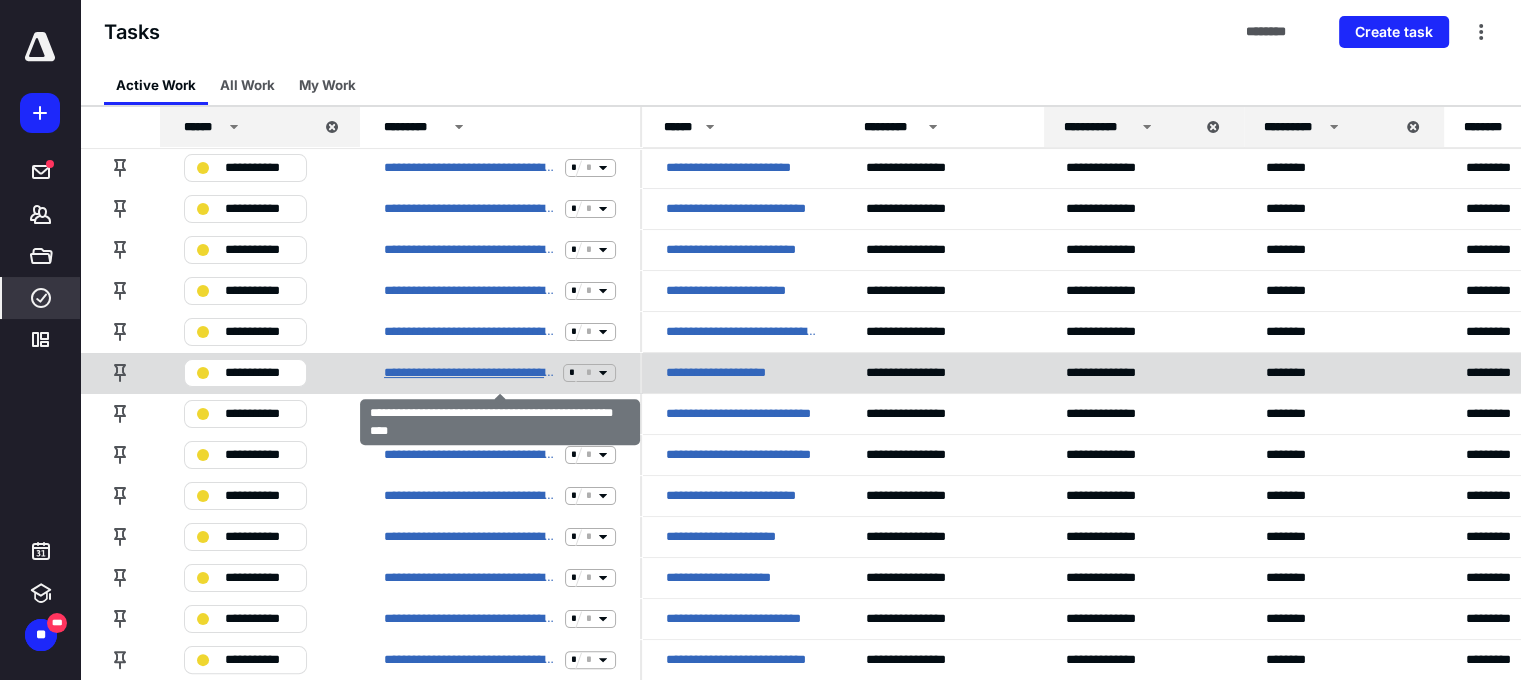 click on "**********" at bounding box center (469, 373) 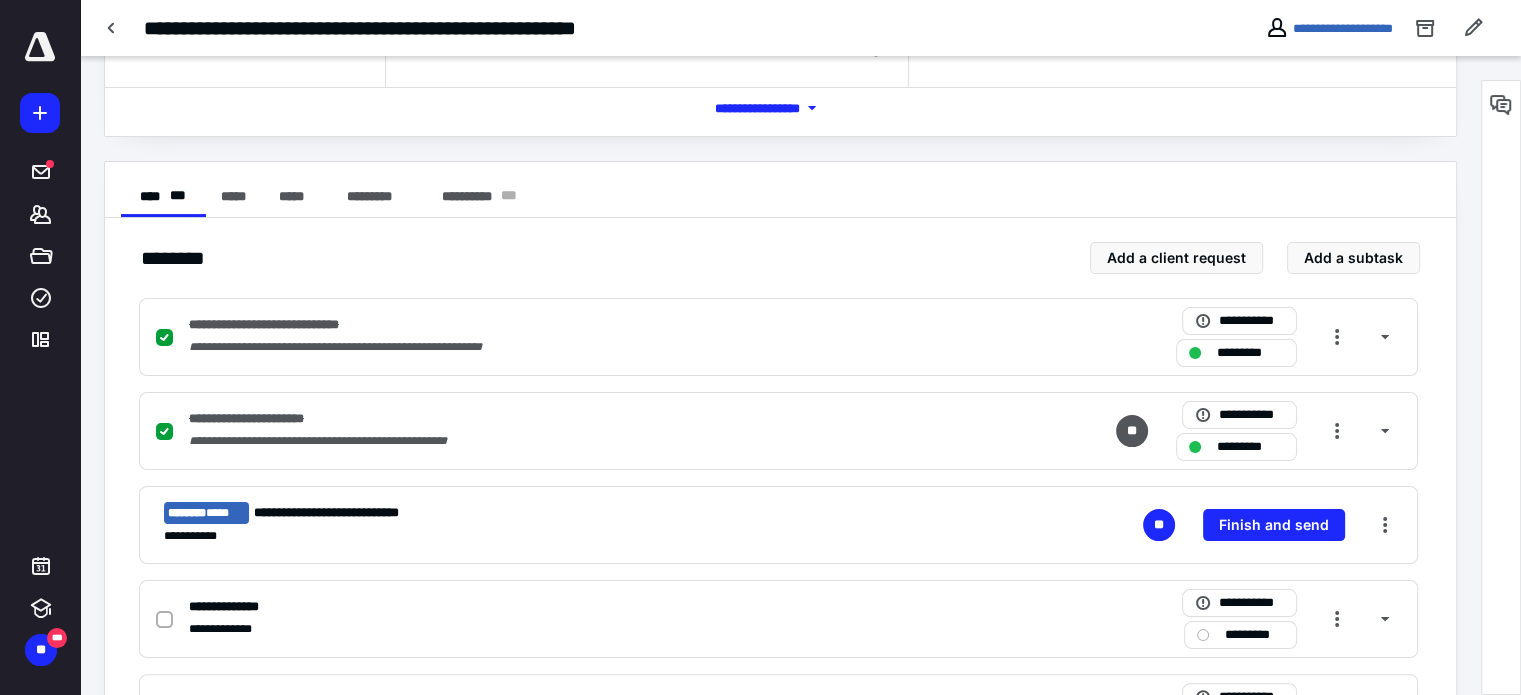 scroll, scrollTop: 300, scrollLeft: 0, axis: vertical 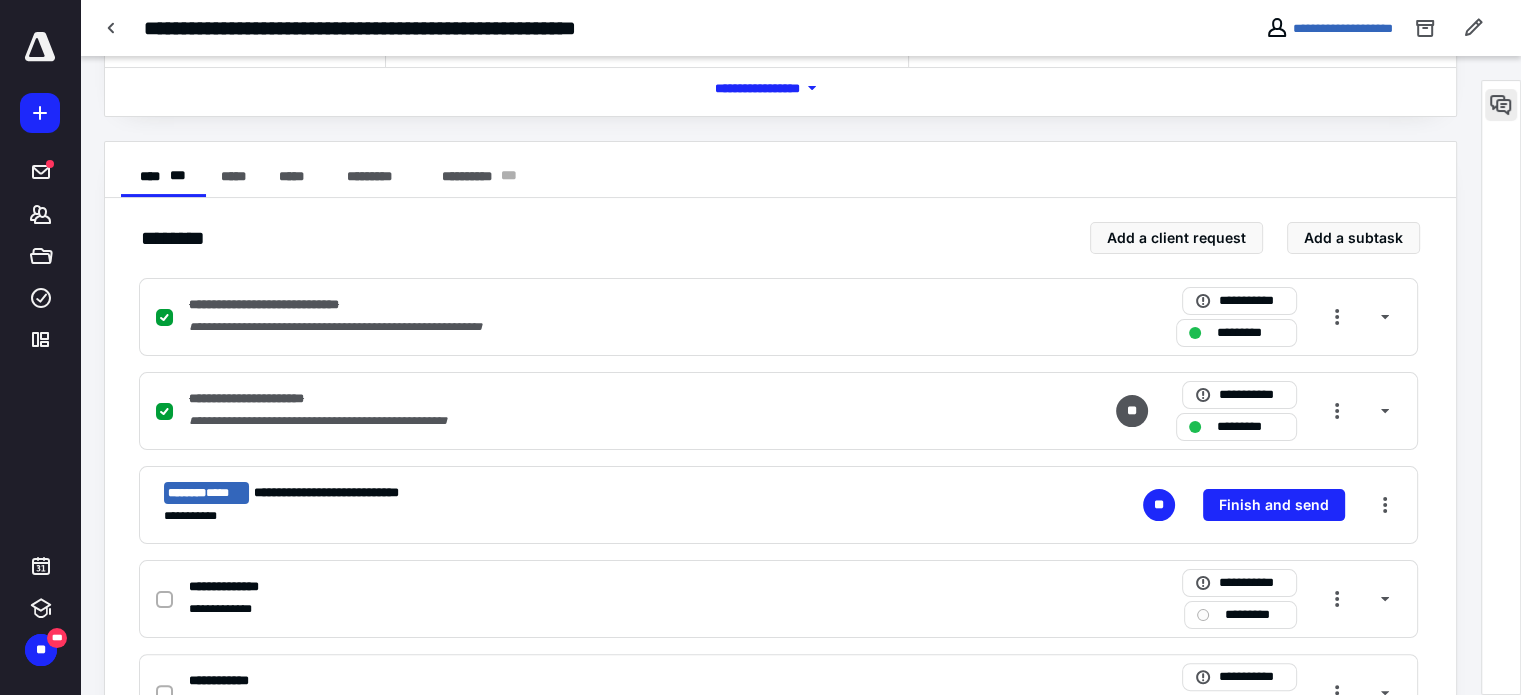click at bounding box center [1501, 105] 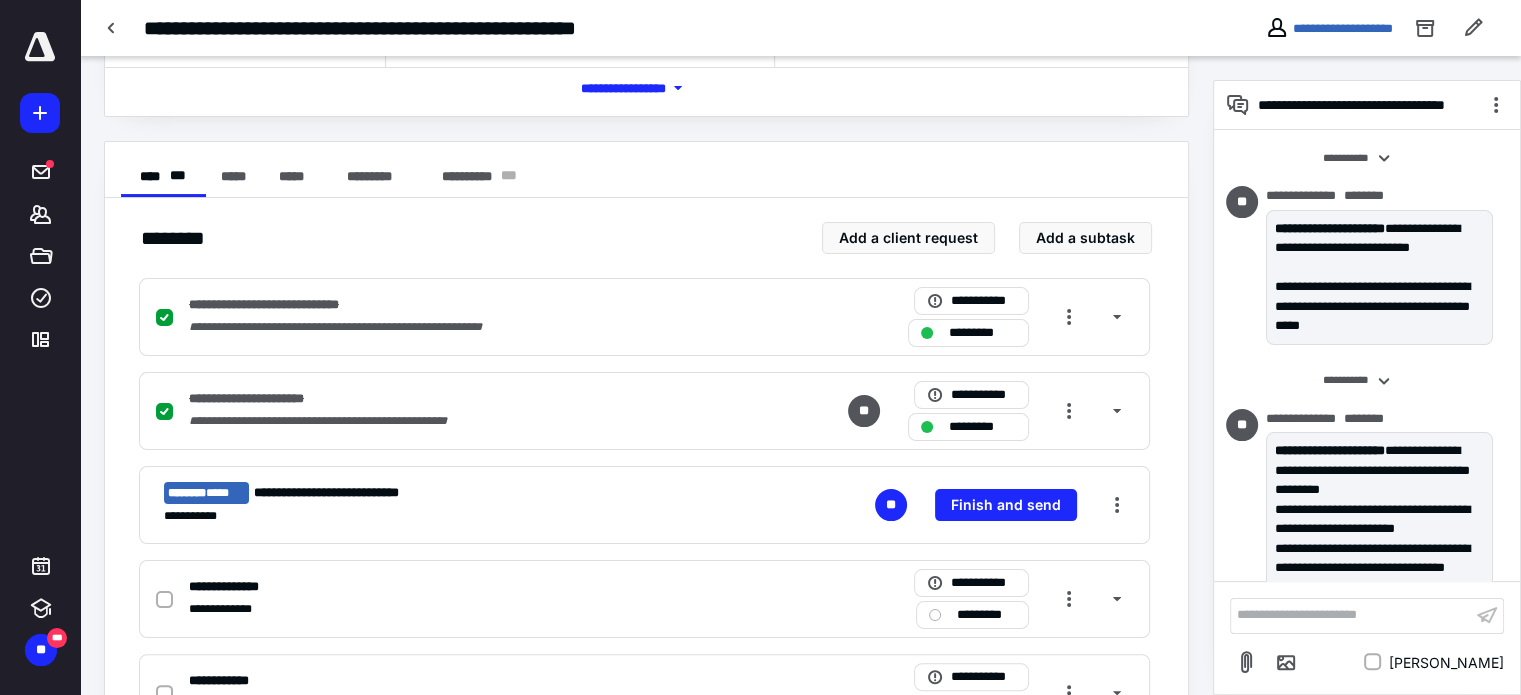 scroll, scrollTop: 42, scrollLeft: 0, axis: vertical 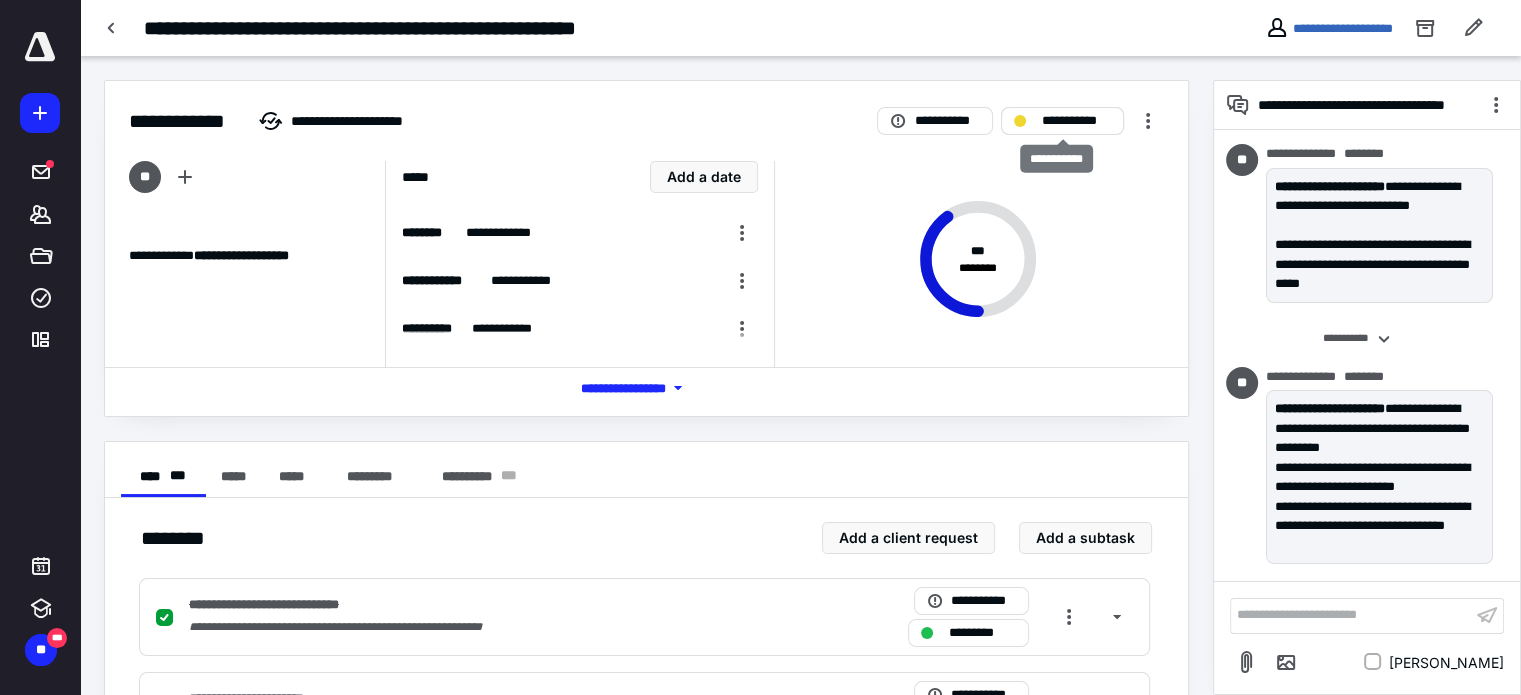 click on "**********" at bounding box center [1062, 121] 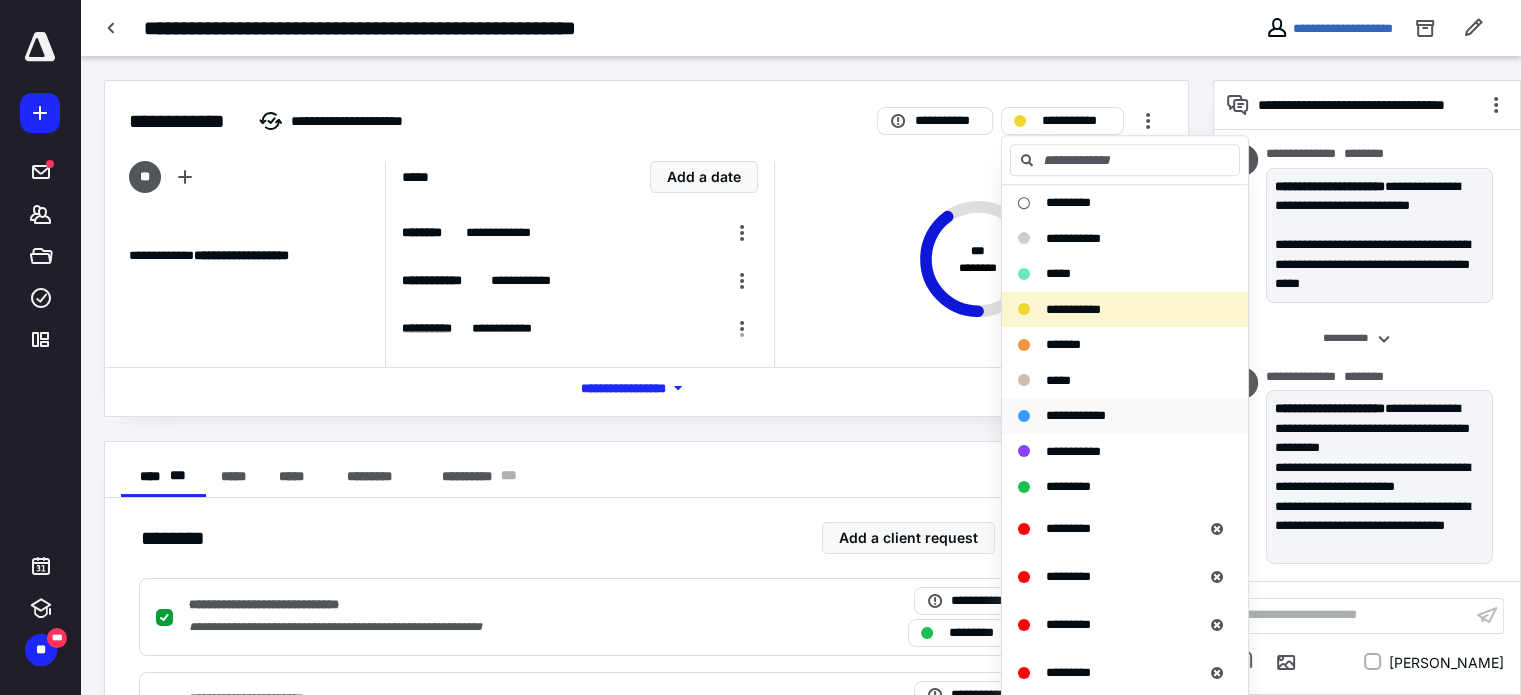 click on "**********" at bounding box center [1076, 415] 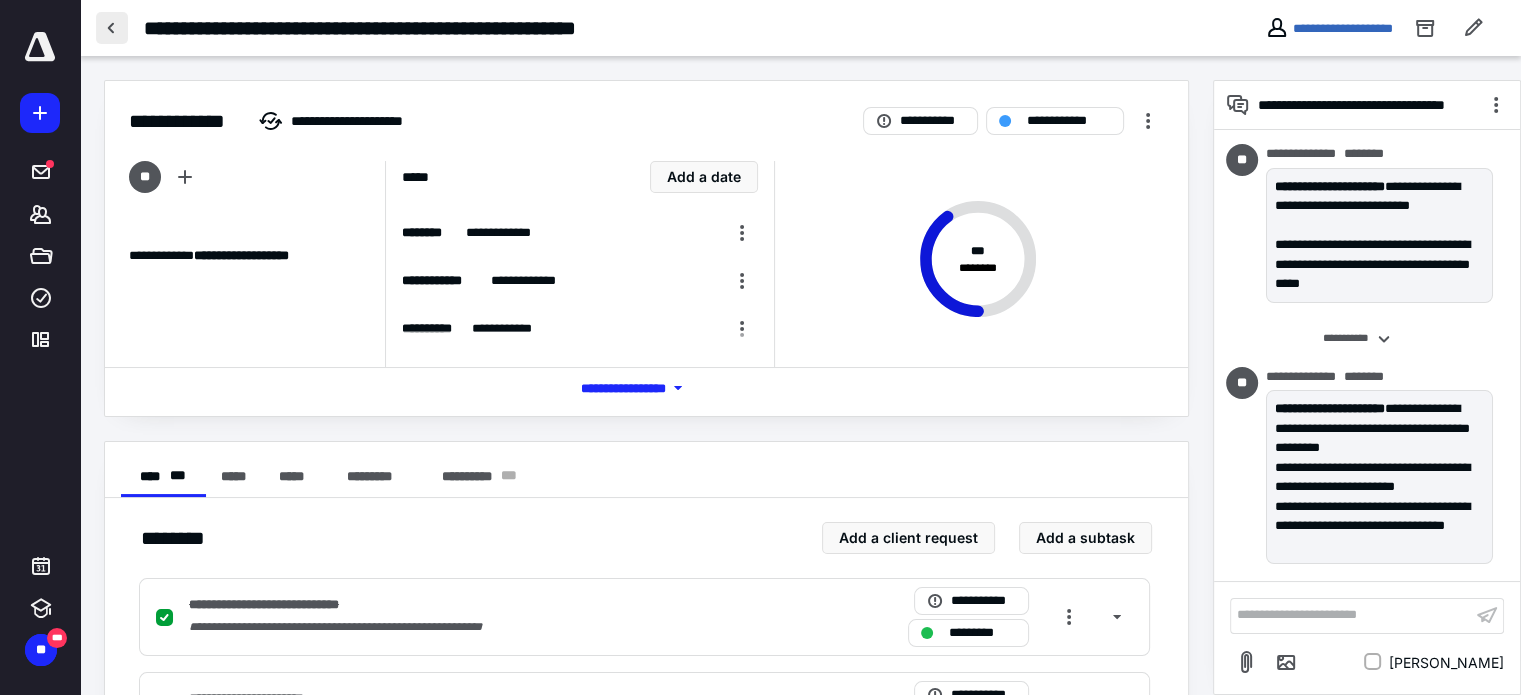 click at bounding box center (112, 28) 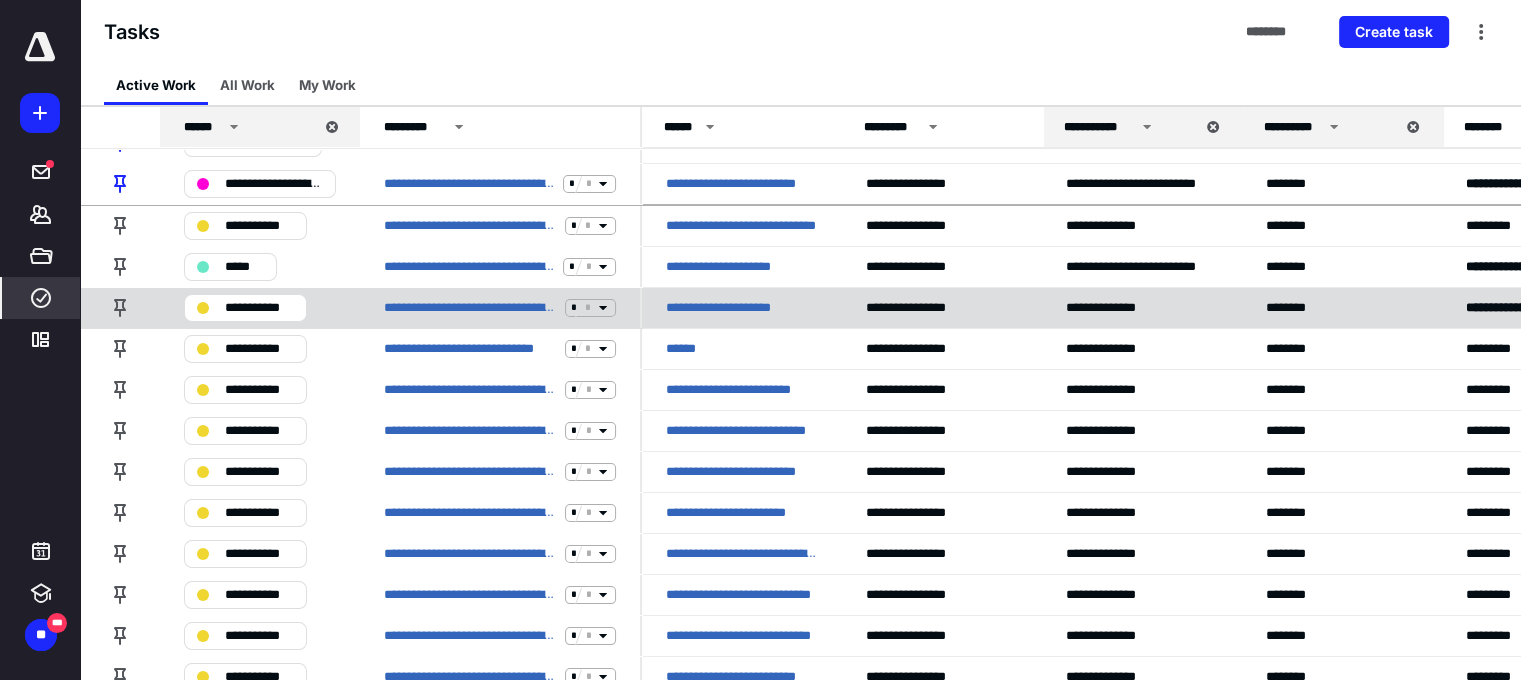 scroll, scrollTop: 100, scrollLeft: 0, axis: vertical 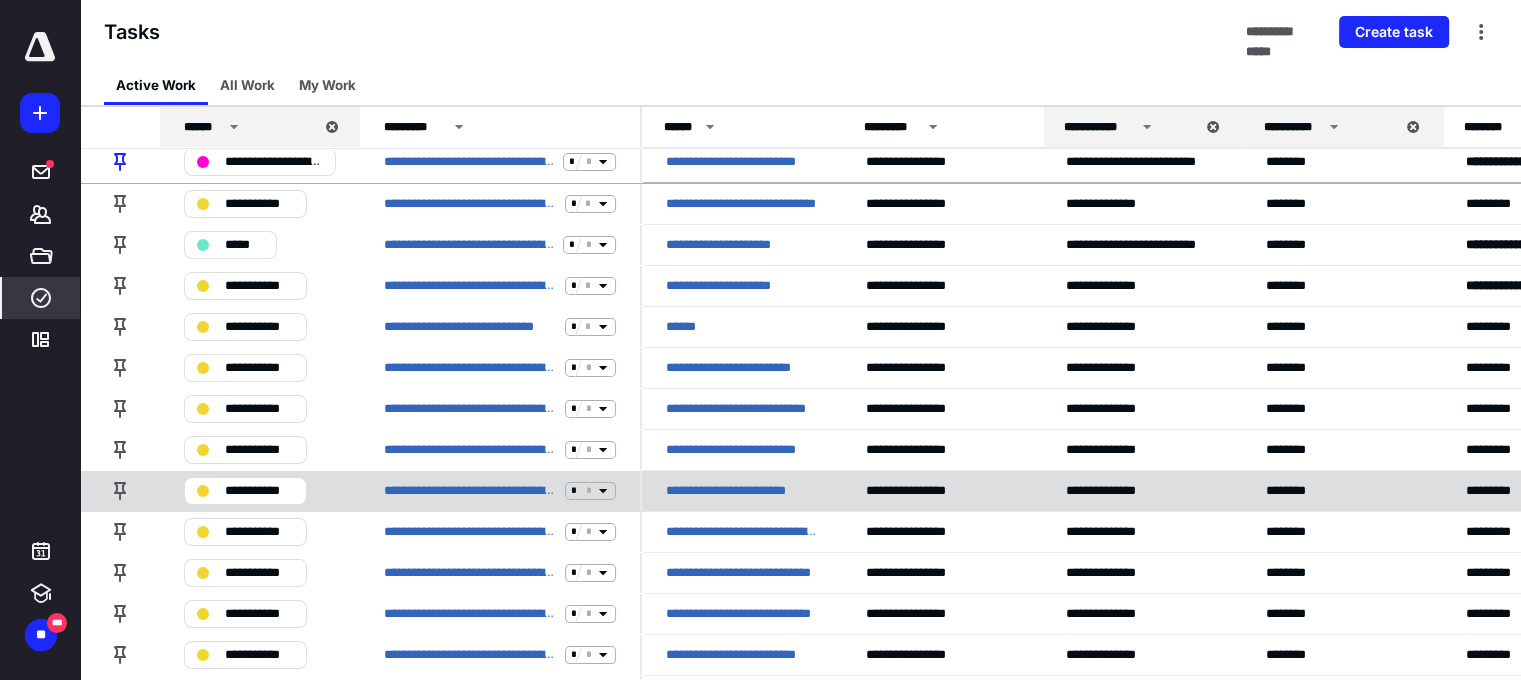 click on "**********" at bounding box center [259, 491] 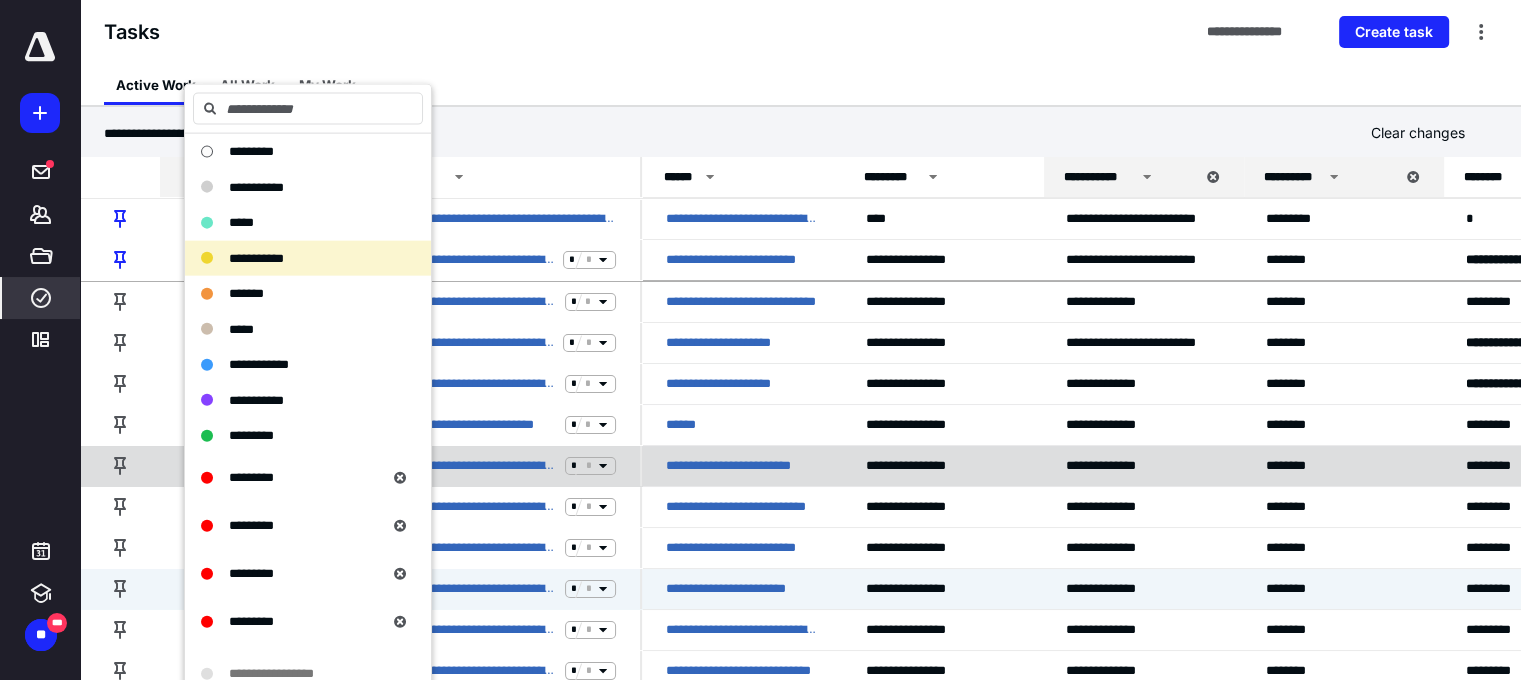 scroll, scrollTop: 0, scrollLeft: 0, axis: both 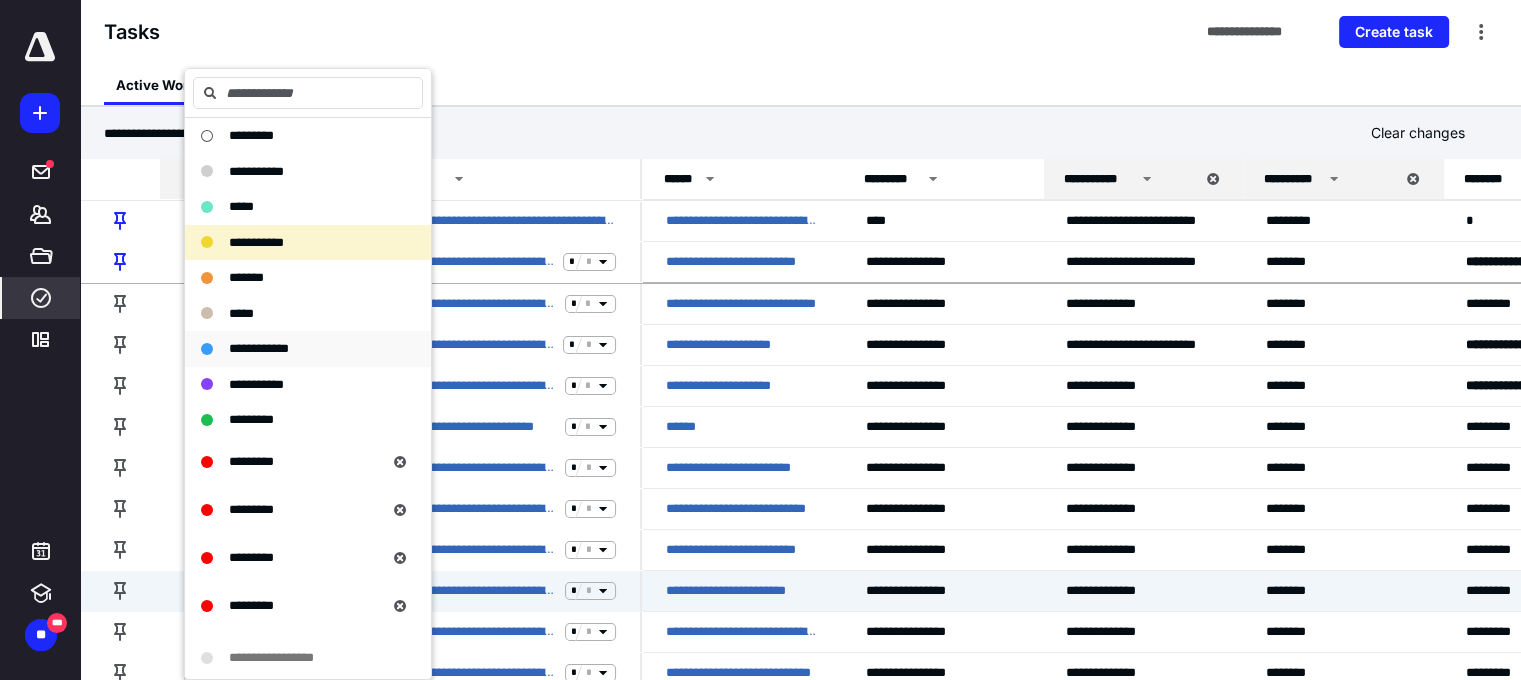 click on "**********" at bounding box center (259, 348) 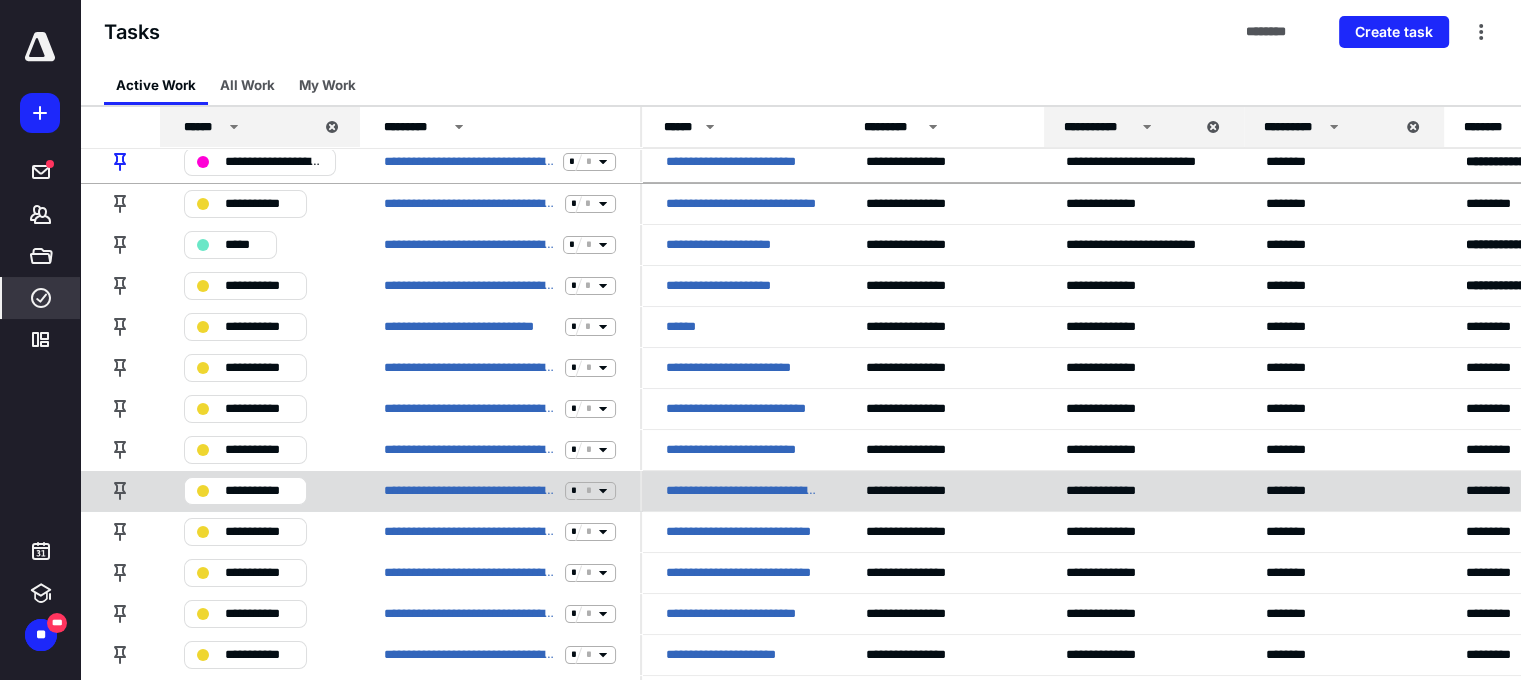 scroll, scrollTop: 200, scrollLeft: 0, axis: vertical 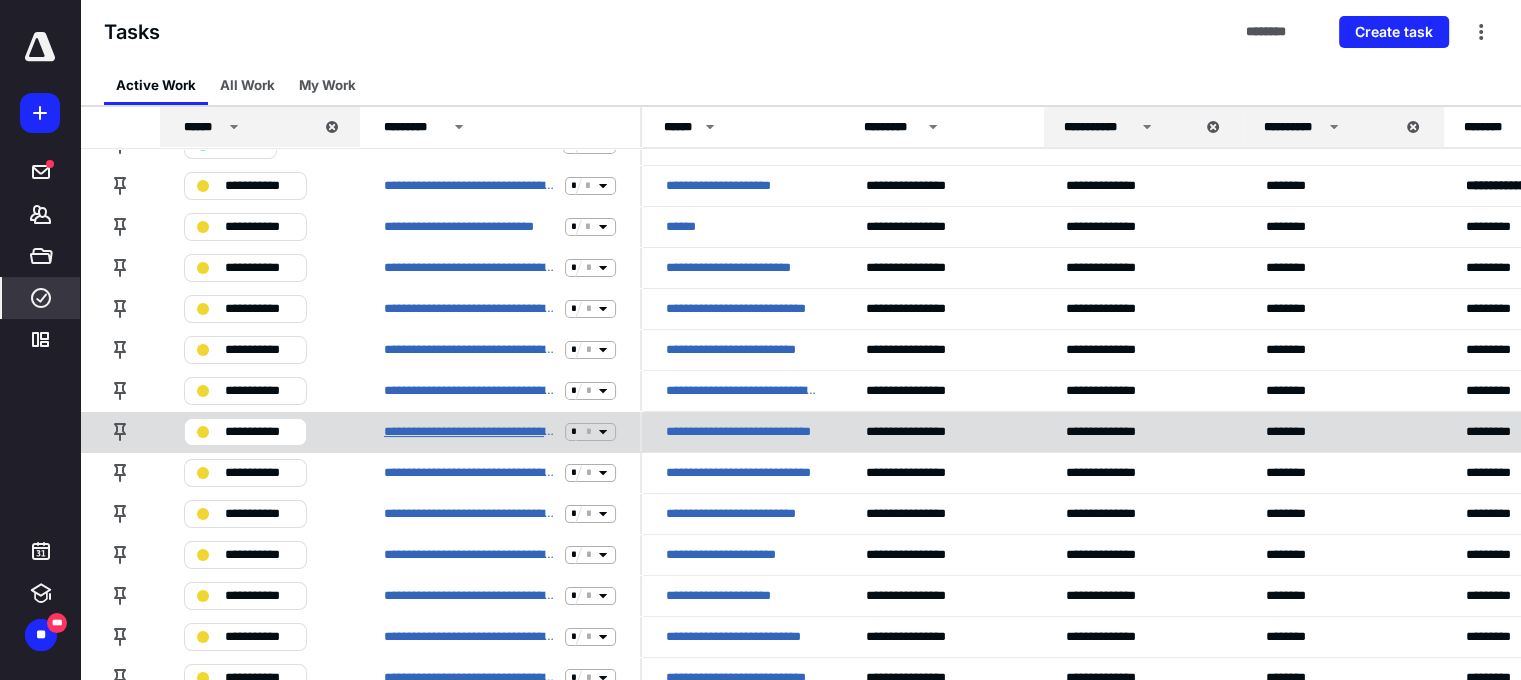 click on "**********" at bounding box center [470, 432] 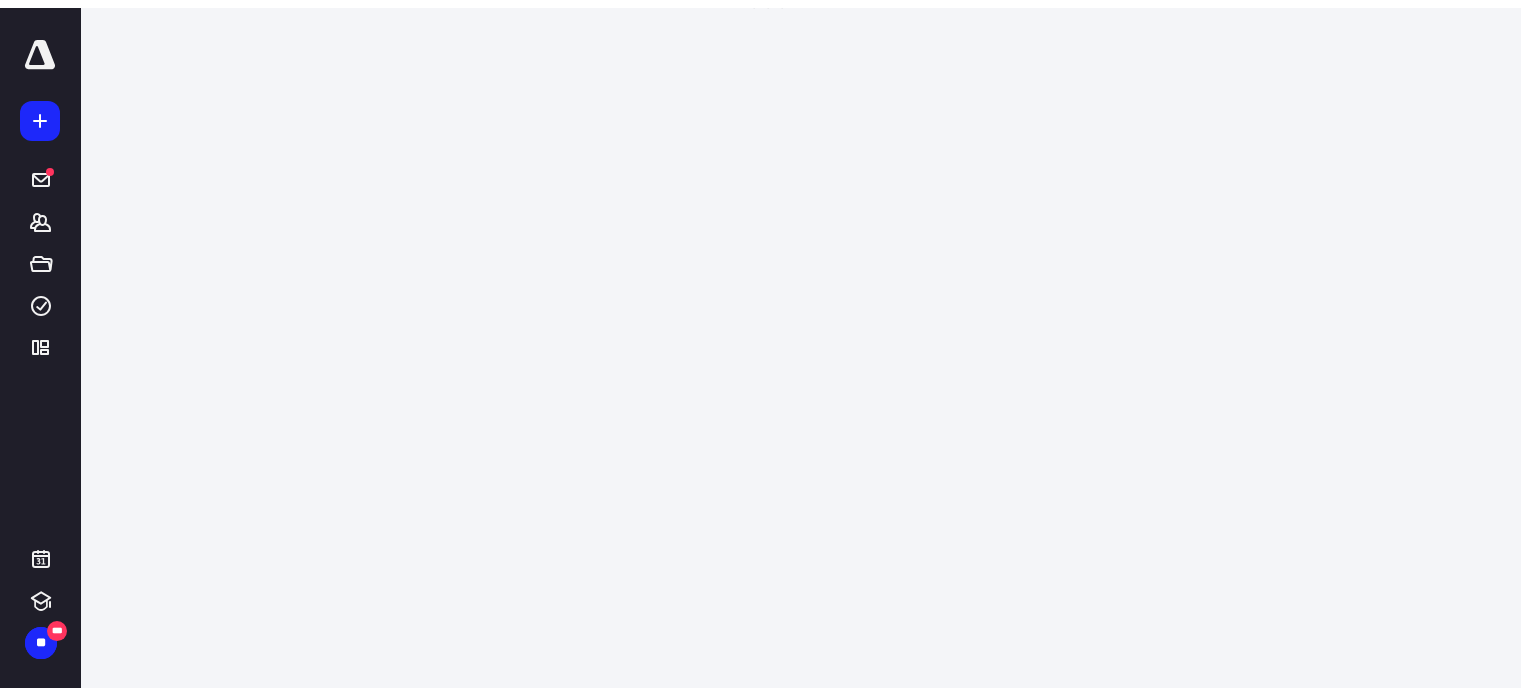 scroll, scrollTop: 0, scrollLeft: 0, axis: both 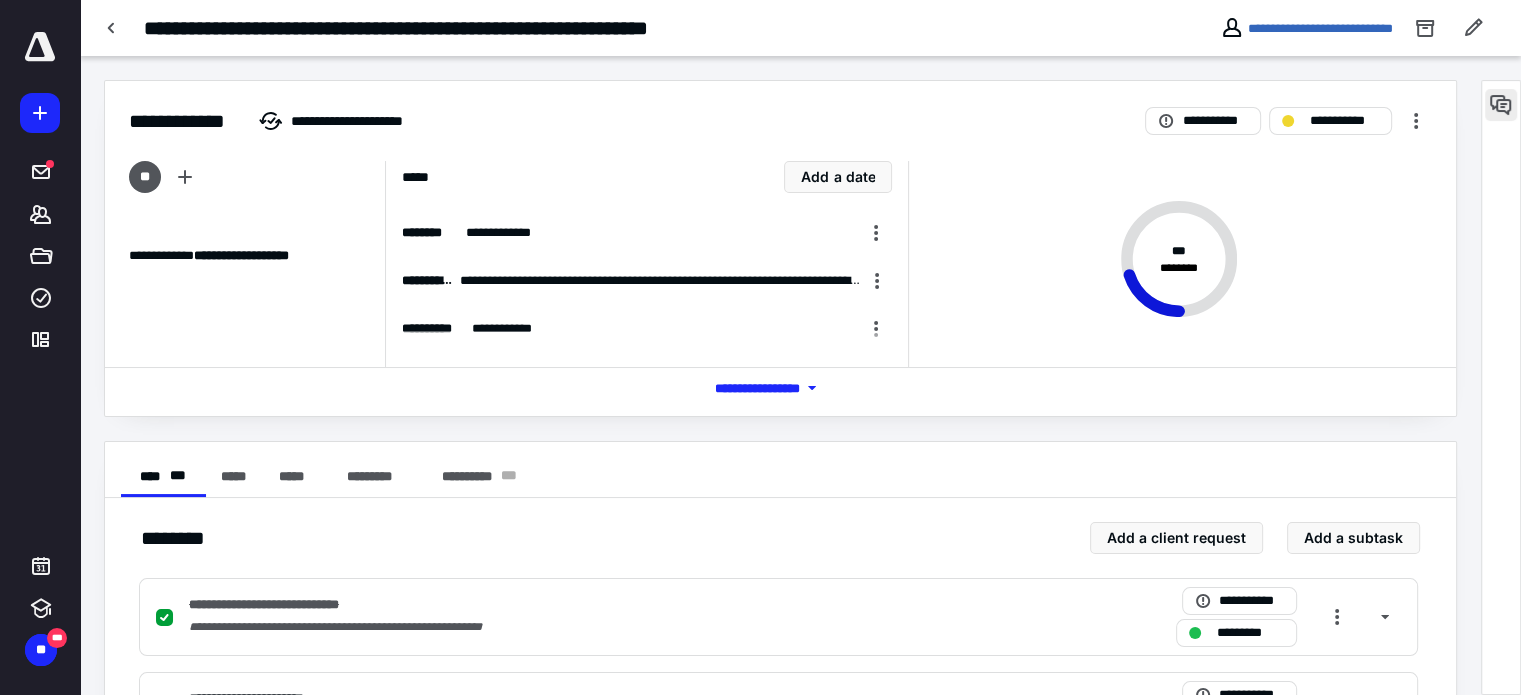 click at bounding box center (1501, 105) 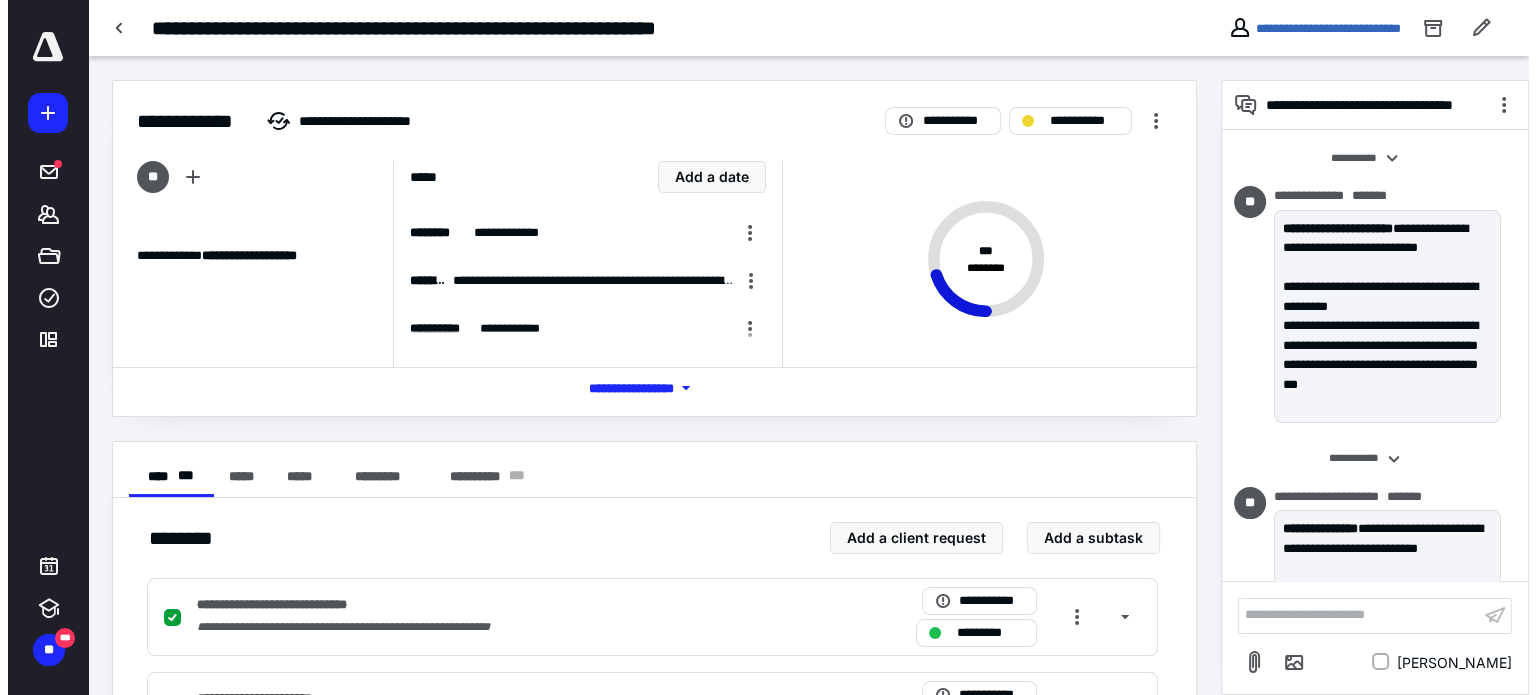 scroll, scrollTop: 23, scrollLeft: 0, axis: vertical 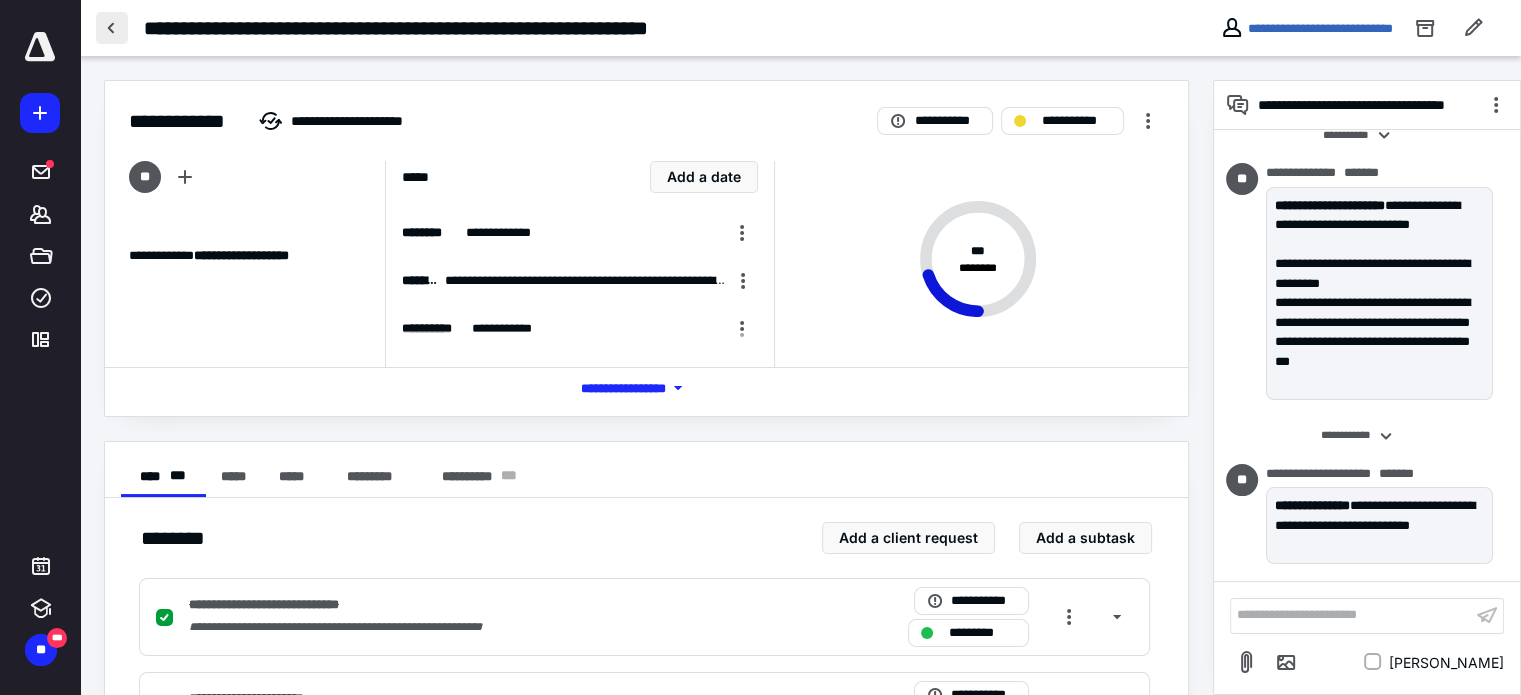 click at bounding box center [112, 28] 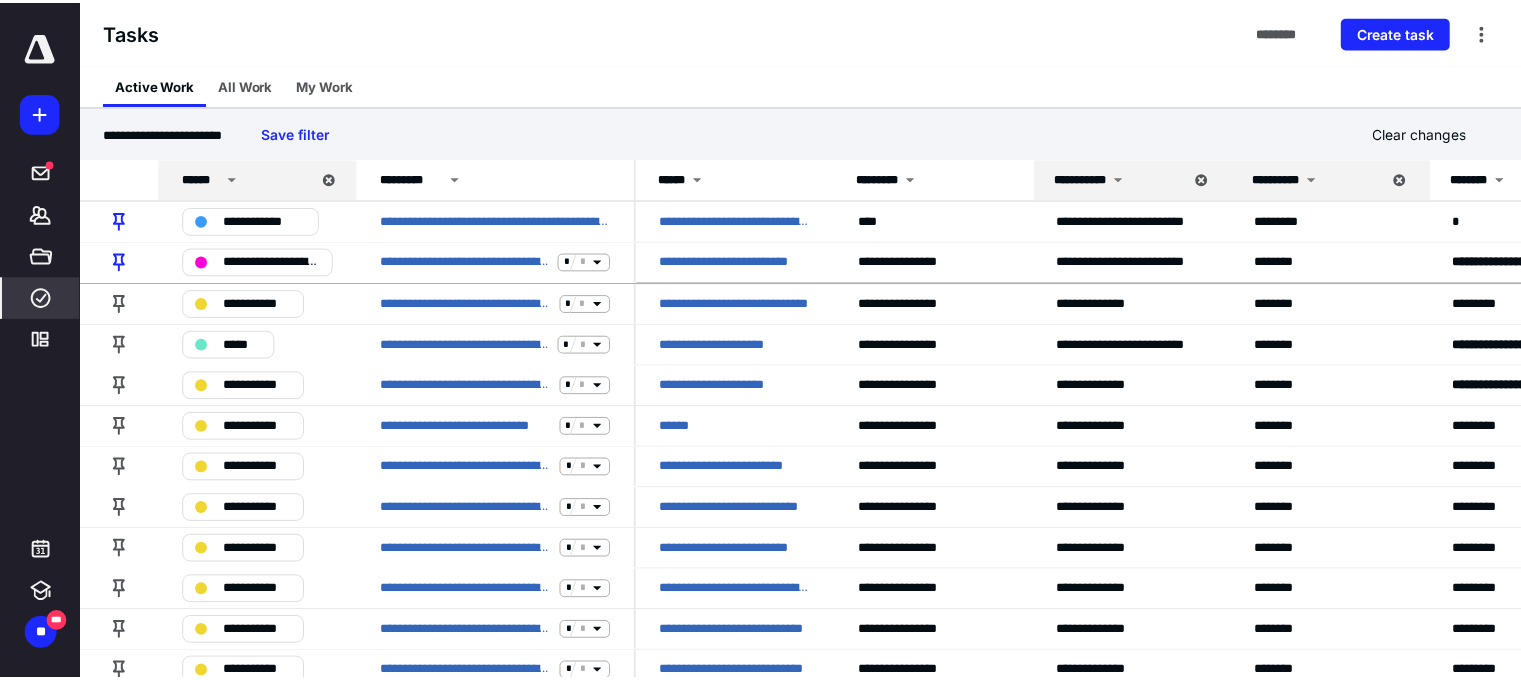 scroll, scrollTop: 0, scrollLeft: 0, axis: both 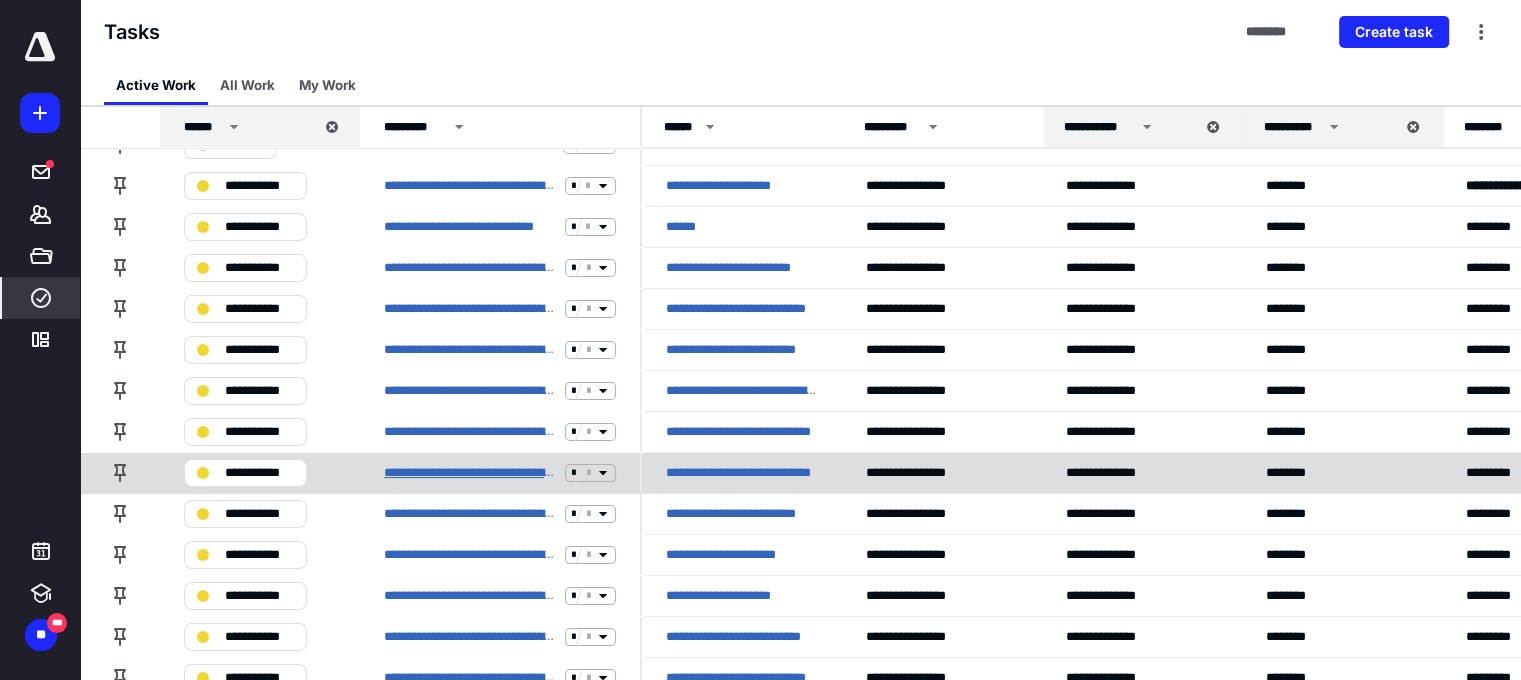 click on "**********" at bounding box center (470, 473) 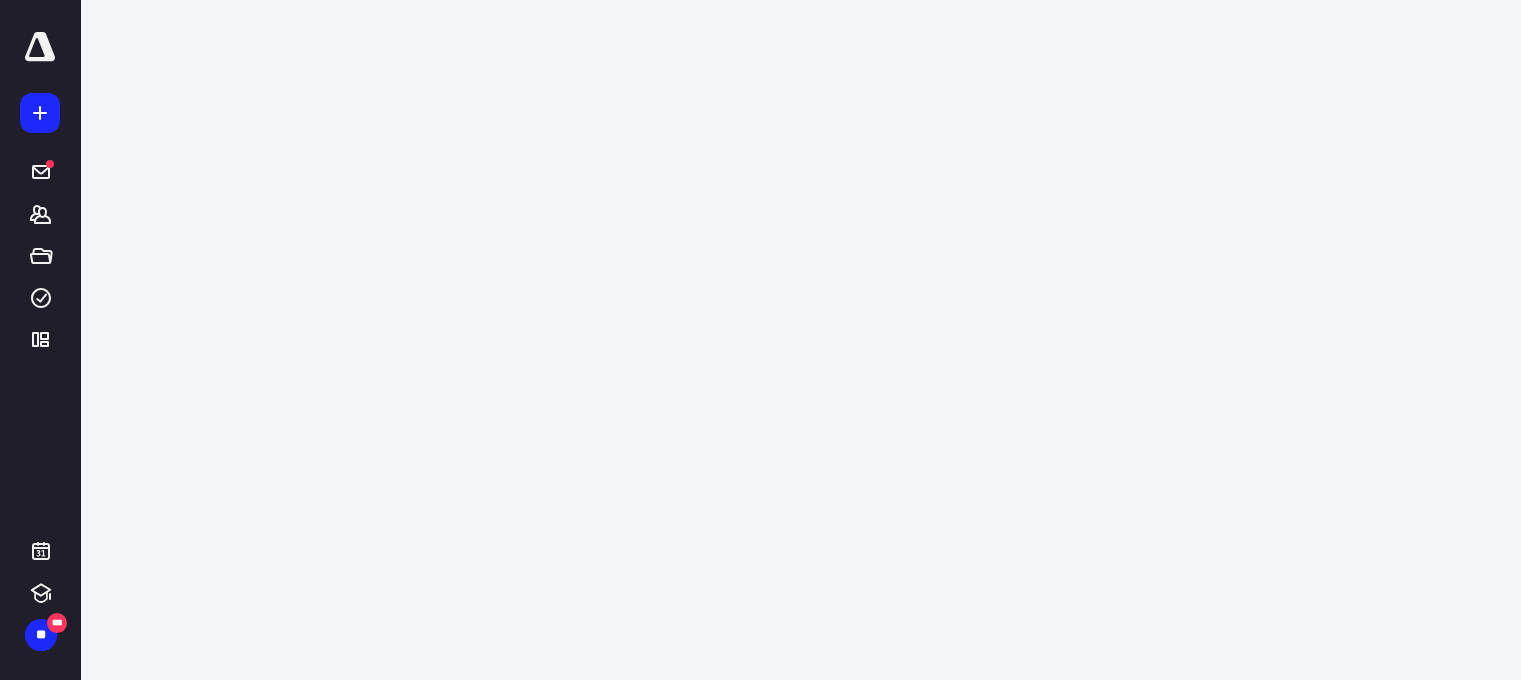scroll, scrollTop: 0, scrollLeft: 0, axis: both 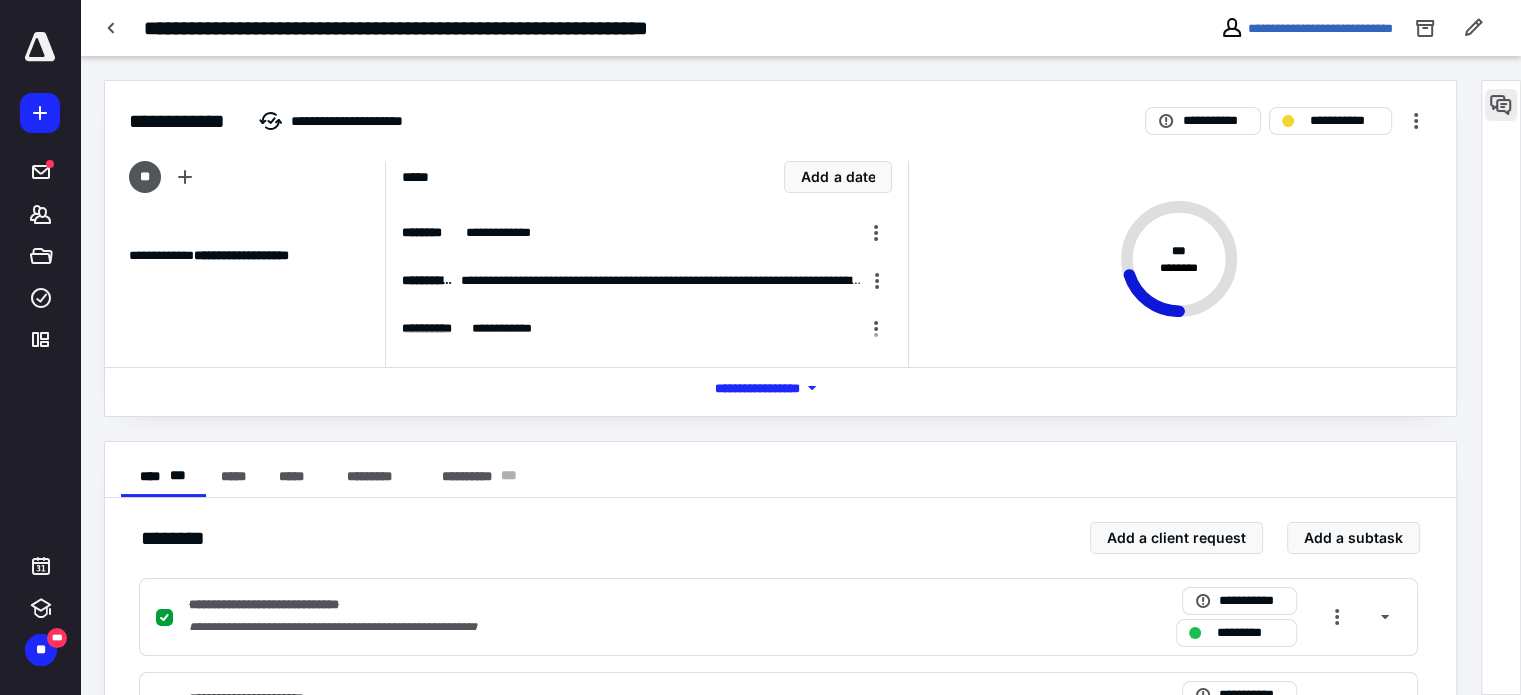 click at bounding box center [1501, 105] 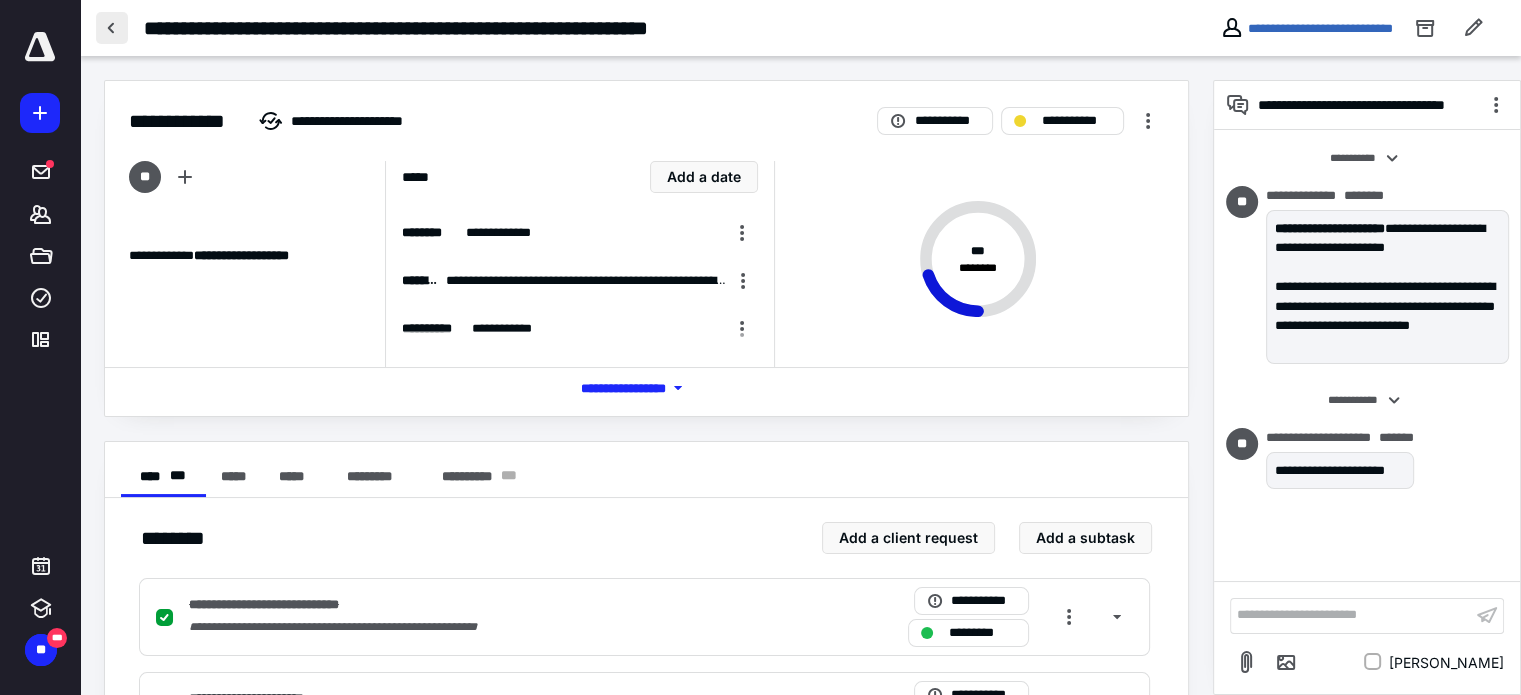 click at bounding box center [112, 28] 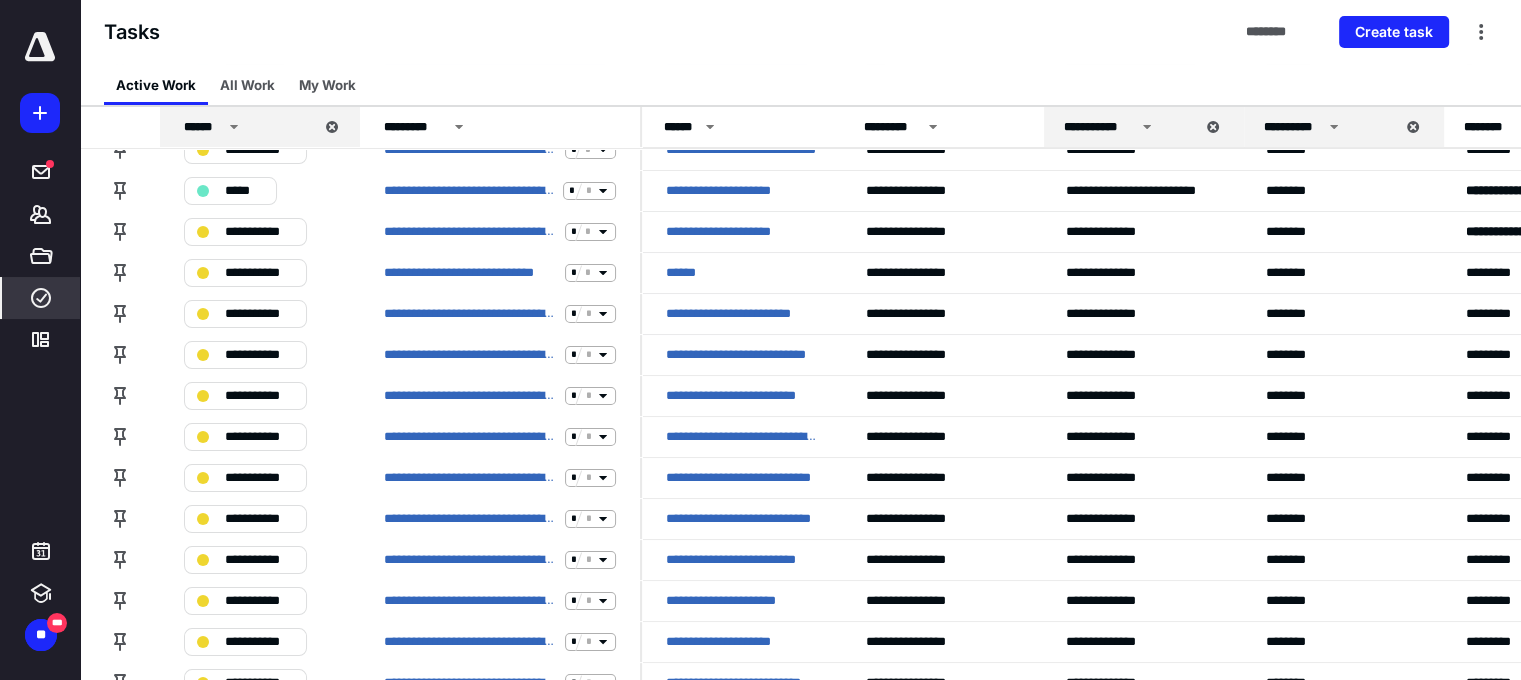 scroll, scrollTop: 300, scrollLeft: 0, axis: vertical 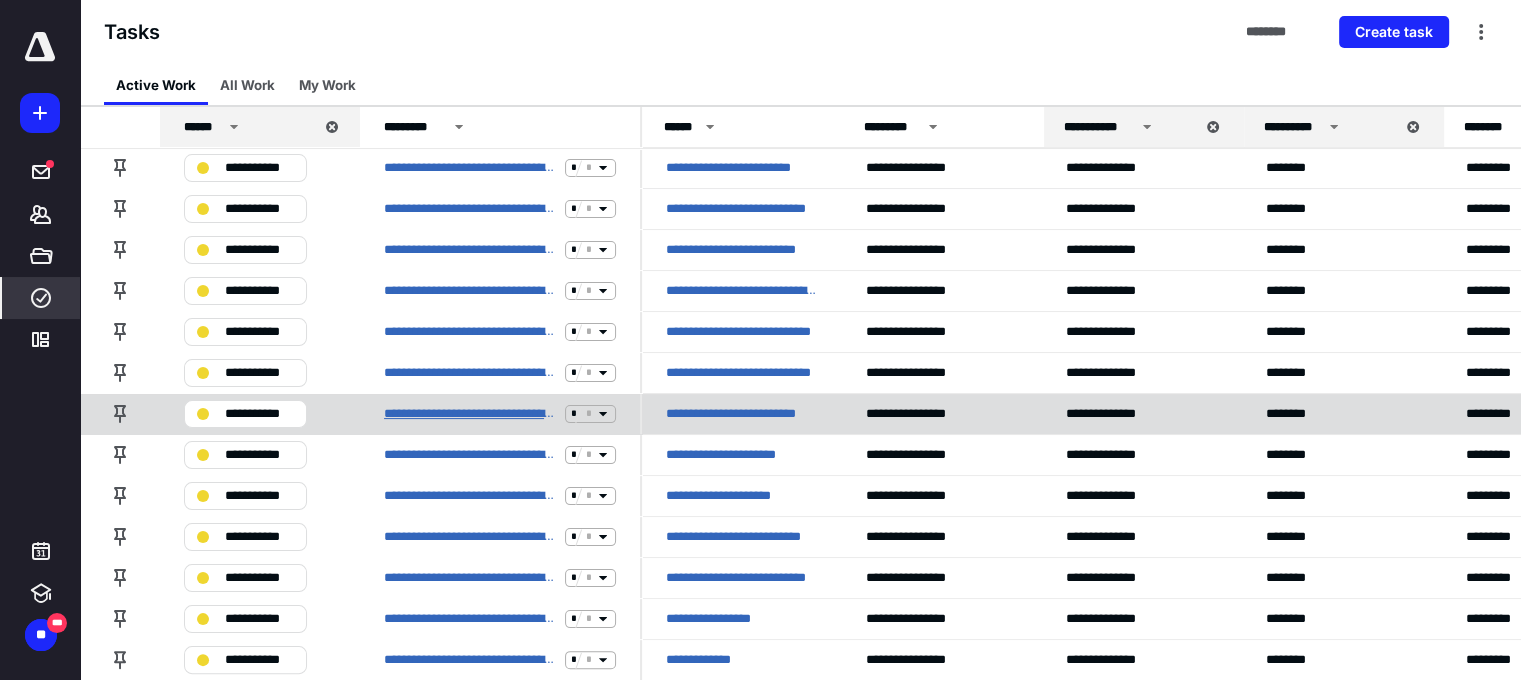 click on "**********" at bounding box center [470, 414] 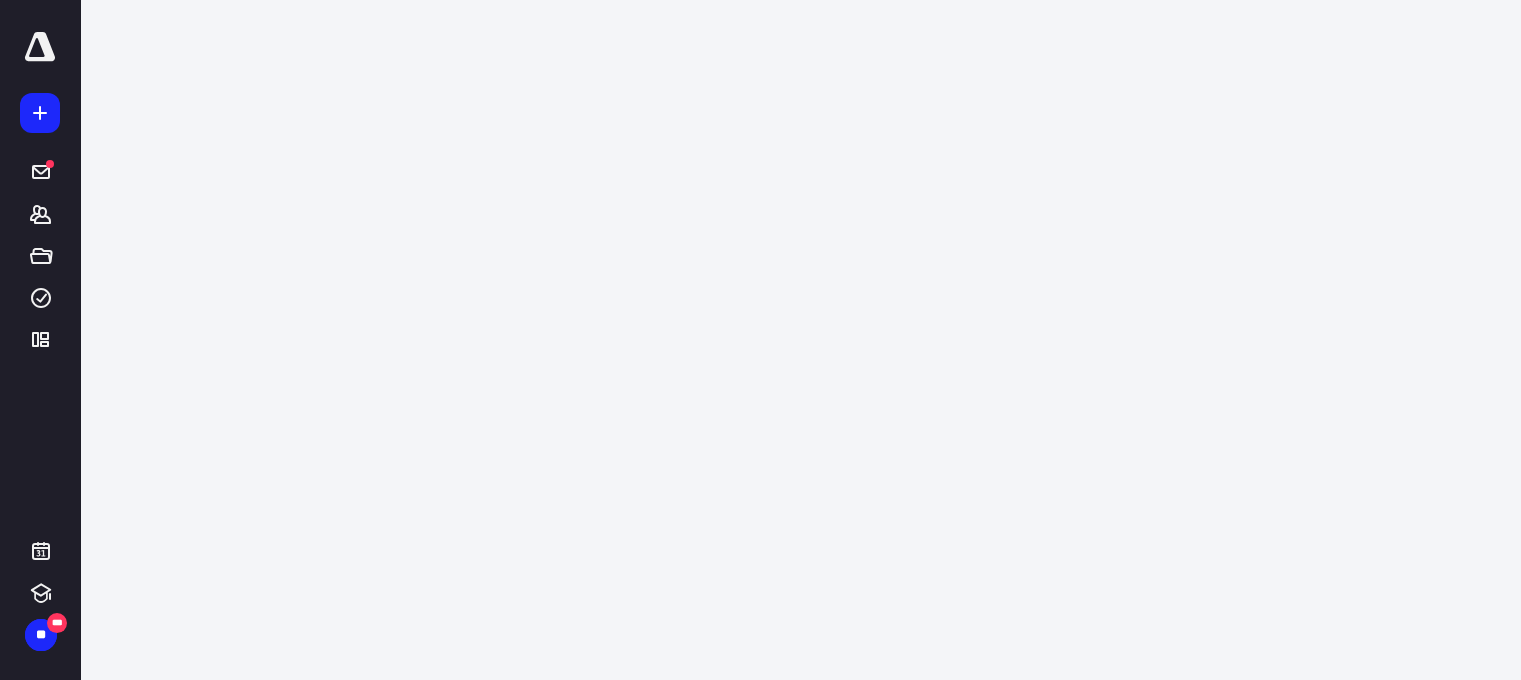 scroll, scrollTop: 0, scrollLeft: 0, axis: both 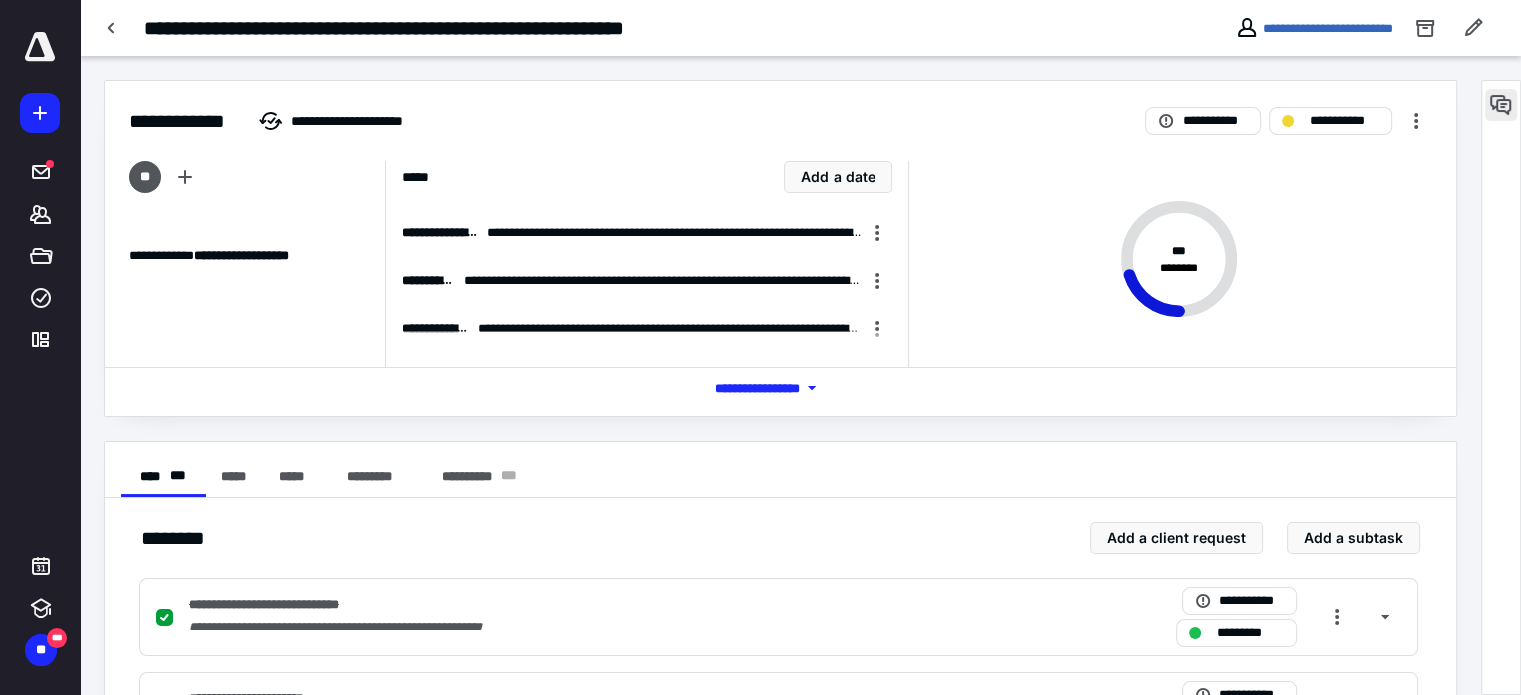 click at bounding box center (1501, 105) 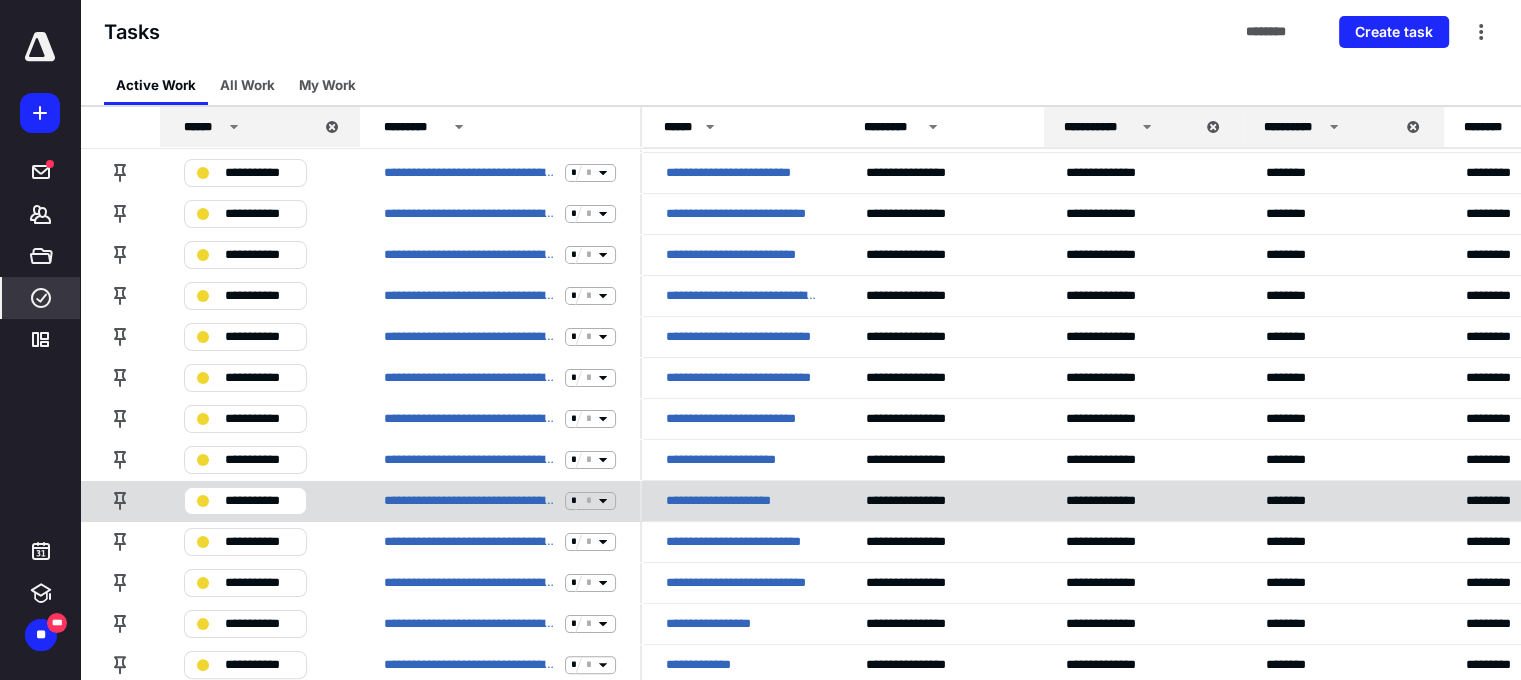 scroll, scrollTop: 300, scrollLeft: 0, axis: vertical 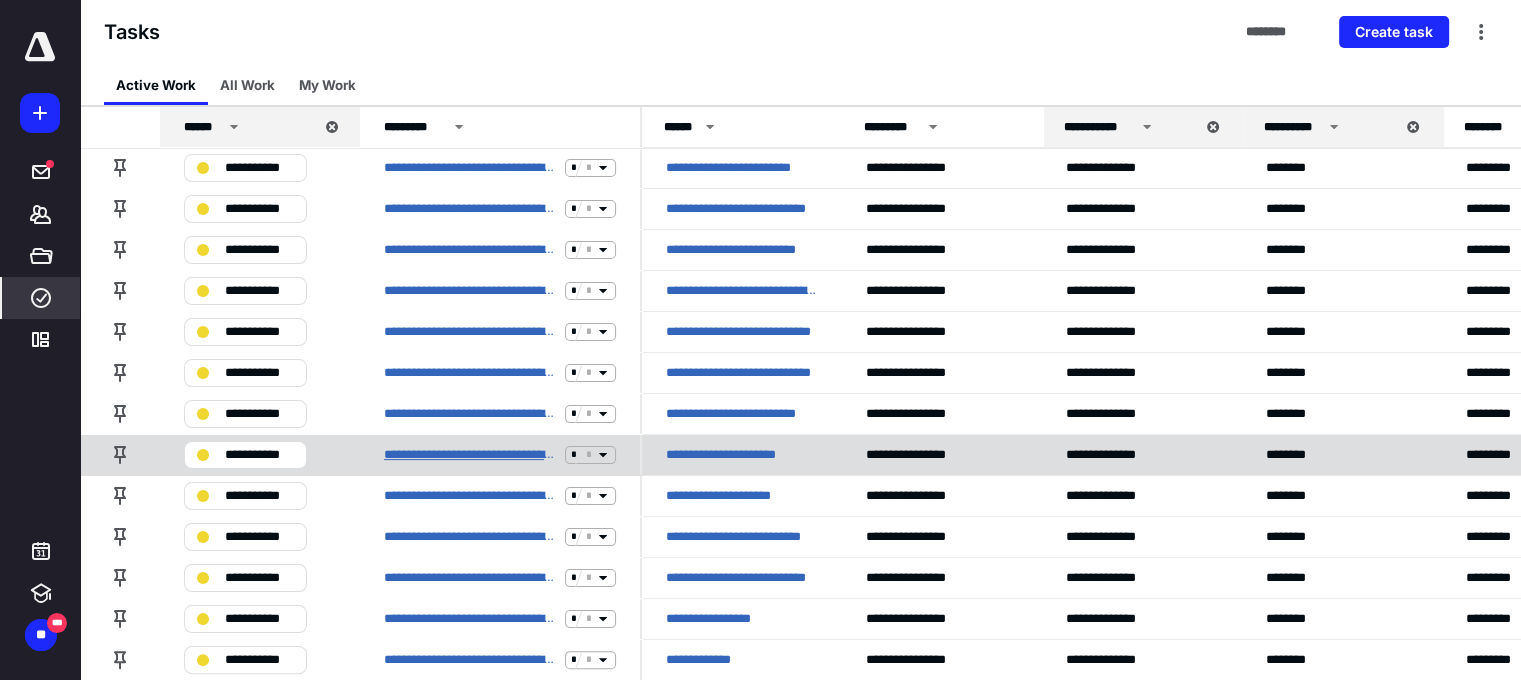 click on "**********" at bounding box center (470, 455) 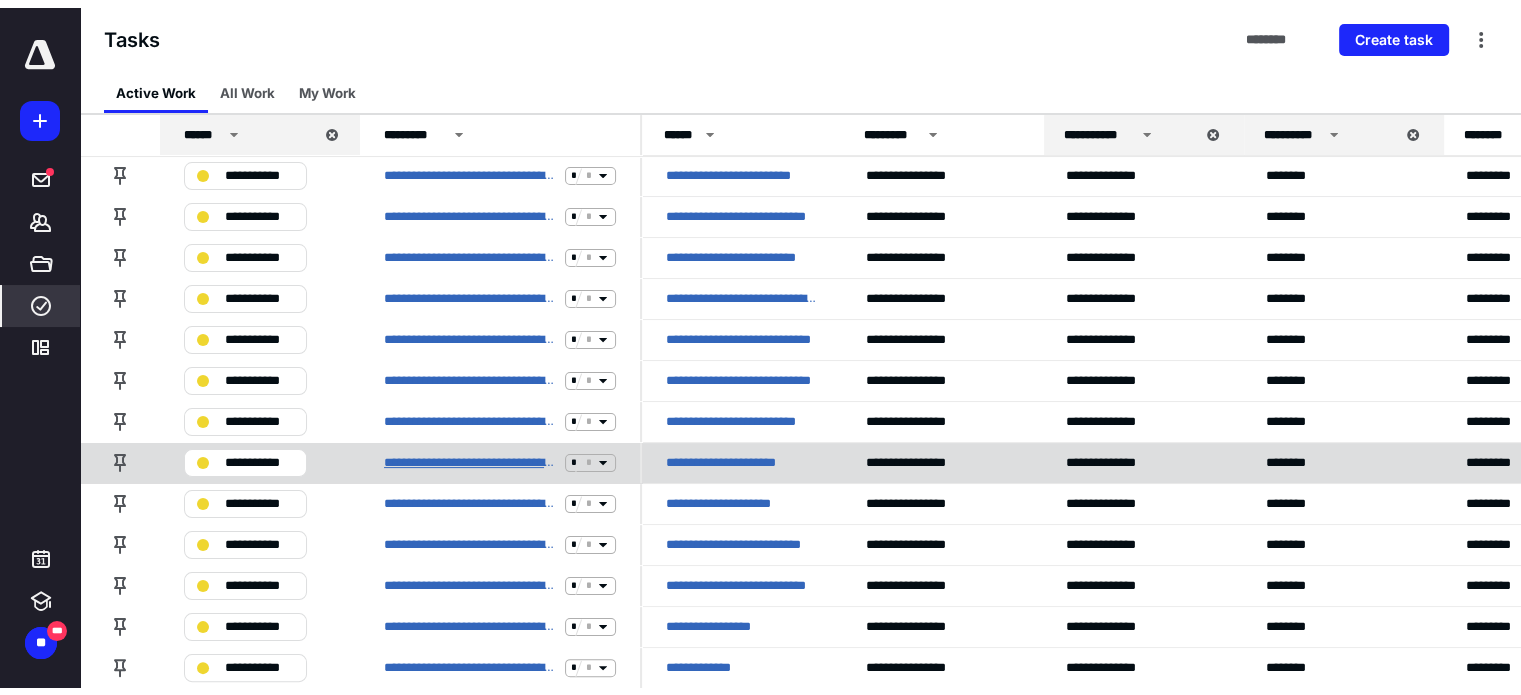 scroll, scrollTop: 0, scrollLeft: 0, axis: both 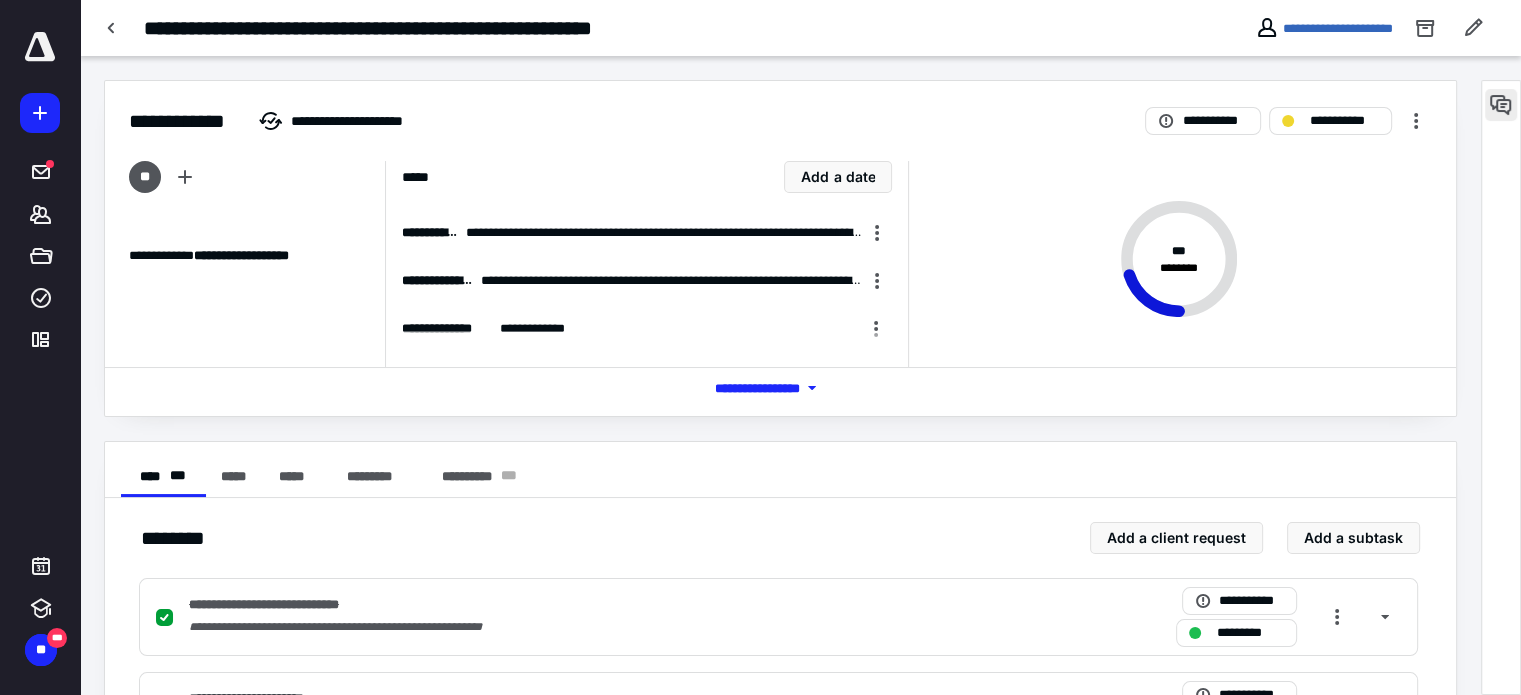 click at bounding box center (1501, 105) 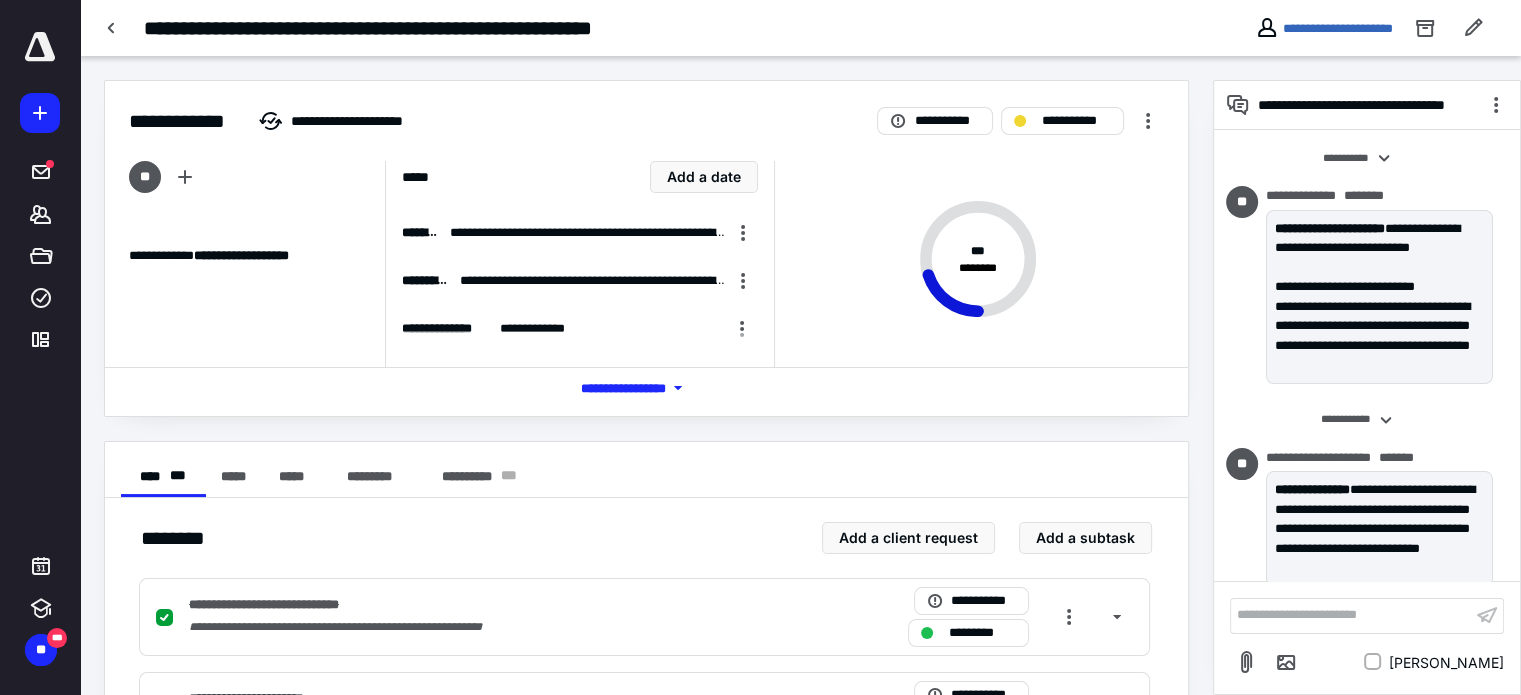 scroll, scrollTop: 23, scrollLeft: 0, axis: vertical 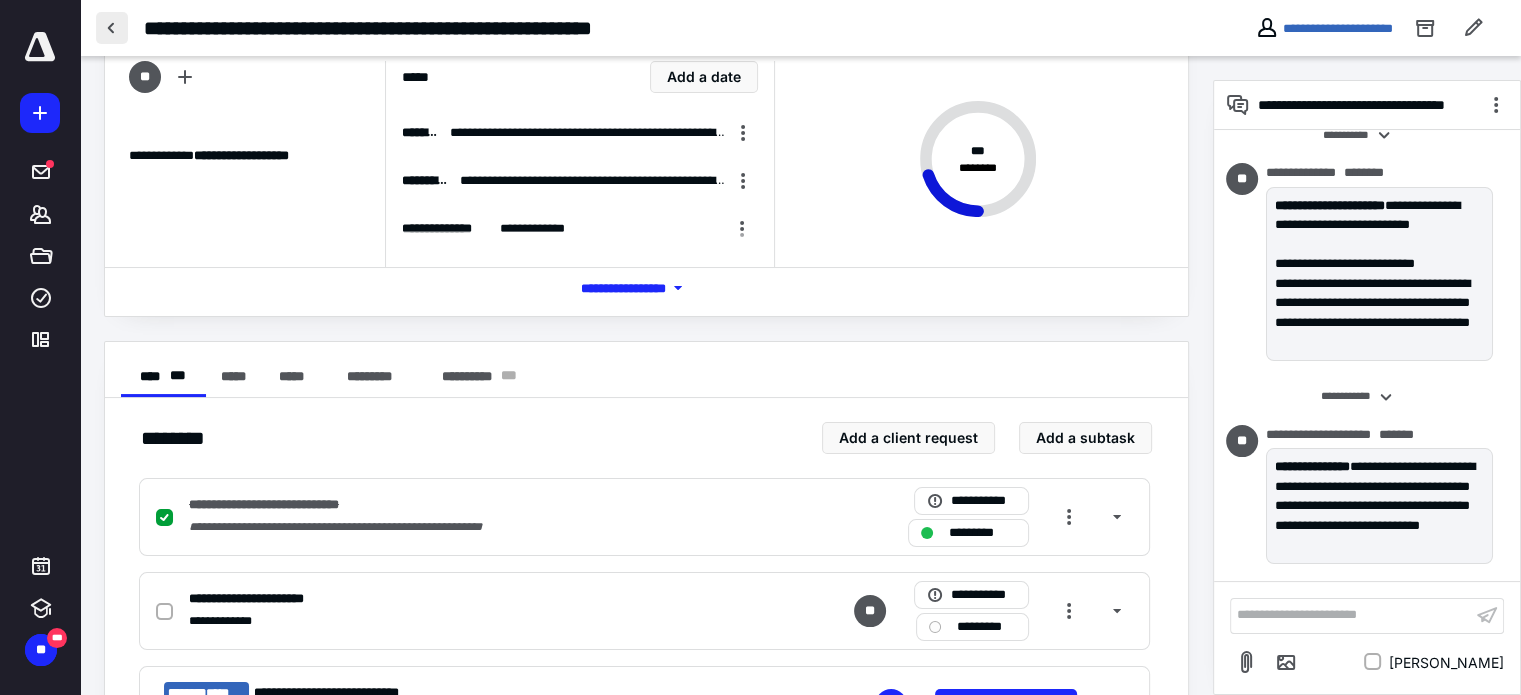 click at bounding box center [112, 28] 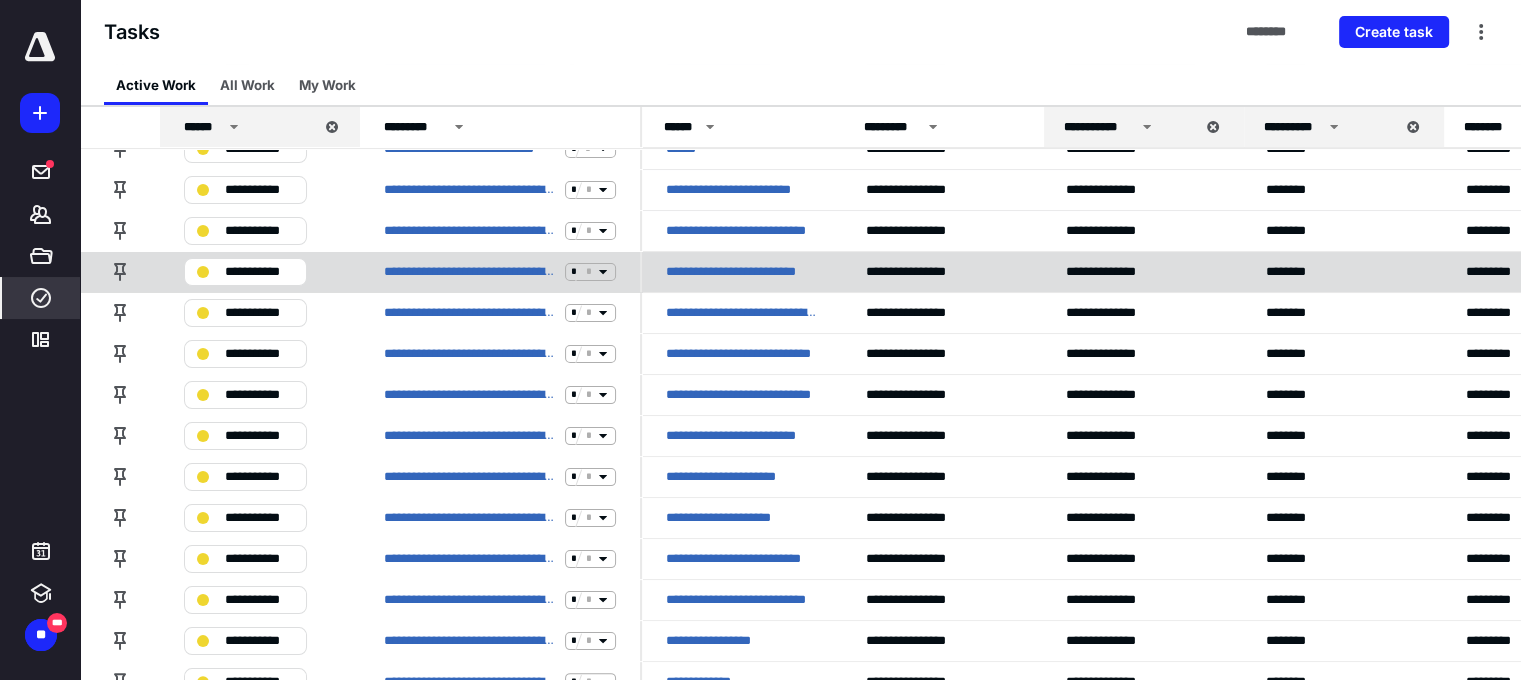scroll, scrollTop: 300, scrollLeft: 0, axis: vertical 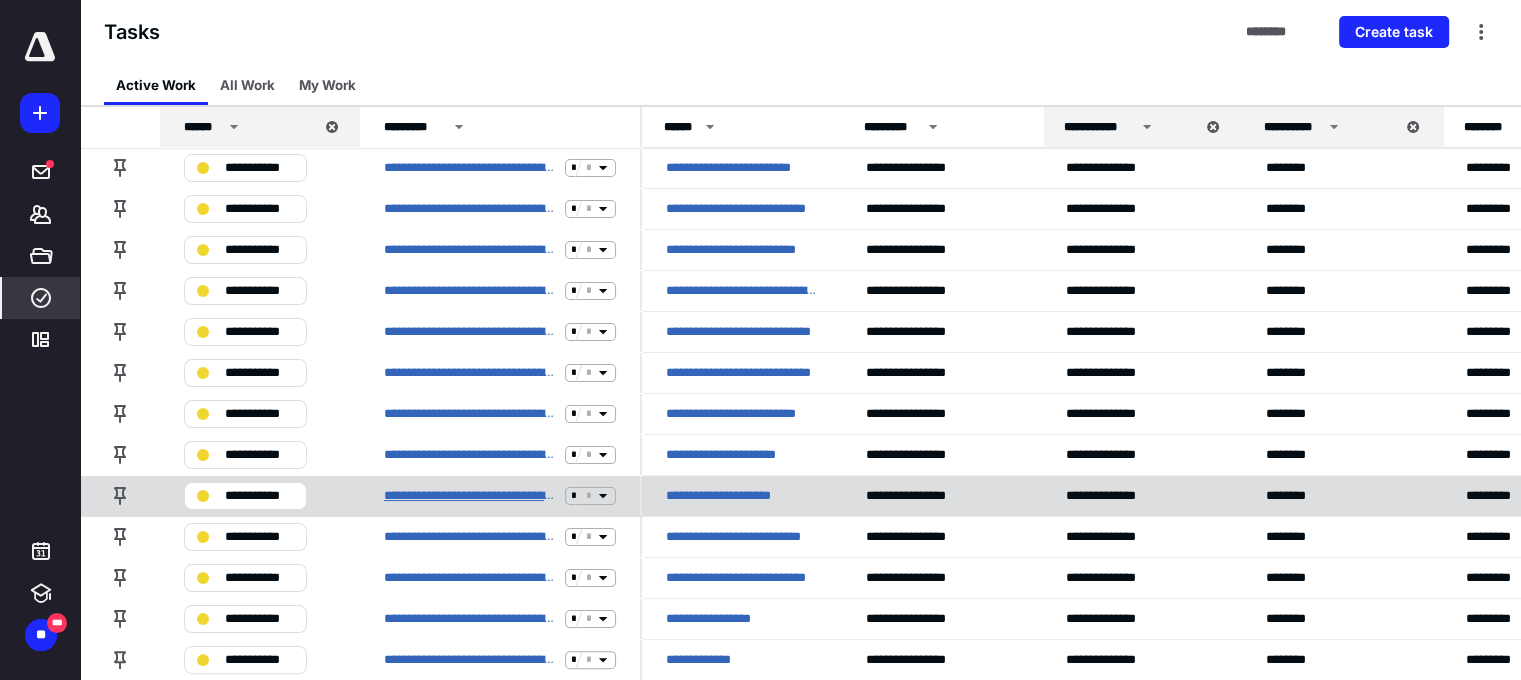 click on "**********" at bounding box center (470, 496) 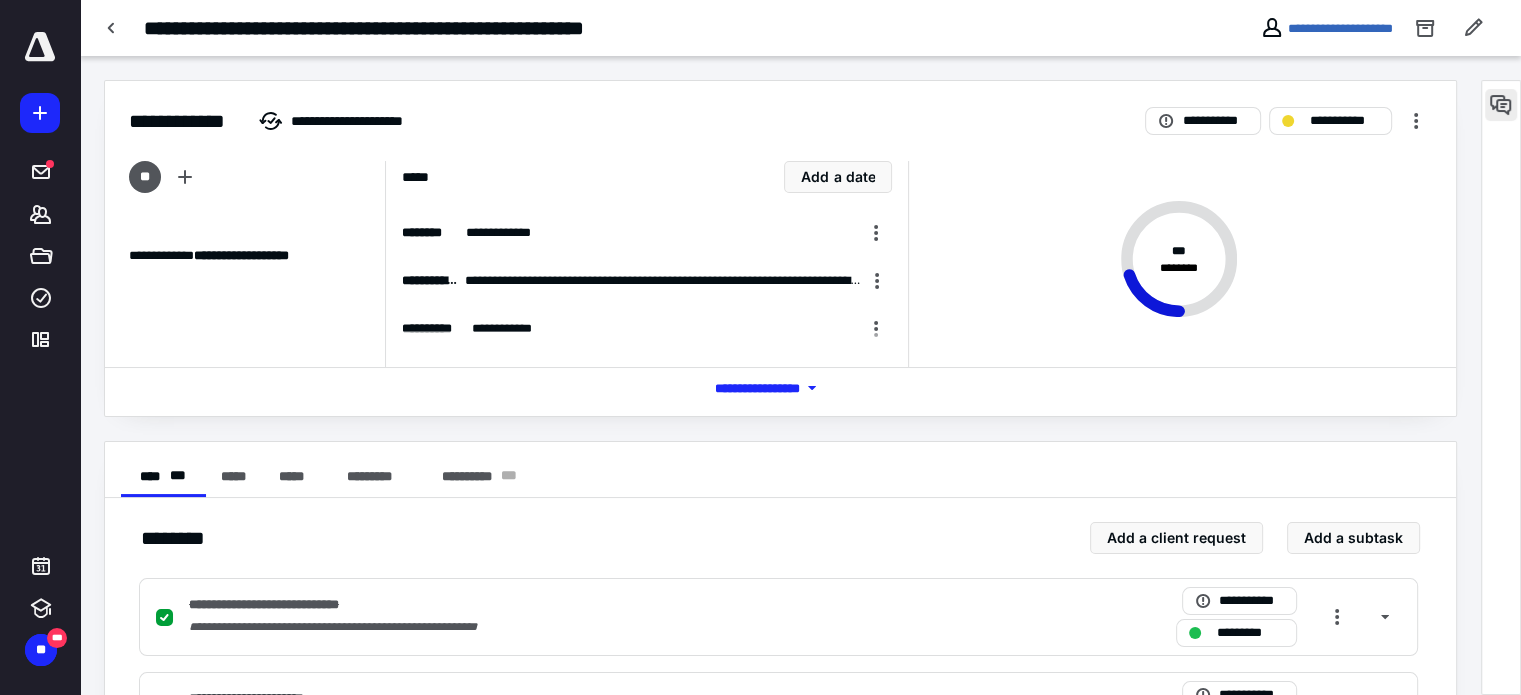 click at bounding box center [1501, 105] 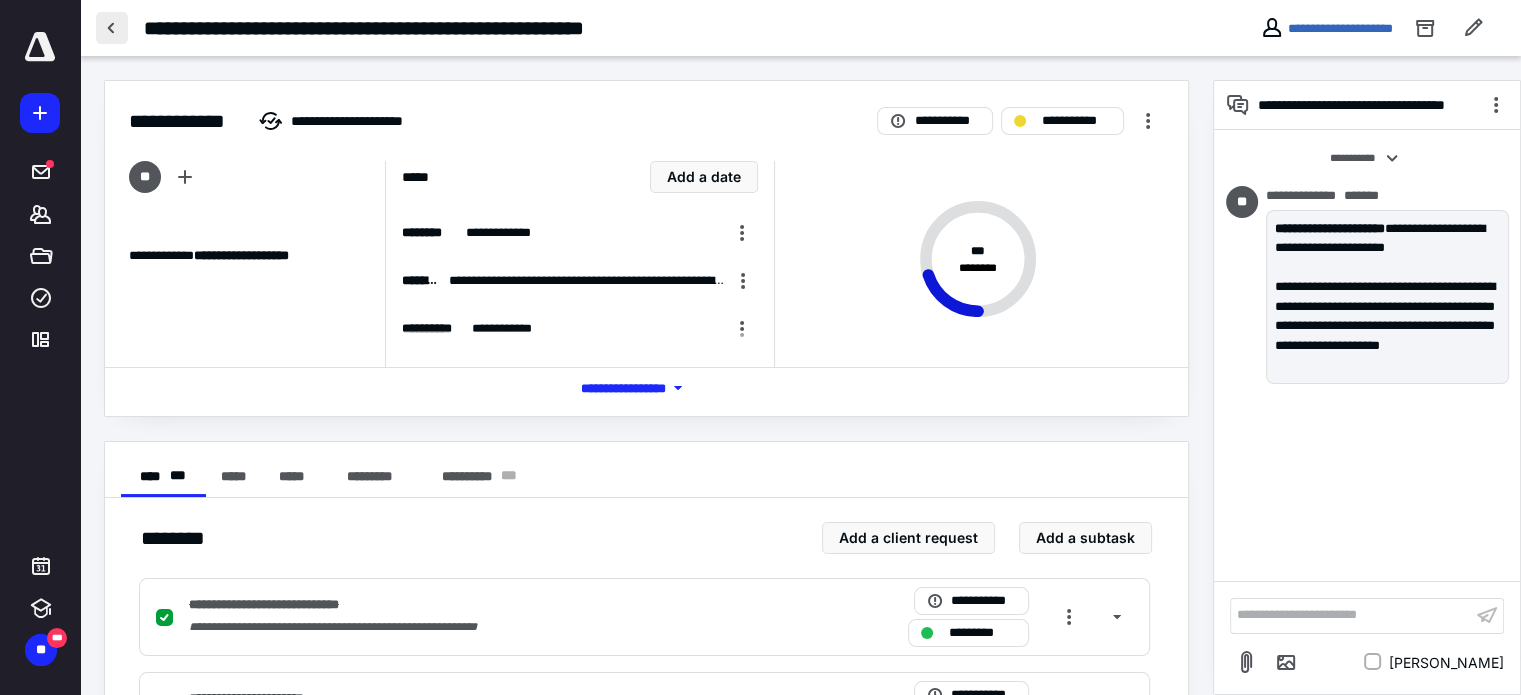 click at bounding box center [112, 28] 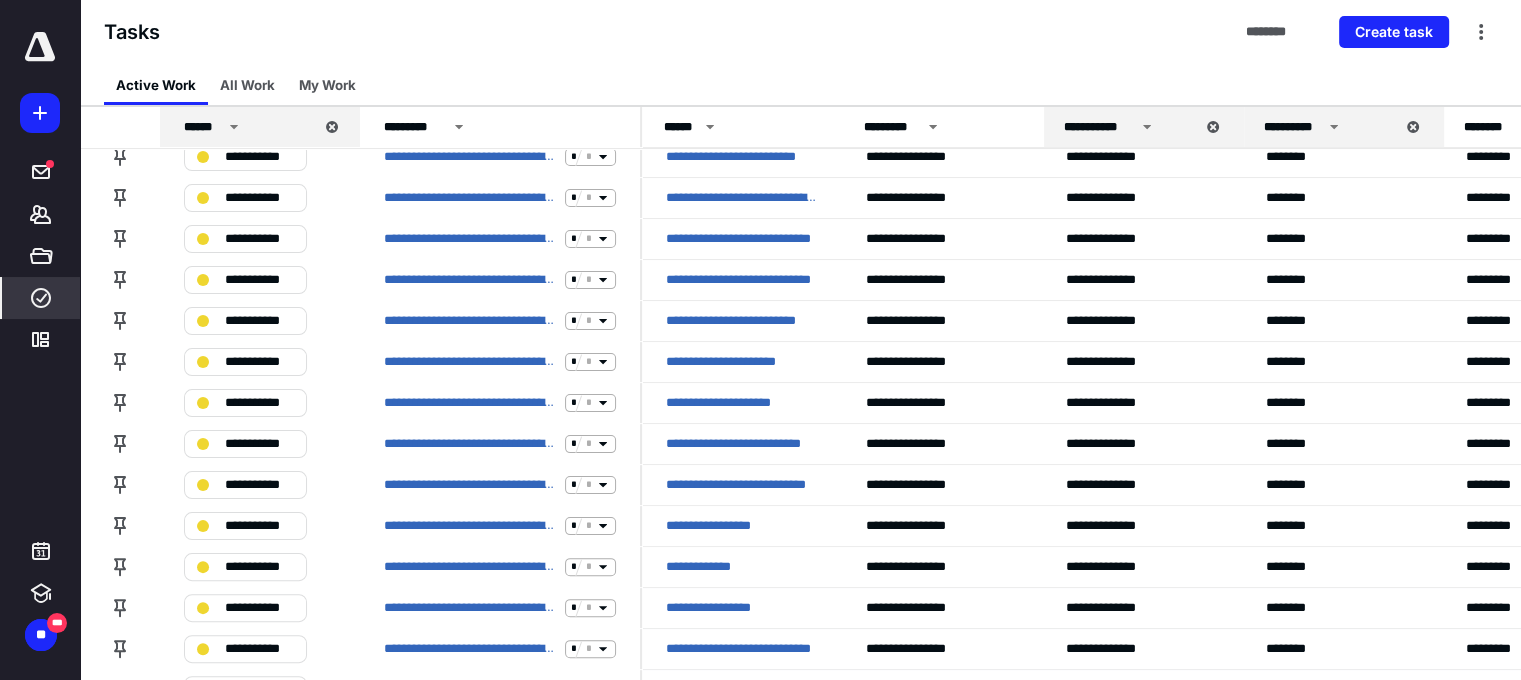 scroll, scrollTop: 500, scrollLeft: 0, axis: vertical 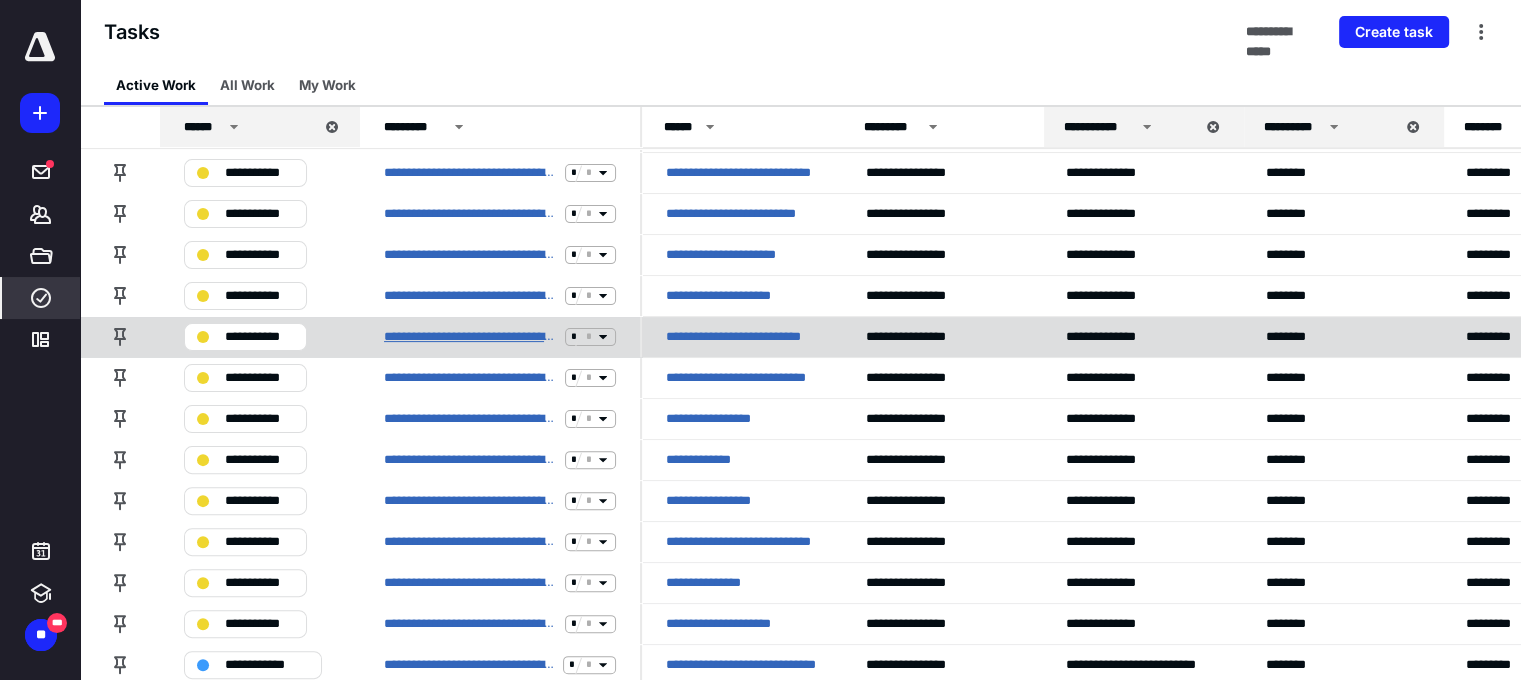click on "**********" at bounding box center (470, 337) 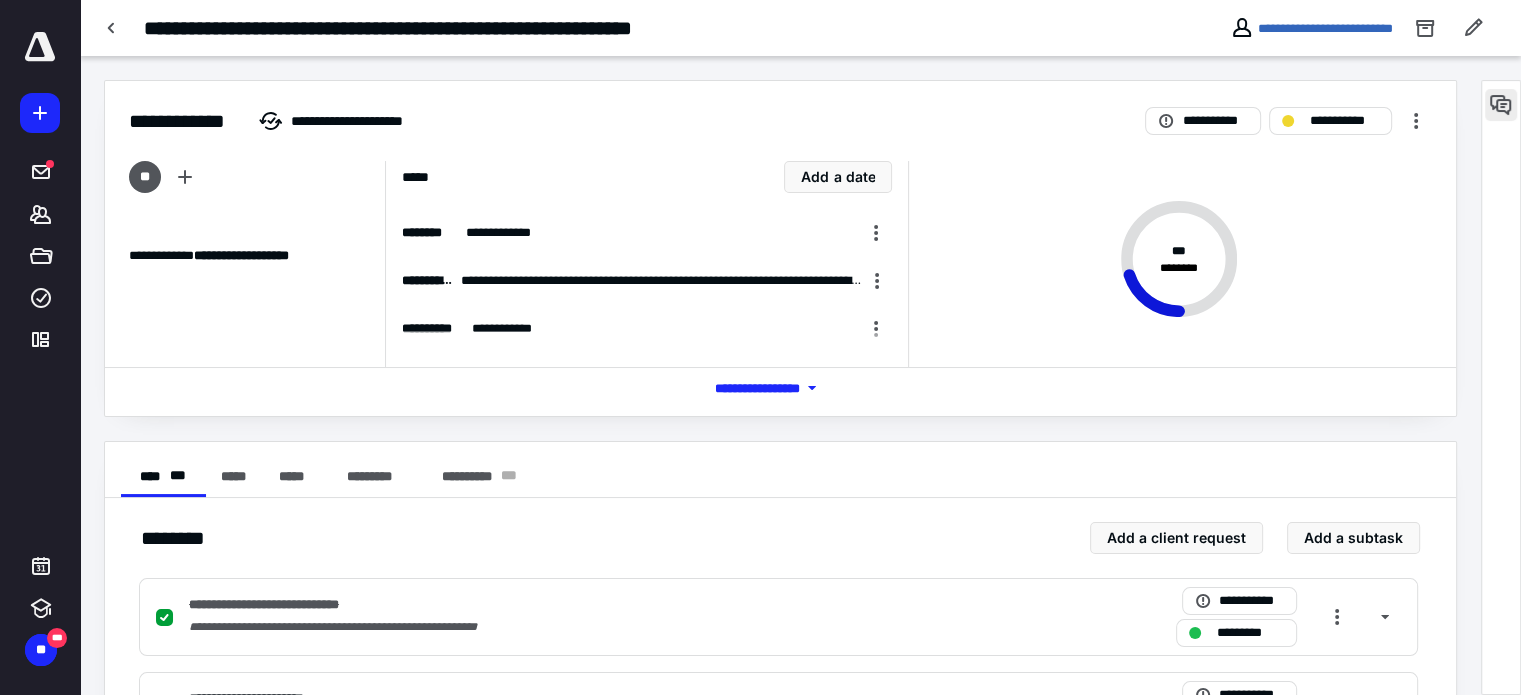 click at bounding box center [1501, 105] 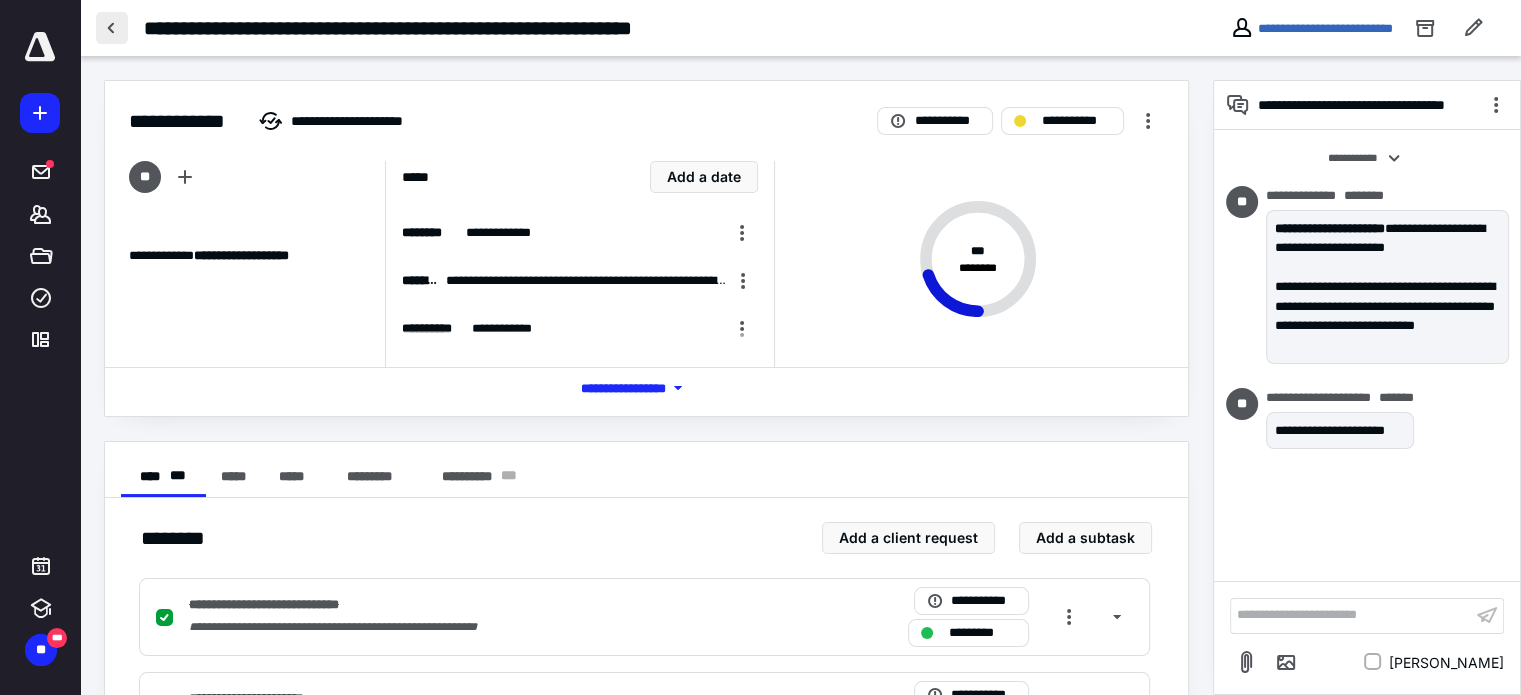 click at bounding box center (112, 28) 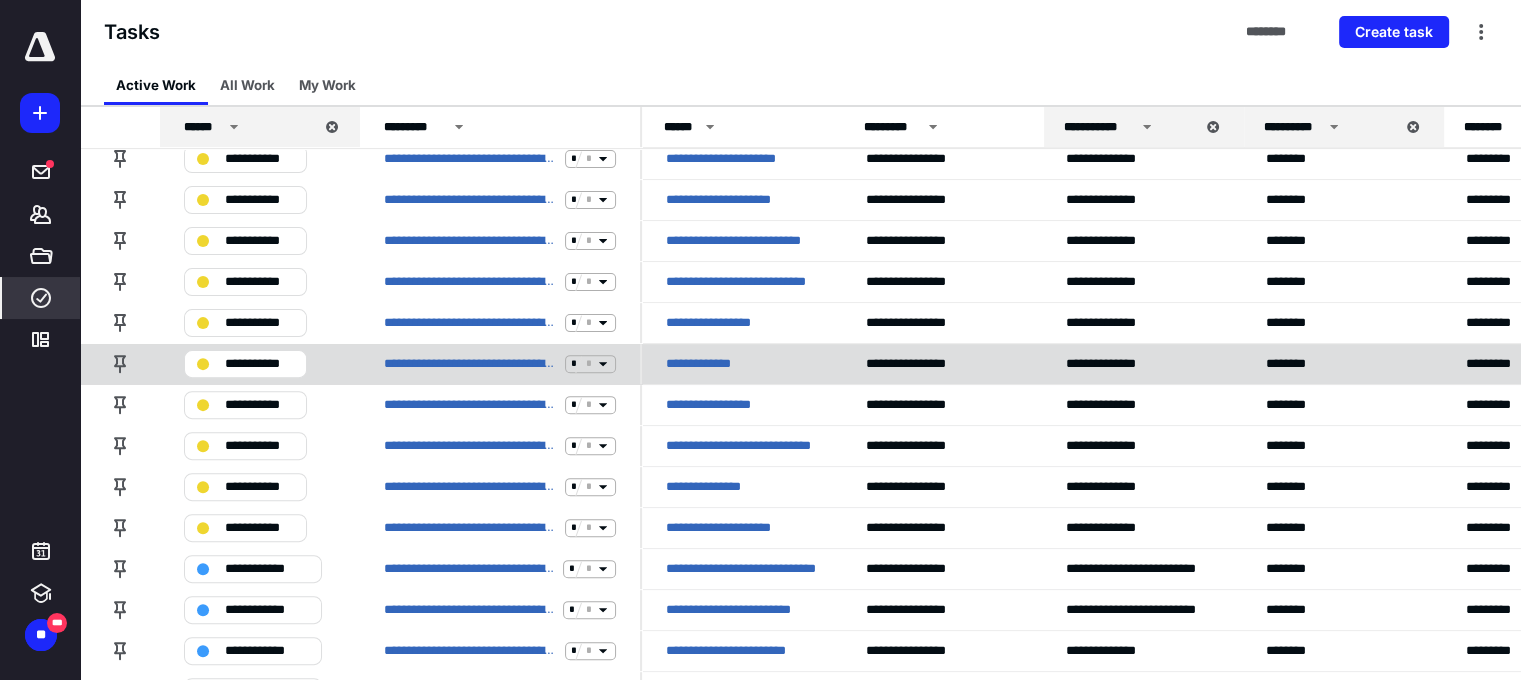 scroll, scrollTop: 600, scrollLeft: 0, axis: vertical 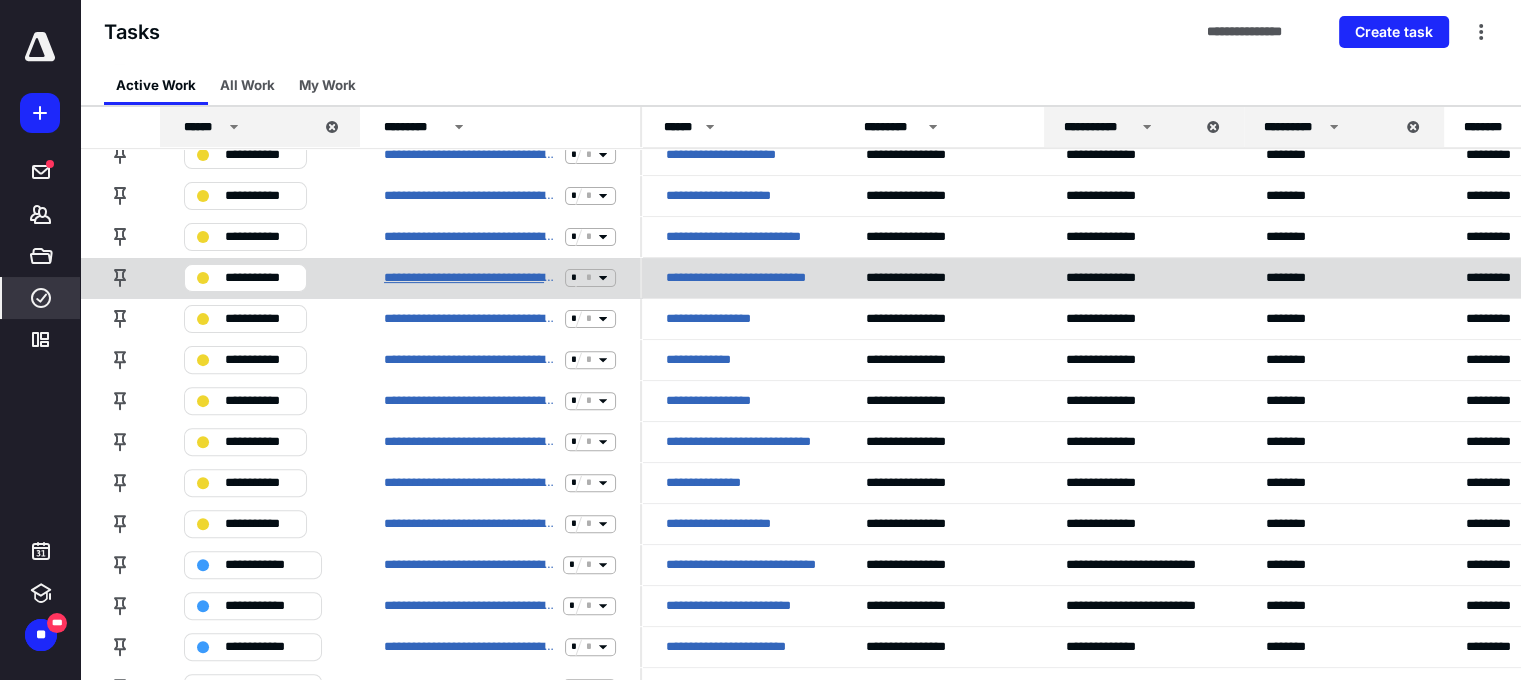 click on "**********" at bounding box center (470, 278) 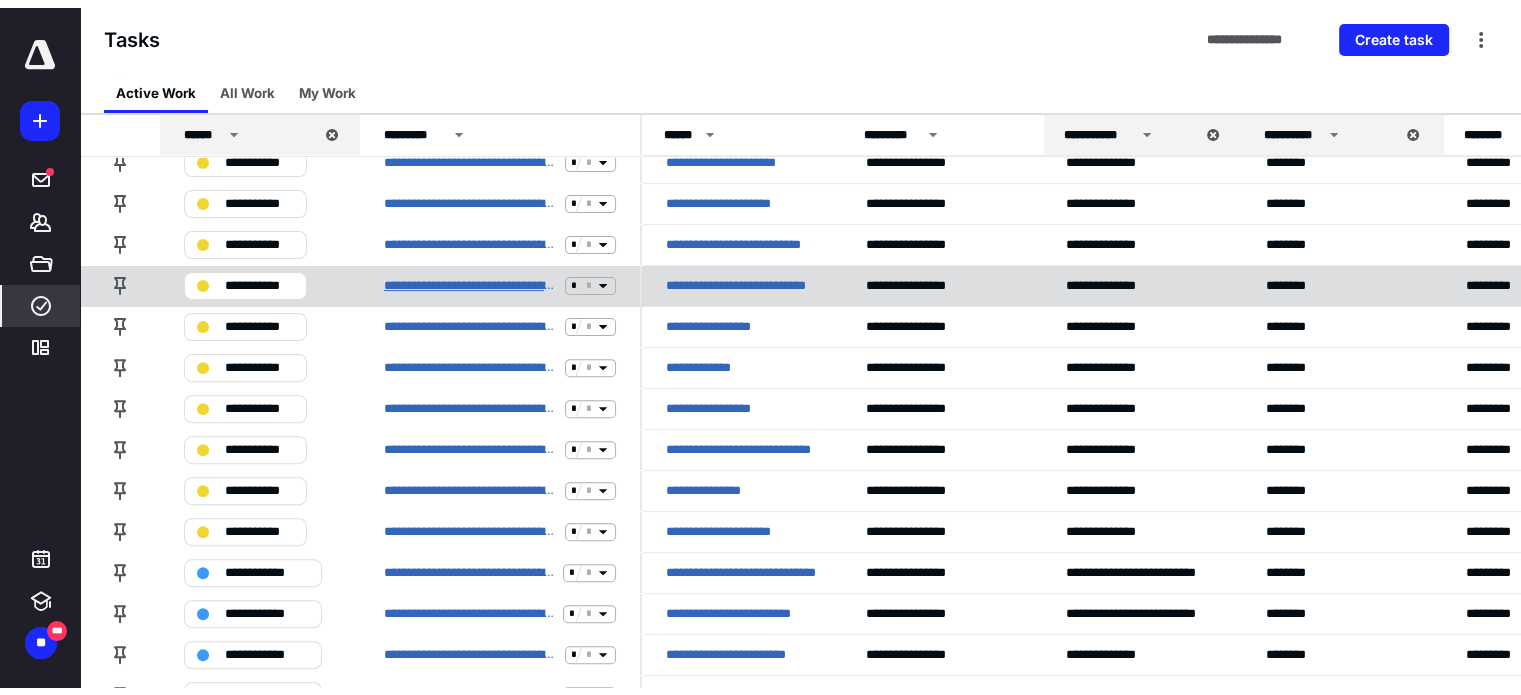 scroll, scrollTop: 0, scrollLeft: 0, axis: both 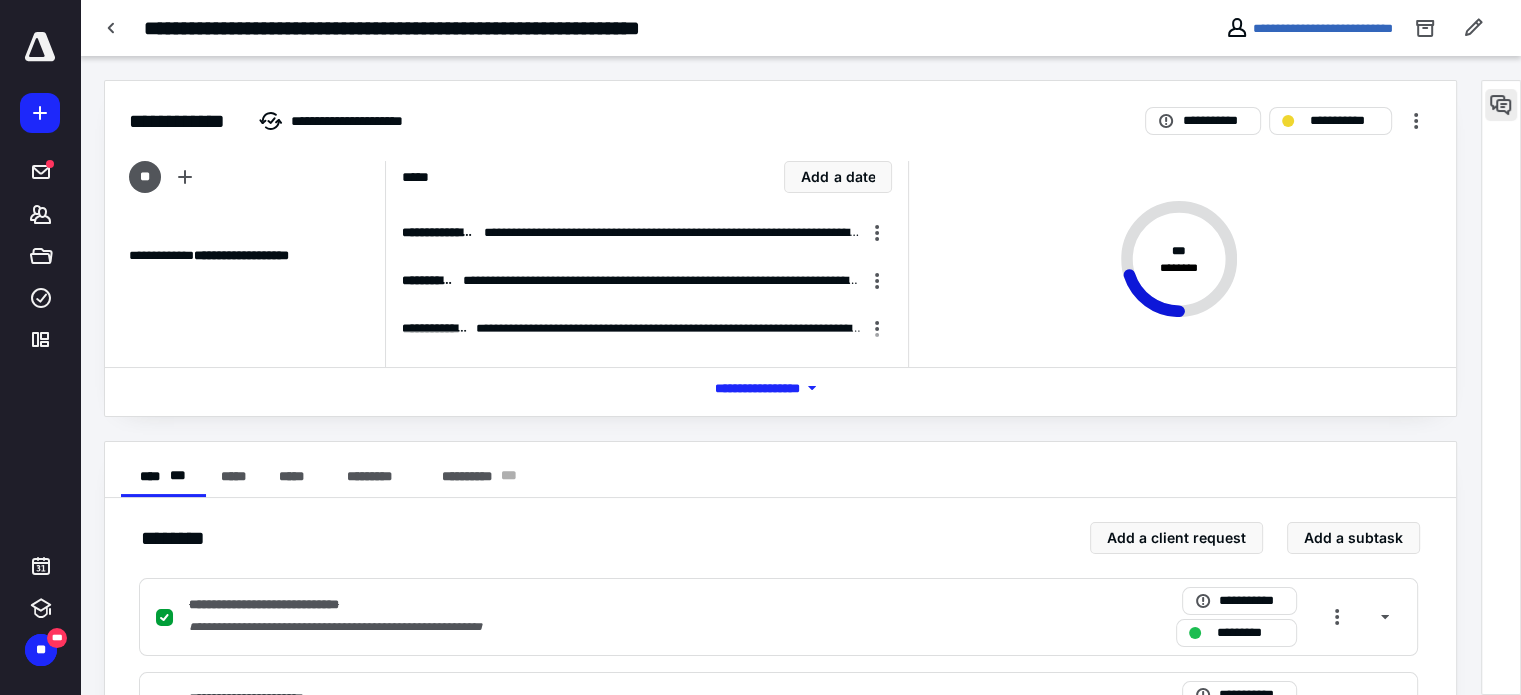 click at bounding box center [1501, 105] 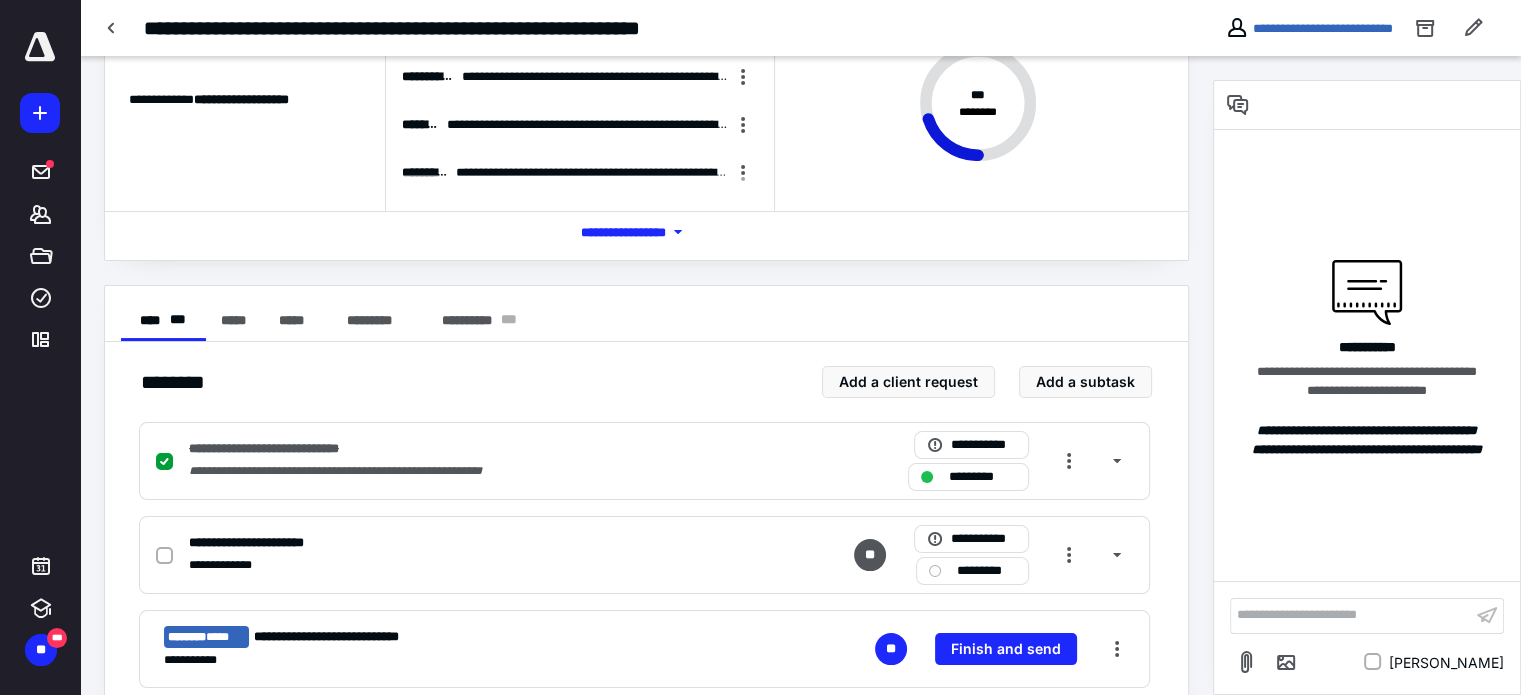 scroll, scrollTop: 200, scrollLeft: 0, axis: vertical 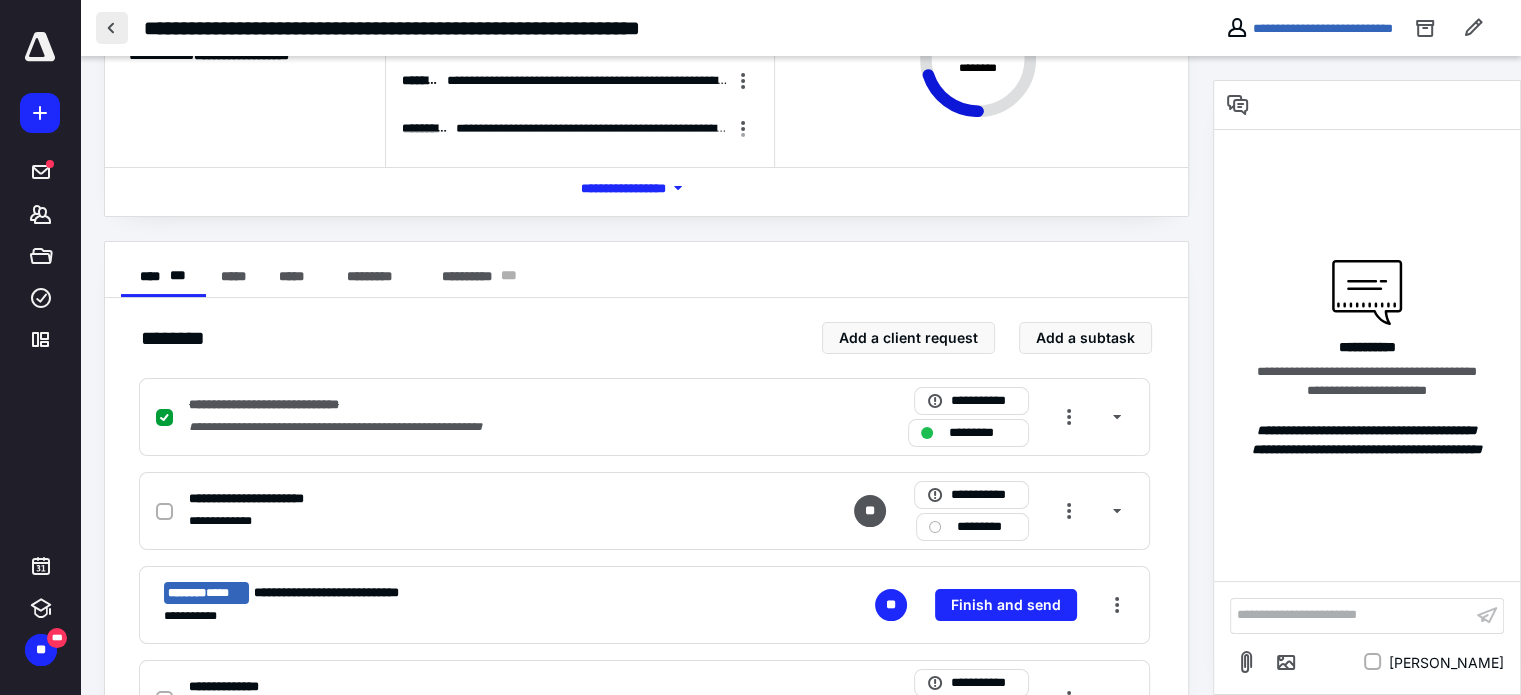click at bounding box center (112, 28) 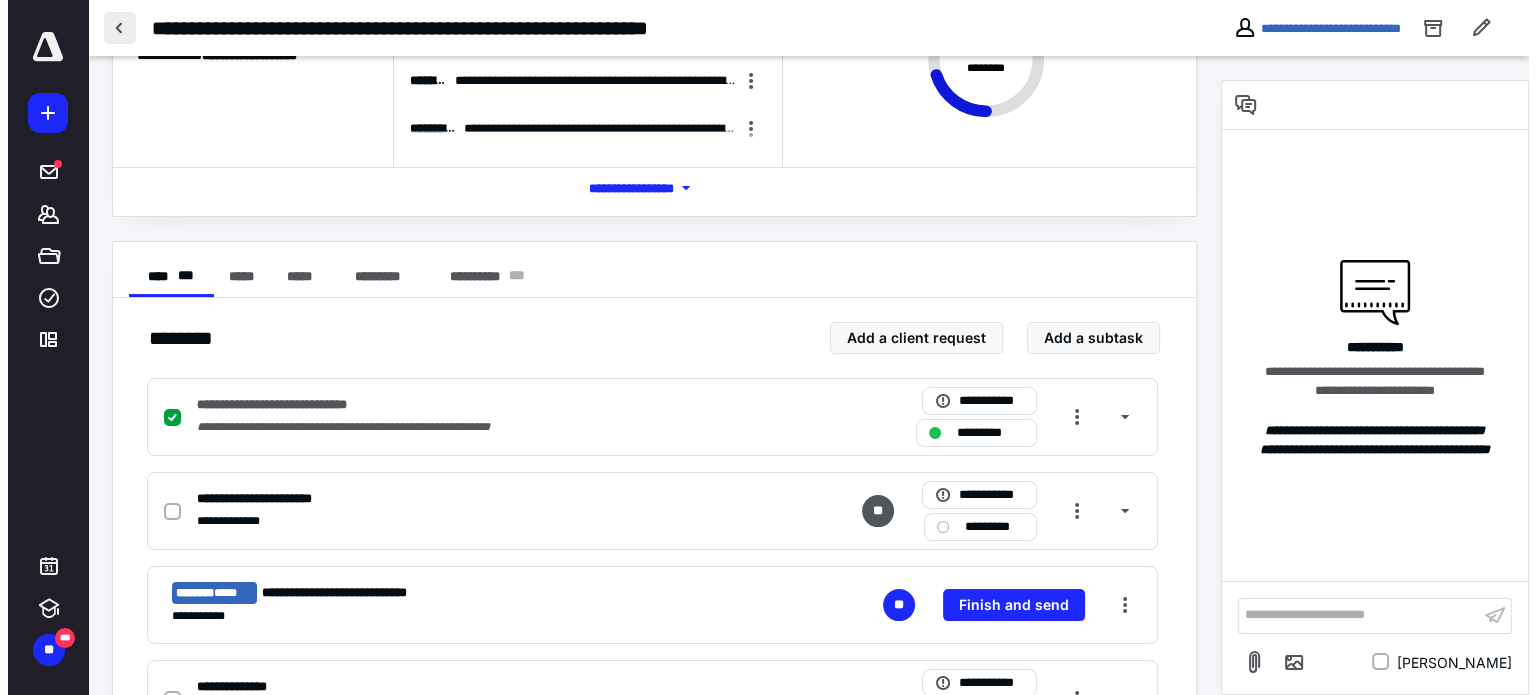 scroll, scrollTop: 0, scrollLeft: 0, axis: both 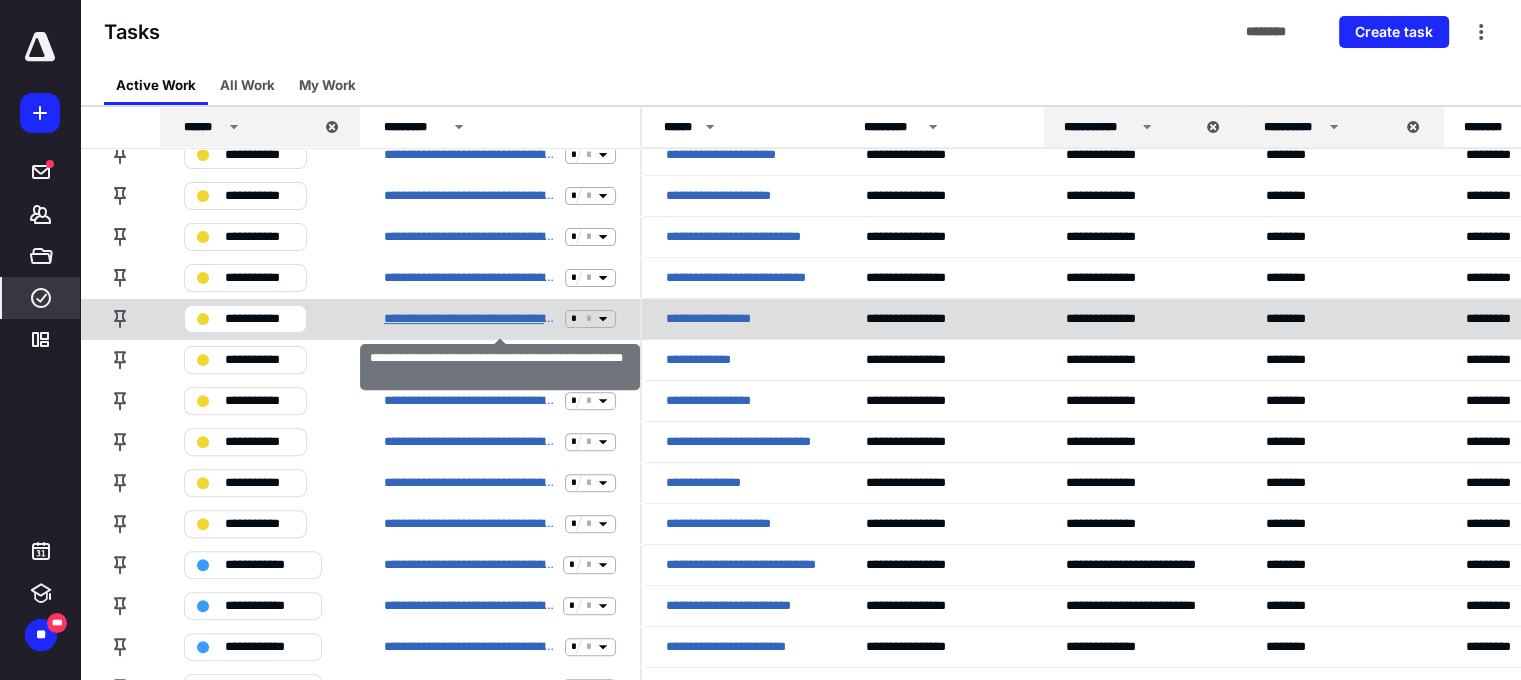 click on "**********" at bounding box center [470, 319] 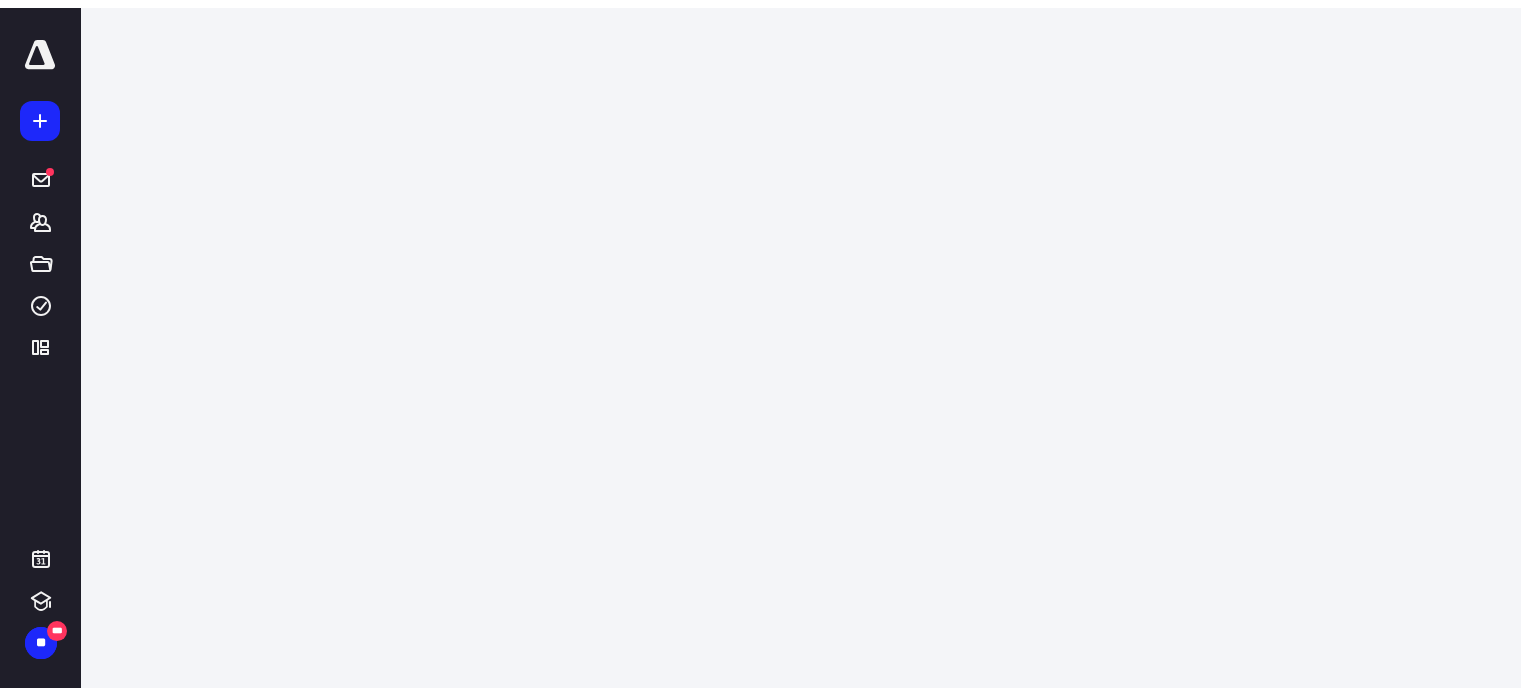 scroll, scrollTop: 0, scrollLeft: 0, axis: both 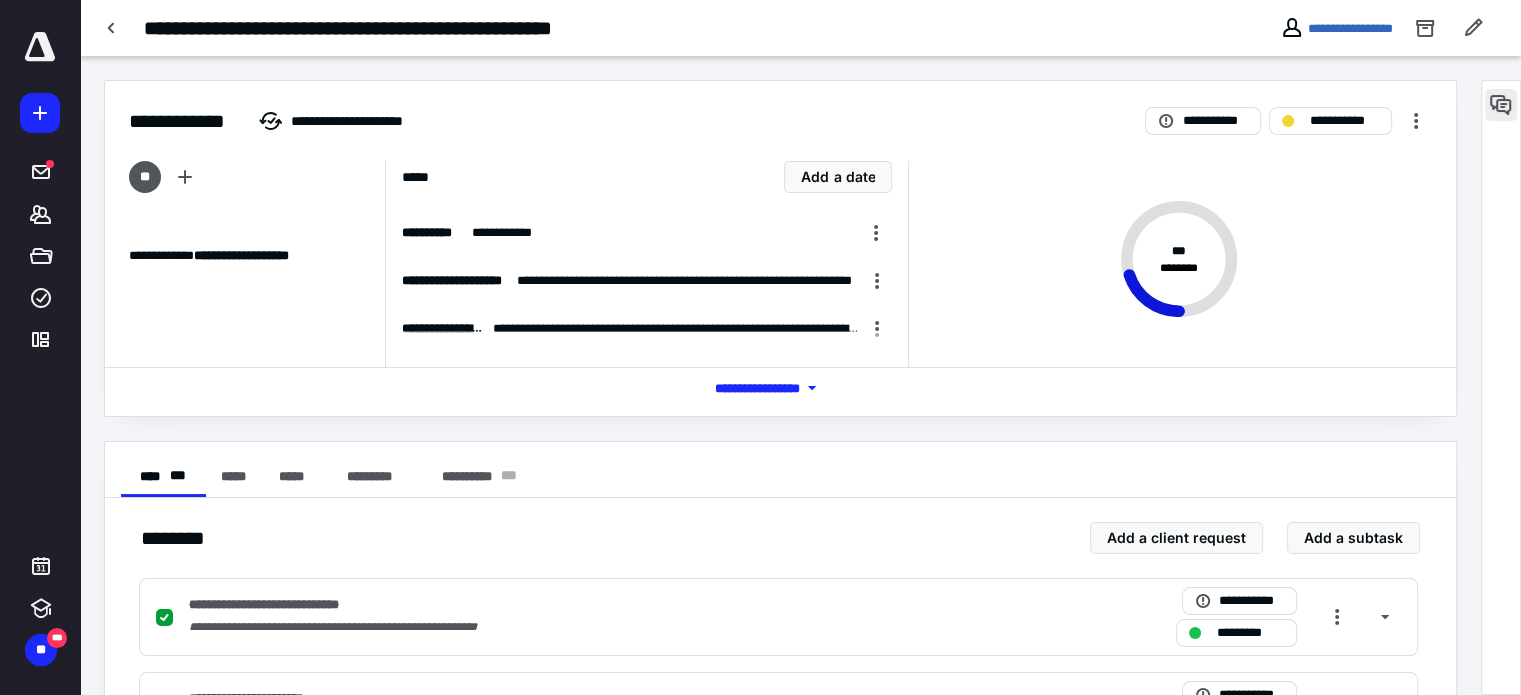 click at bounding box center (1501, 105) 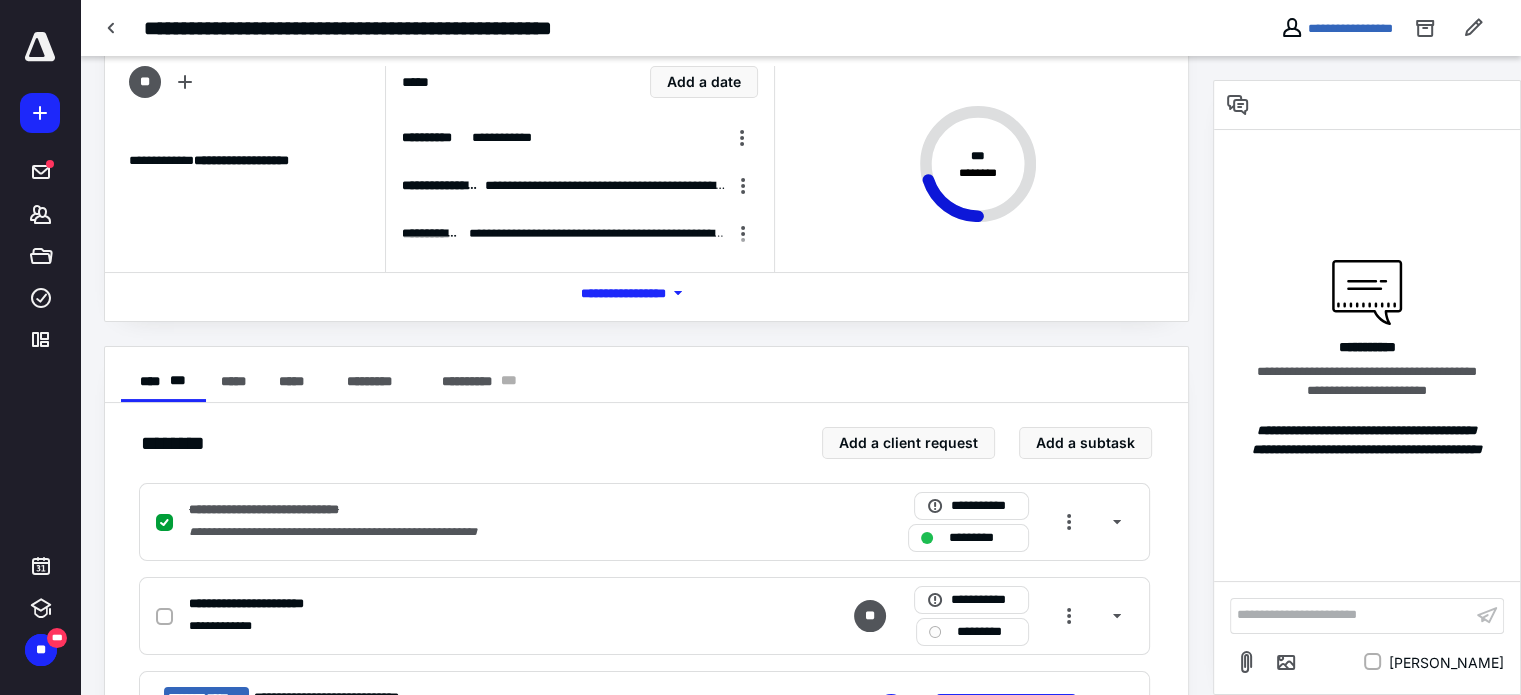 scroll, scrollTop: 100, scrollLeft: 0, axis: vertical 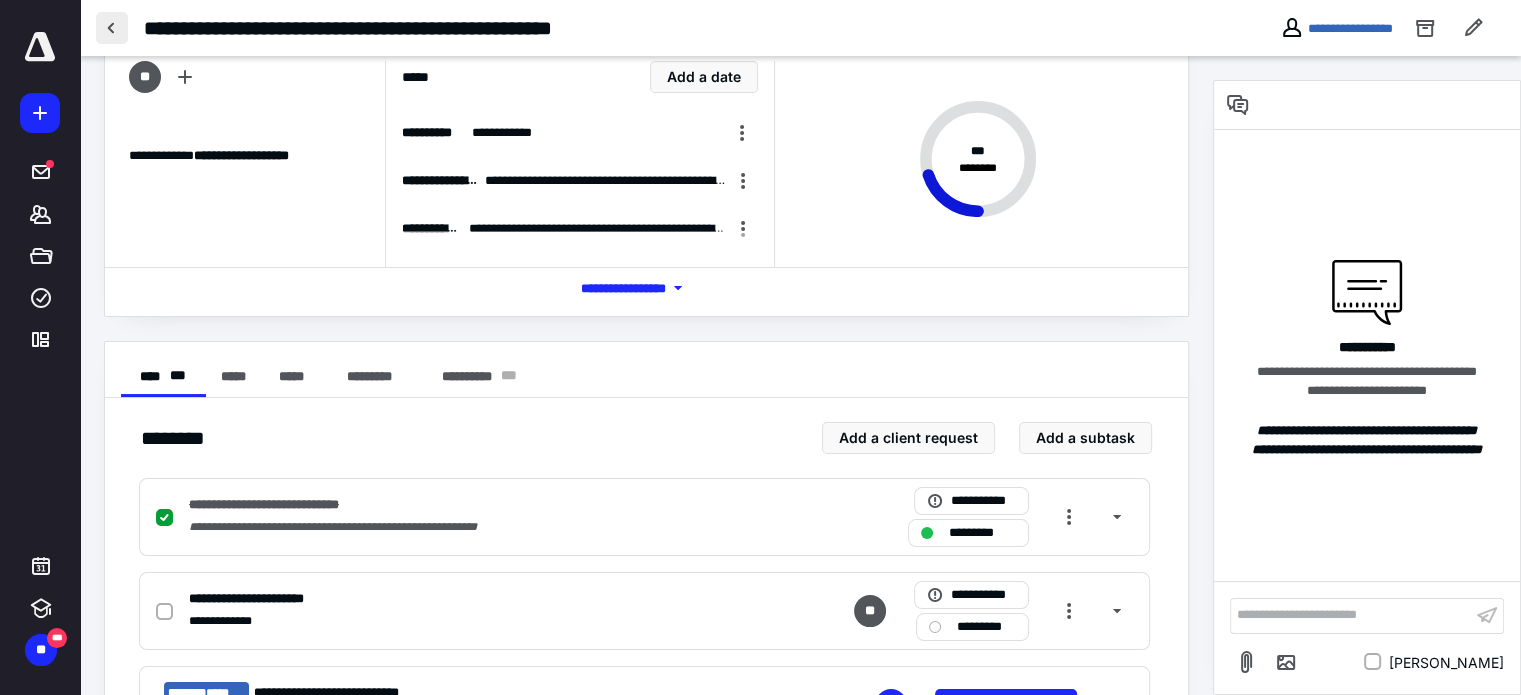 click at bounding box center [112, 28] 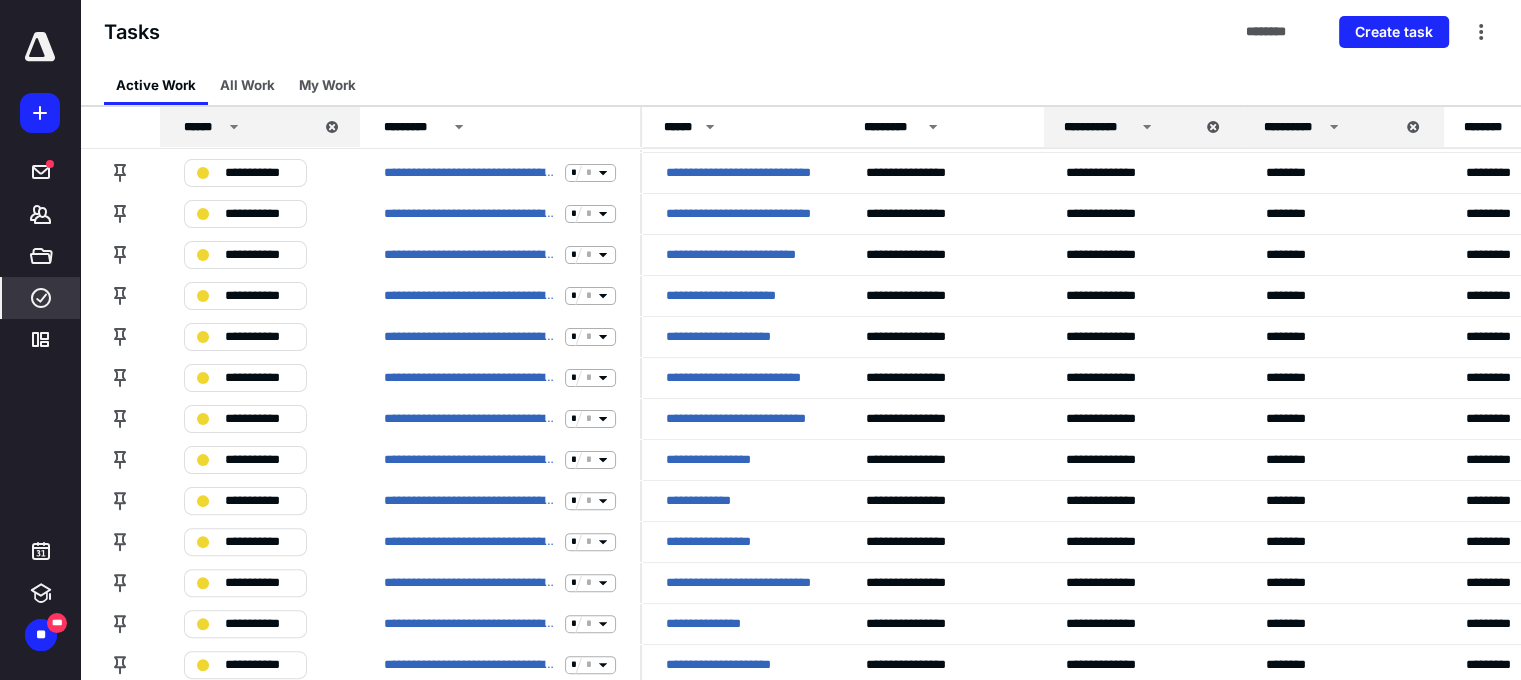 scroll, scrollTop: 500, scrollLeft: 0, axis: vertical 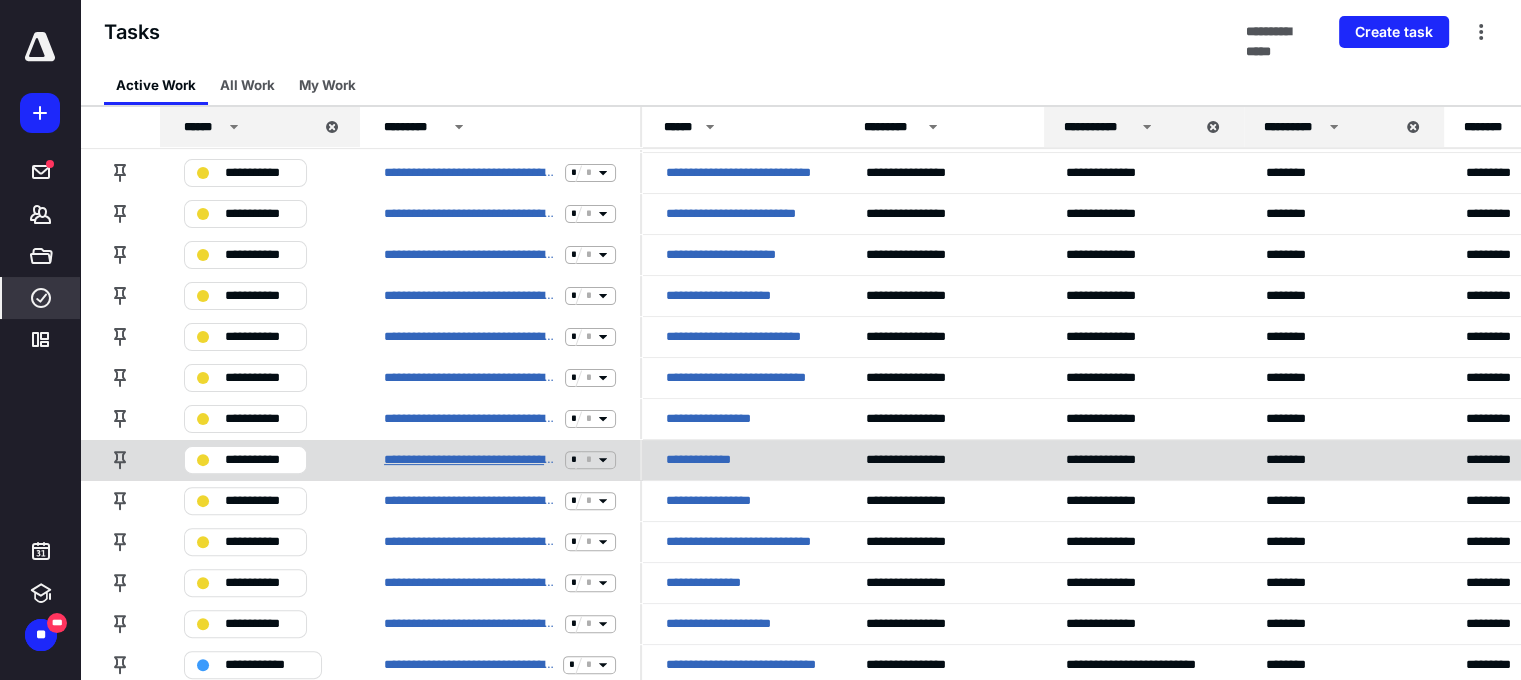 click on "**********" at bounding box center (470, 460) 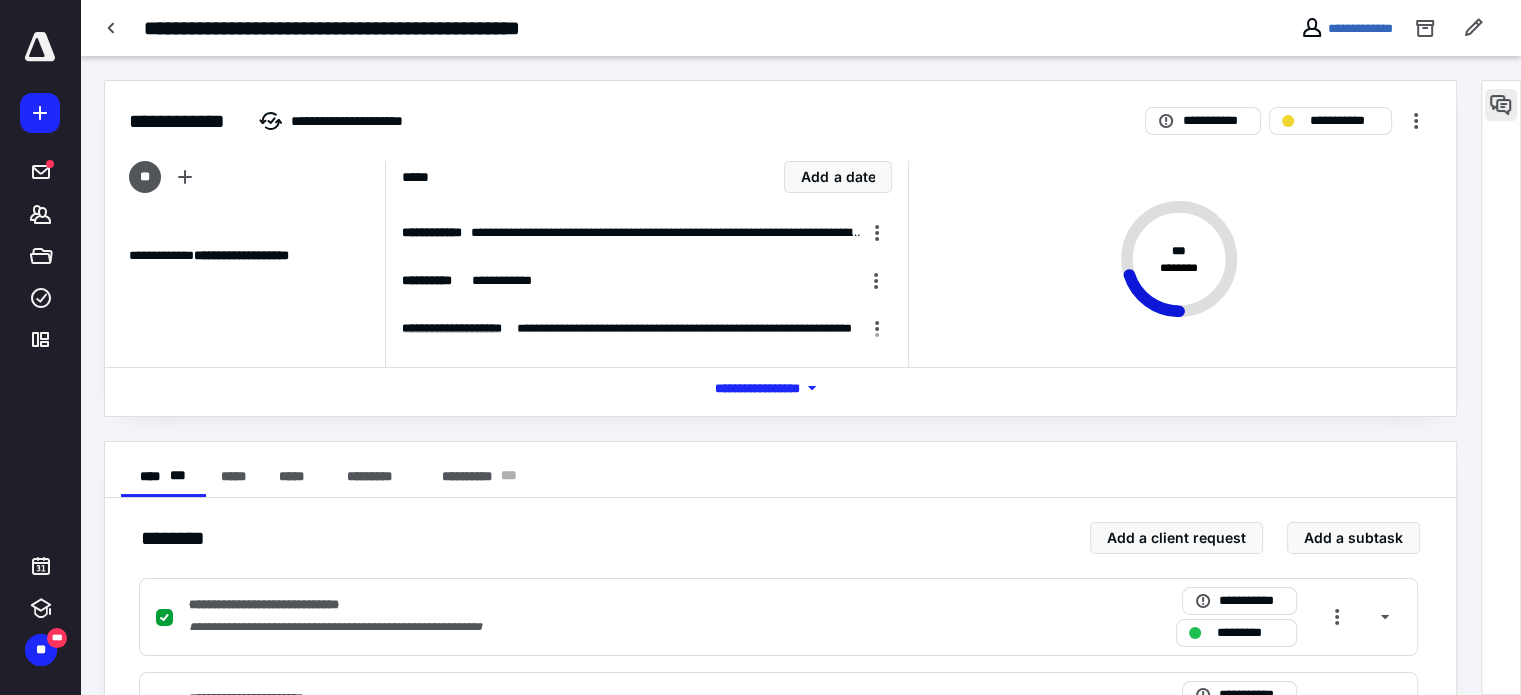click at bounding box center [1501, 105] 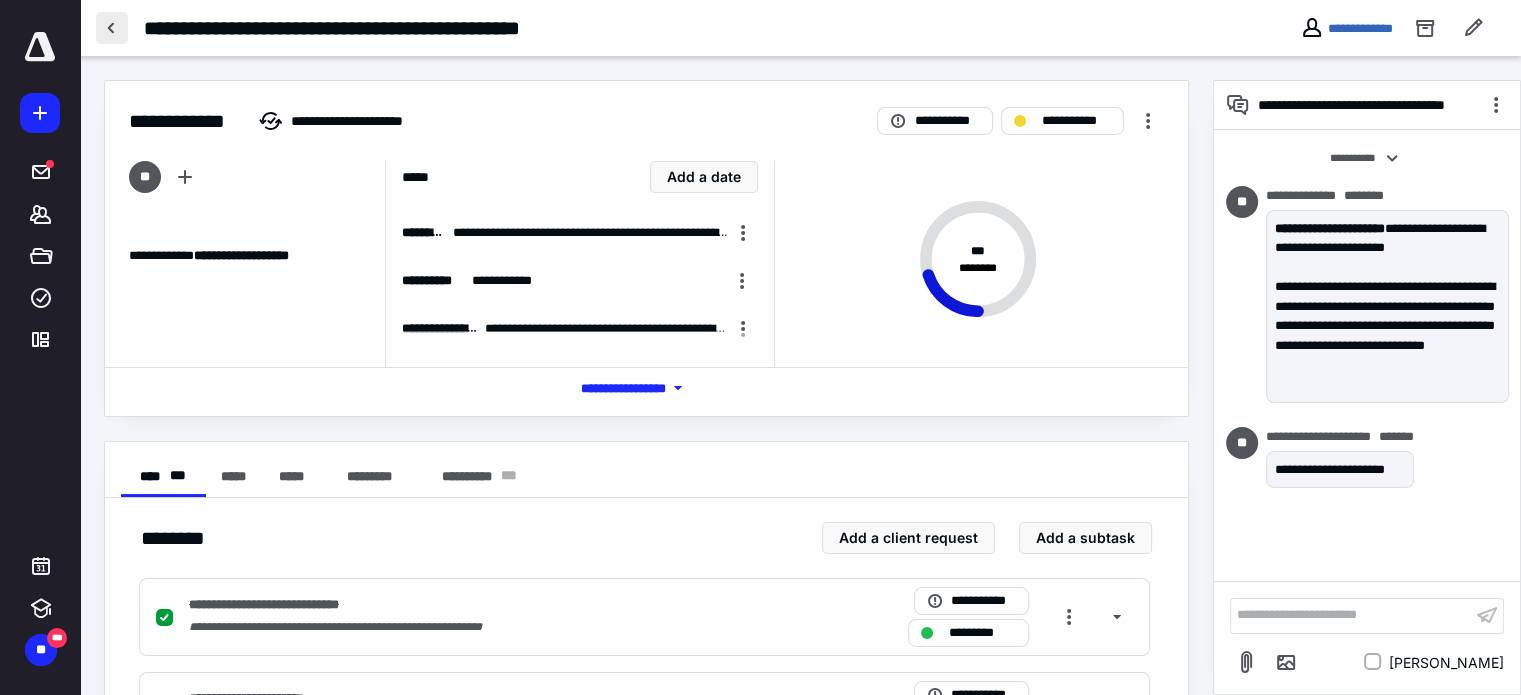 click at bounding box center [112, 28] 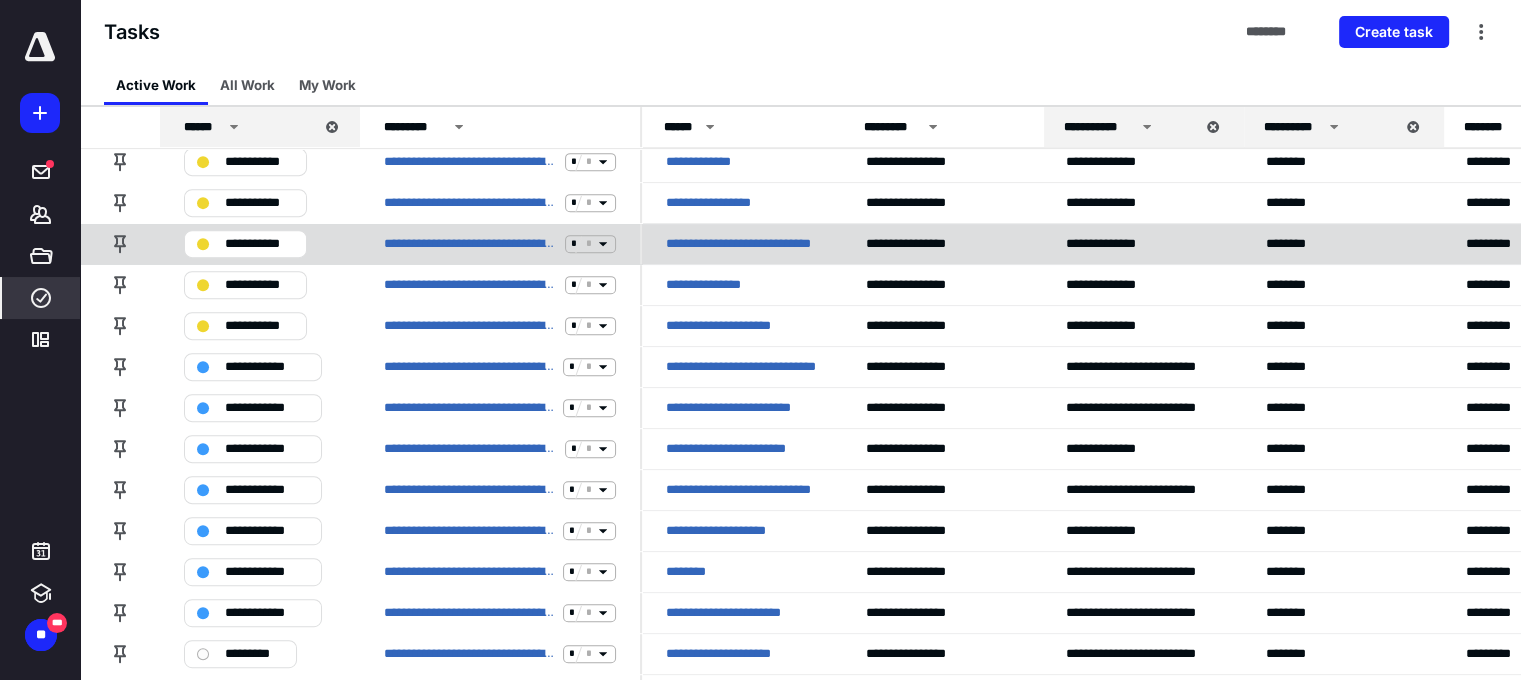 scroll, scrollTop: 800, scrollLeft: 0, axis: vertical 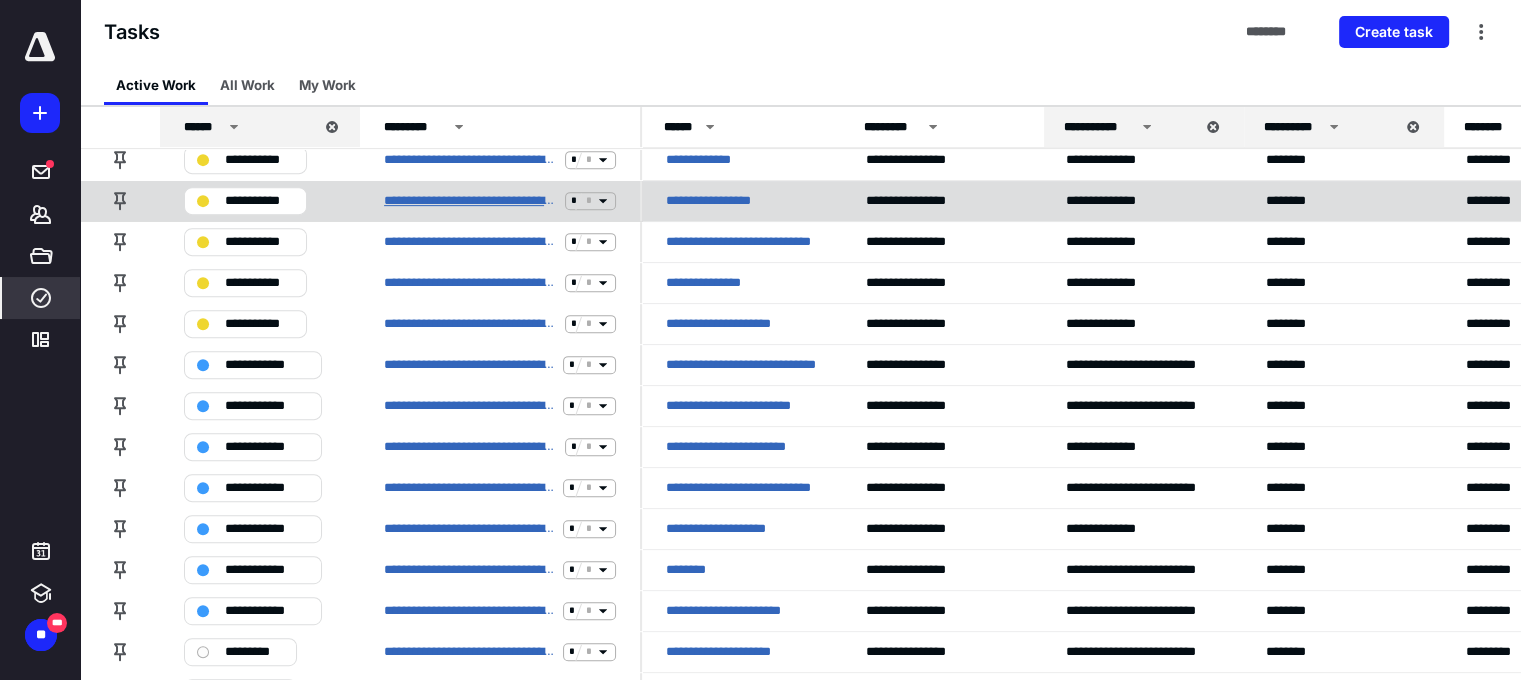 click on "**********" at bounding box center (470, 201) 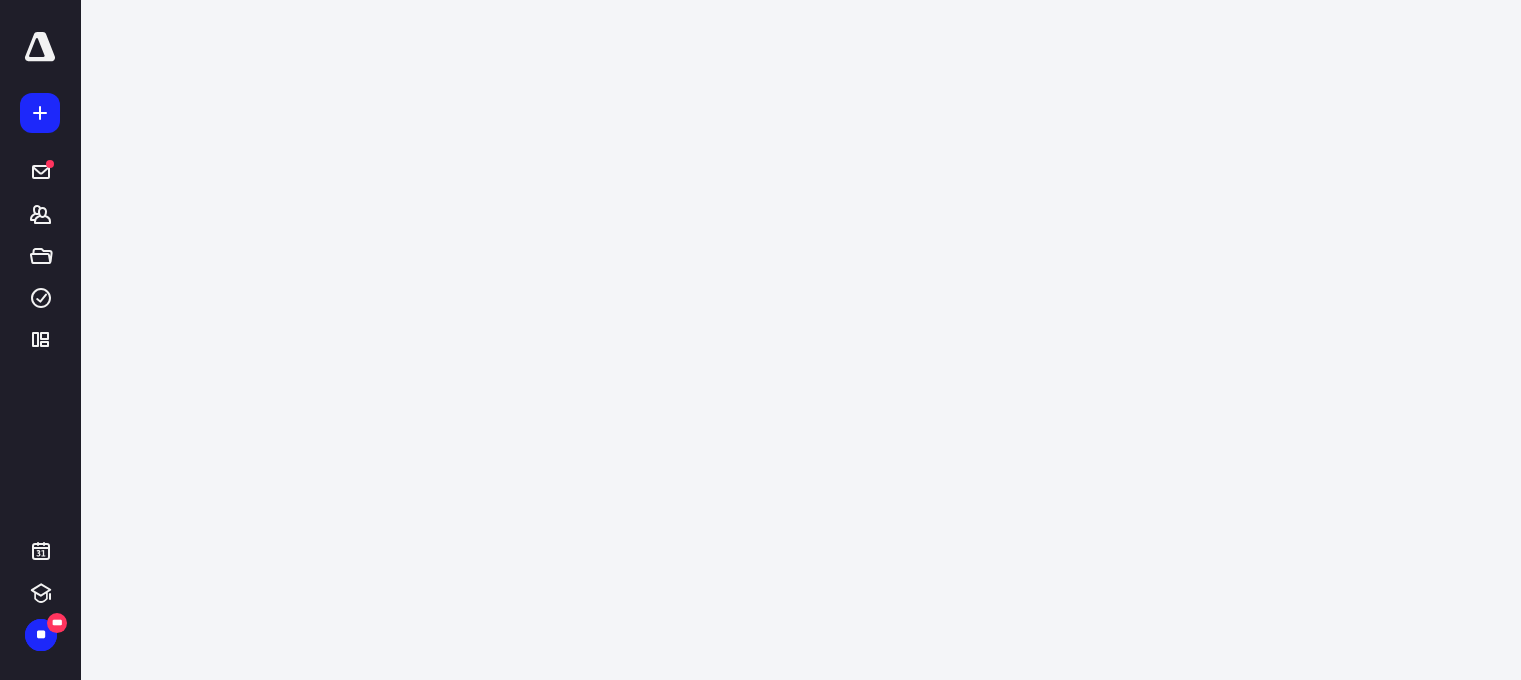 scroll, scrollTop: 0, scrollLeft: 0, axis: both 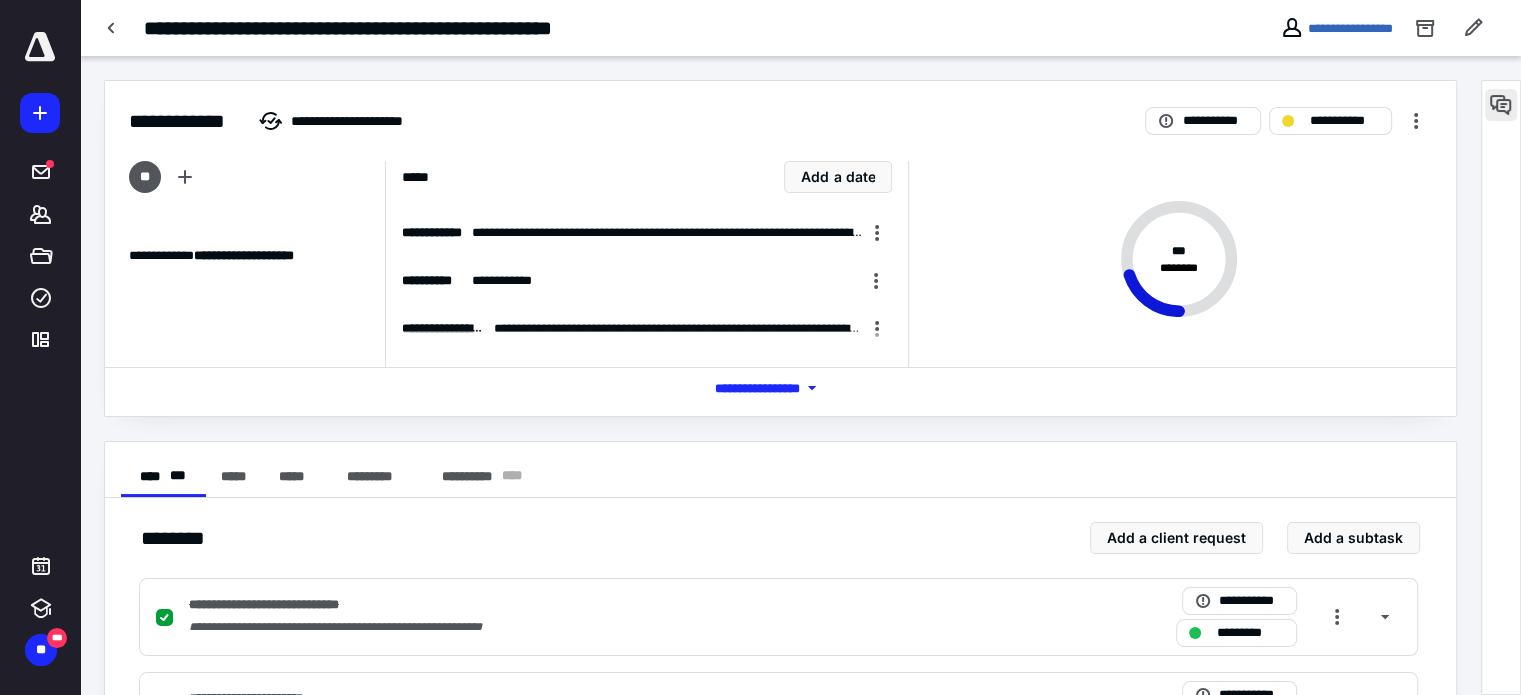click at bounding box center [1501, 105] 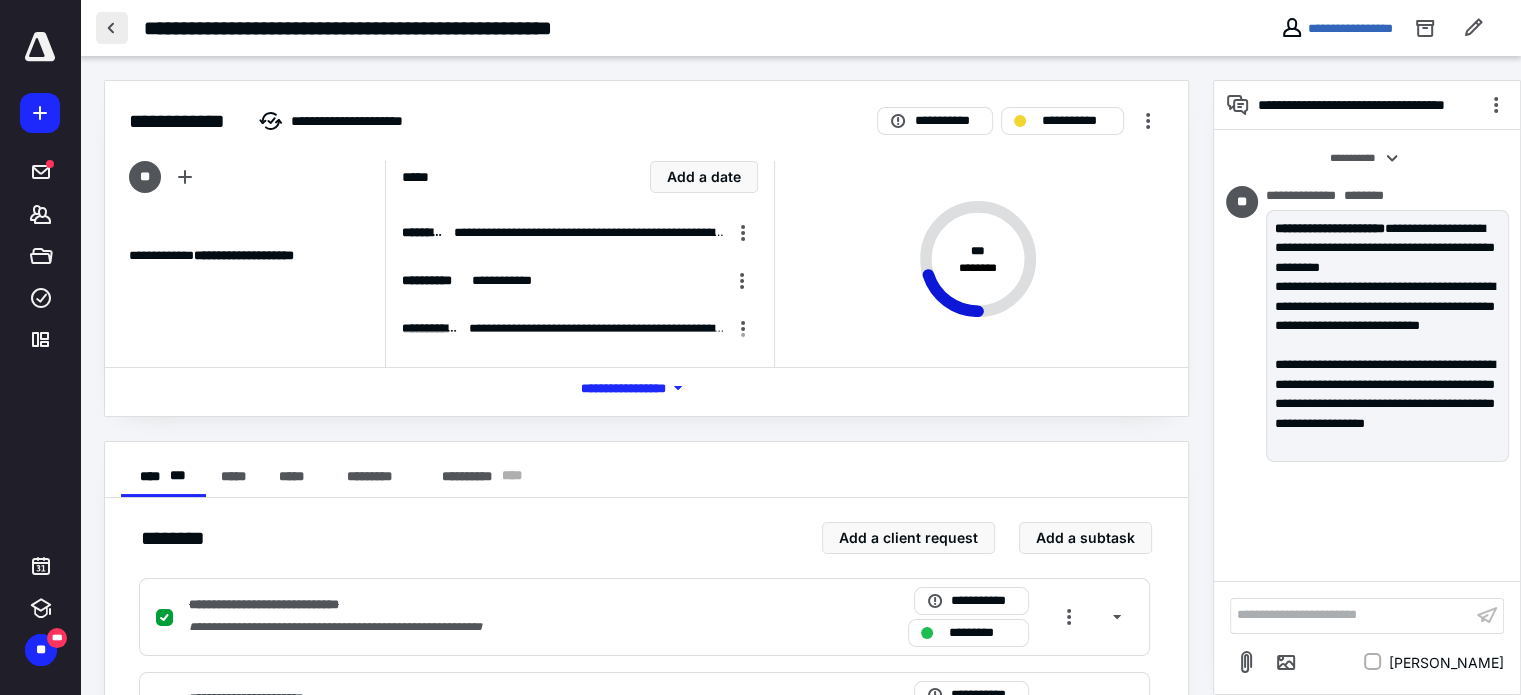 click at bounding box center [112, 28] 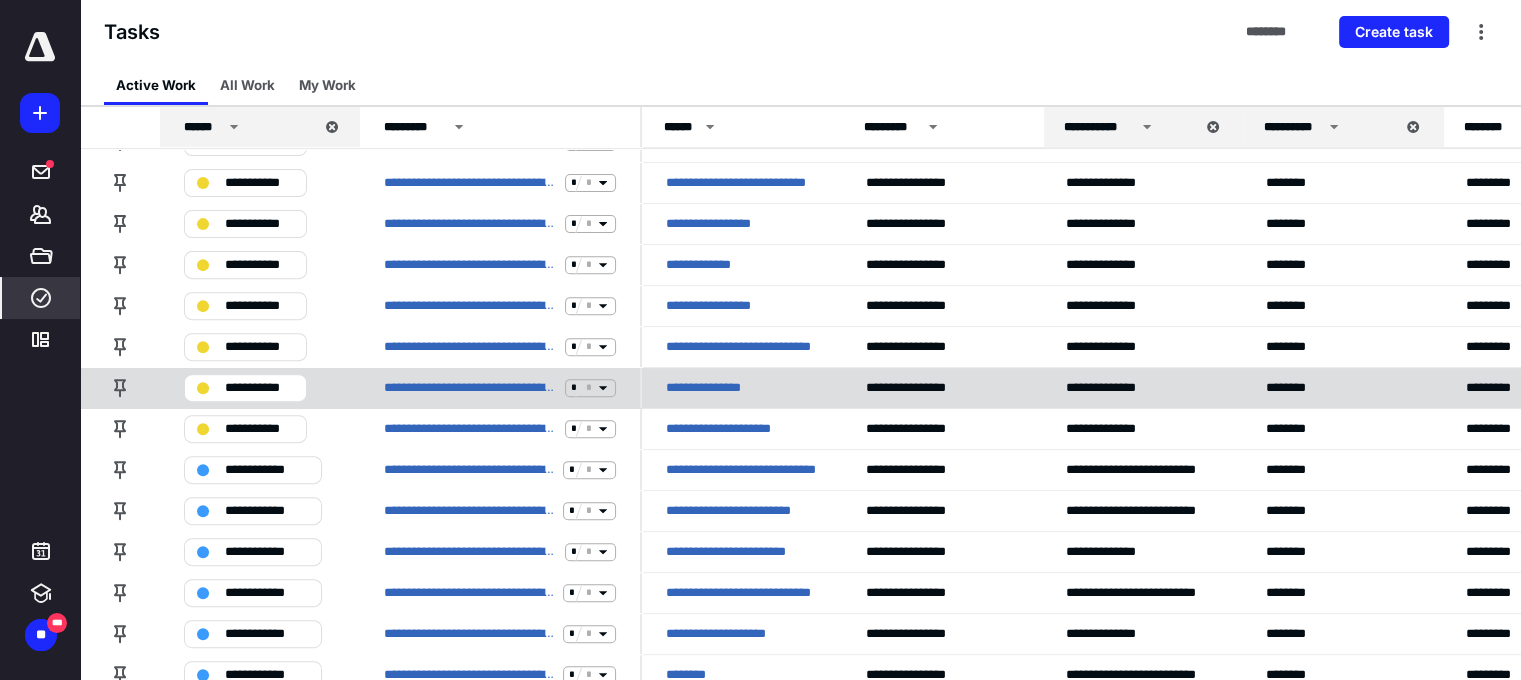 scroll, scrollTop: 700, scrollLeft: 0, axis: vertical 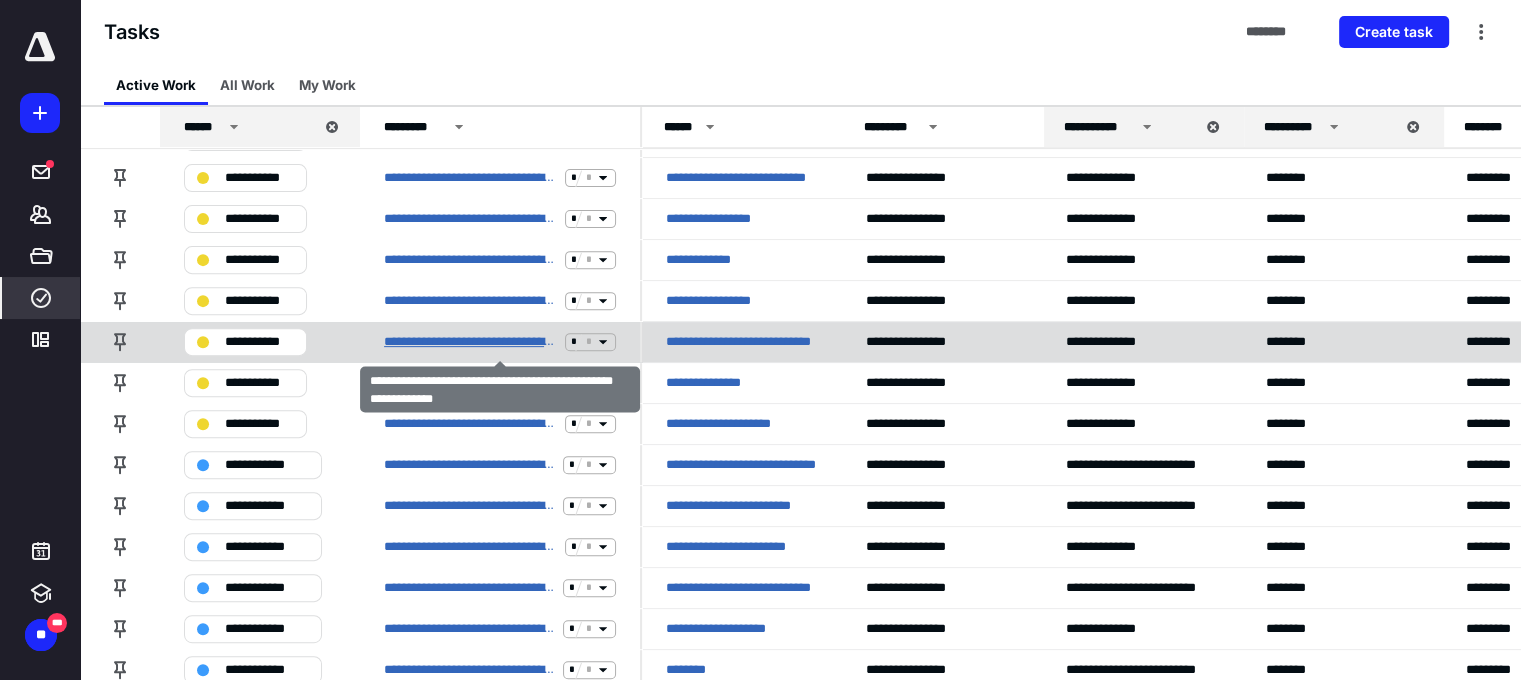click on "**********" at bounding box center (470, 342) 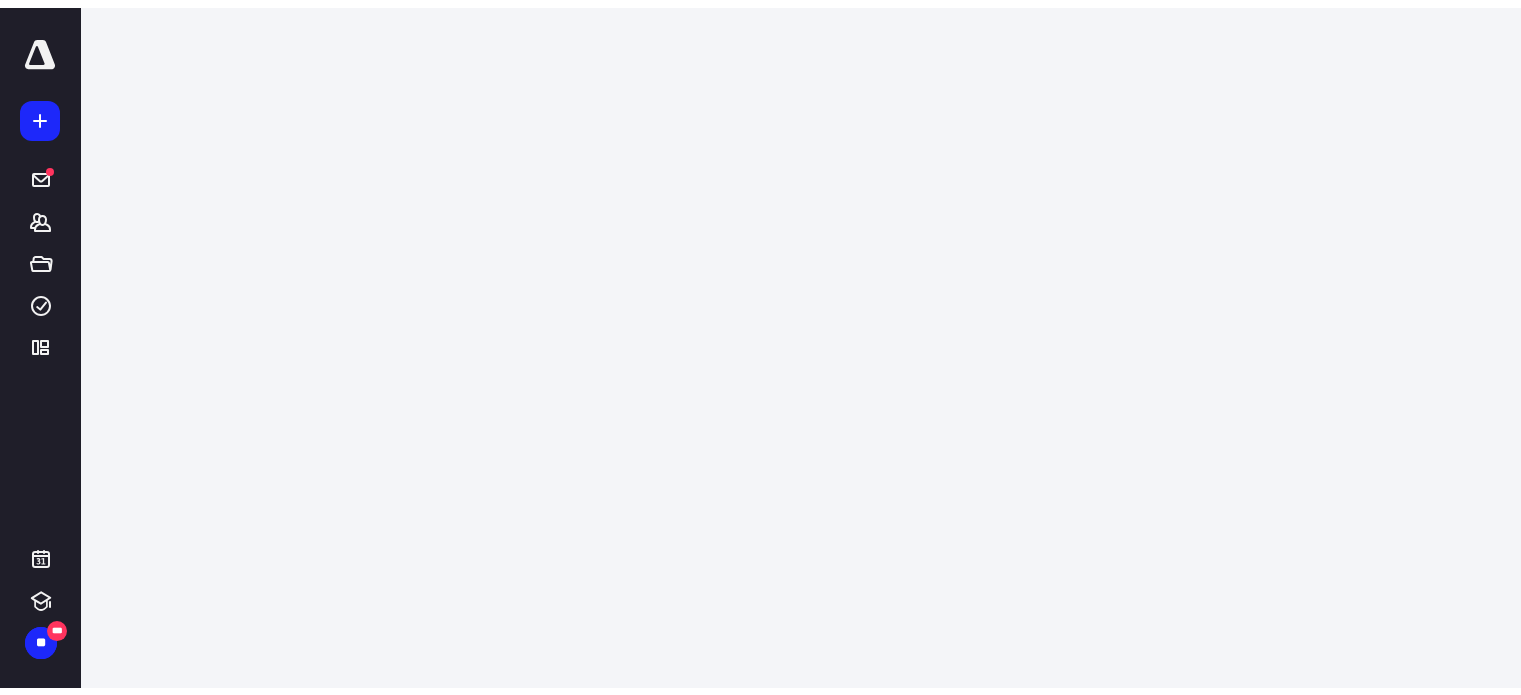 scroll, scrollTop: 0, scrollLeft: 0, axis: both 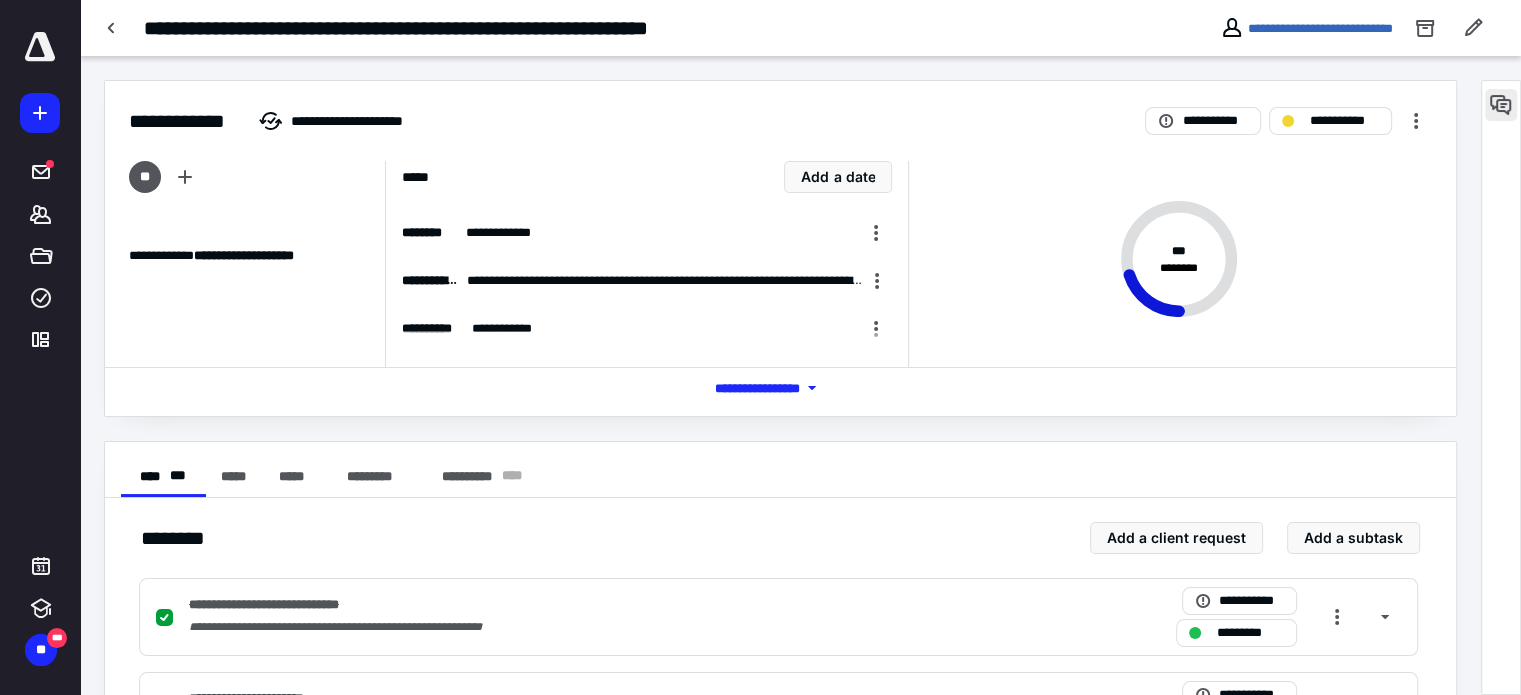 click at bounding box center (1501, 105) 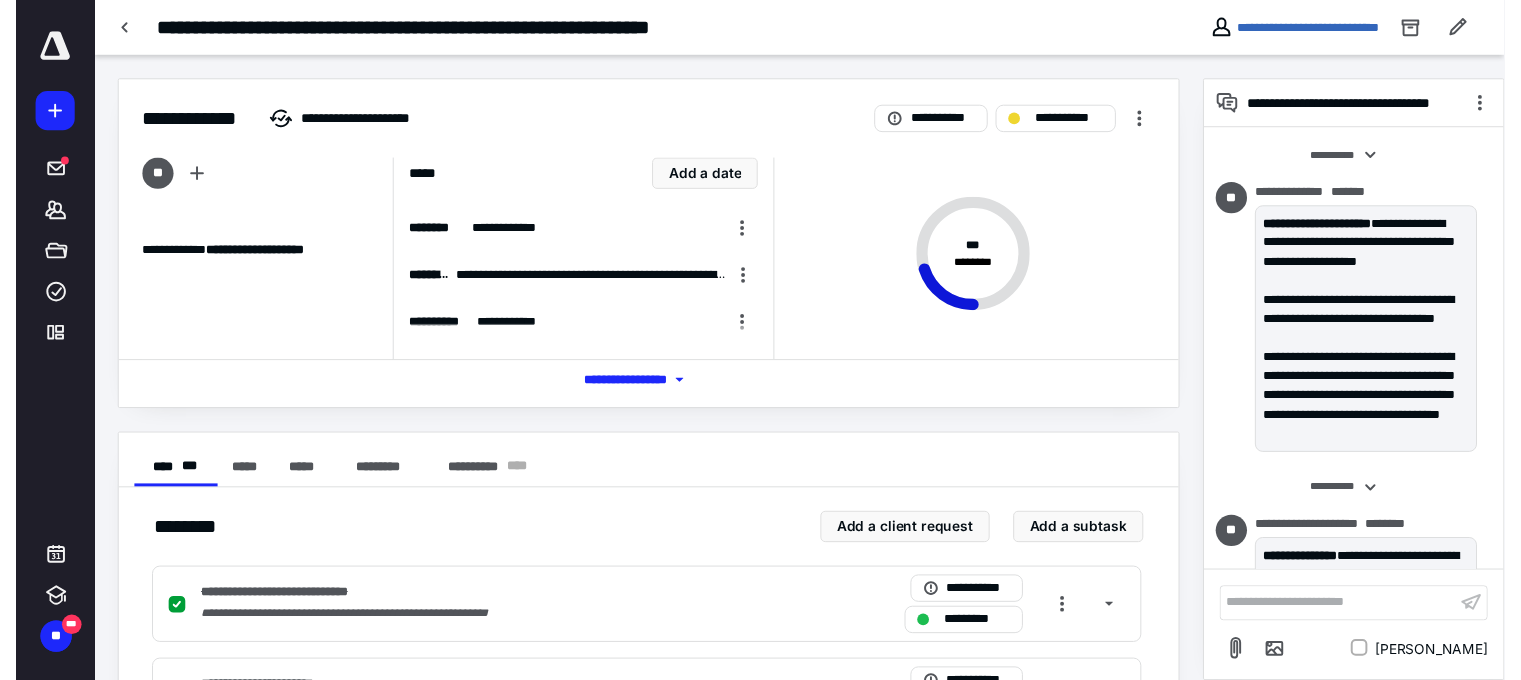 scroll, scrollTop: 206, scrollLeft: 0, axis: vertical 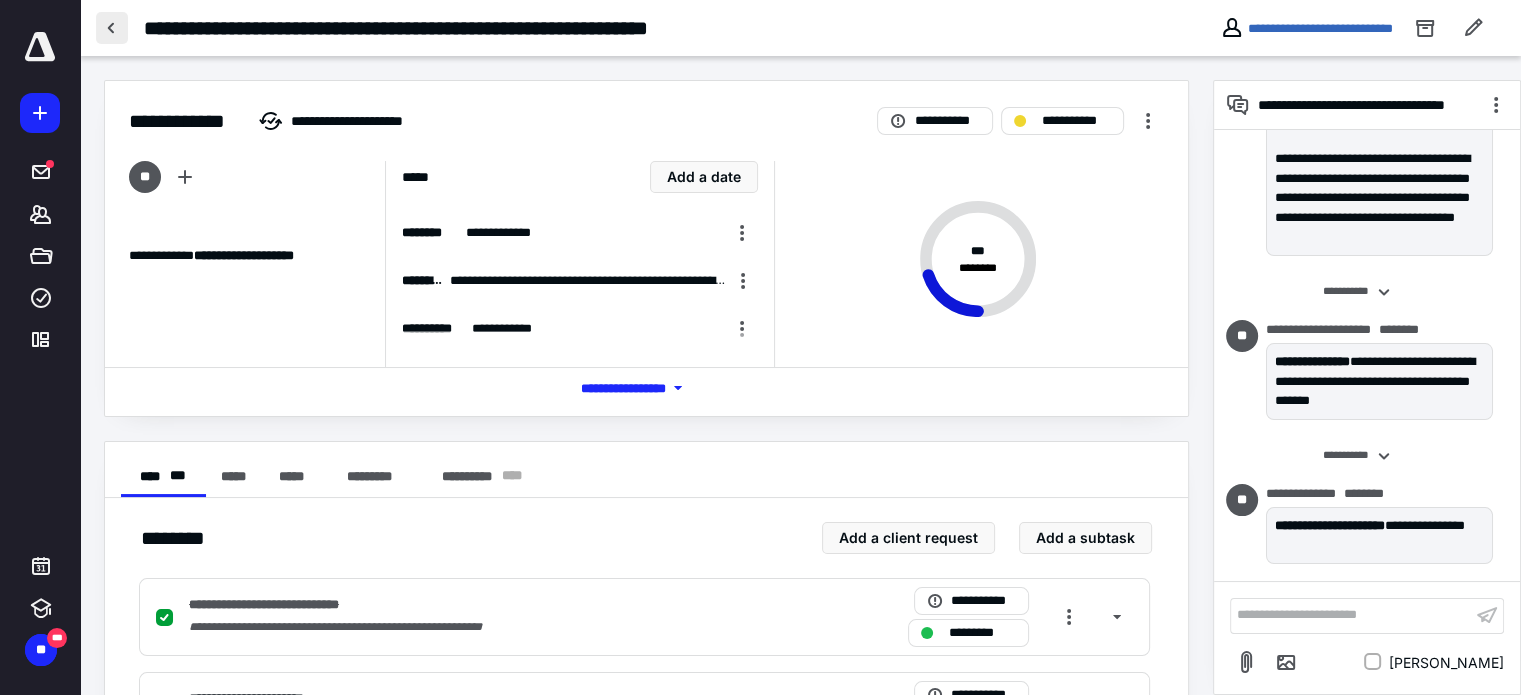 click at bounding box center [112, 28] 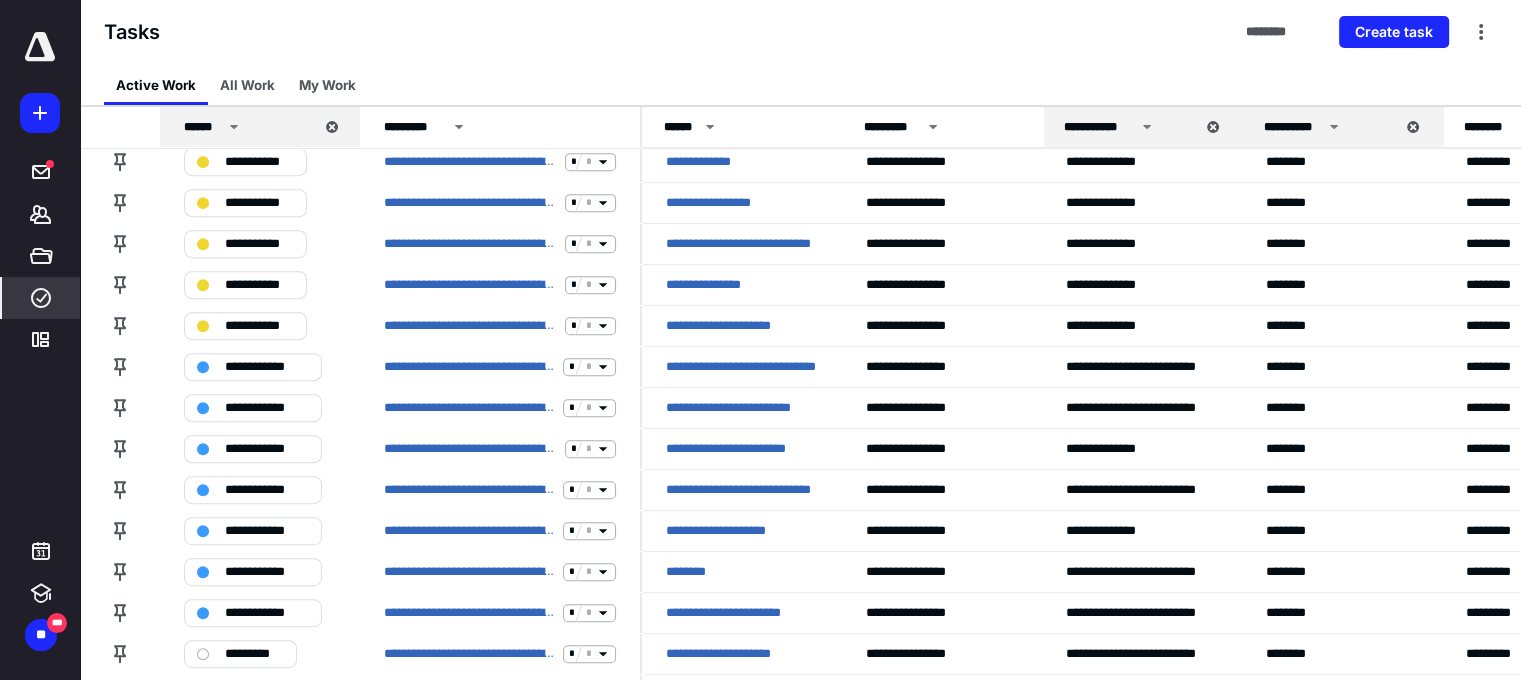 scroll, scrollTop: 800, scrollLeft: 0, axis: vertical 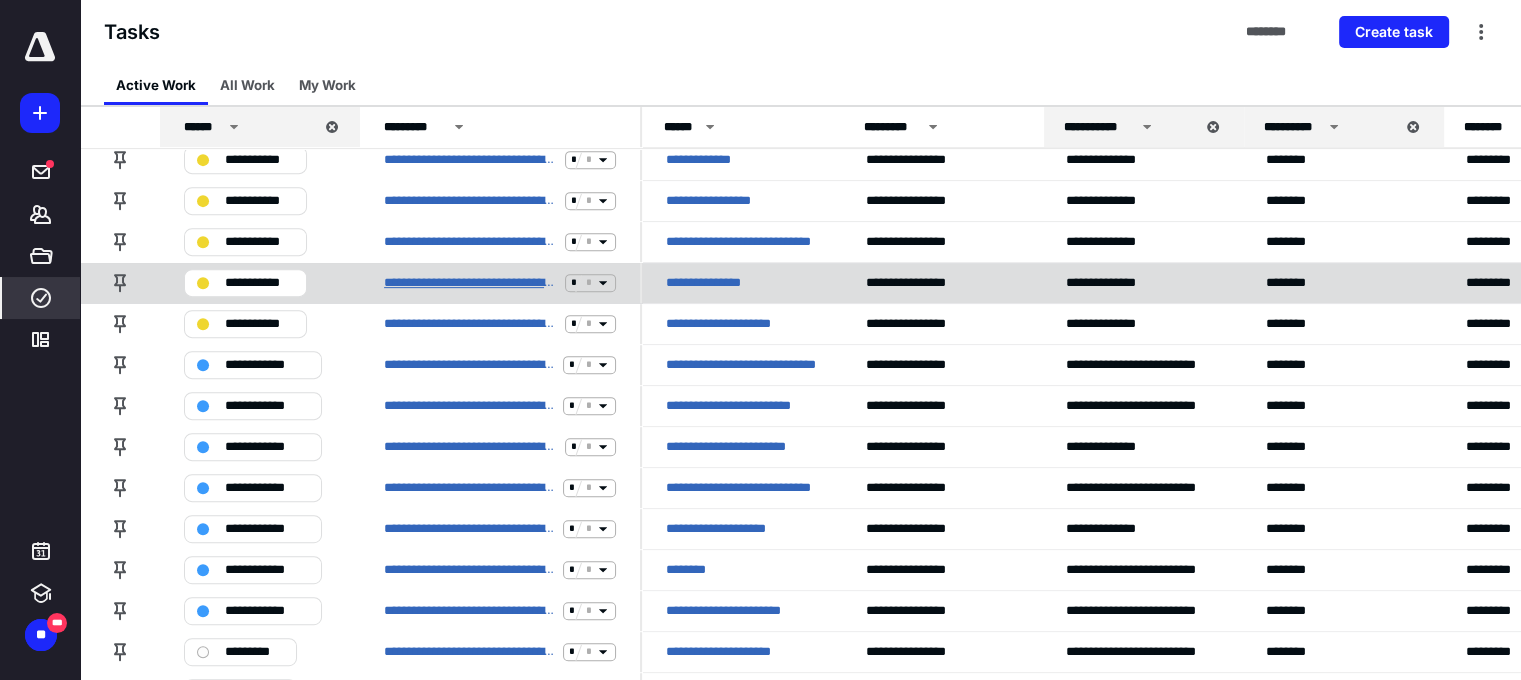 click on "**********" at bounding box center [470, 283] 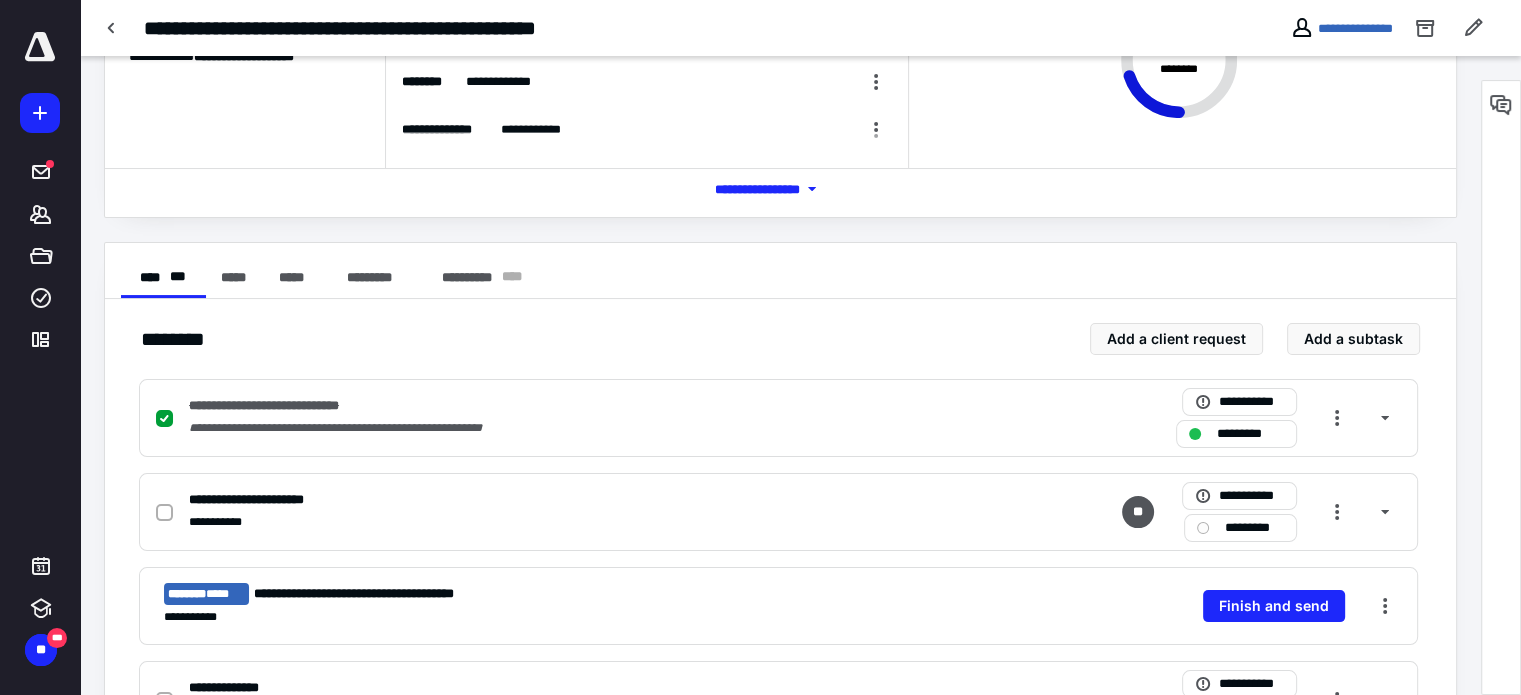 scroll, scrollTop: 200, scrollLeft: 0, axis: vertical 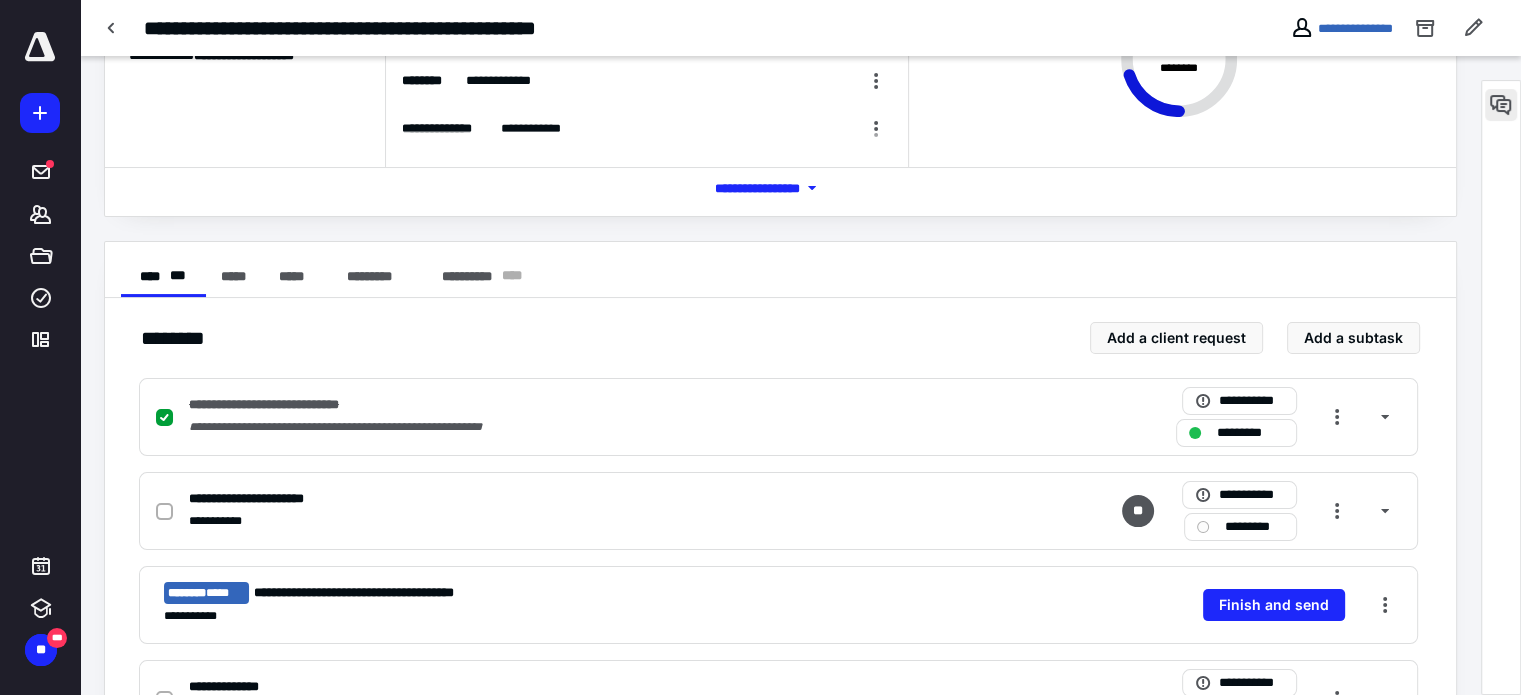 click at bounding box center [1501, 105] 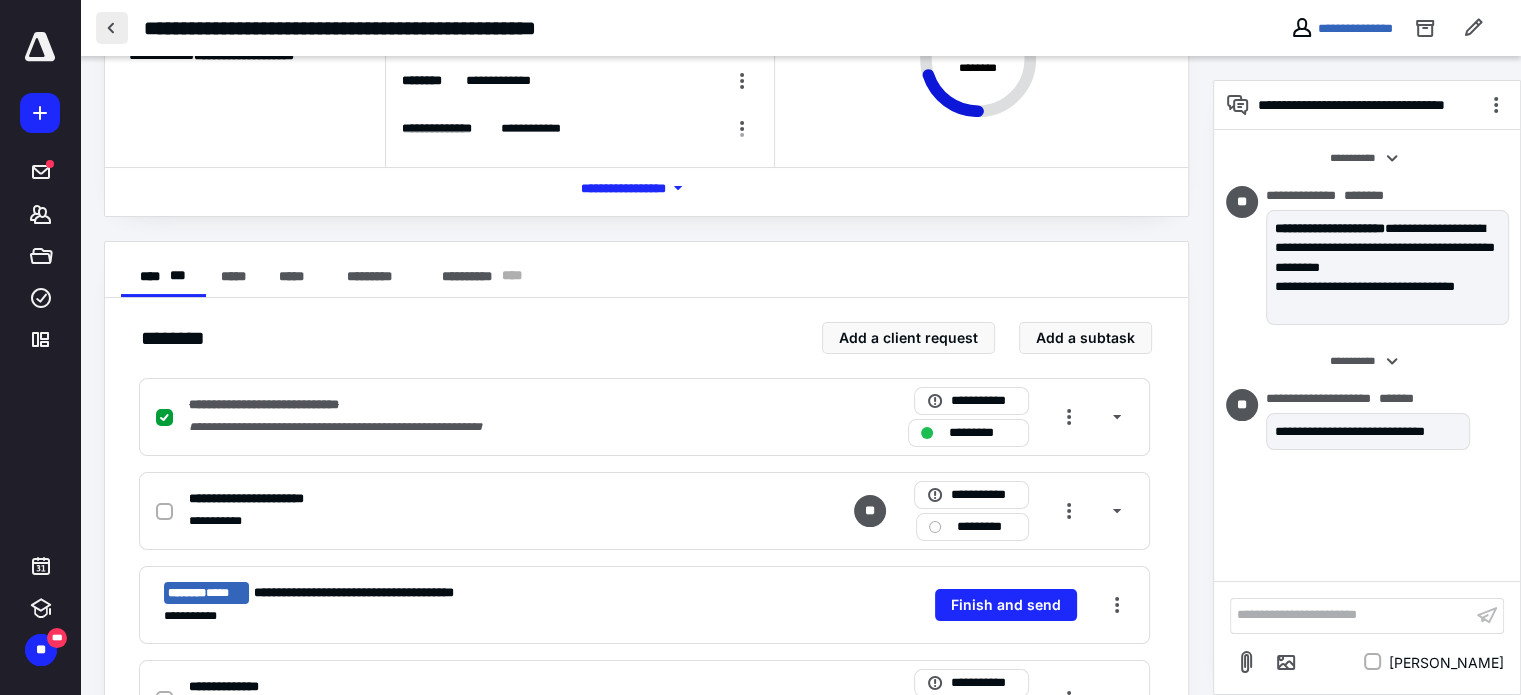 click at bounding box center (112, 28) 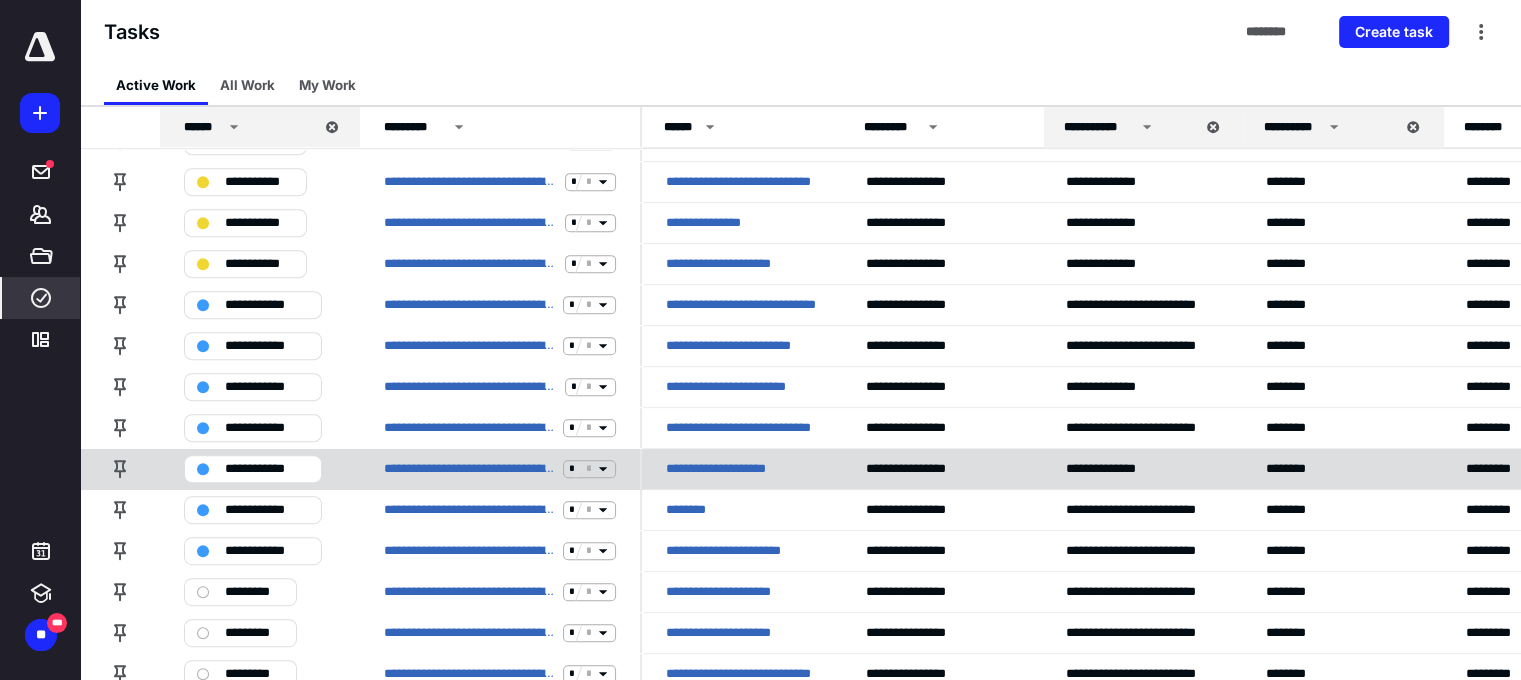 scroll, scrollTop: 855, scrollLeft: 0, axis: vertical 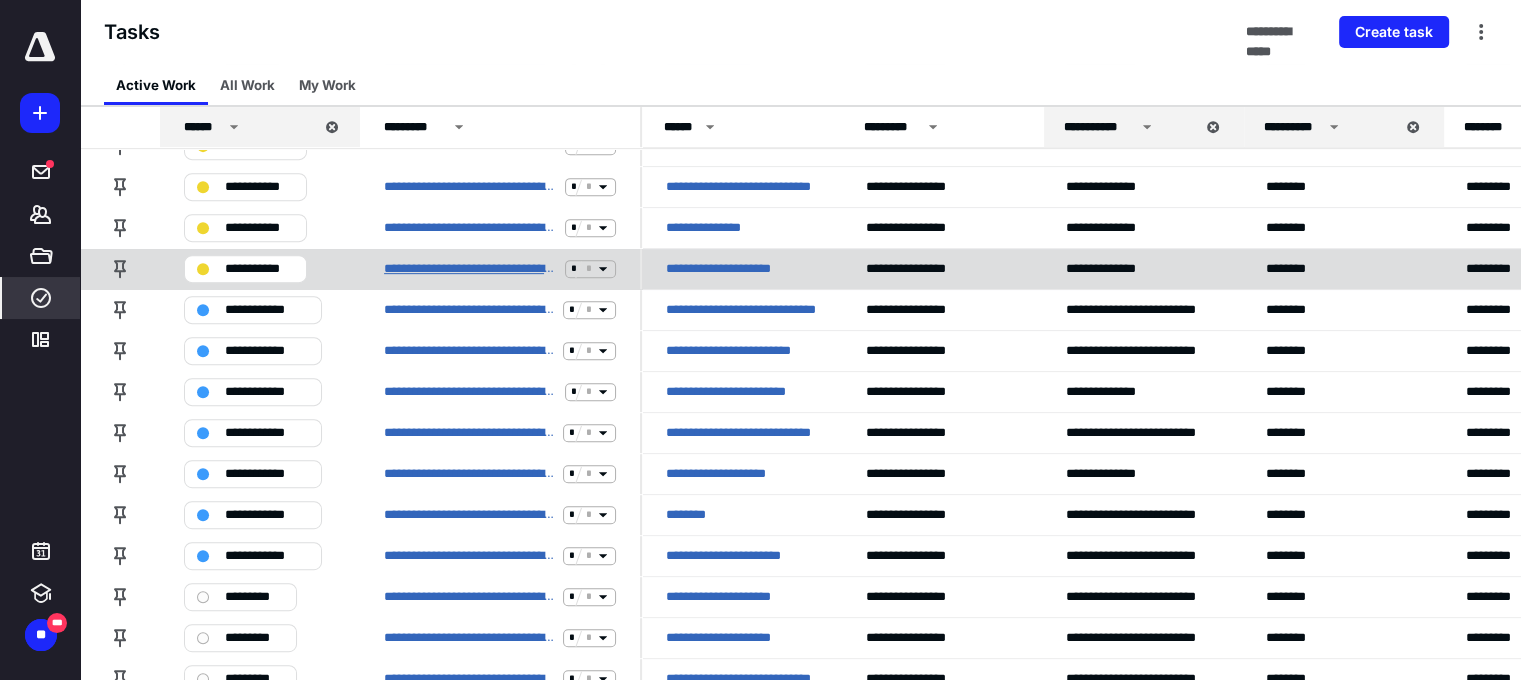 click on "**********" at bounding box center (470, 269) 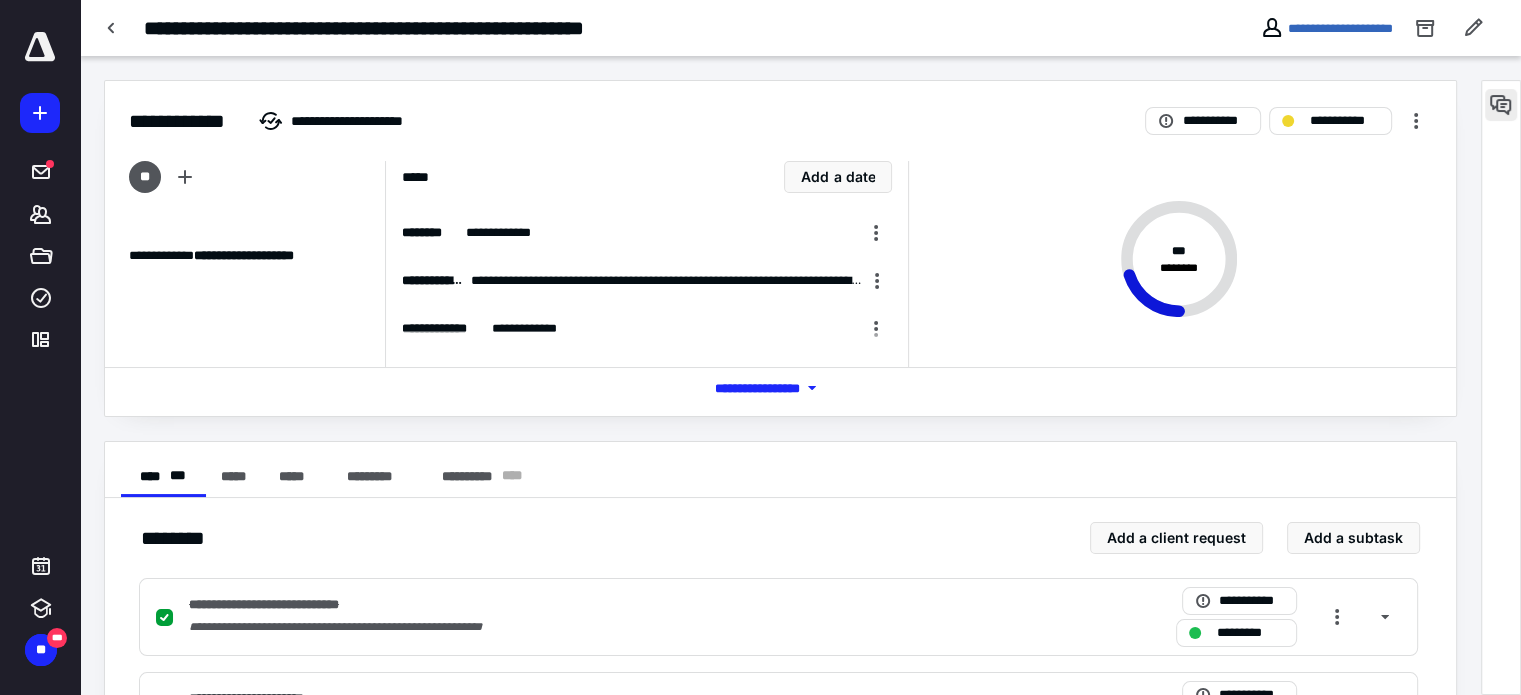 click at bounding box center (1501, 105) 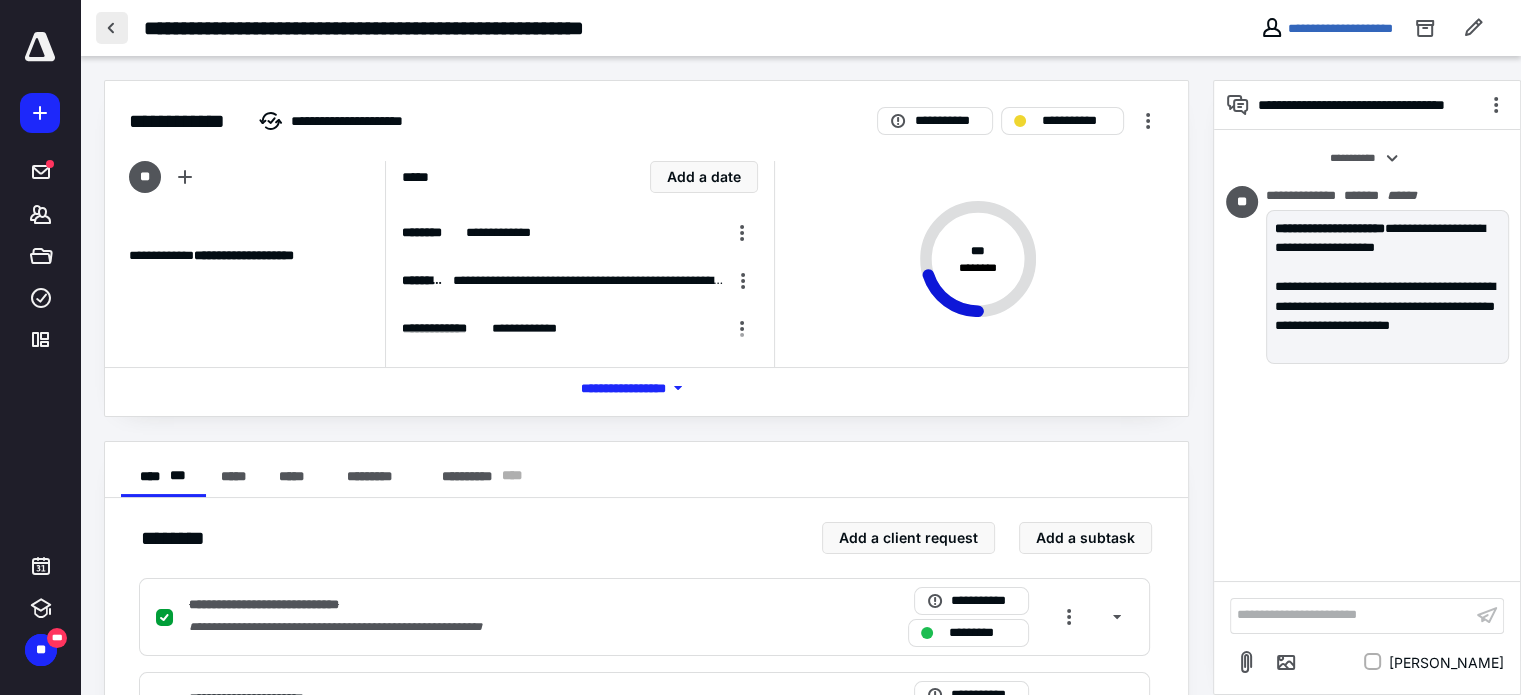 click at bounding box center (112, 28) 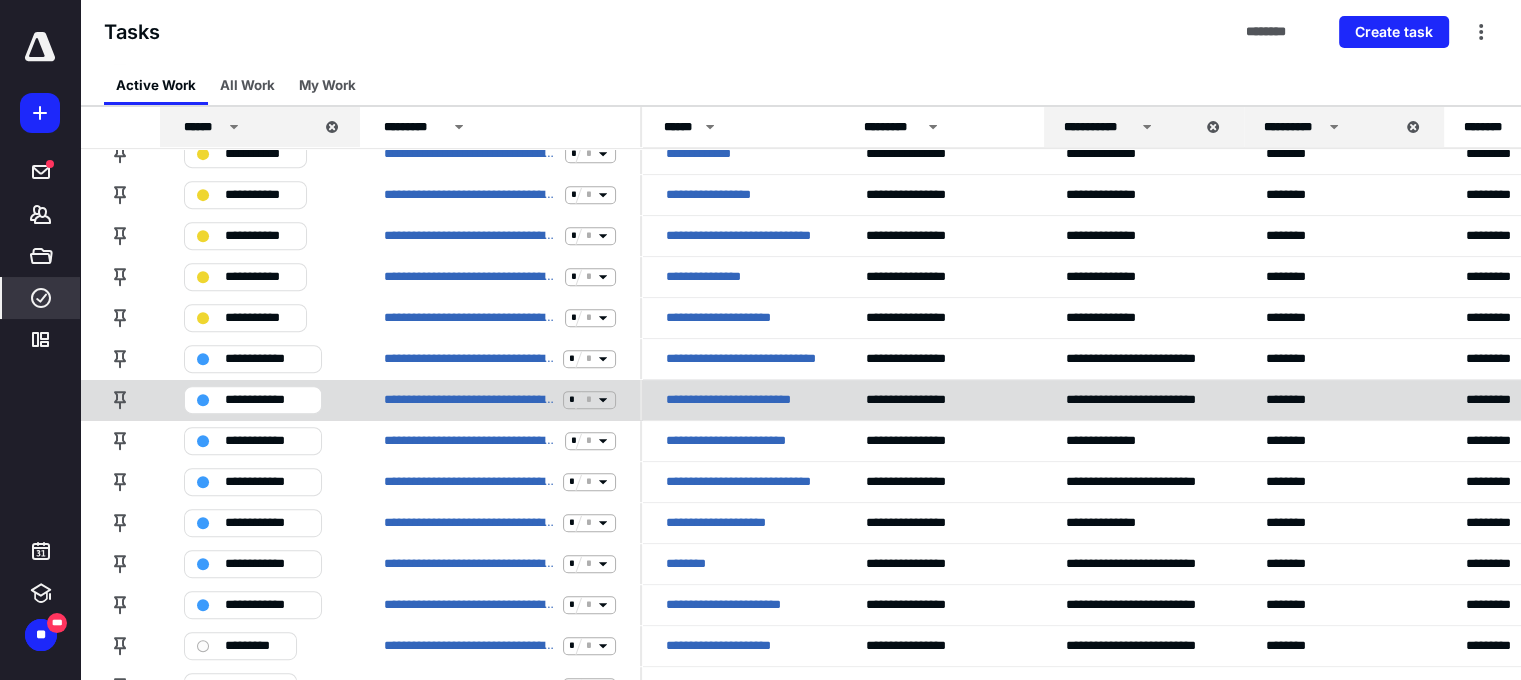 scroll, scrollTop: 855, scrollLeft: 0, axis: vertical 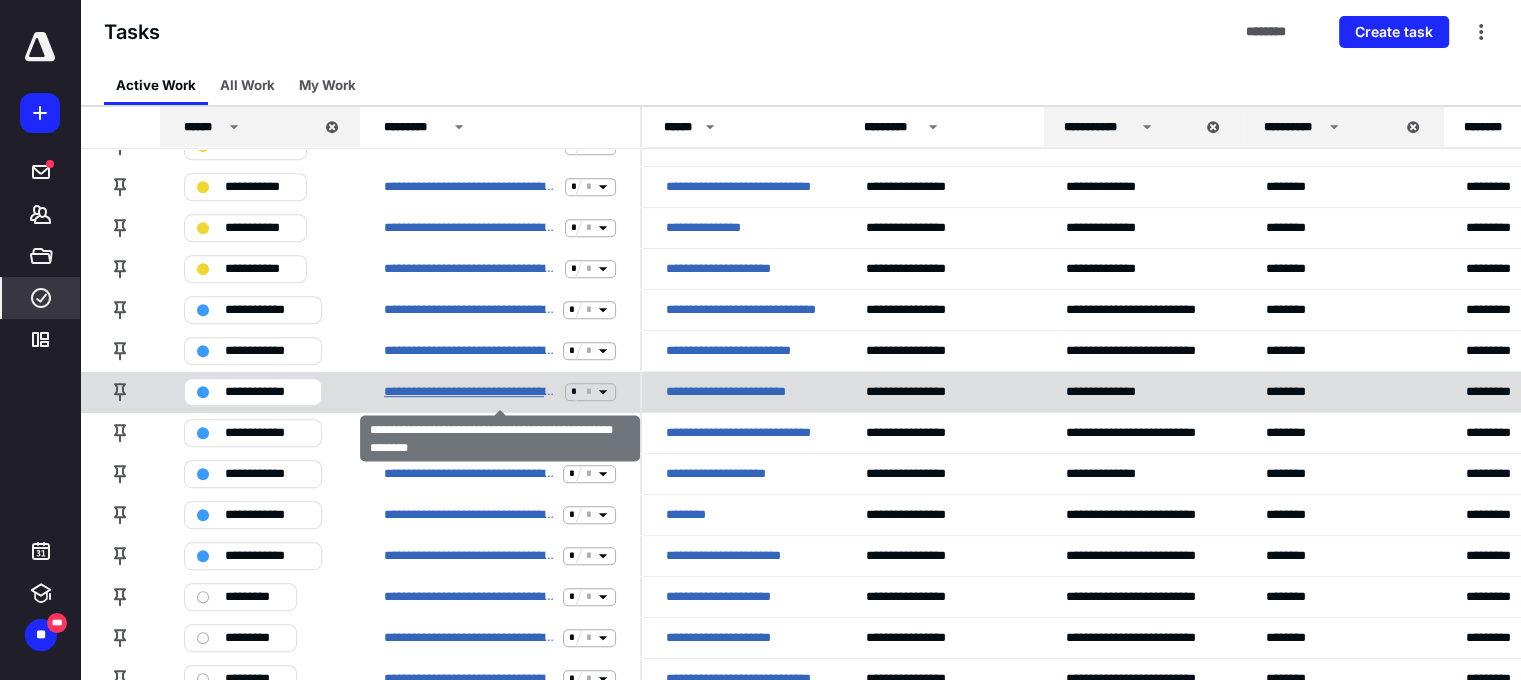 click on "**********" at bounding box center (470, 392) 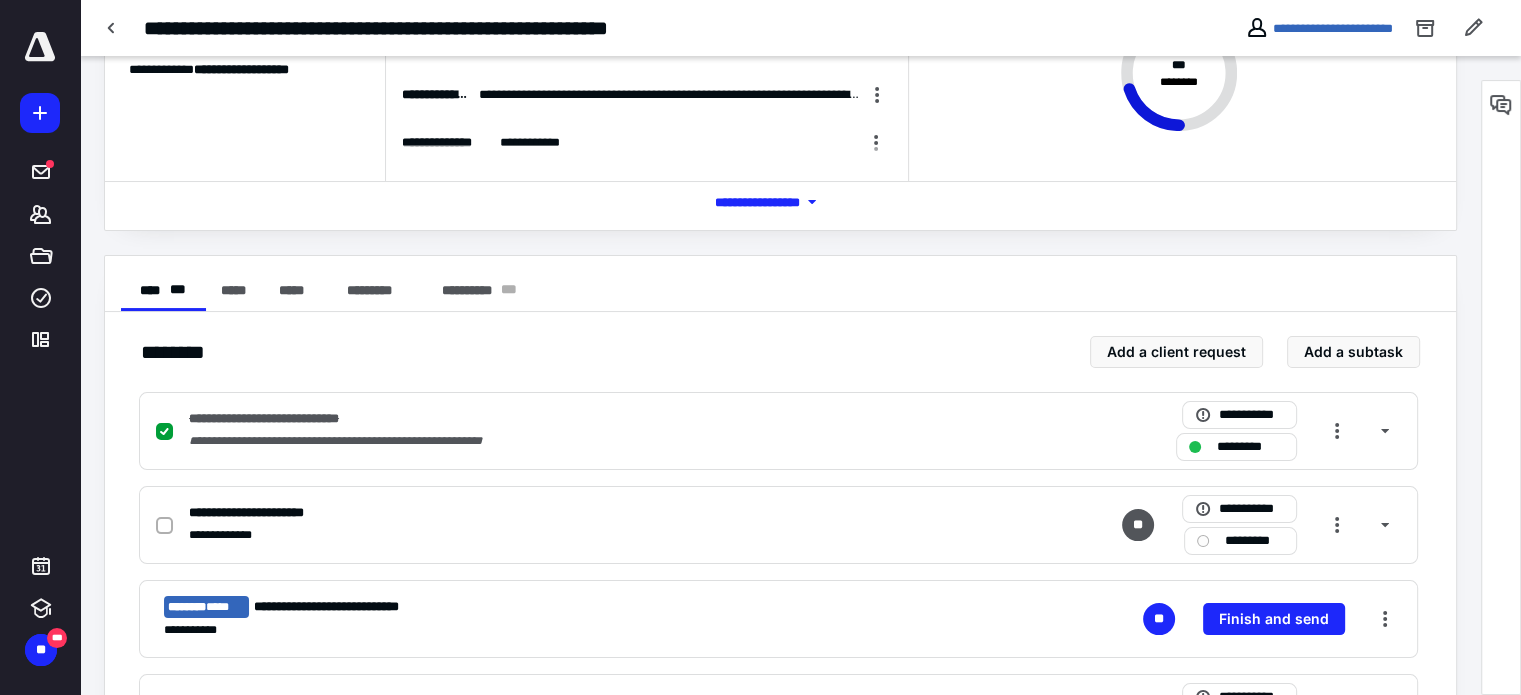 scroll, scrollTop: 200, scrollLeft: 0, axis: vertical 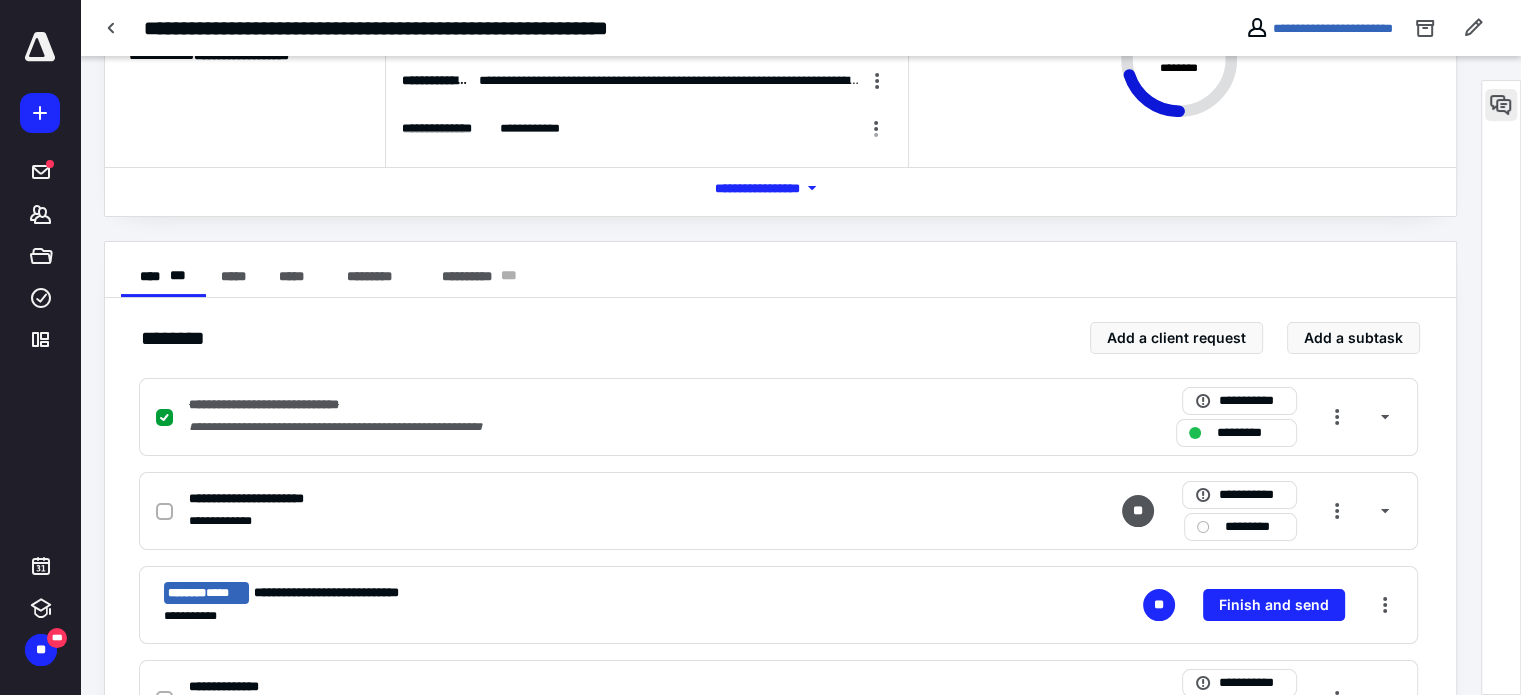 click at bounding box center (1501, 105) 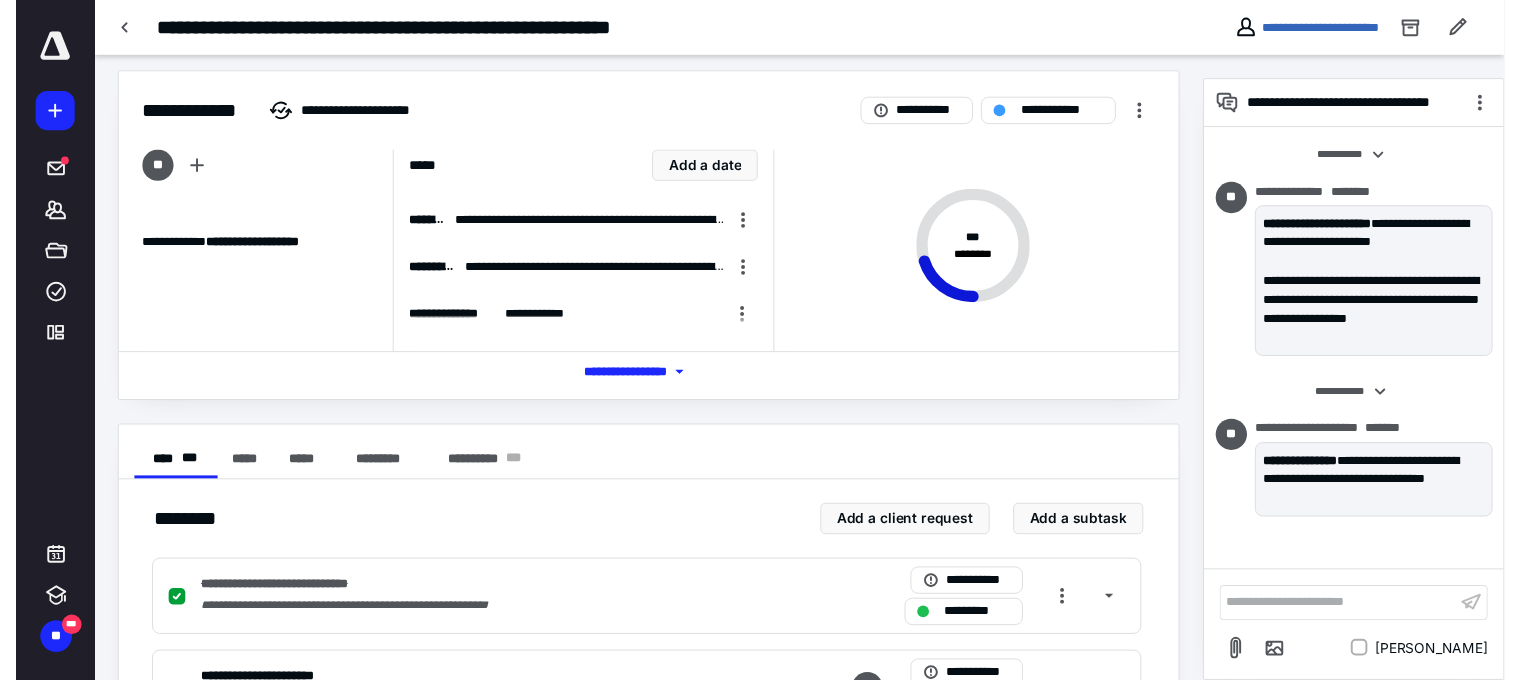 scroll, scrollTop: 0, scrollLeft: 0, axis: both 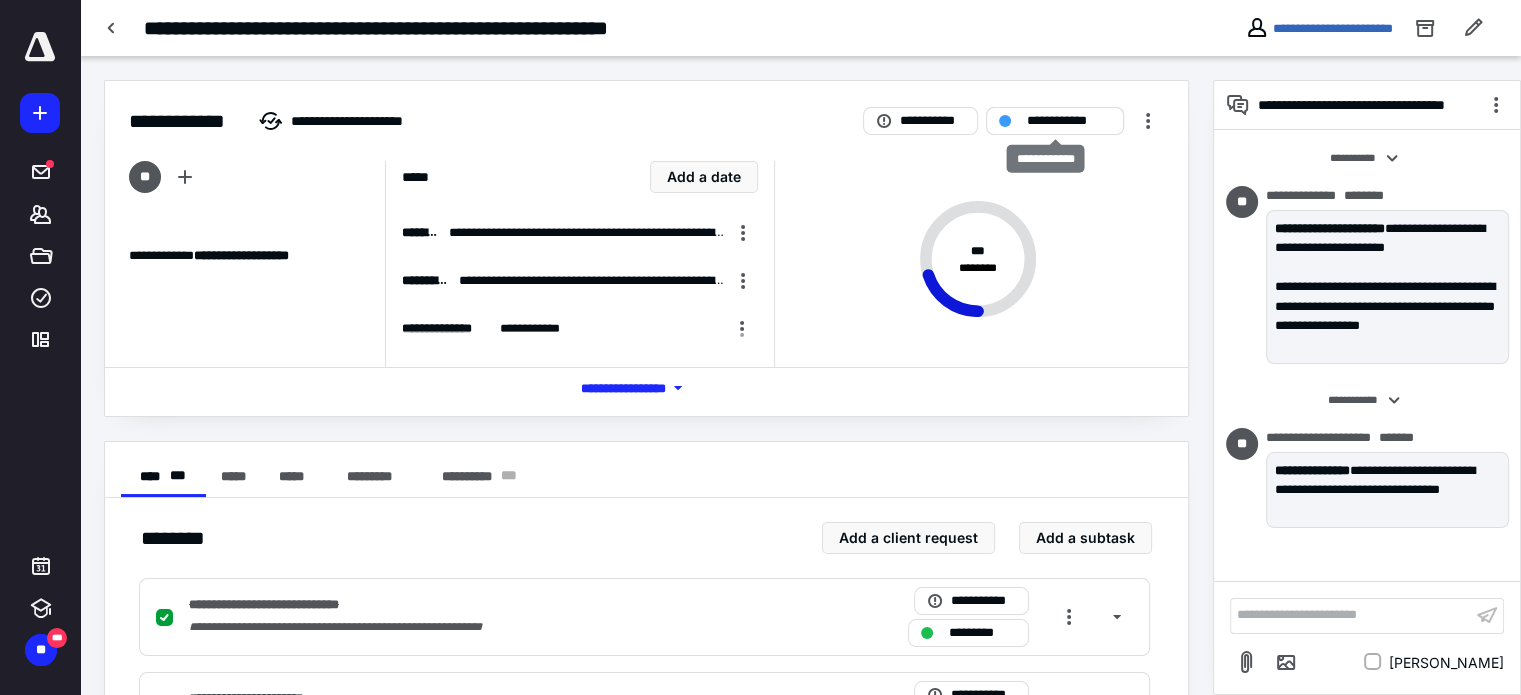 click on "**********" at bounding box center (1069, 121) 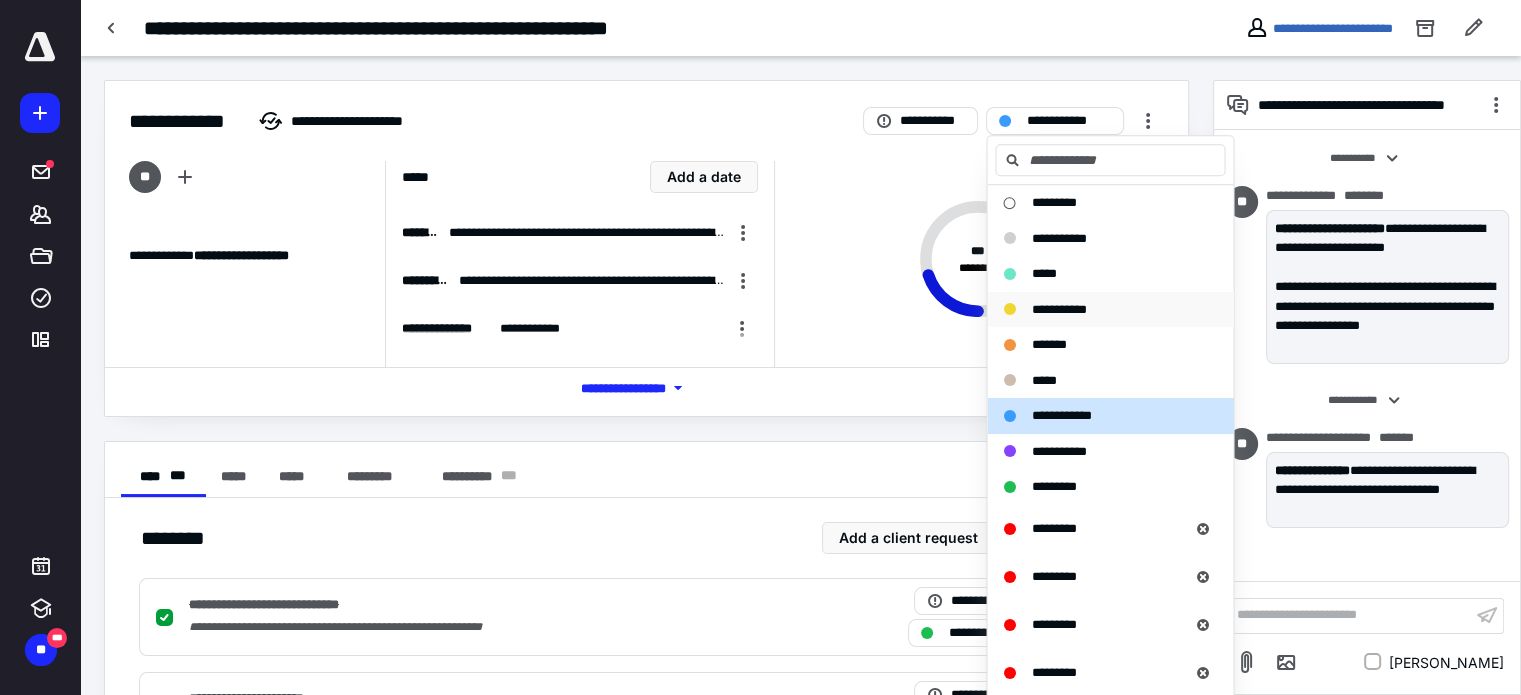 click on "**********" at bounding box center (1058, 309) 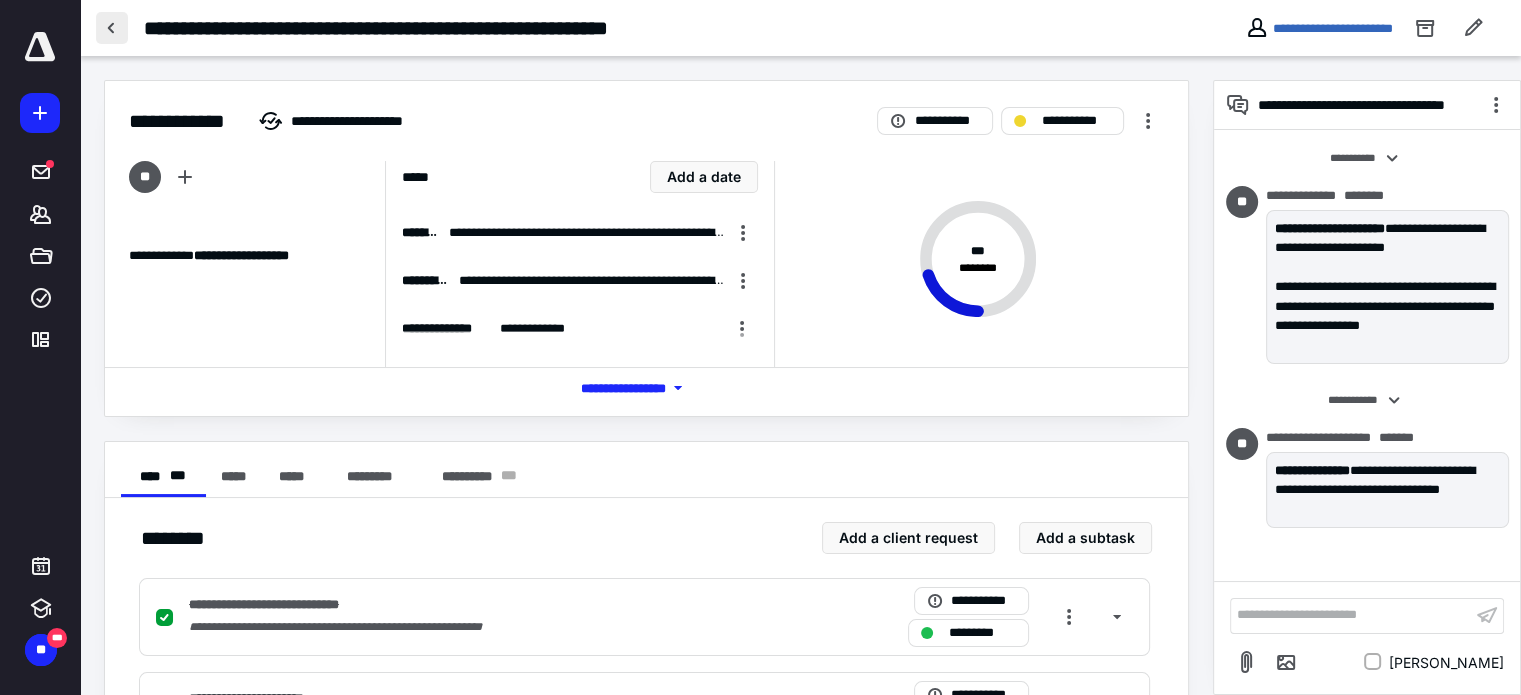 click at bounding box center [112, 28] 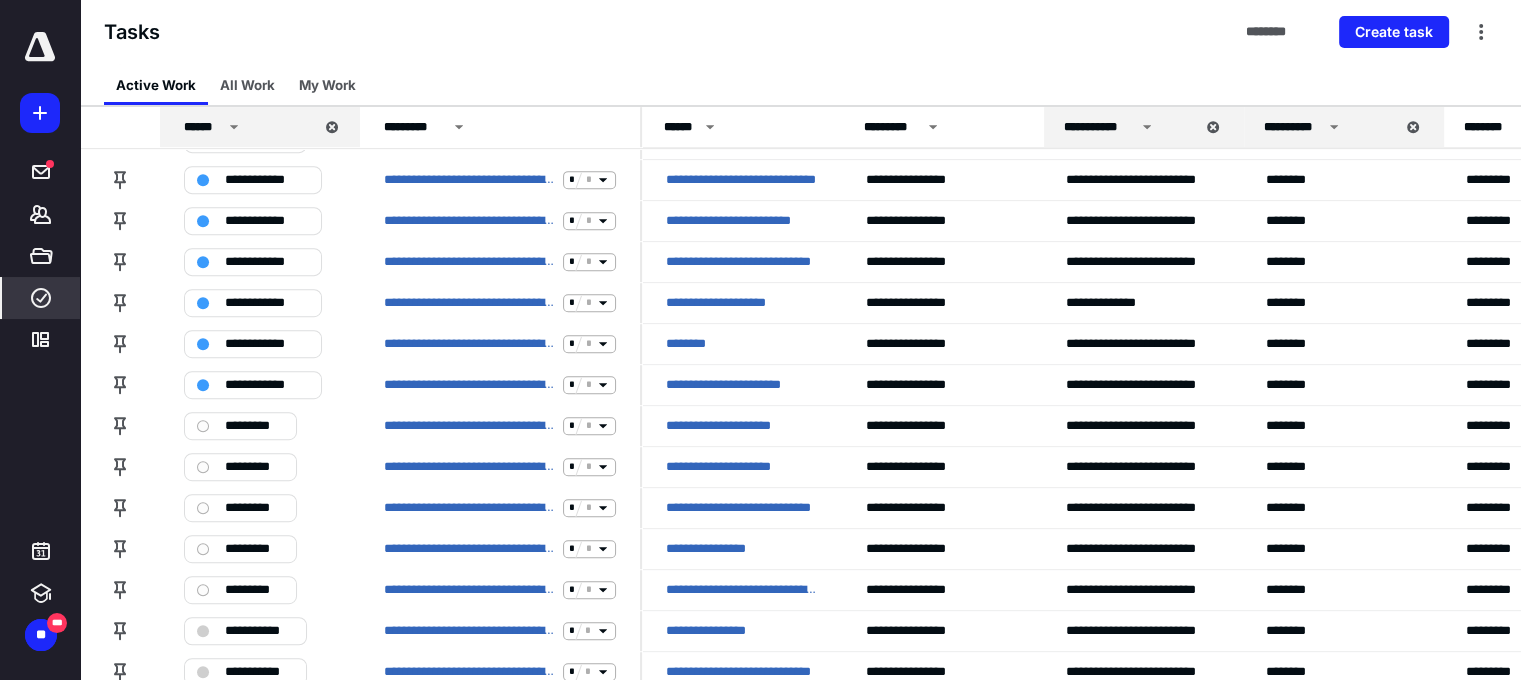 scroll, scrollTop: 1055, scrollLeft: 0, axis: vertical 